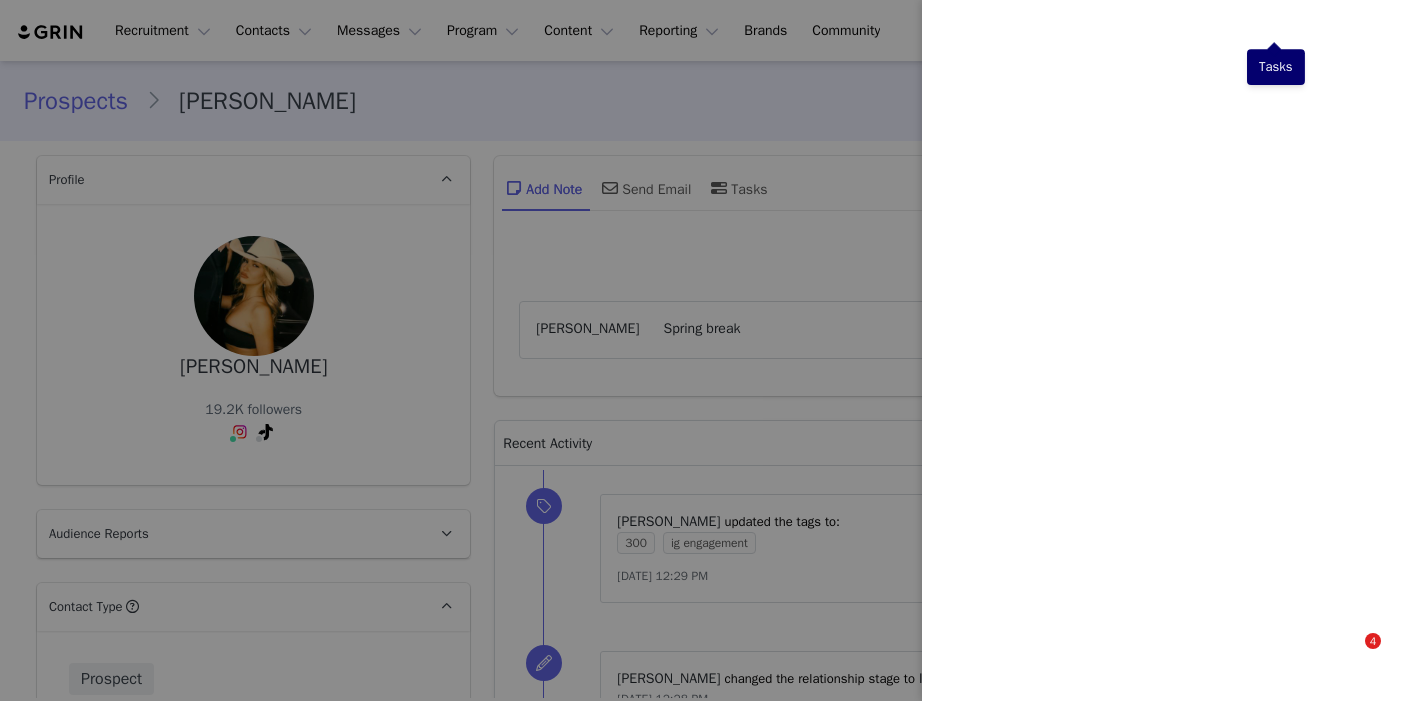 scroll, scrollTop: 0, scrollLeft: 0, axis: both 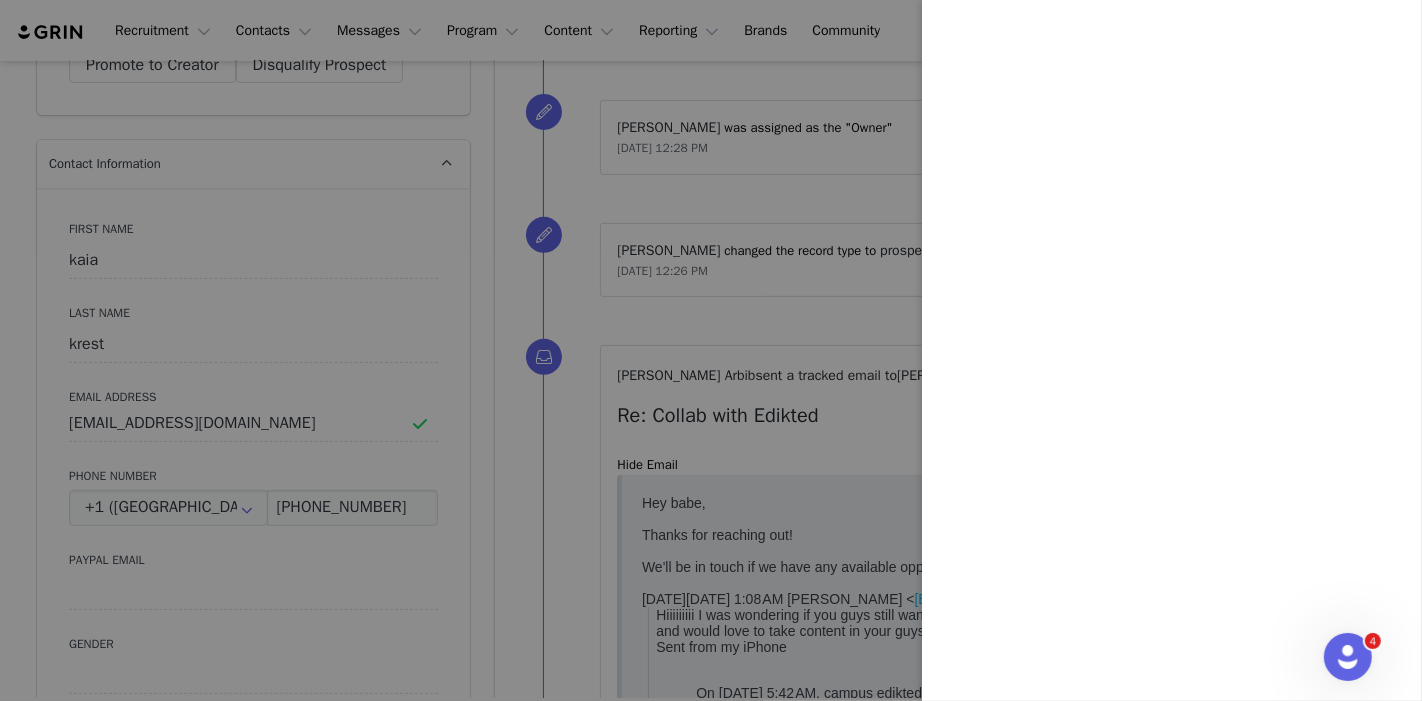 click at bounding box center (711, 350) 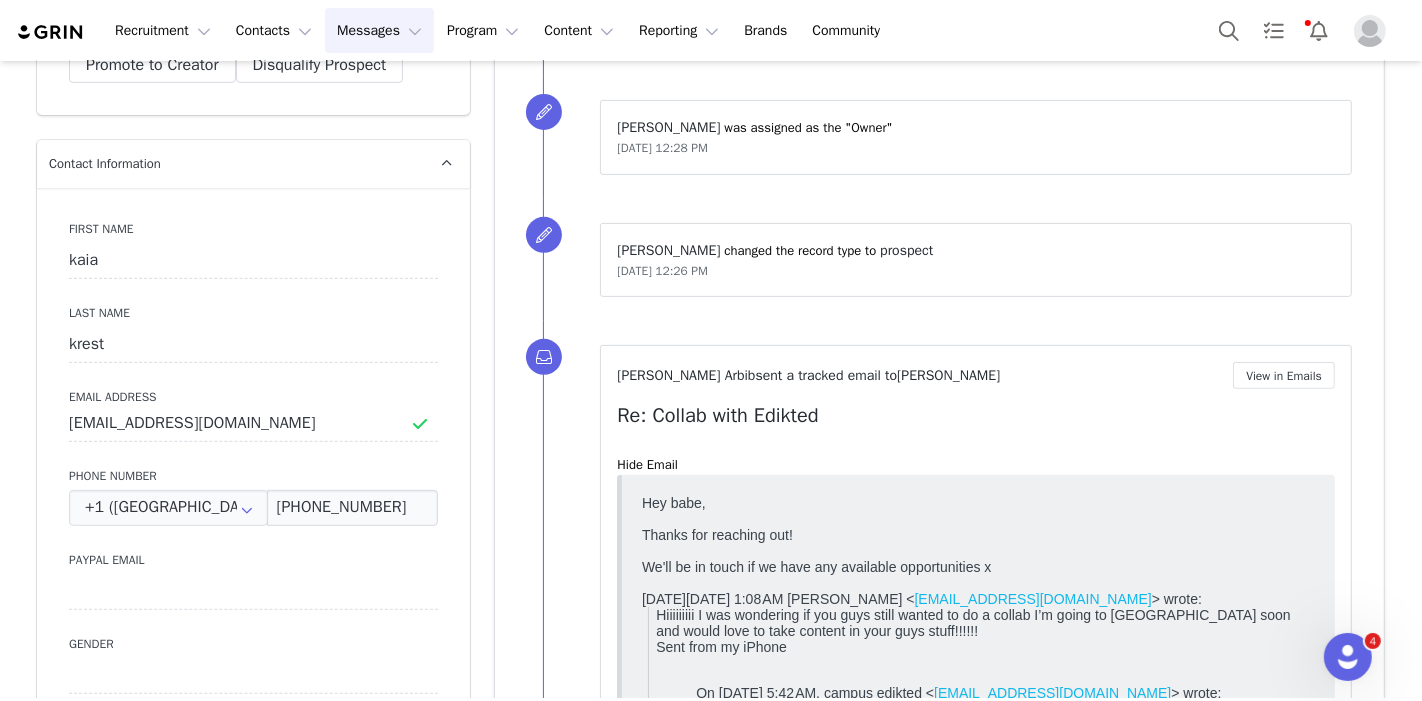 click on "Messages Messages" at bounding box center (379, 30) 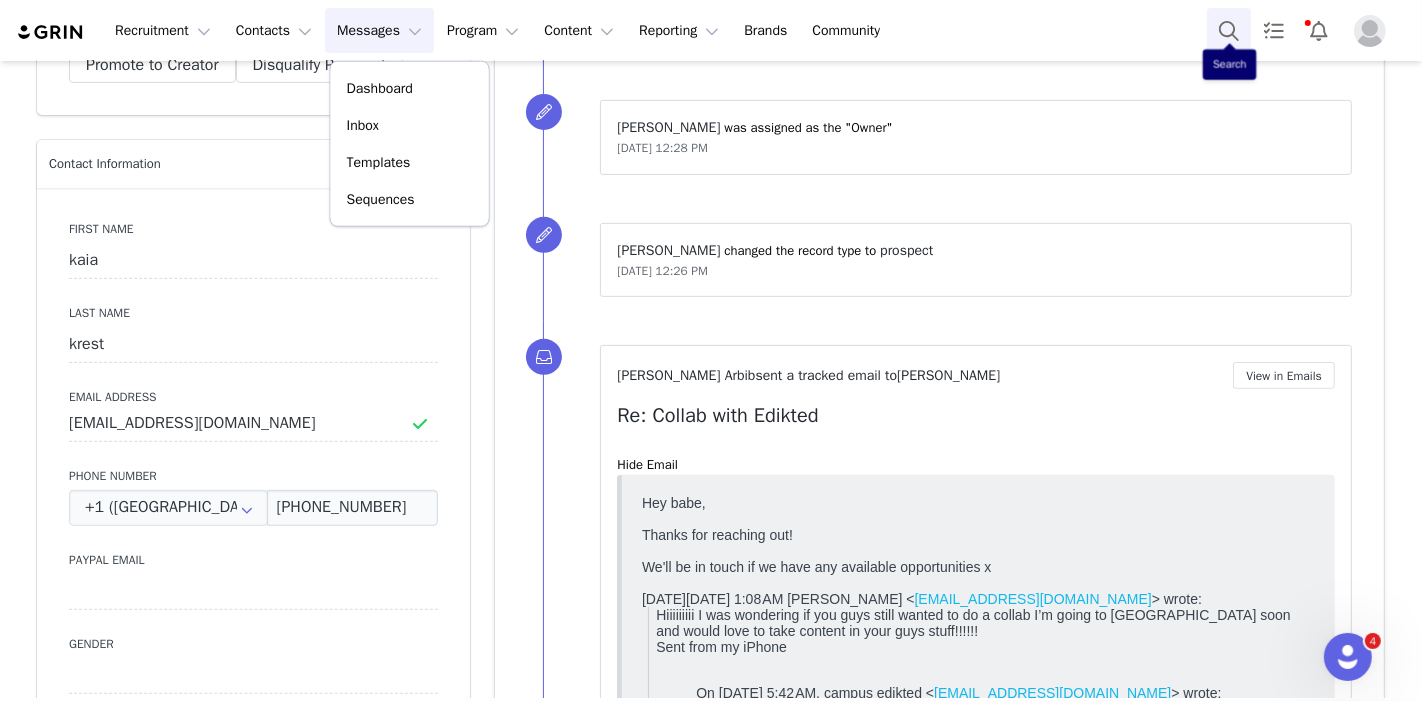 click at bounding box center (1229, 30) 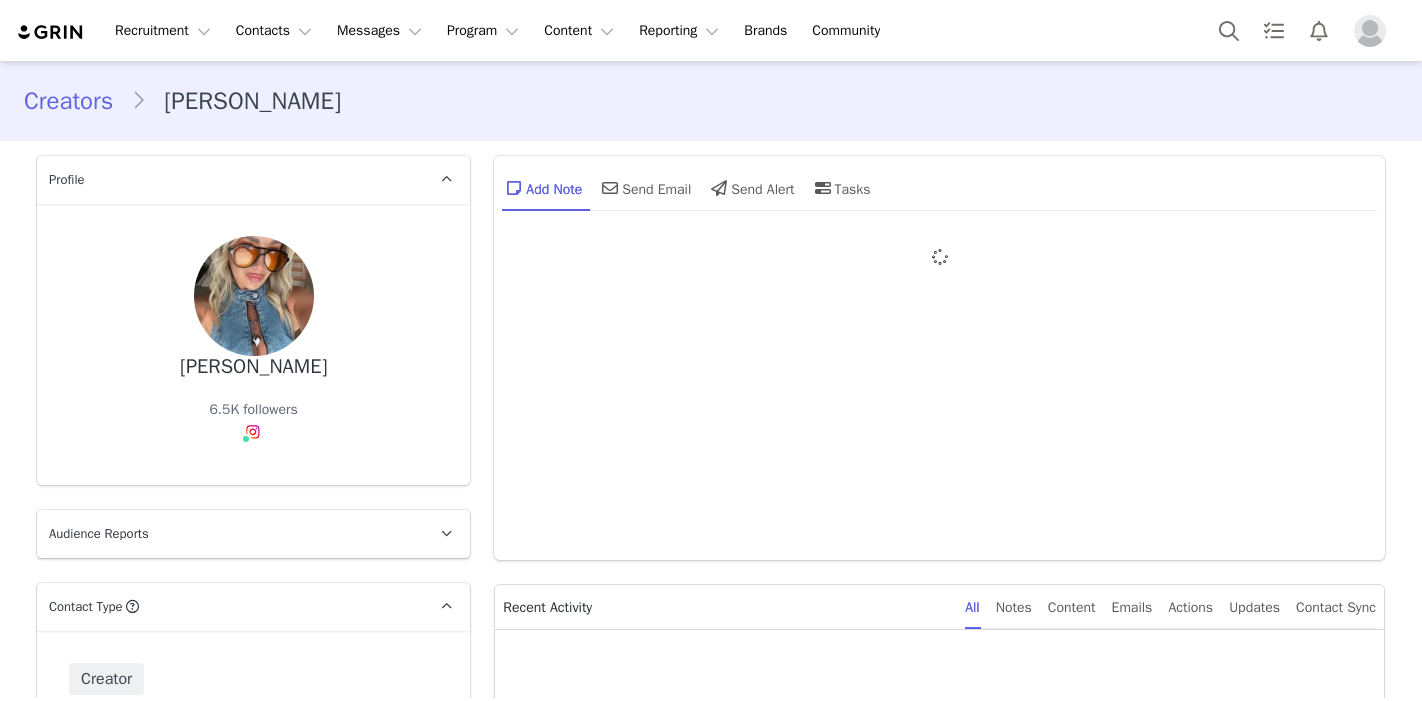 type on "+1 ([GEOGRAPHIC_DATA])" 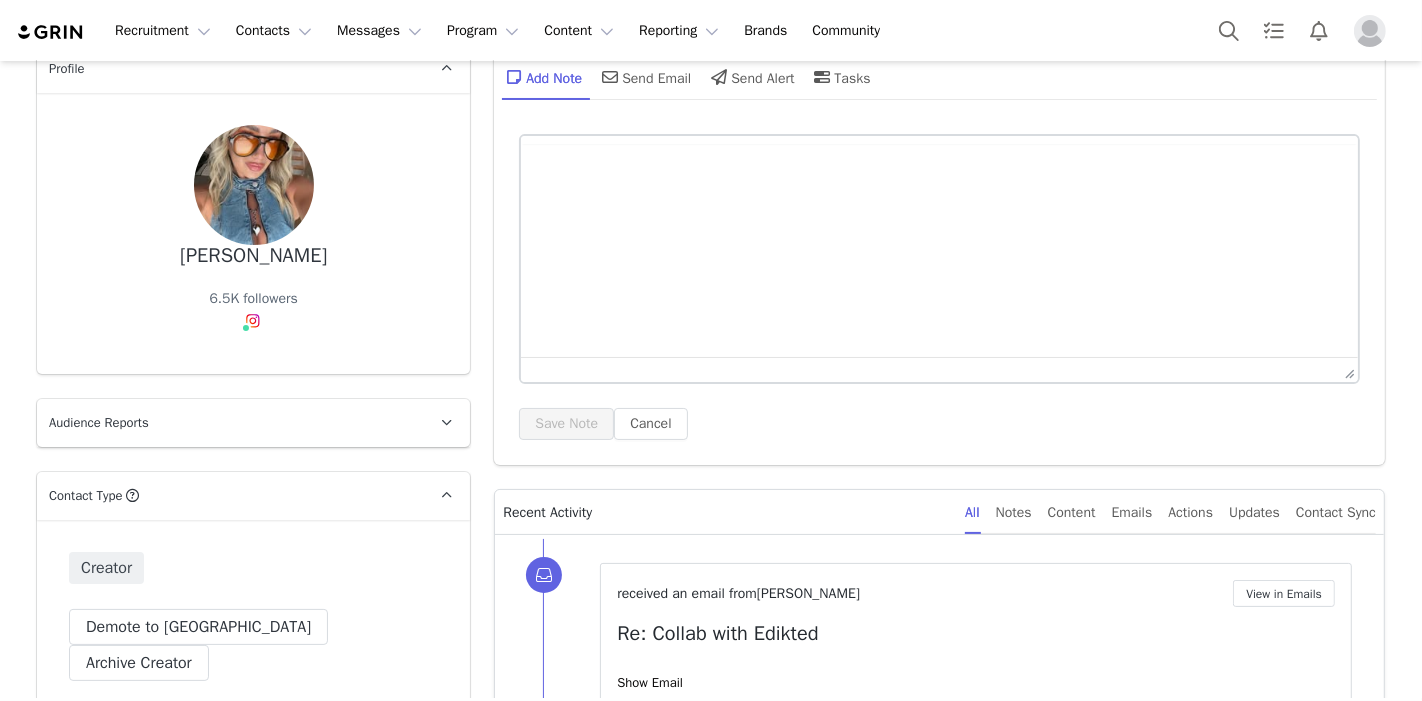 scroll, scrollTop: 555, scrollLeft: 0, axis: vertical 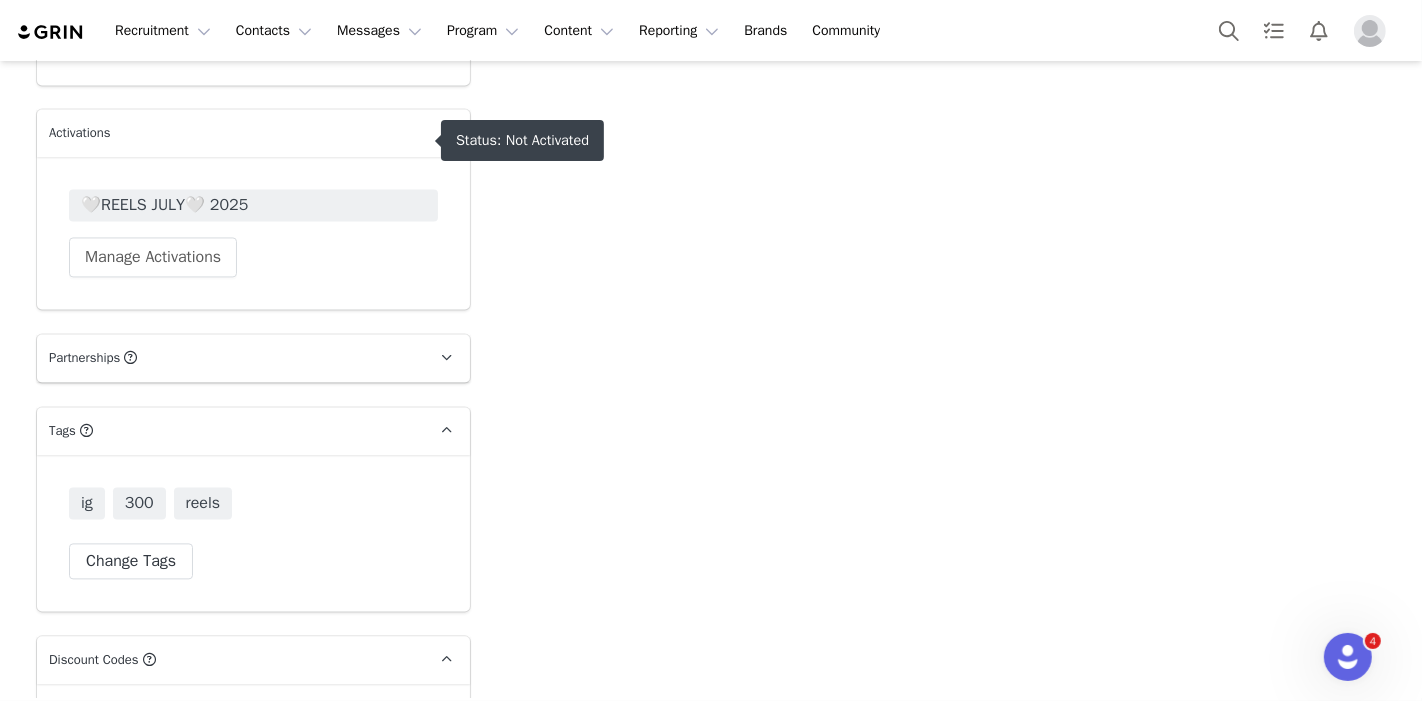 click on "🤍REELS JULY🤍 2025" at bounding box center [253, 205] 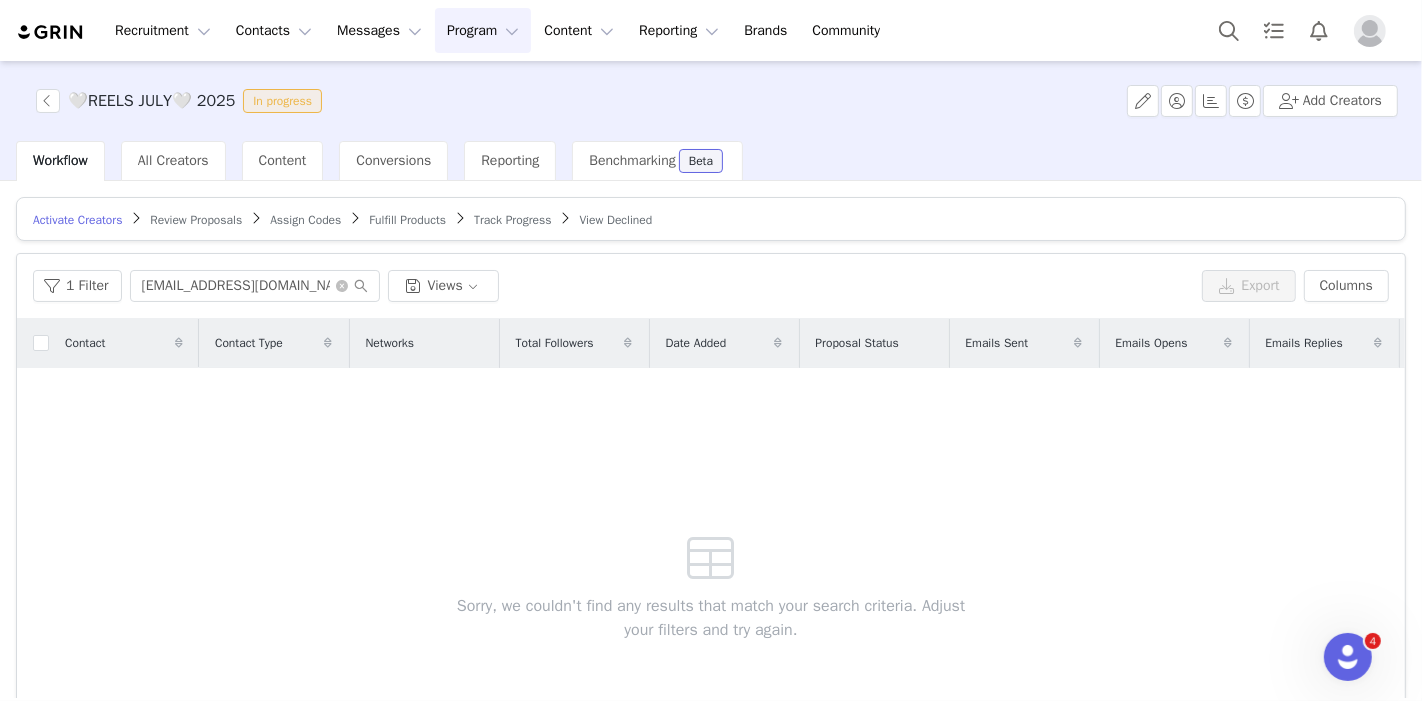 click on "Review Proposals" at bounding box center (196, 220) 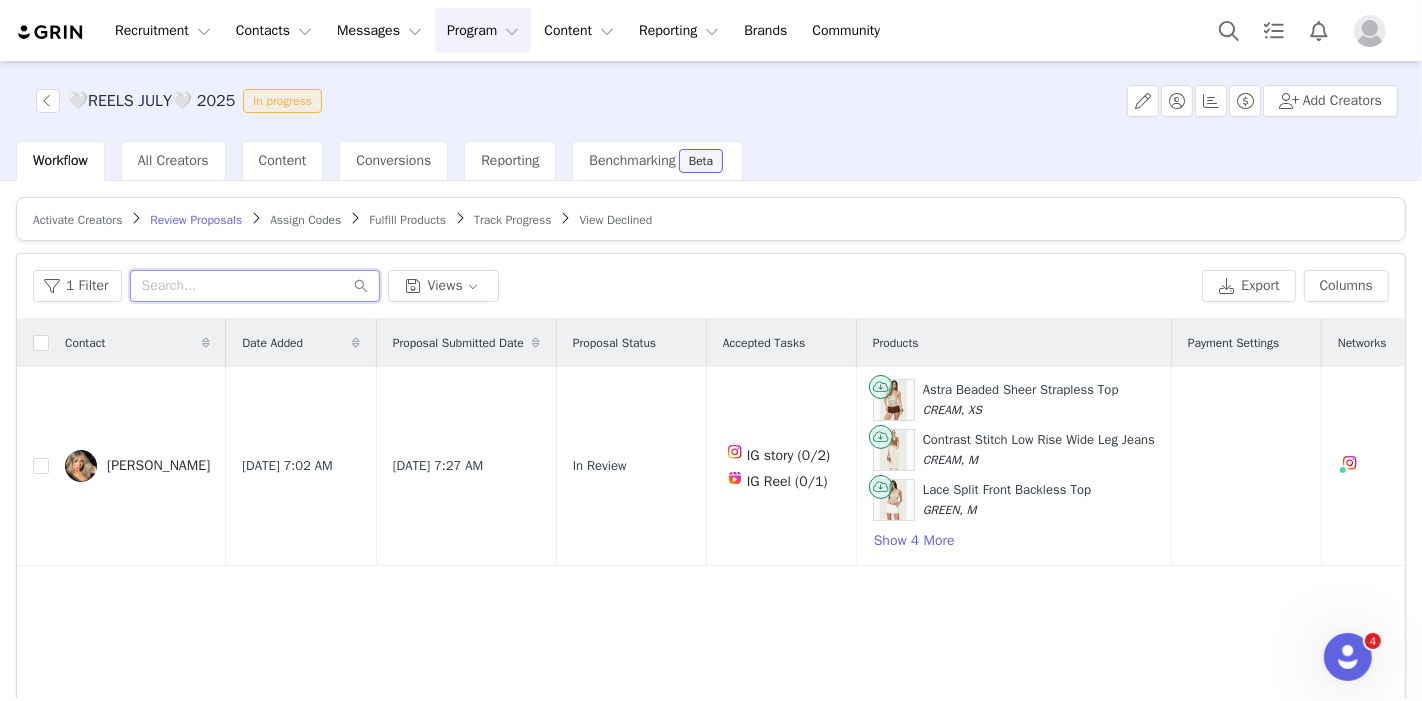 click at bounding box center [255, 286] 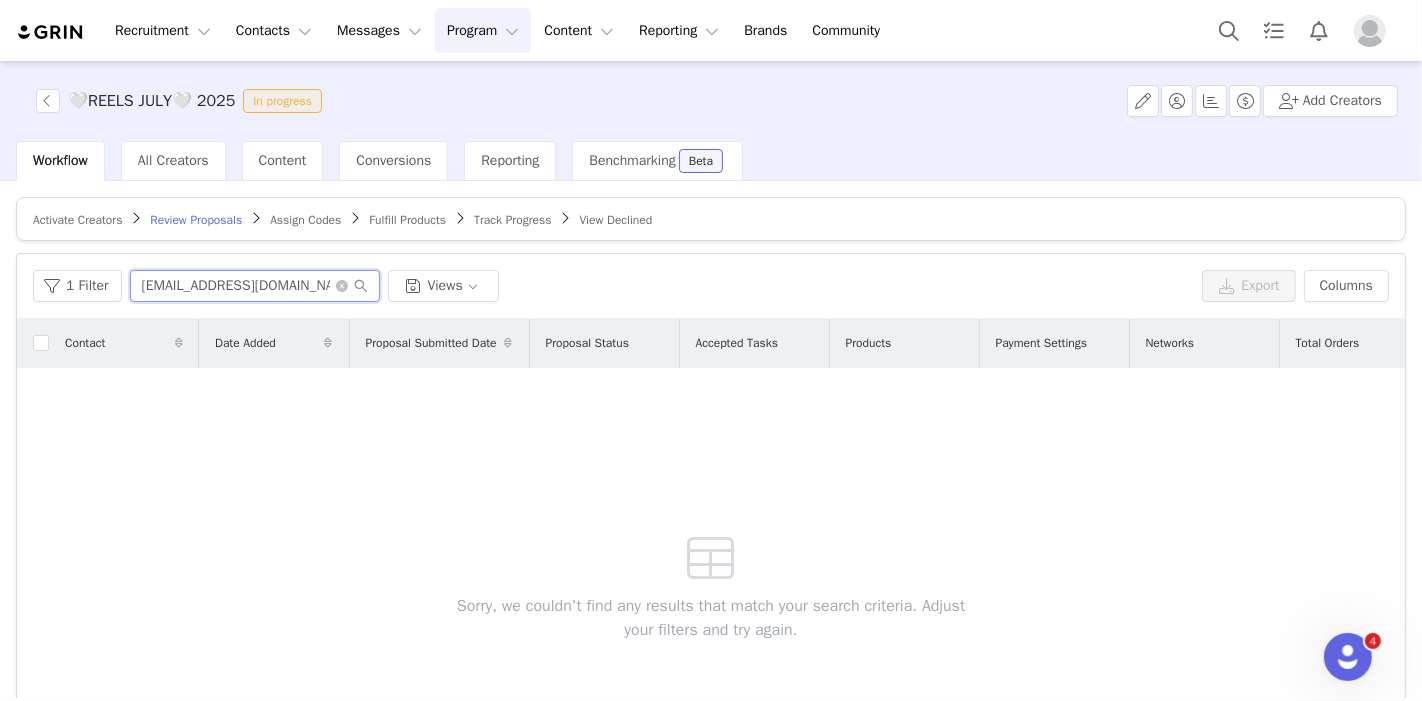 type on "dcrook10242@gmail.com" 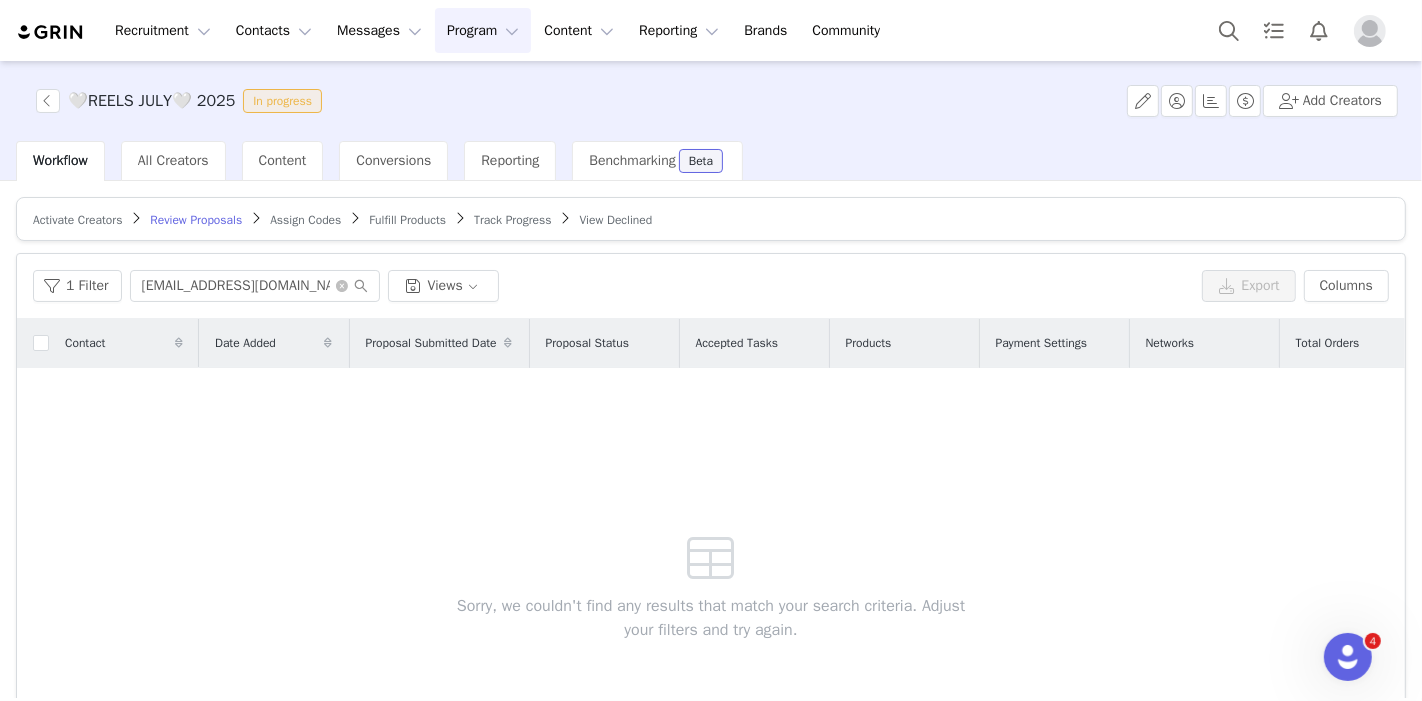 click on "Activate Creators Review Proposals Assign Codes Fulfill Products Track Progress View Declined" at bounding box center [711, 219] 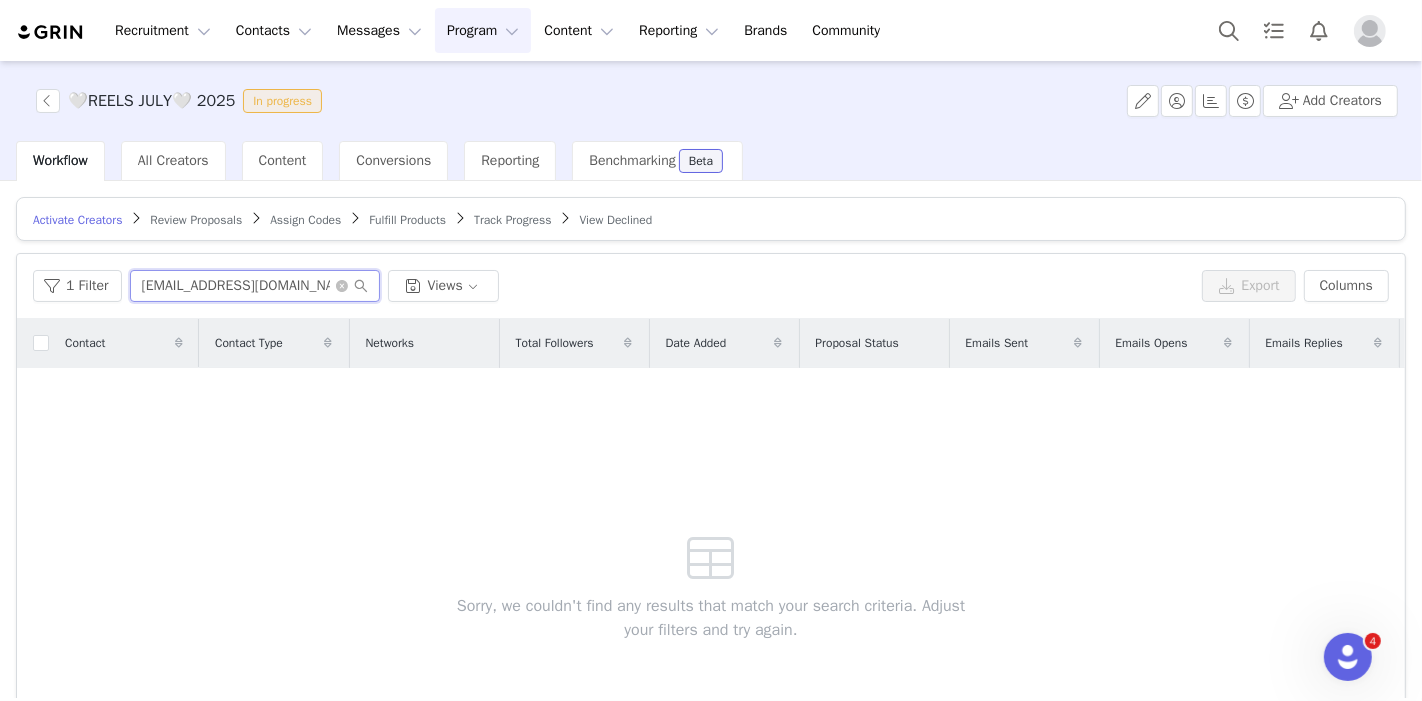 click on "andreesonn@gmail.com" at bounding box center [255, 286] 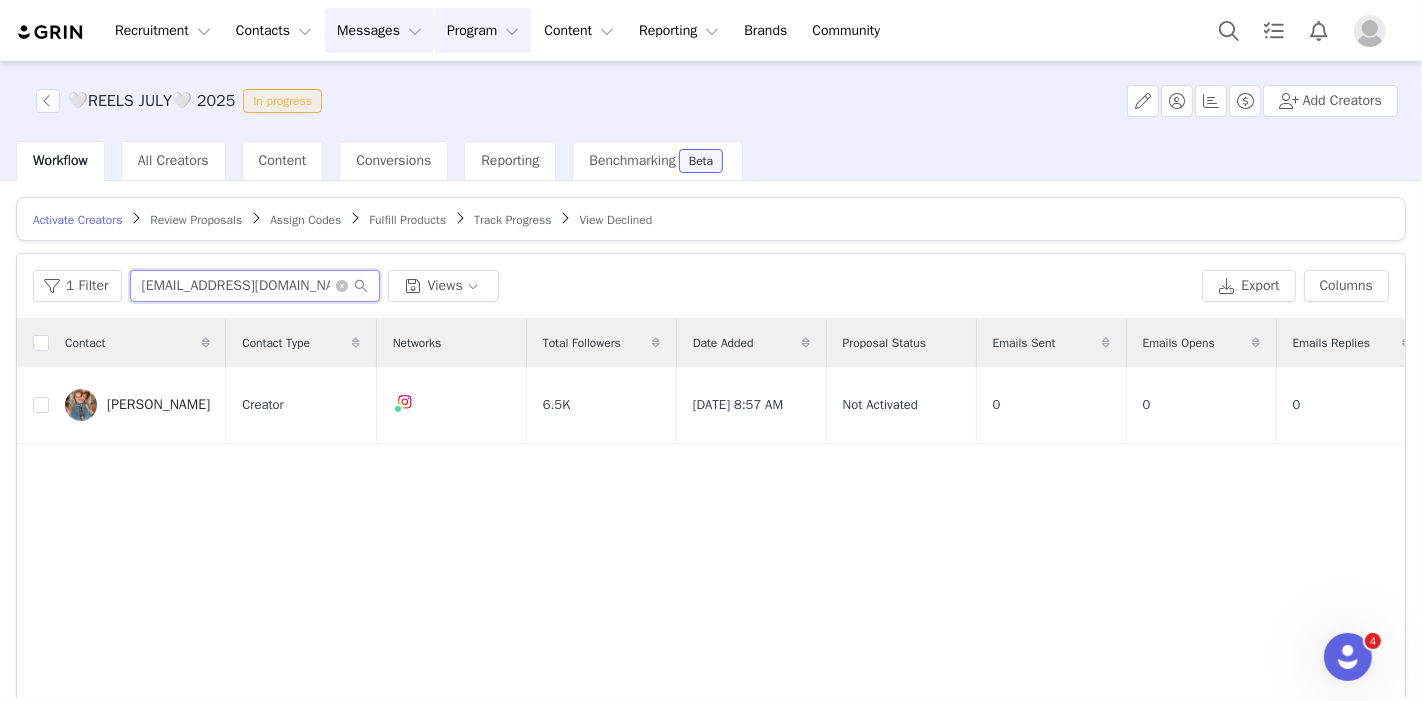 type on "dcrook10242@gmail.com" 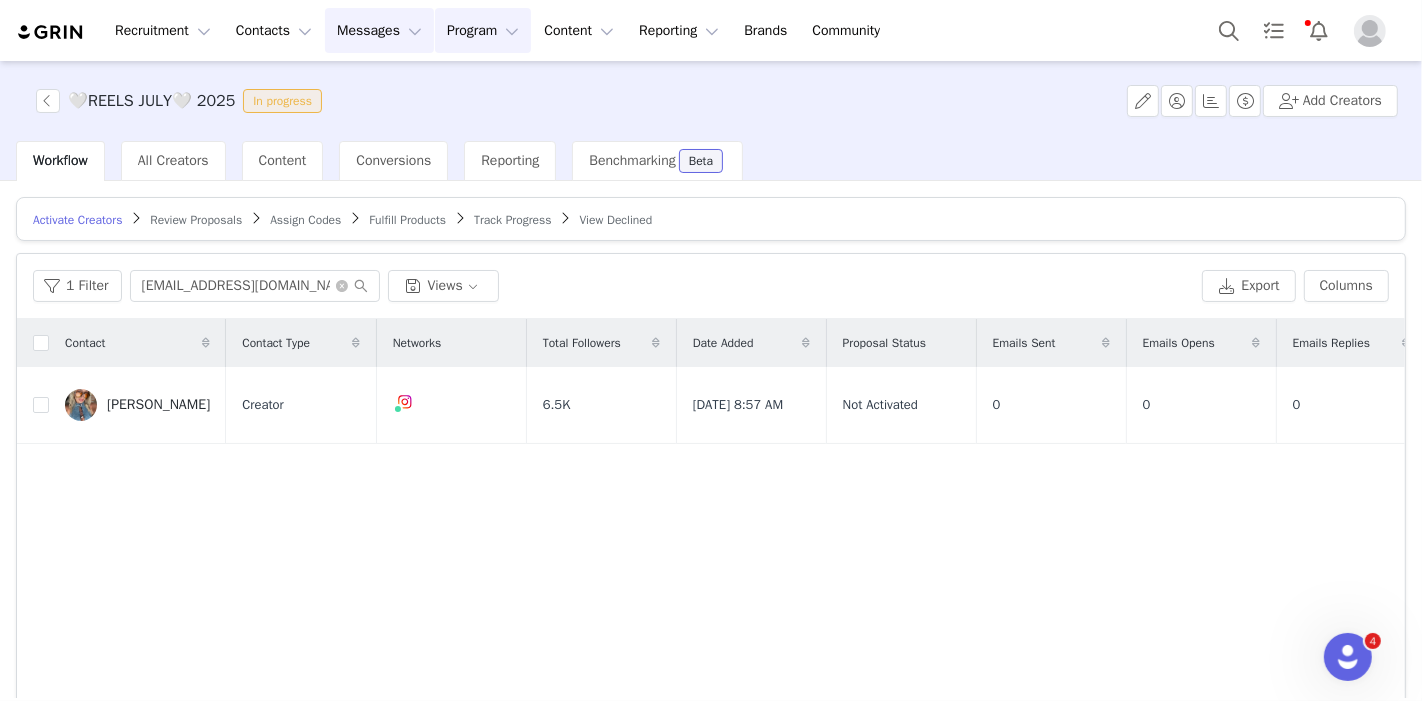 click on "Messages Messages" at bounding box center (379, 30) 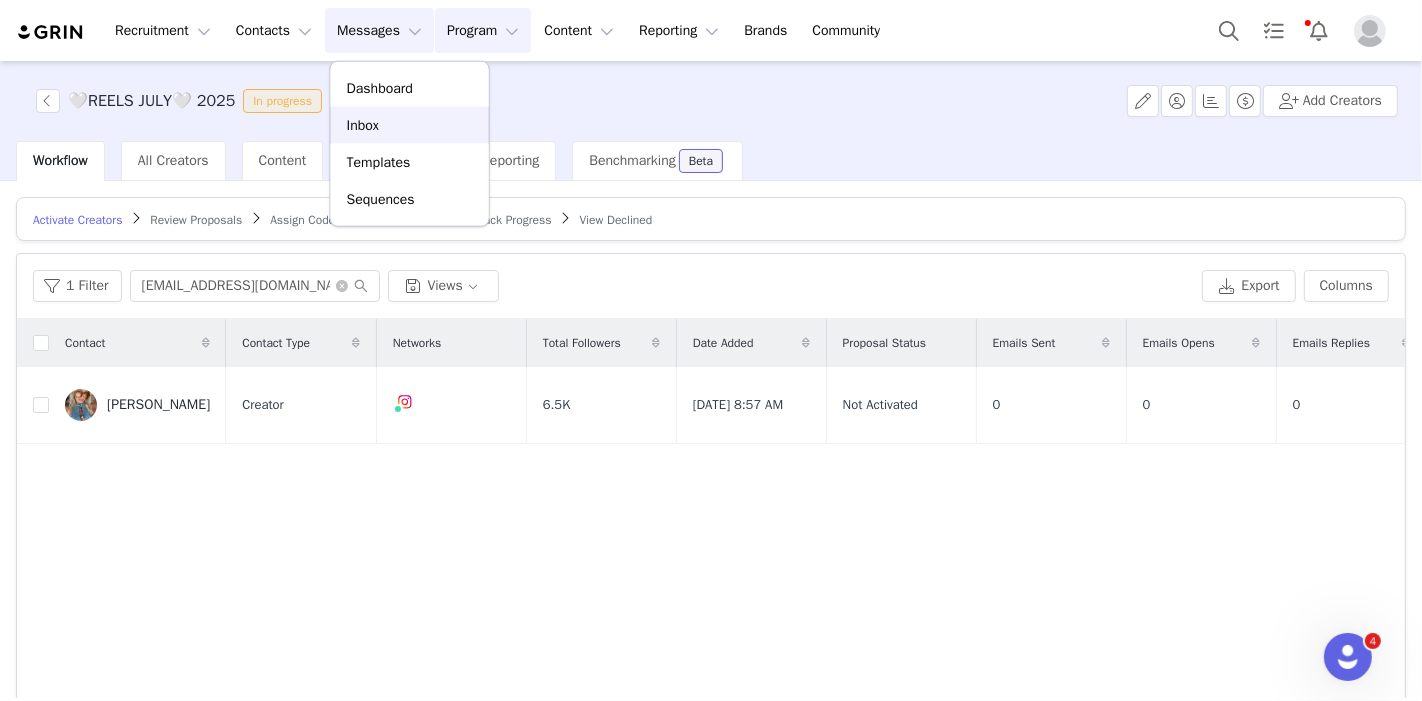 click on "Inbox" at bounding box center [410, 125] 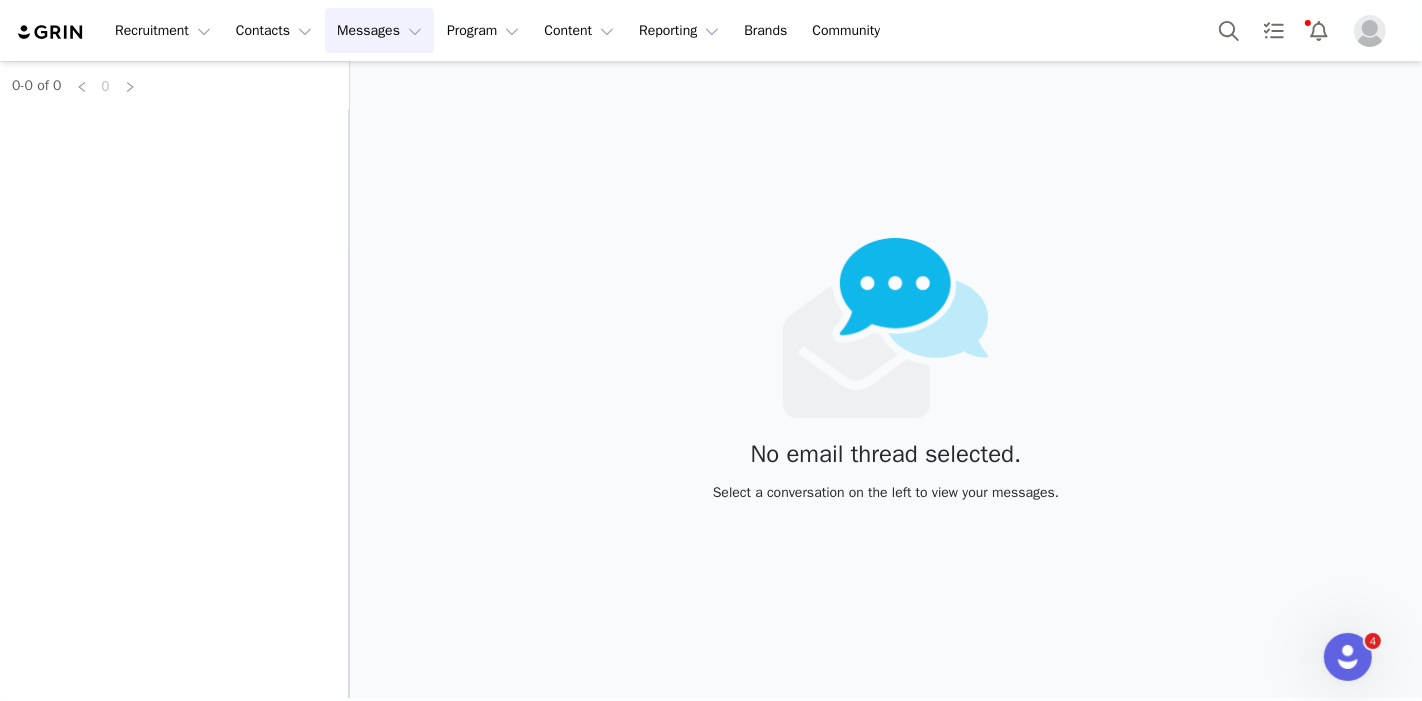 click on "0-0 of 0 0" at bounding box center (174, 379) 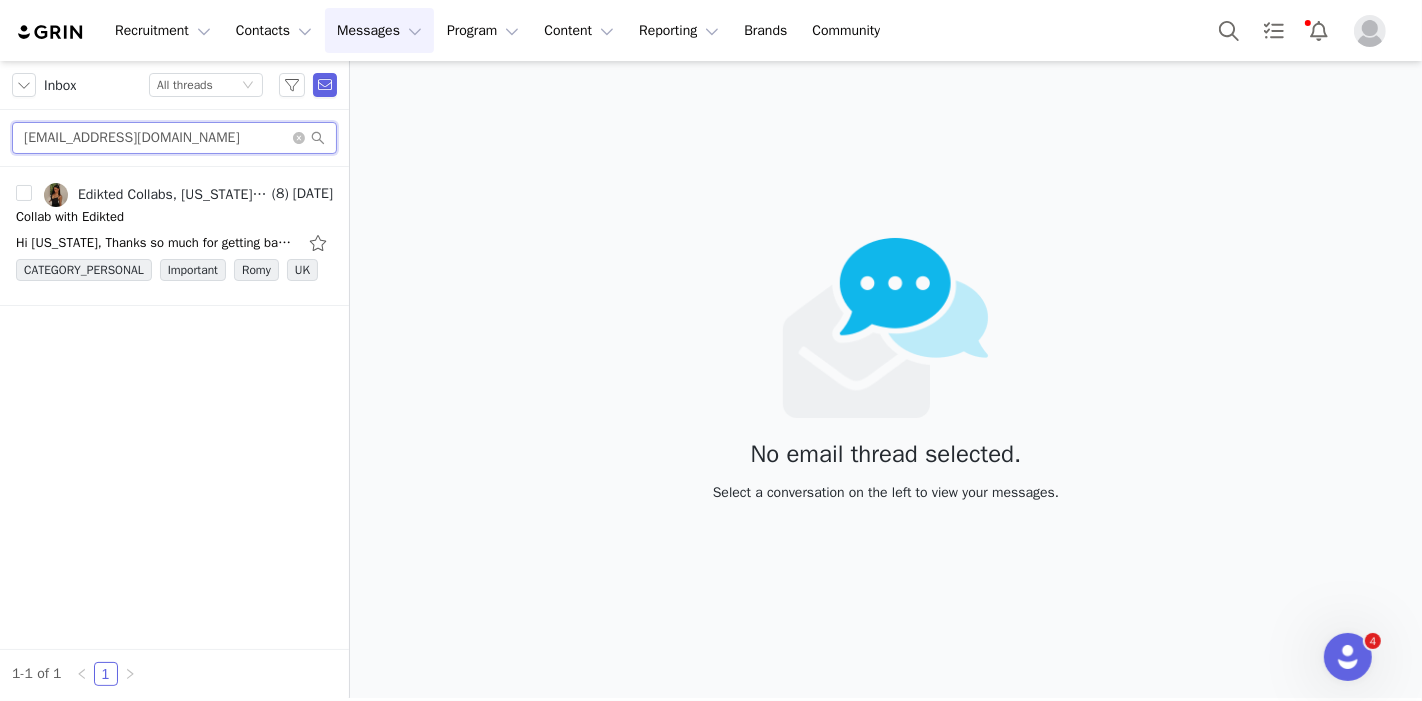 click on "gjdolder@gmail.com" at bounding box center (174, 138) 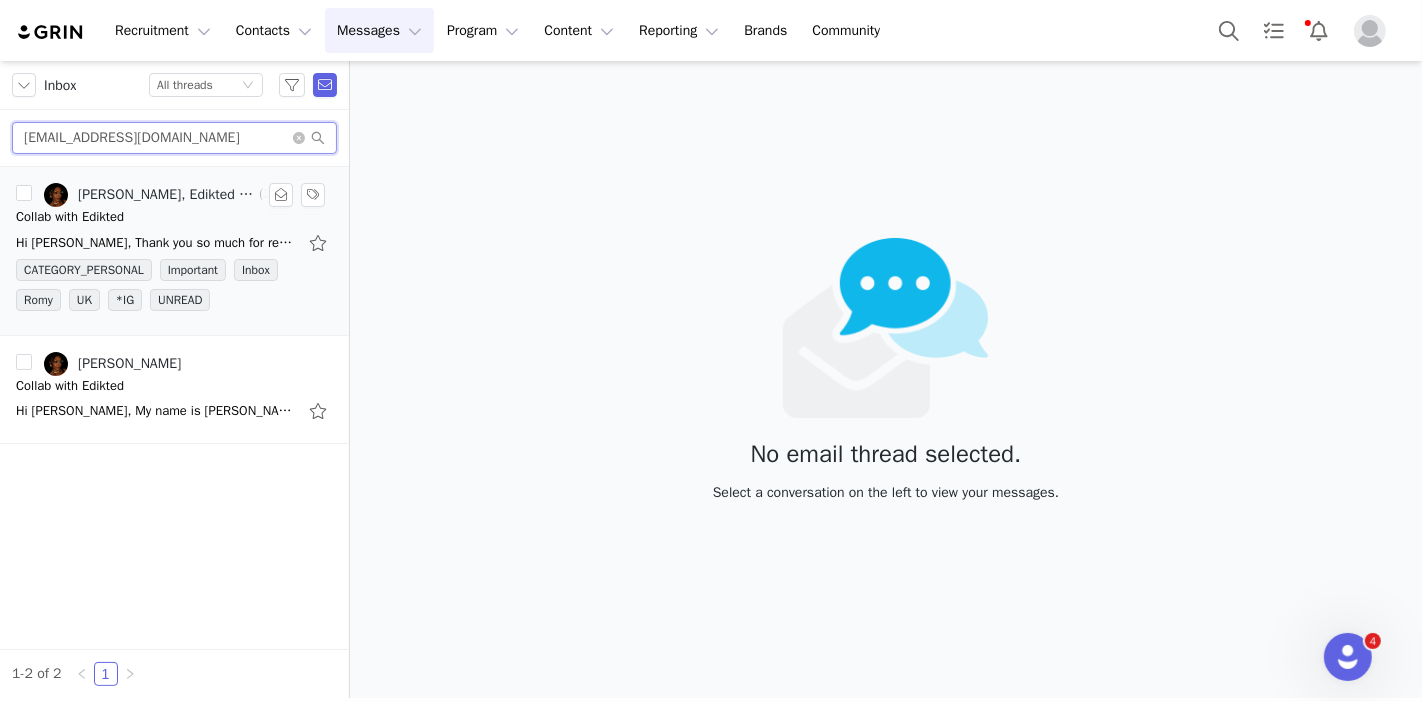 type on "aaliyahmenae@gmail.com" 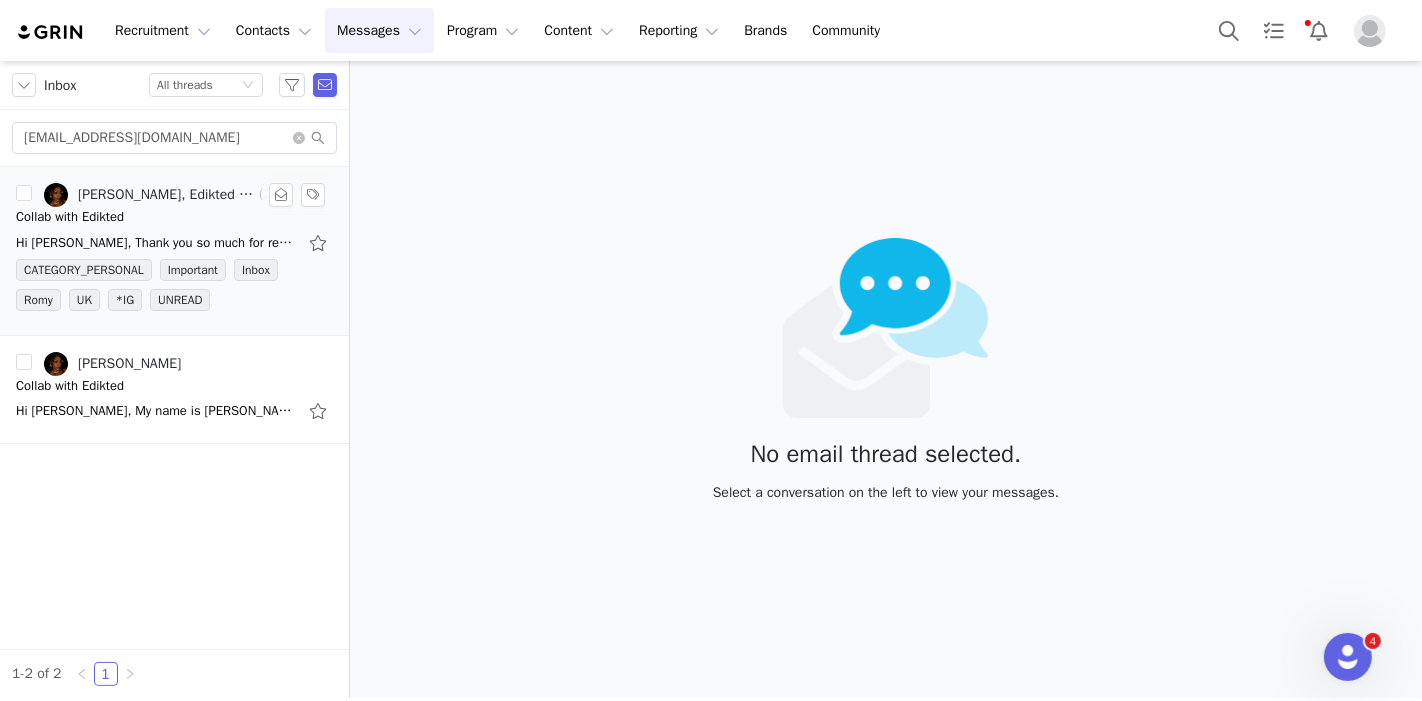 click on "Aaliyah Menae, Edikted Collabs" at bounding box center [166, 195] 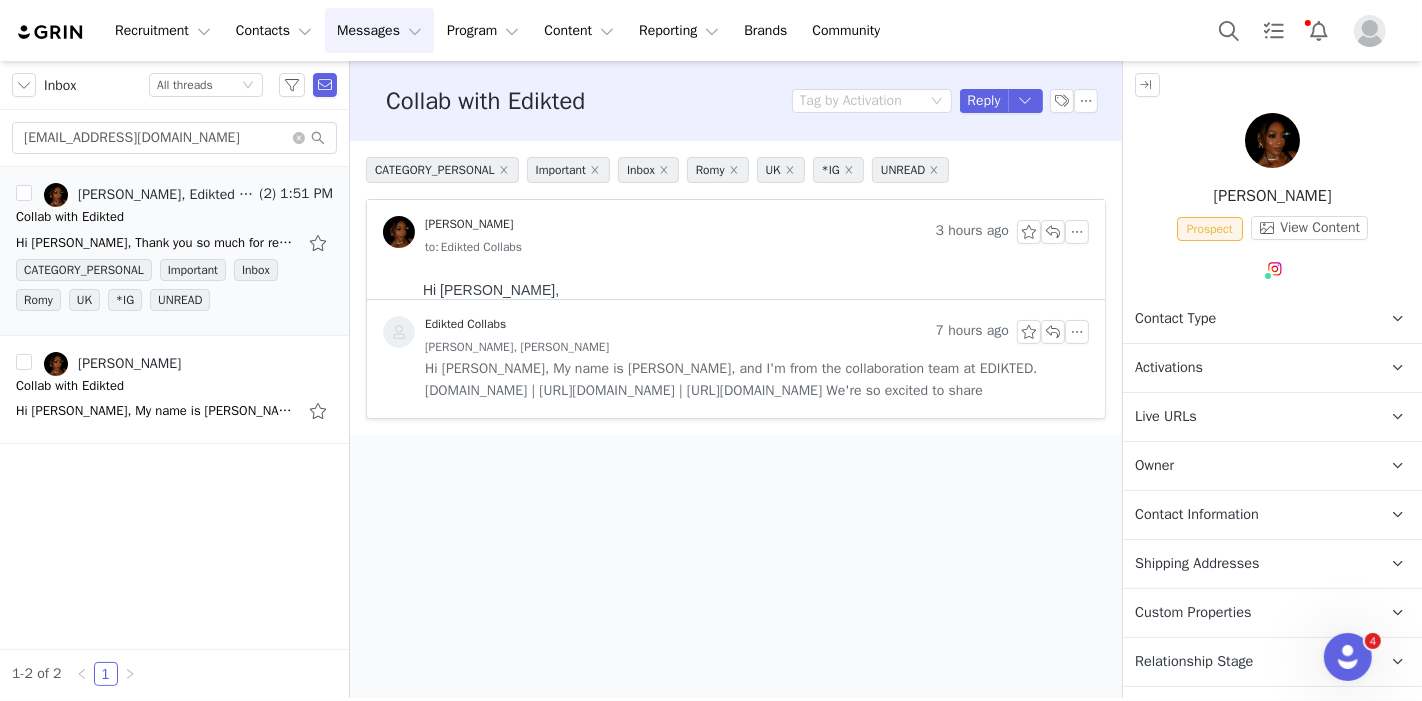 scroll, scrollTop: 0, scrollLeft: 0, axis: both 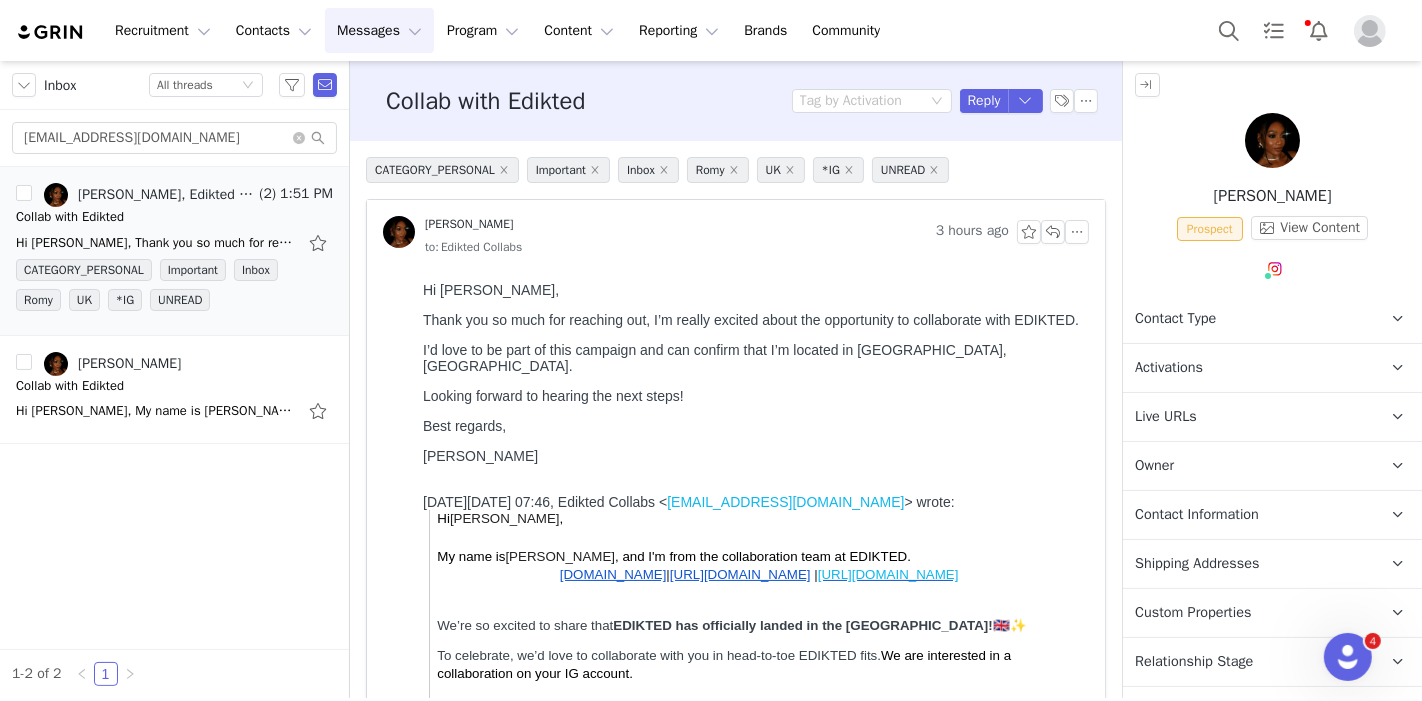 click on "Contact Type" at bounding box center [1175, 319] 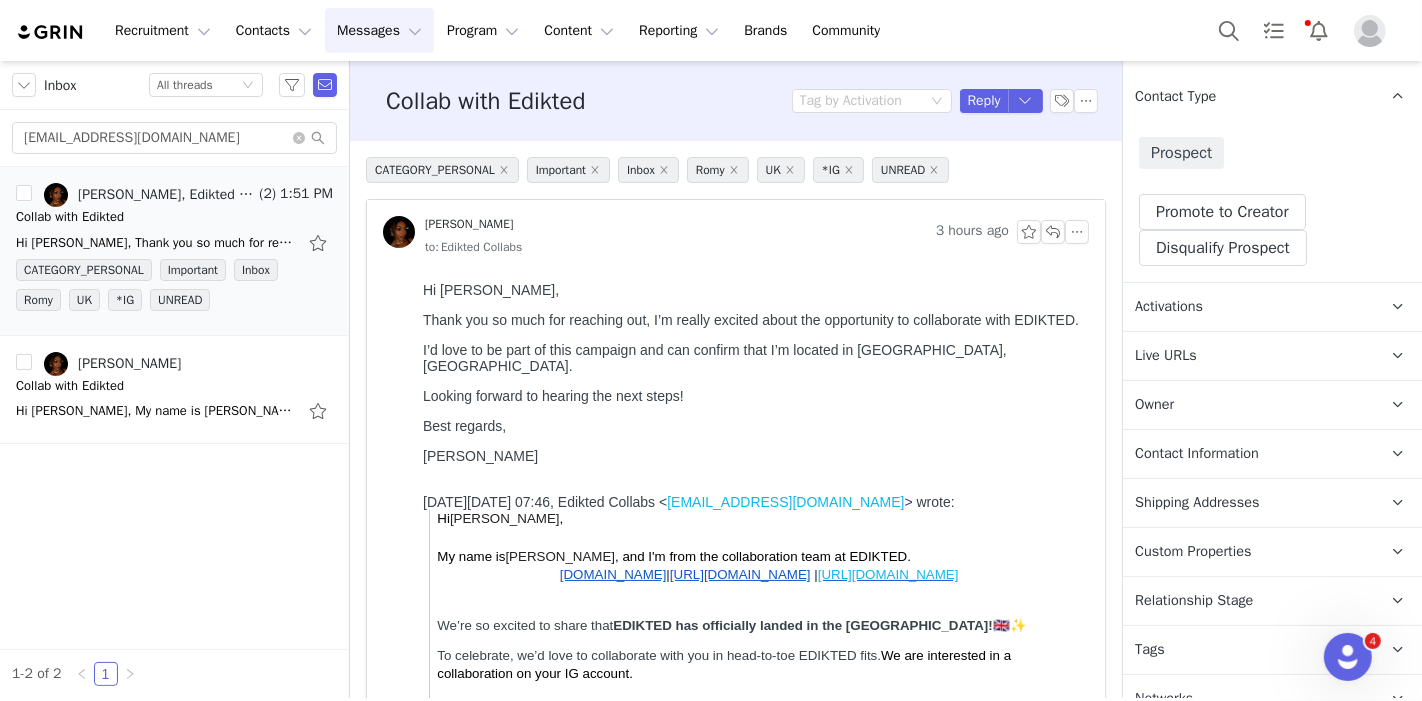 click on "Activations" at bounding box center [1248, 307] 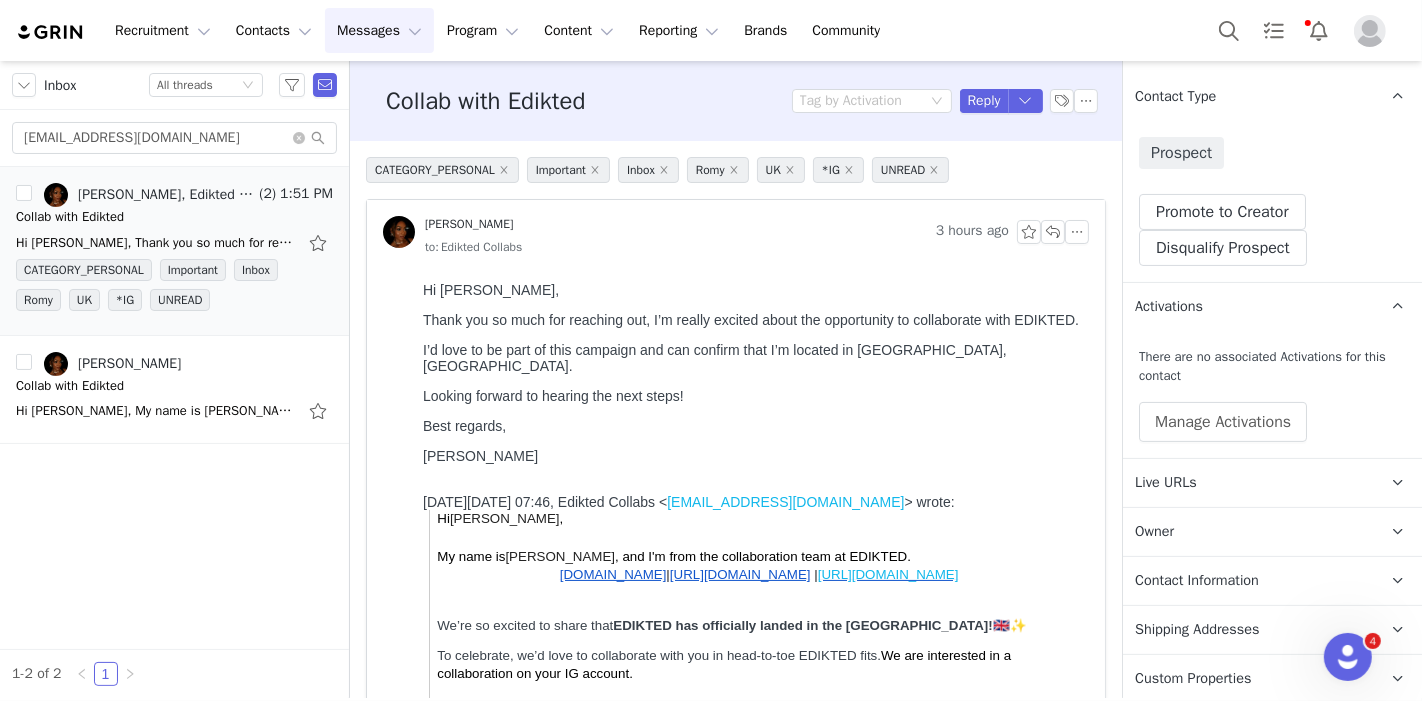 scroll, scrollTop: 369, scrollLeft: 0, axis: vertical 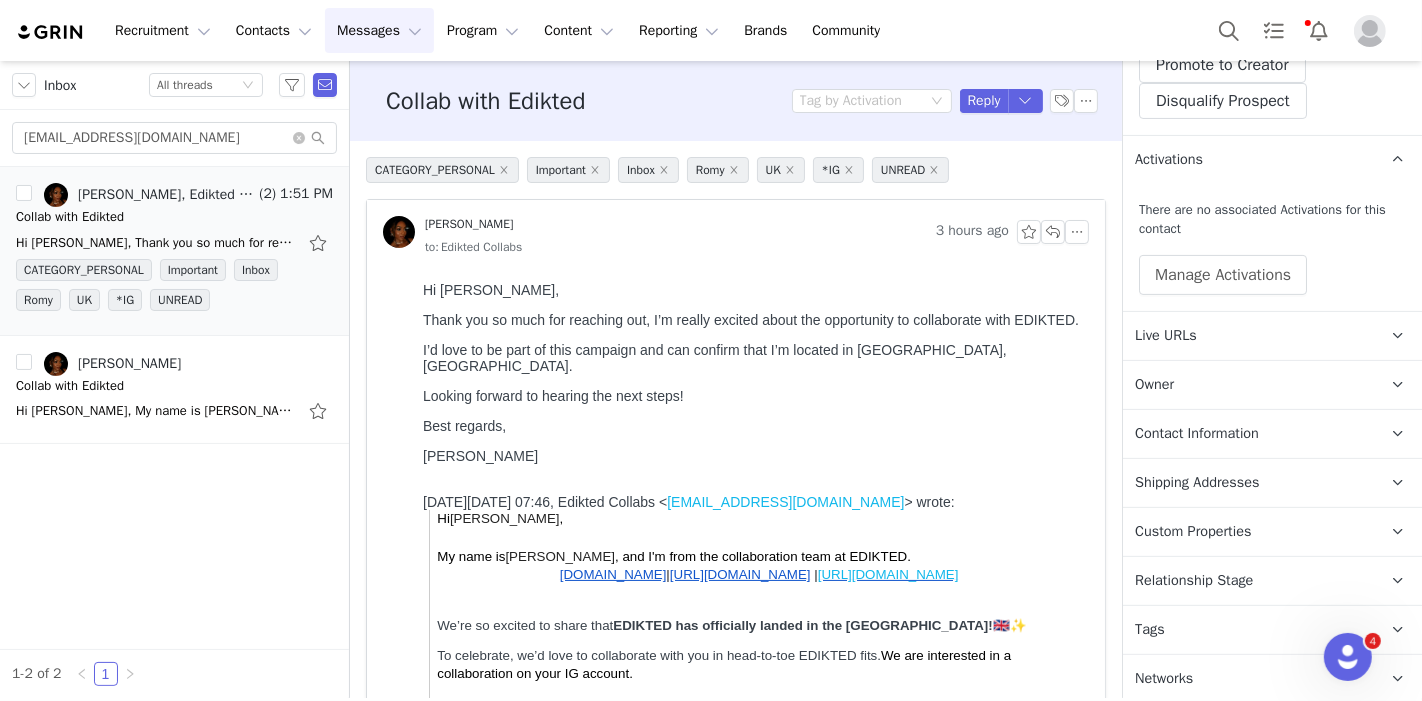 click on "Owner  The account user who owns the contact" at bounding box center [1248, 385] 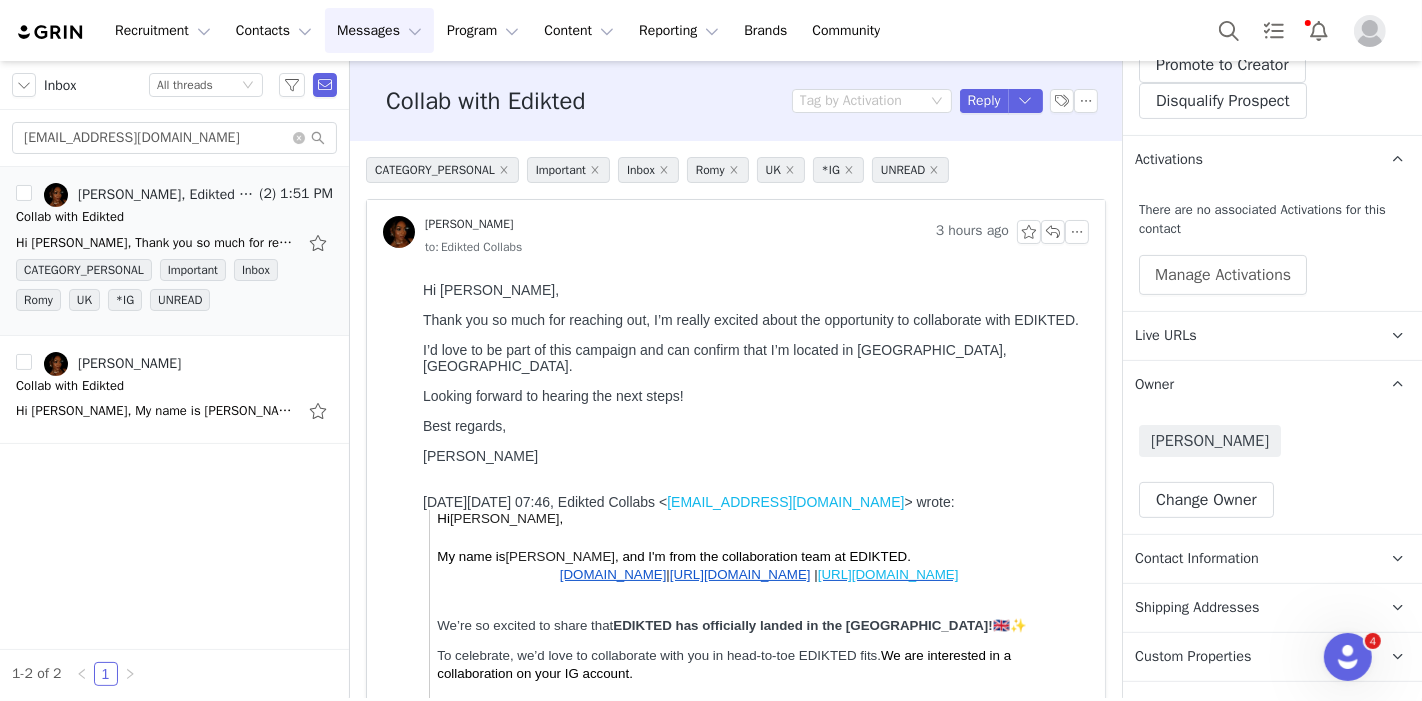 click on "Owner  The account user who owns the contact" at bounding box center (1248, 385) 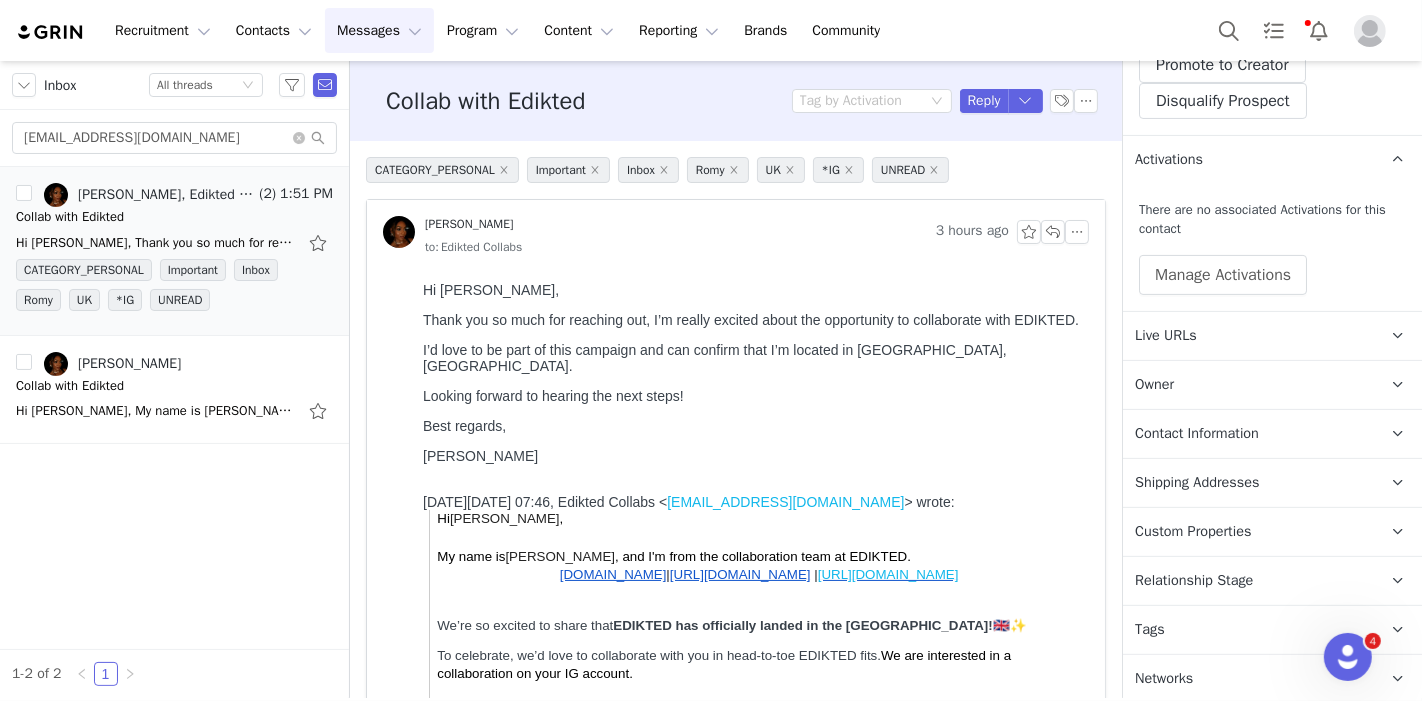 click on "Tags  Keep track of your contacts by assigning them tags. You can then filter your contacts by tag." at bounding box center [1248, 630] 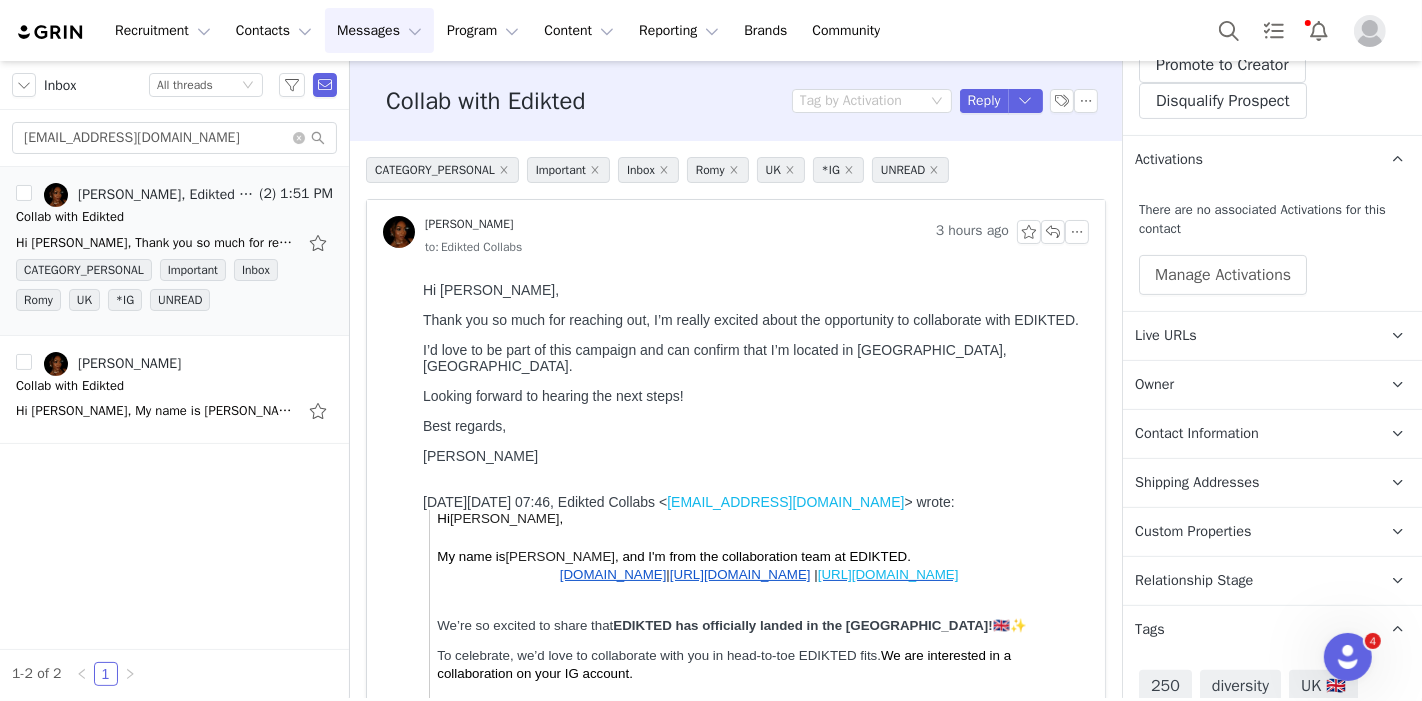 click on "Relationship Stage" at bounding box center [1194, 581] 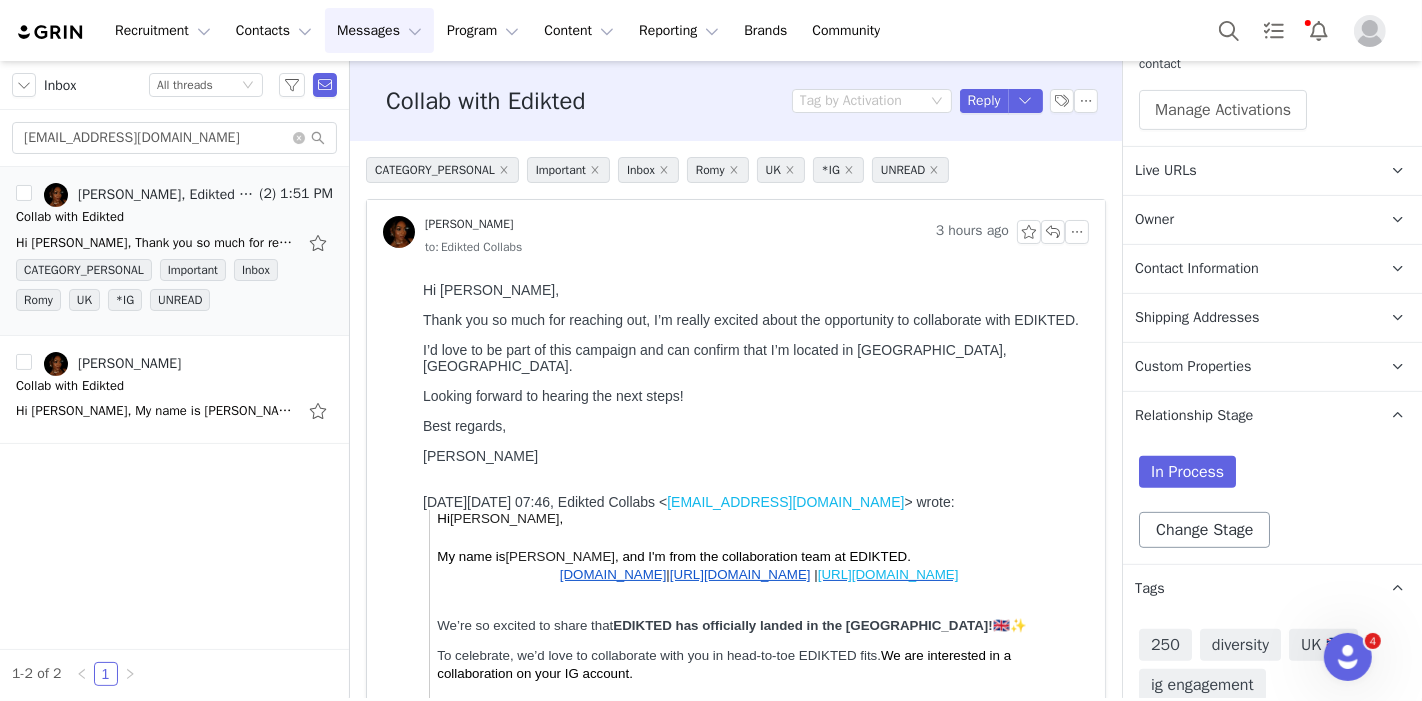 scroll, scrollTop: 657, scrollLeft: 0, axis: vertical 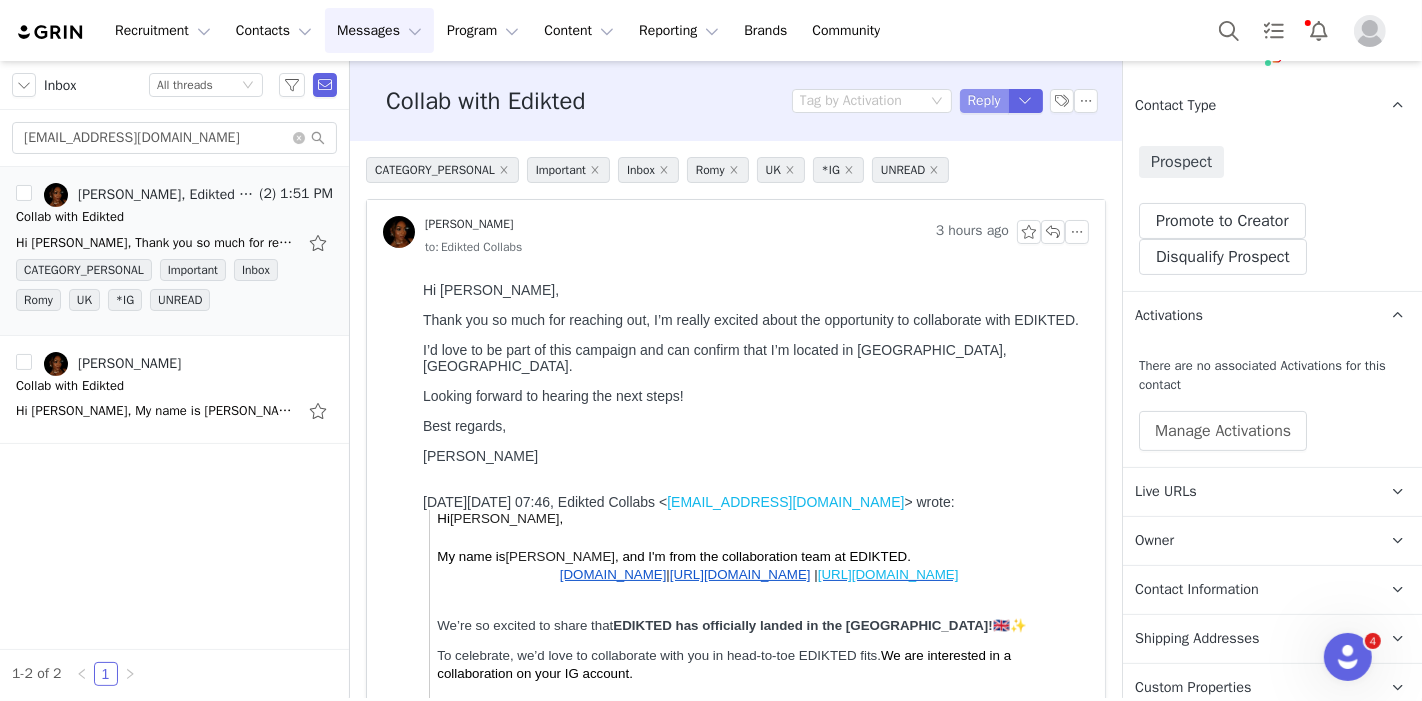 click on "Reply" at bounding box center (984, 101) 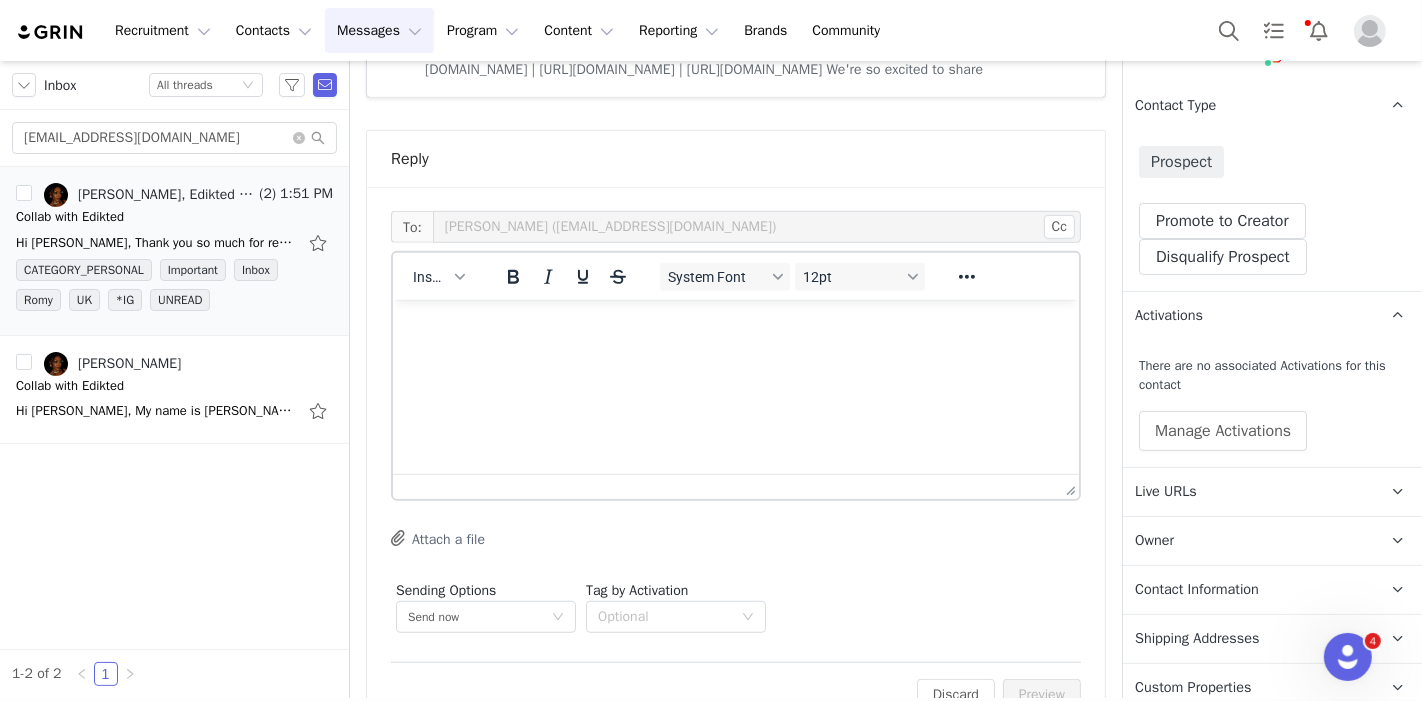 scroll, scrollTop: 1075, scrollLeft: 0, axis: vertical 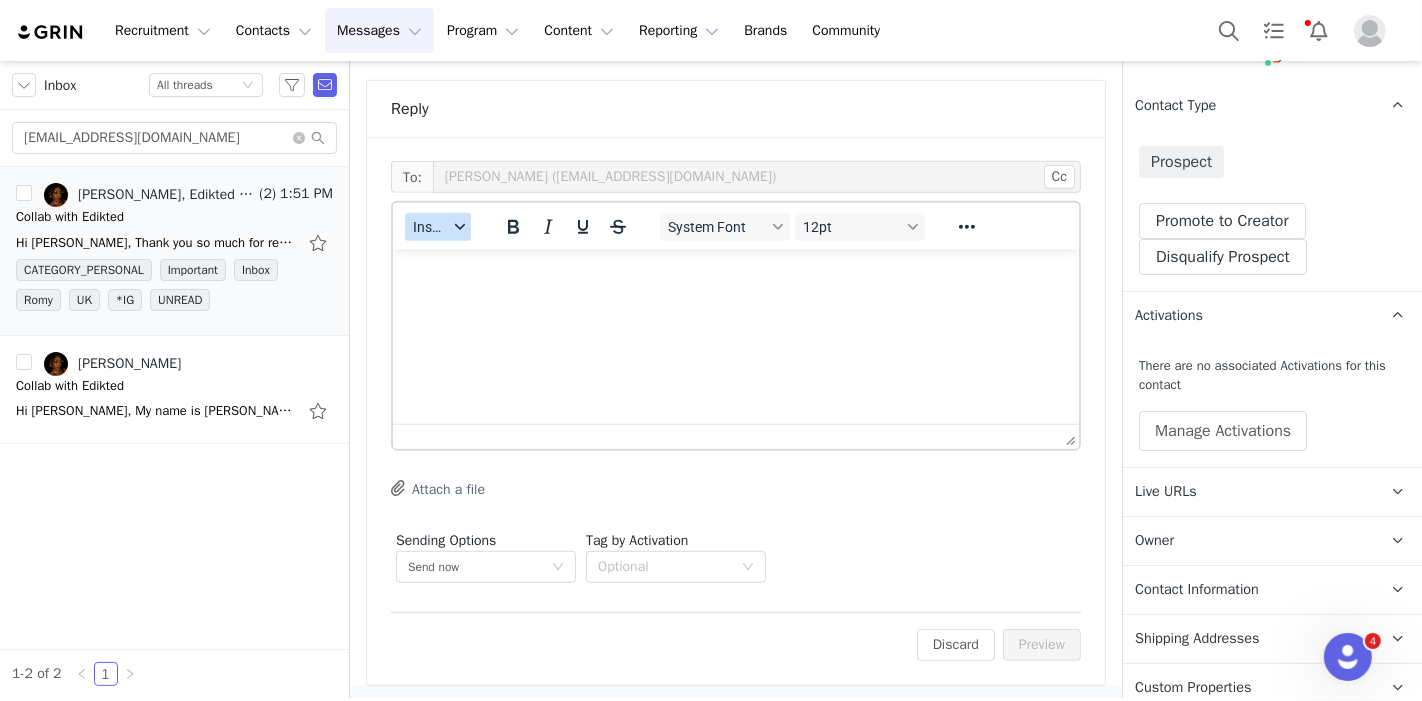 click on "Insert" at bounding box center (430, 227) 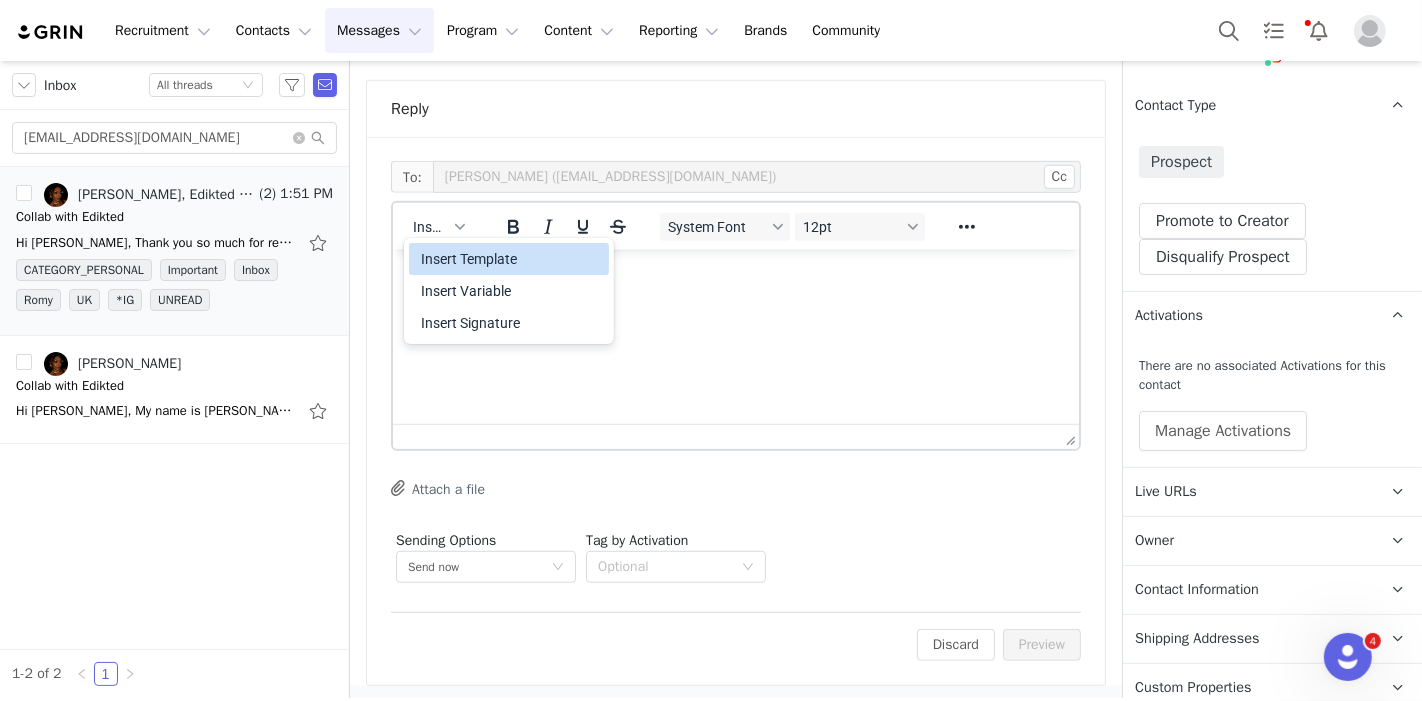 click on "Insert Template" at bounding box center [511, 259] 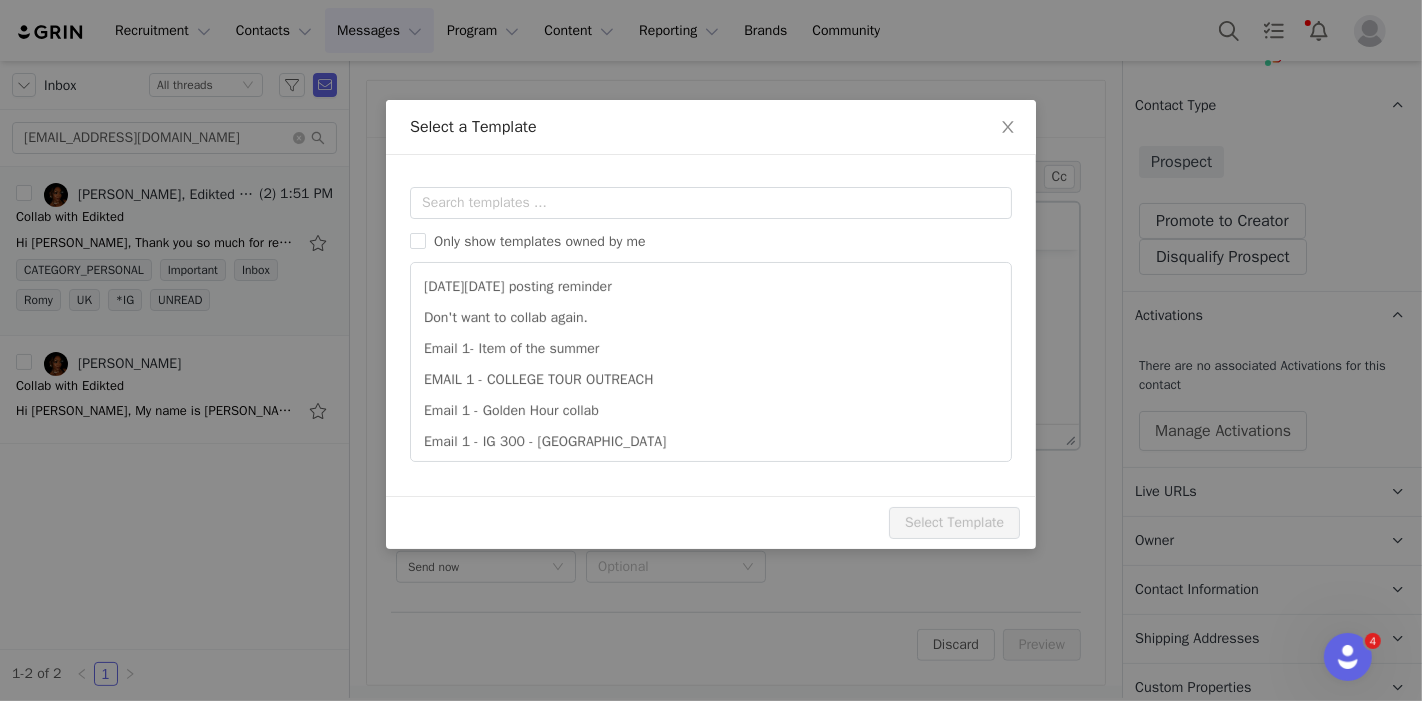 scroll, scrollTop: 0, scrollLeft: 0, axis: both 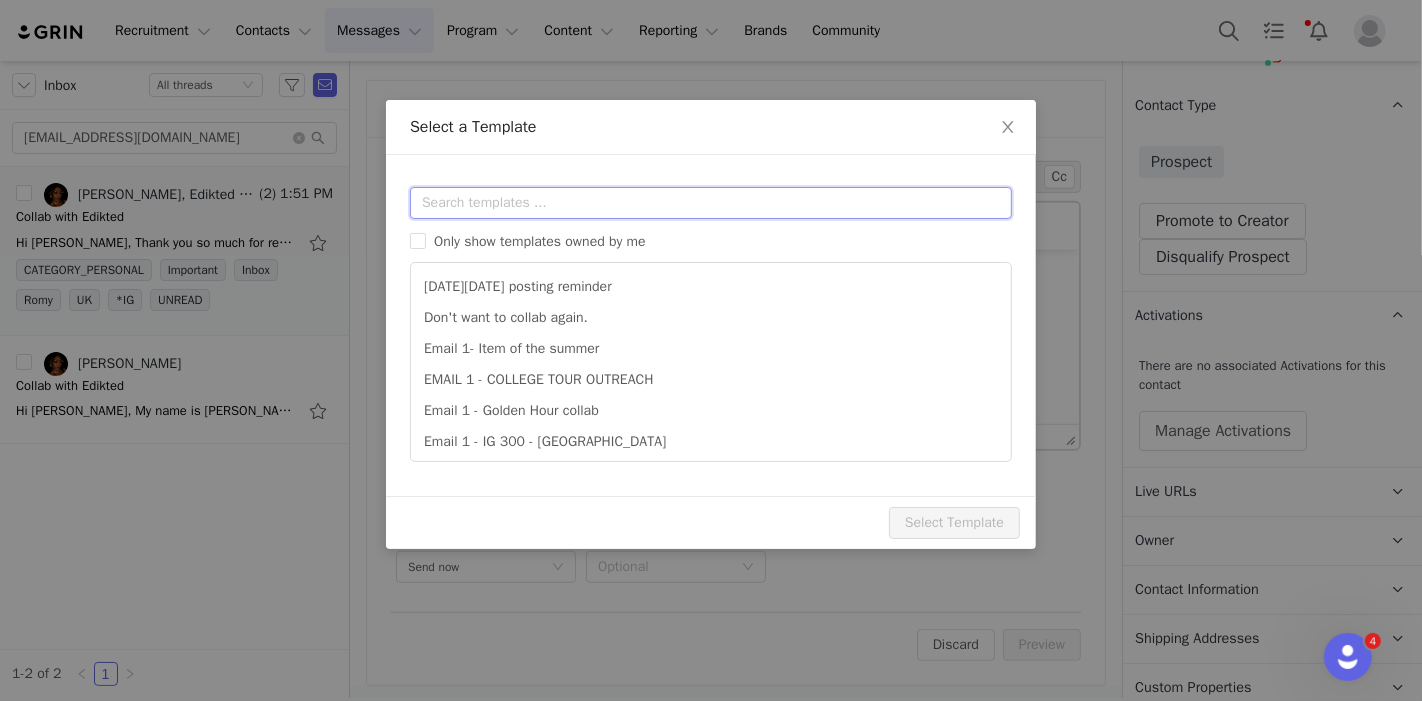 click at bounding box center (711, 203) 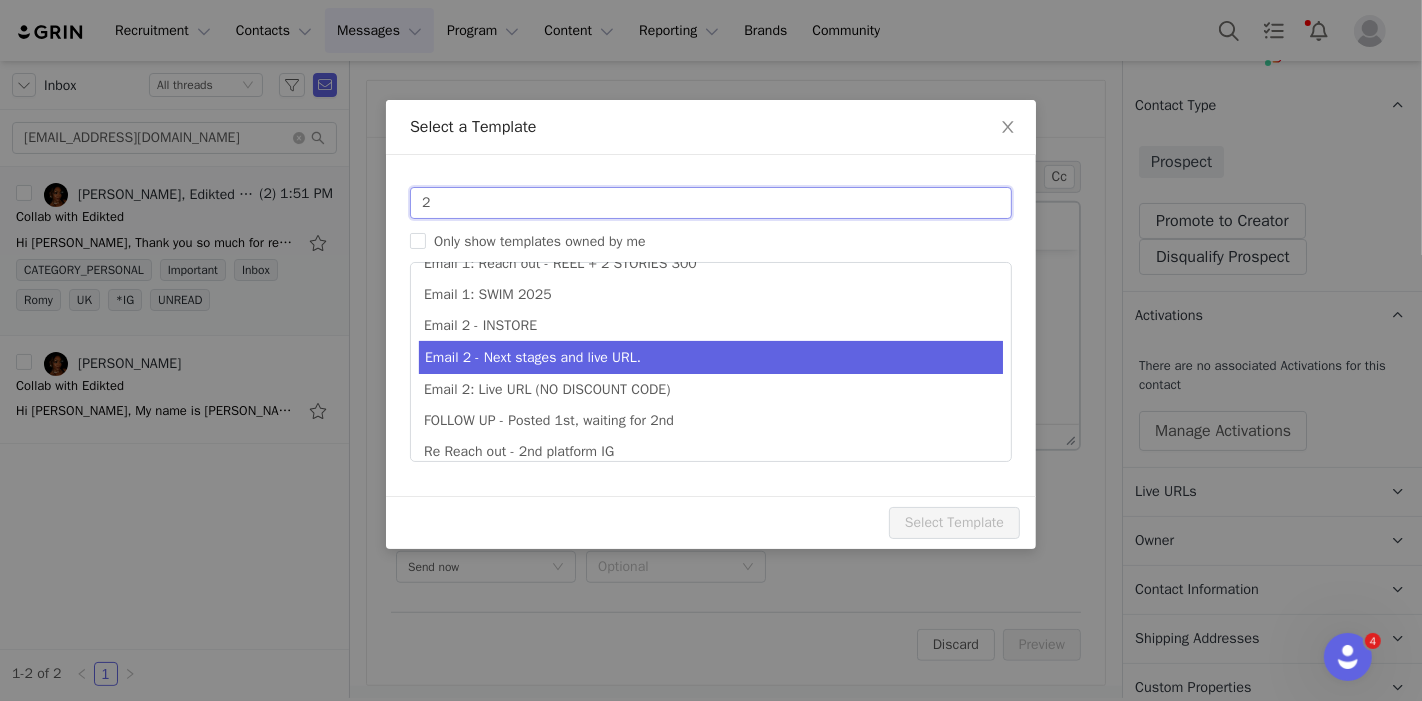 scroll, scrollTop: 35, scrollLeft: 0, axis: vertical 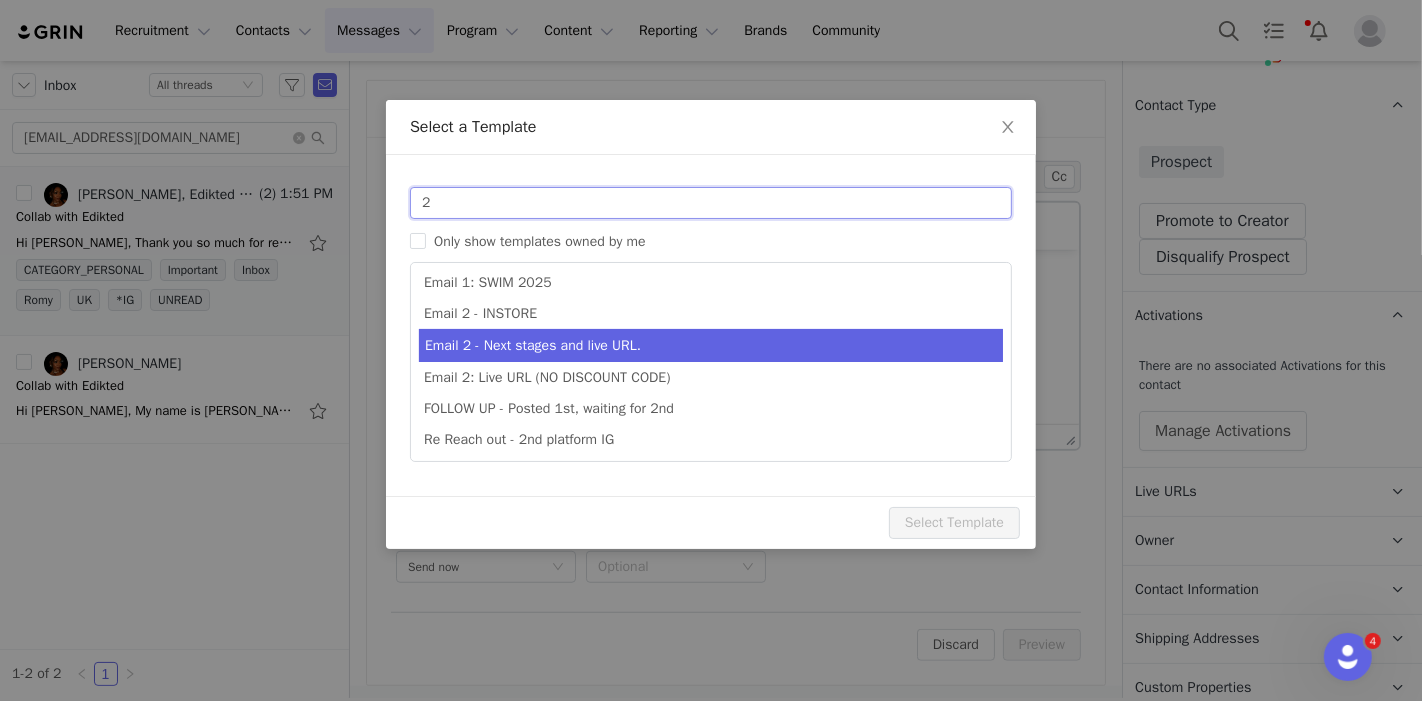 type on "2" 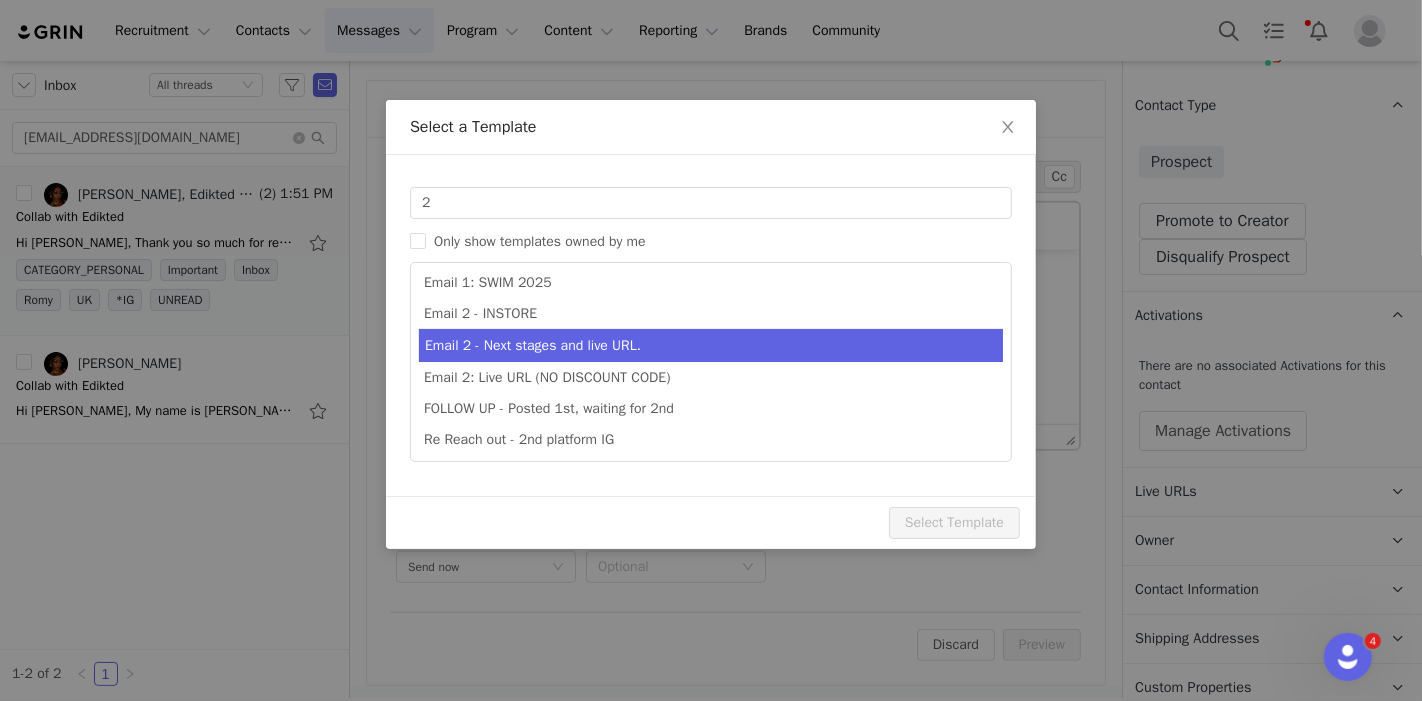 type on "Collab with Edikted" 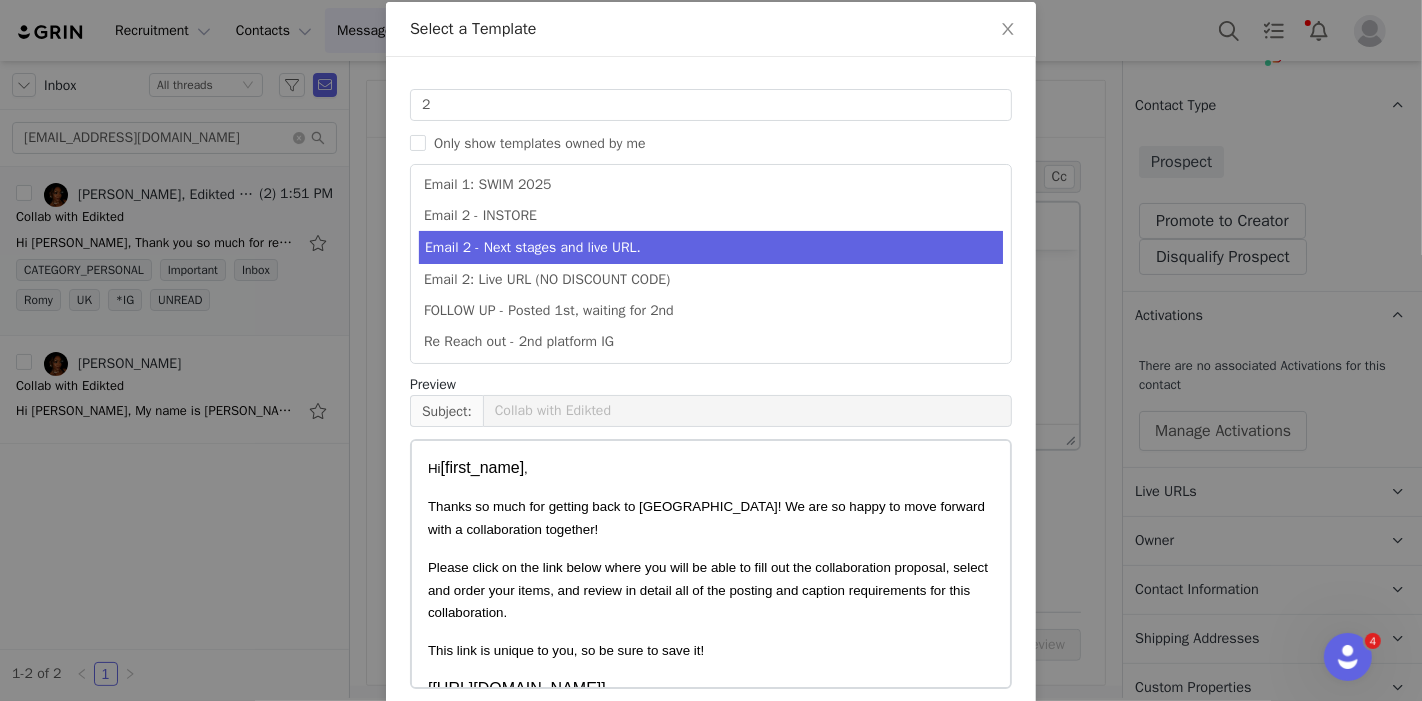 scroll, scrollTop: 185, scrollLeft: 0, axis: vertical 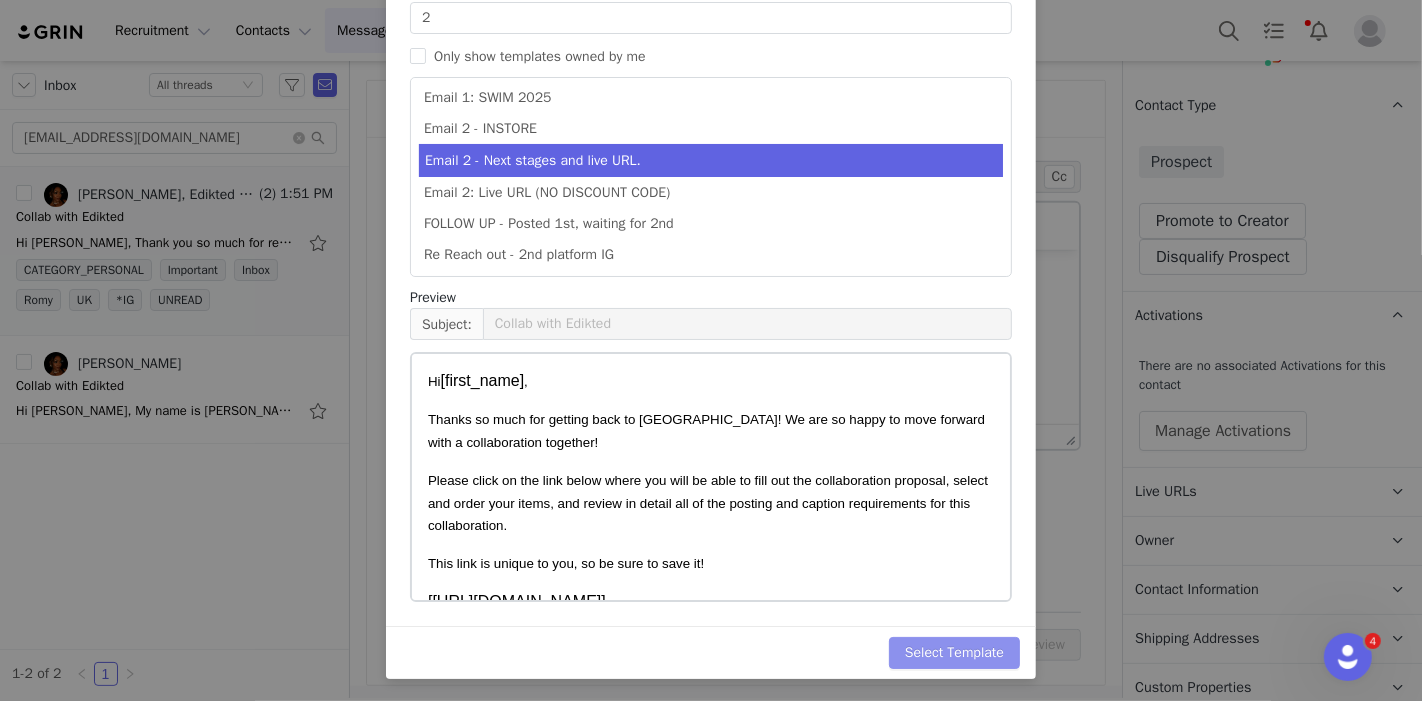 click on "Select Template" at bounding box center (954, 653) 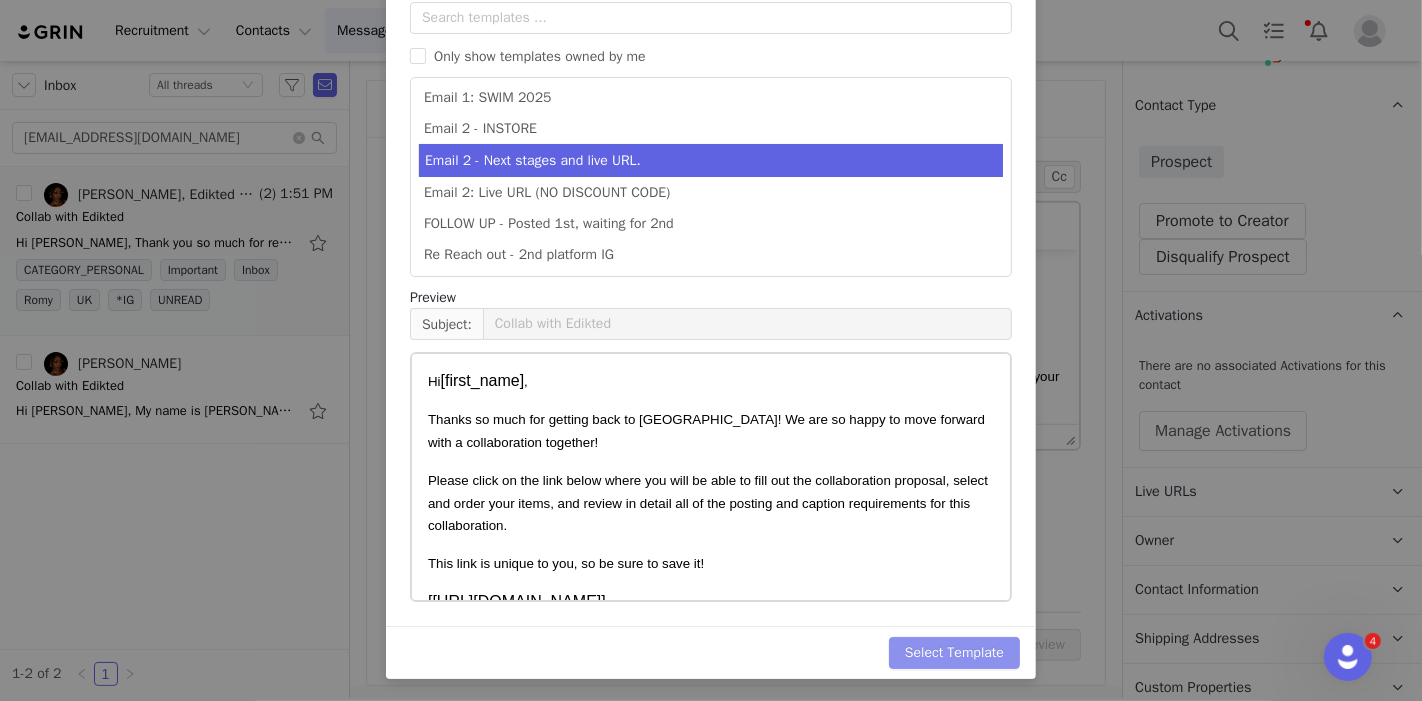 scroll, scrollTop: 0, scrollLeft: 0, axis: both 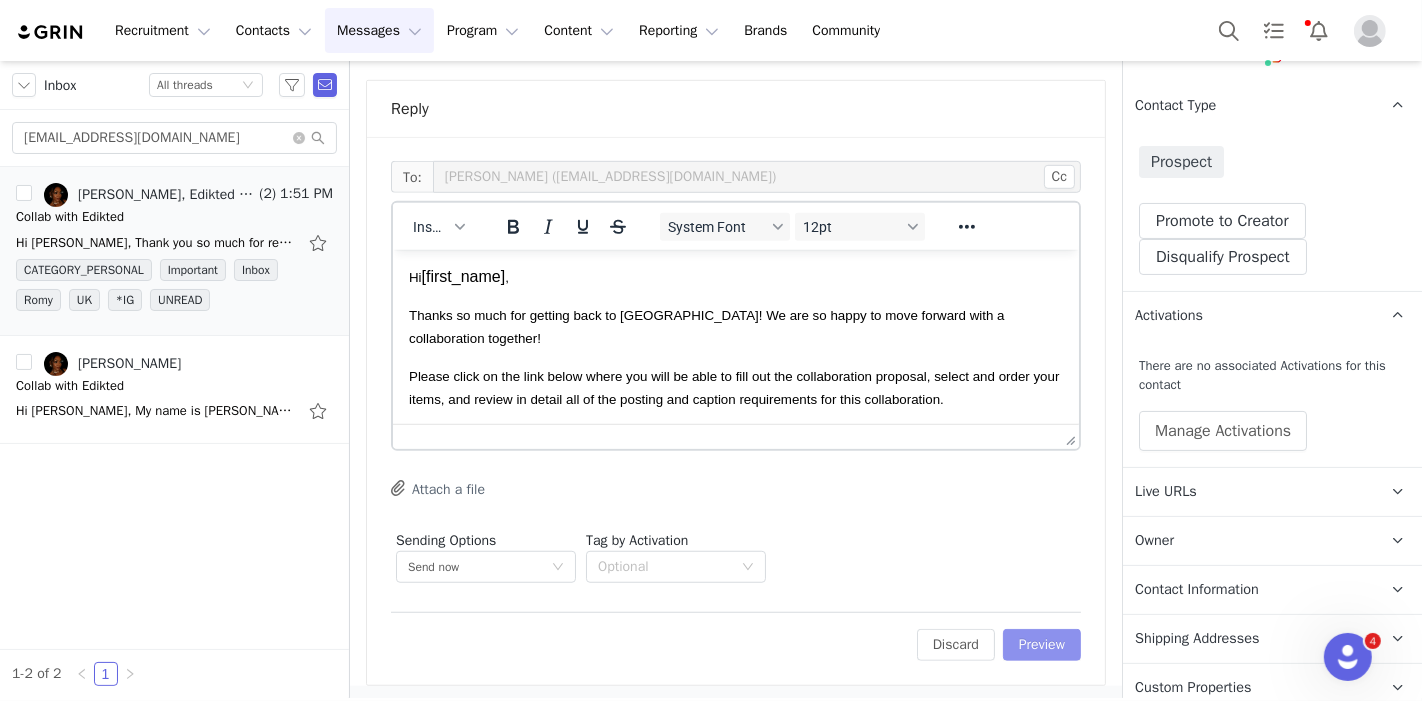 click on "Preview" at bounding box center (1042, 645) 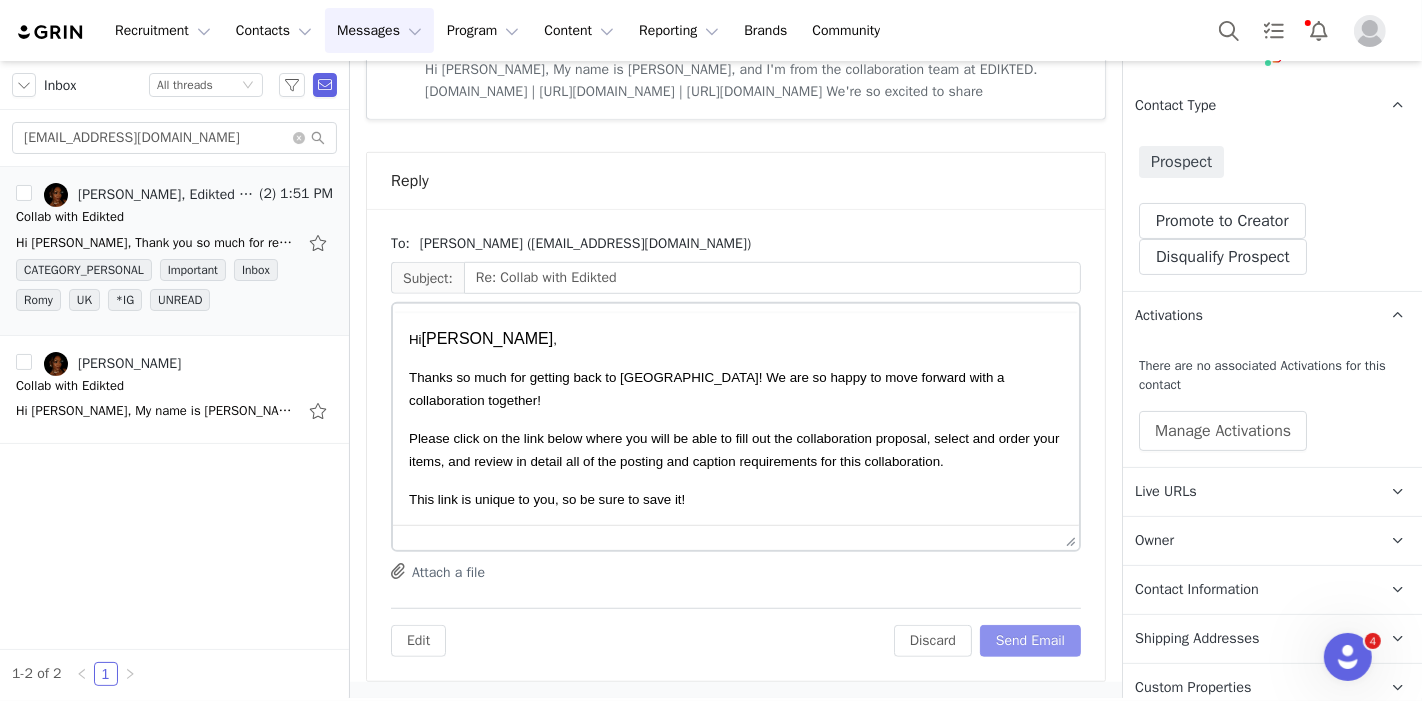 scroll, scrollTop: 1000, scrollLeft: 0, axis: vertical 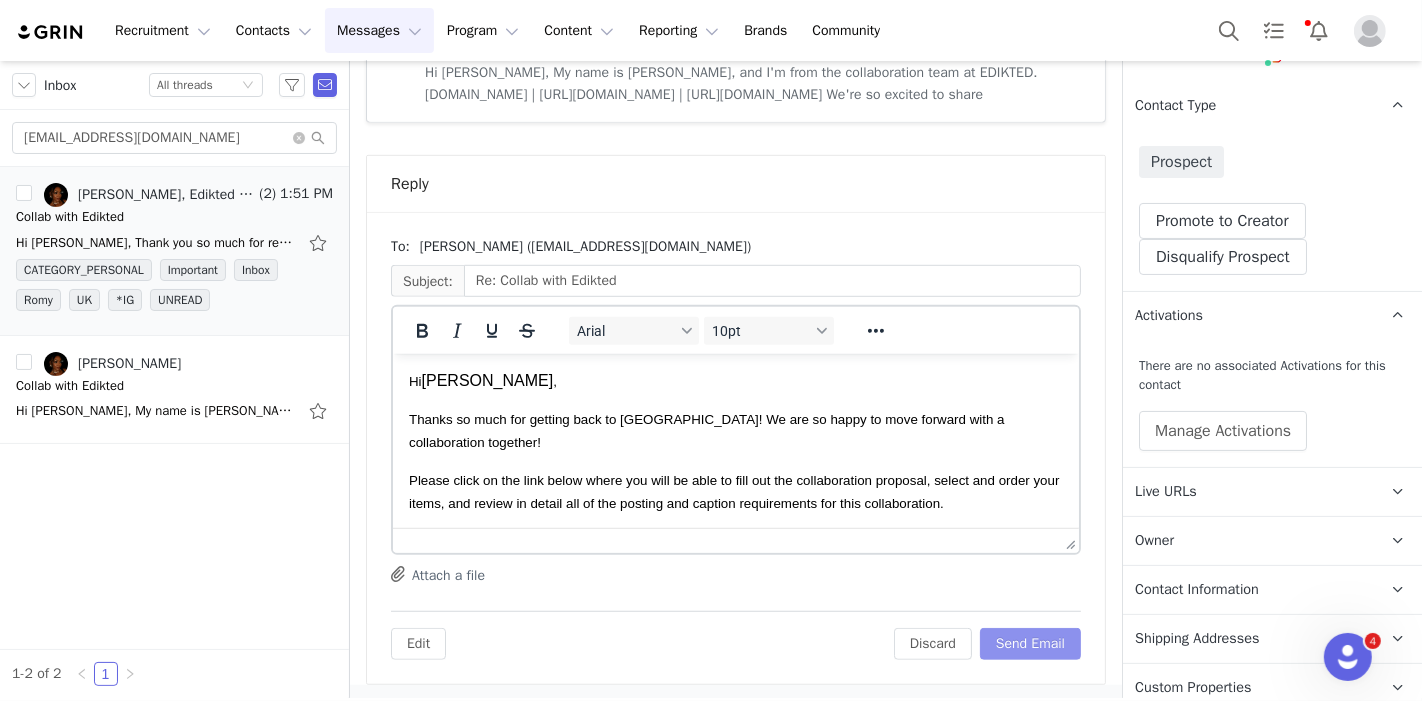 click on "Send Email" at bounding box center [1030, 644] 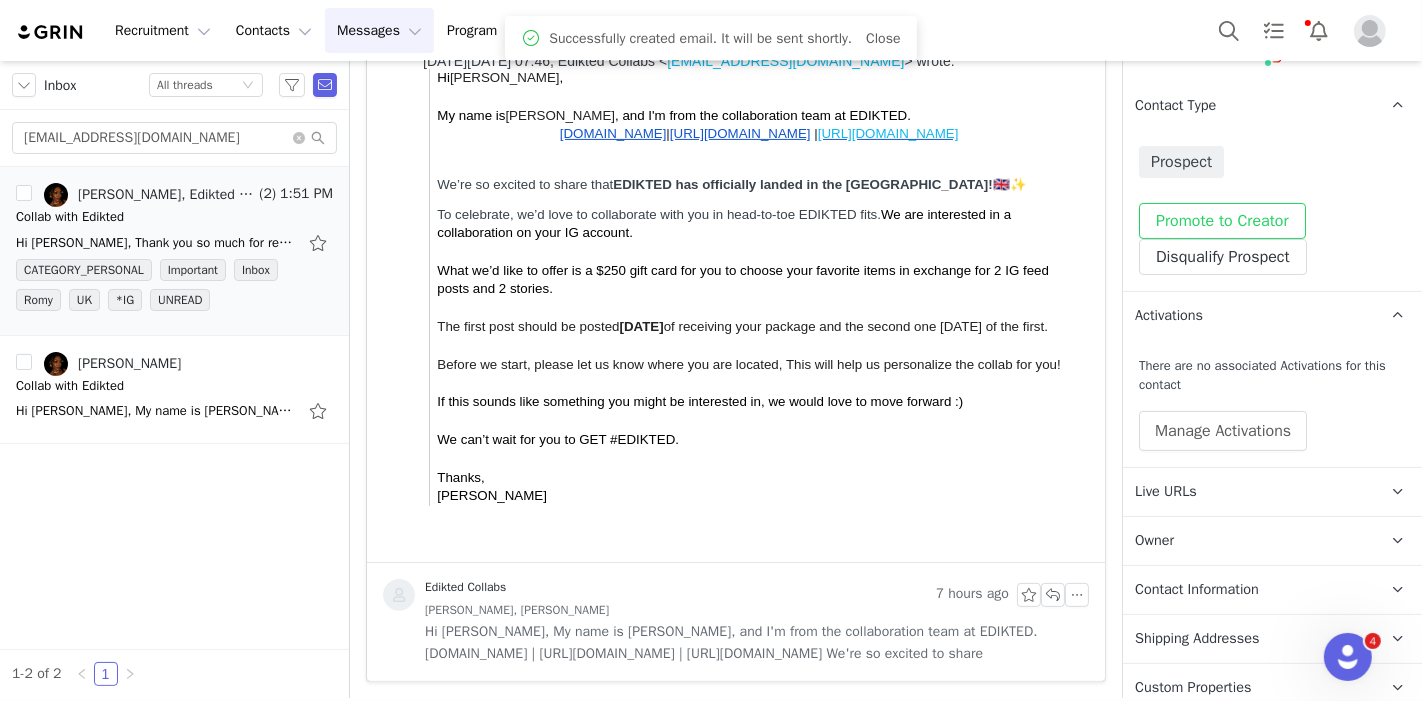 scroll, scrollTop: 438, scrollLeft: 0, axis: vertical 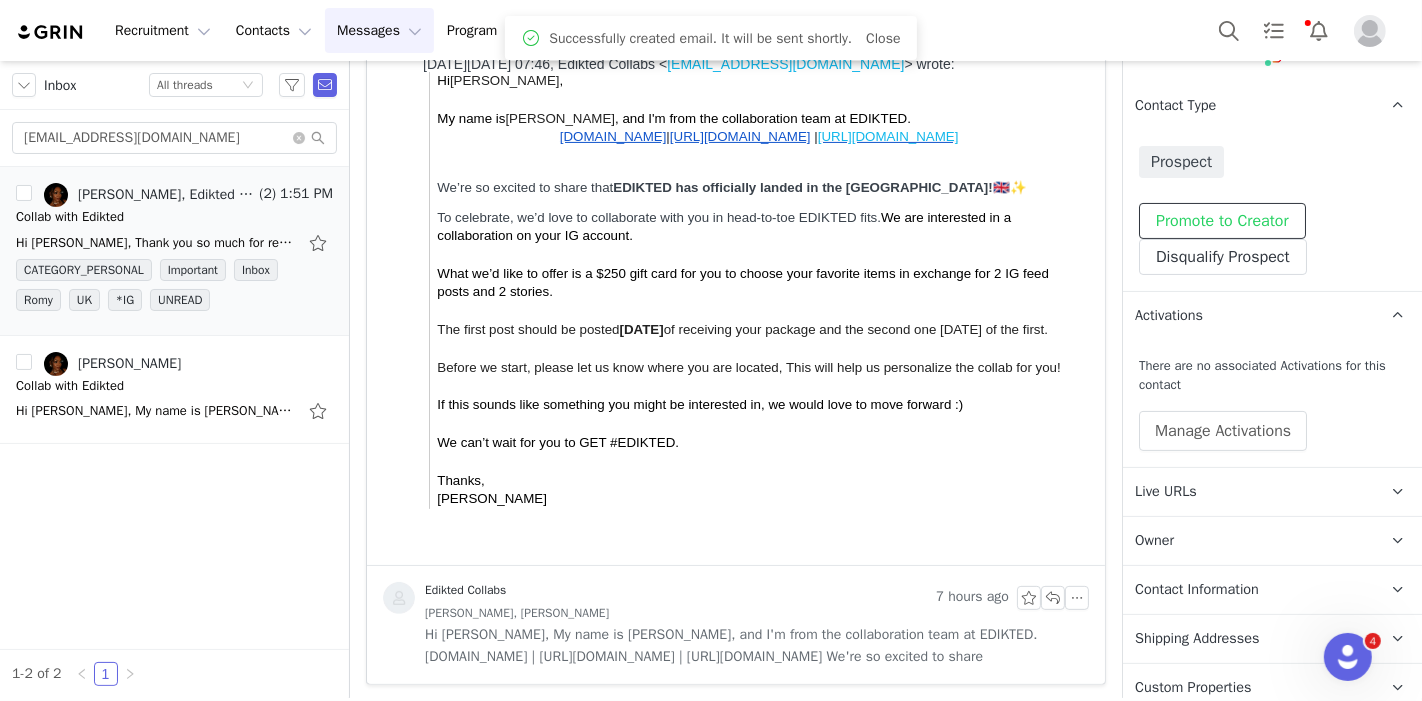 click on "Promote to Creator" at bounding box center (1222, 221) 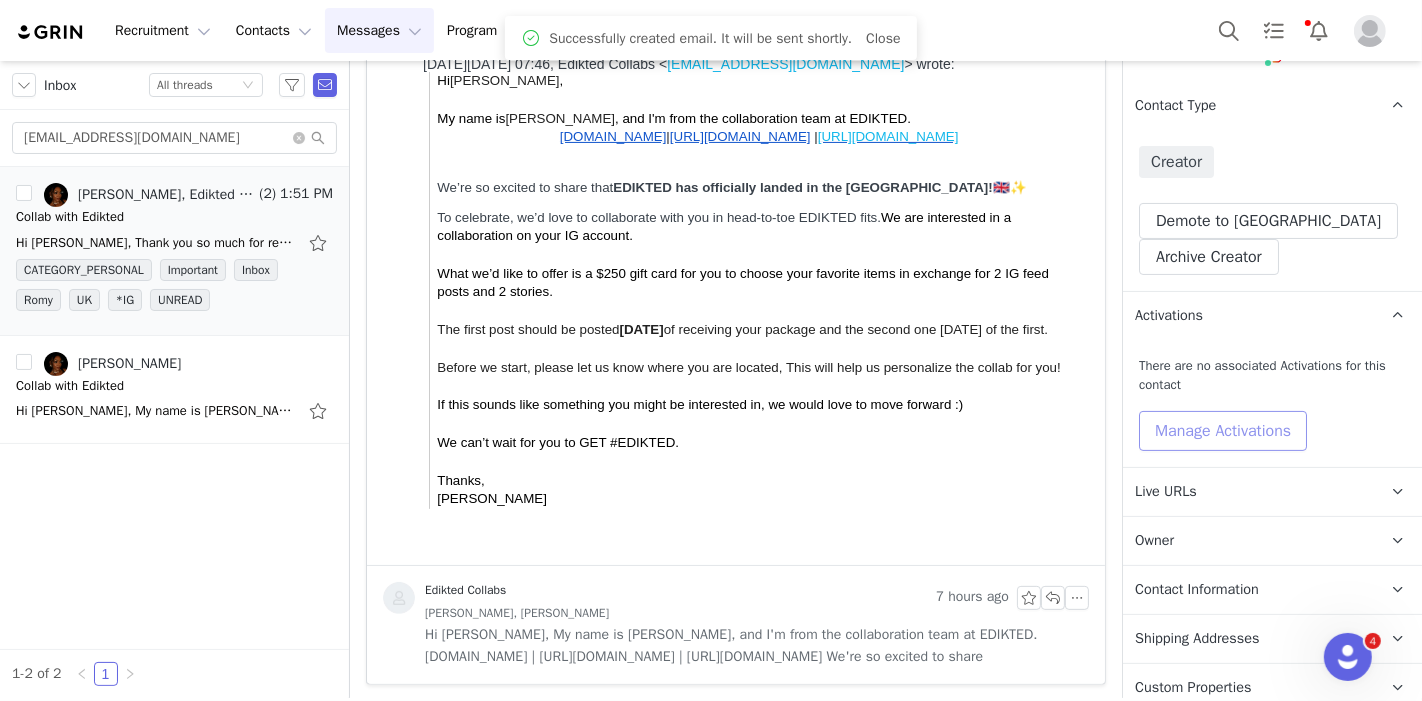 click on "Manage Activations" at bounding box center (1223, 431) 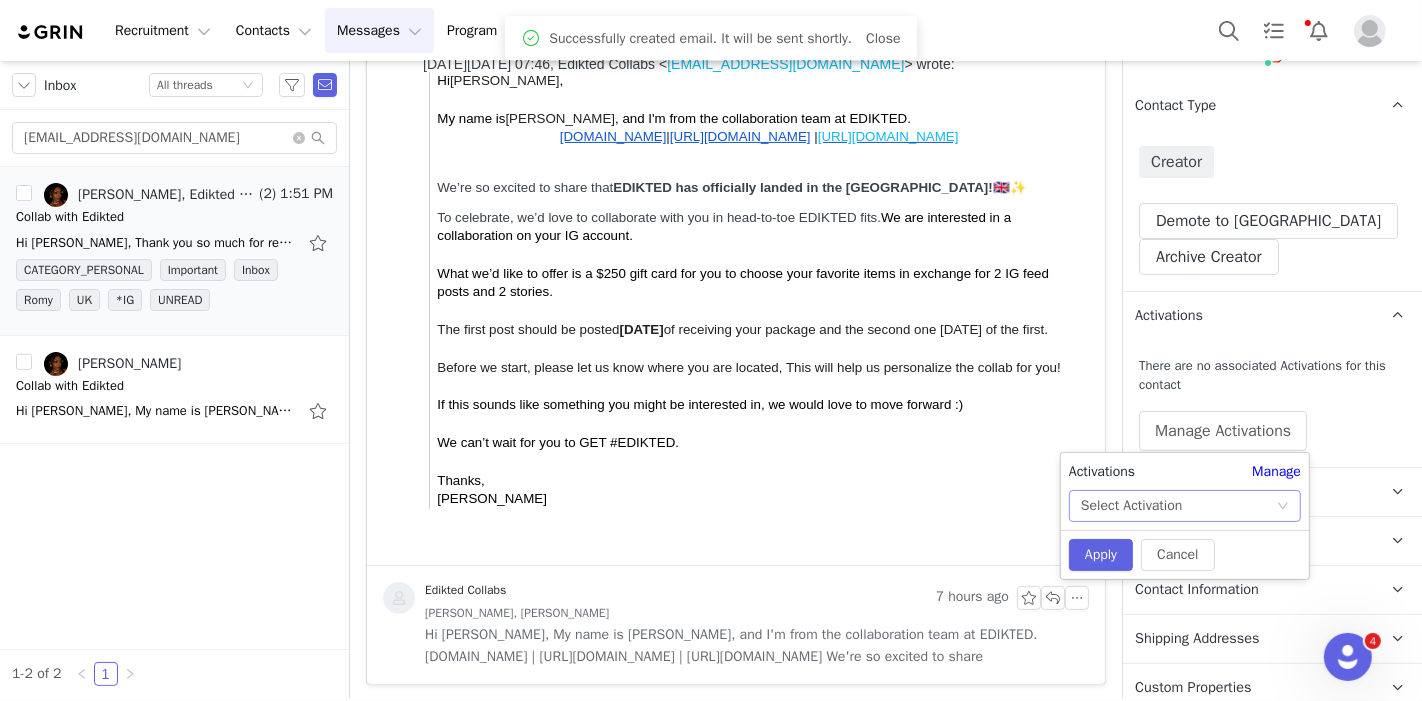 click on "Select Activation" at bounding box center (1178, 506) 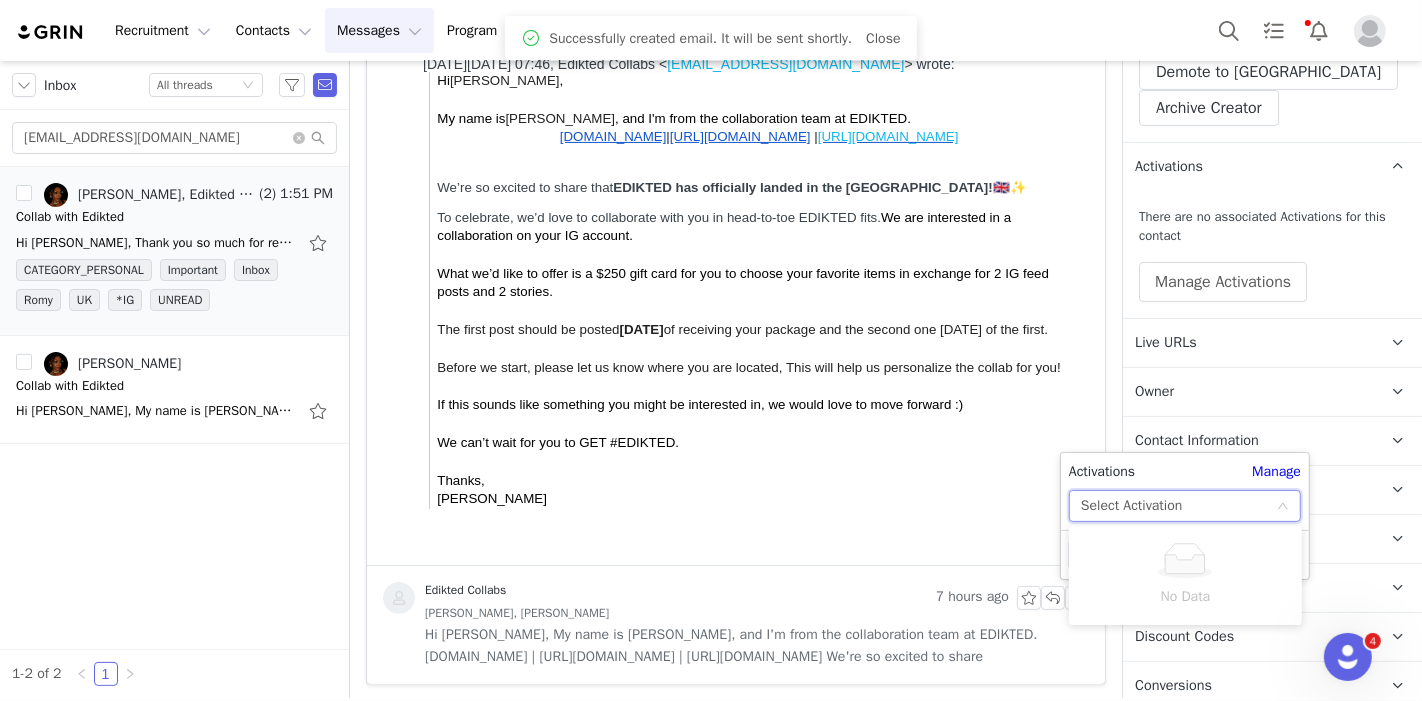 scroll, scrollTop: 546, scrollLeft: 0, axis: vertical 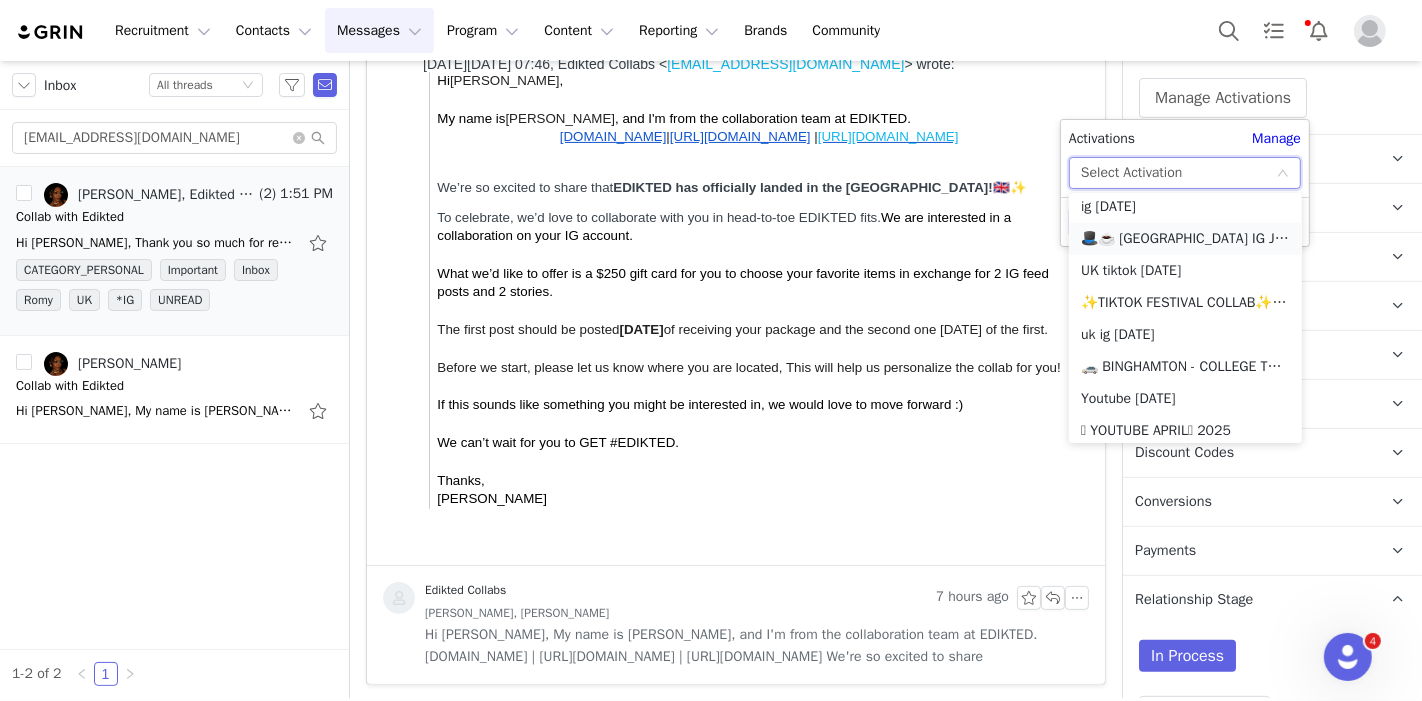 click on "🎩☕️ UK IG JULY 🎩☕️ 2025" at bounding box center [1185, 239] 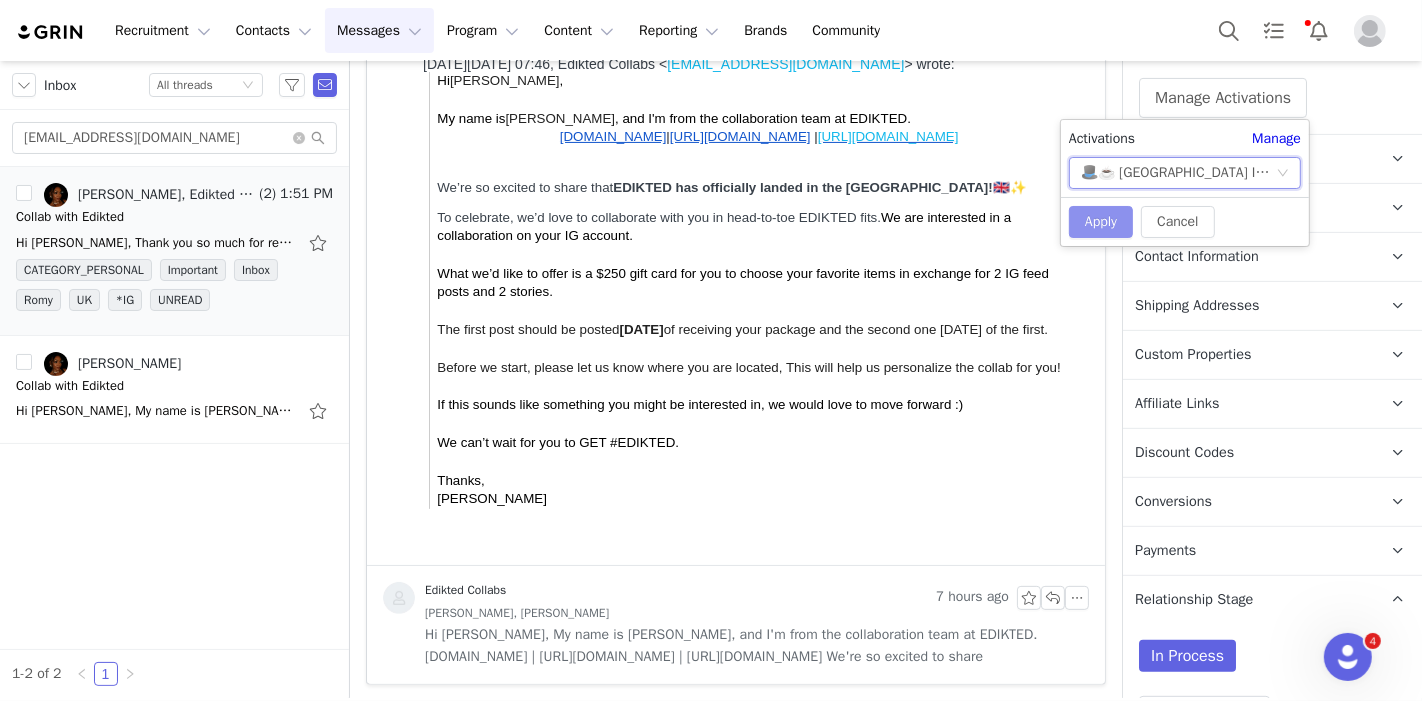 click on "Apply" at bounding box center (1101, 222) 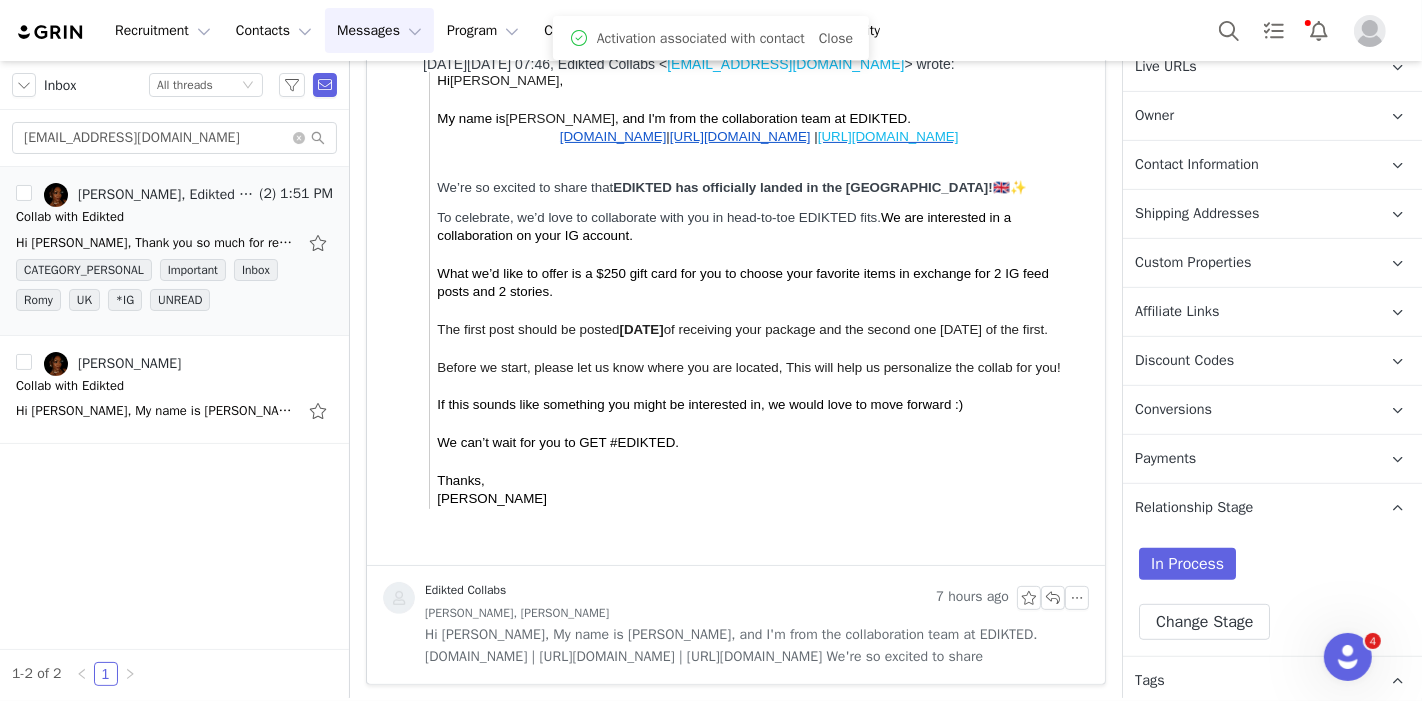 scroll, scrollTop: 666, scrollLeft: 0, axis: vertical 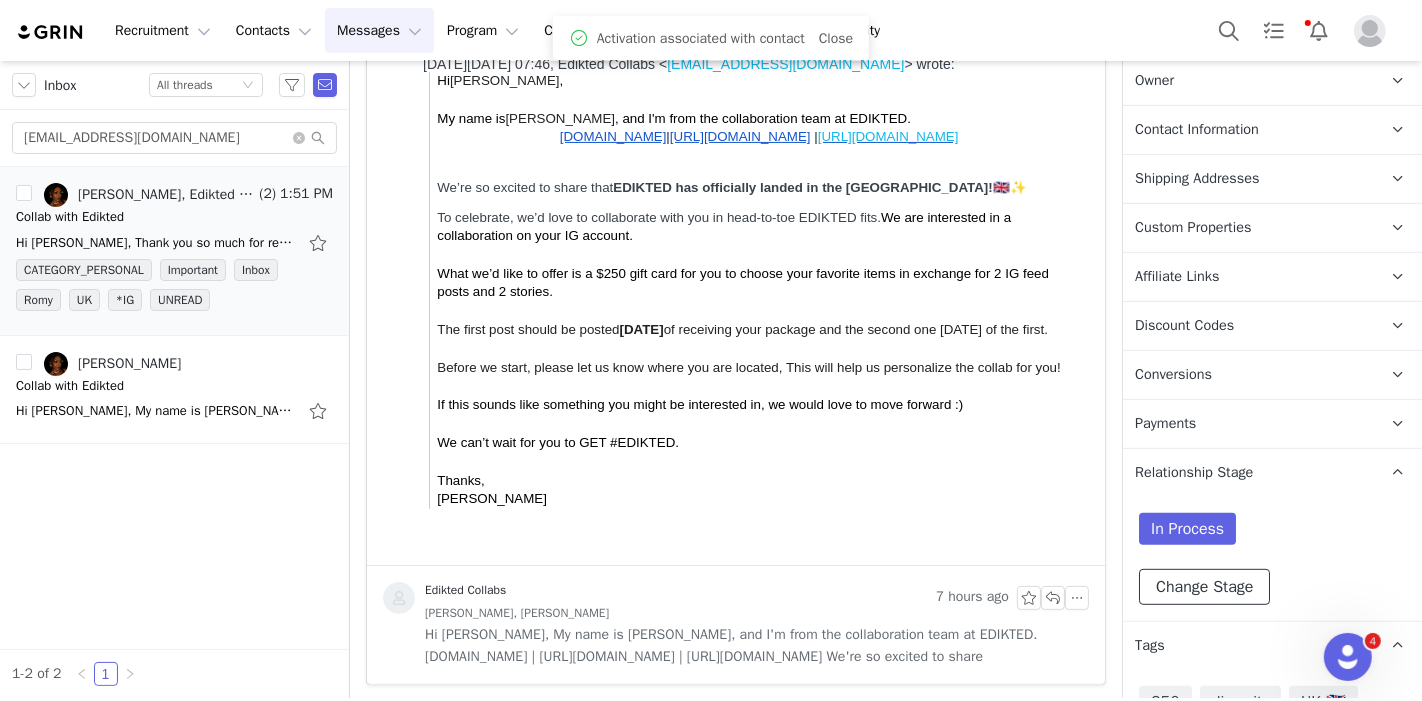 click on "Change Stage" at bounding box center (1204, 587) 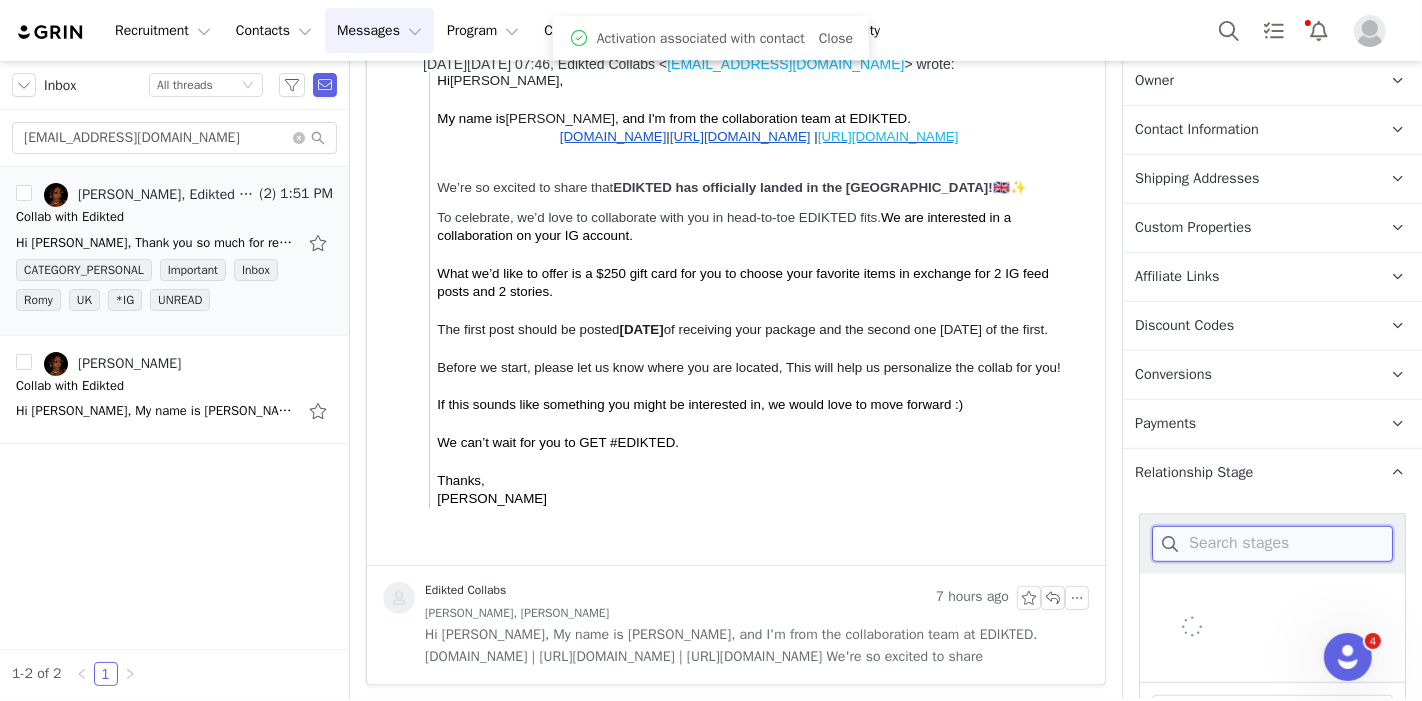 click at bounding box center (1272, 544) 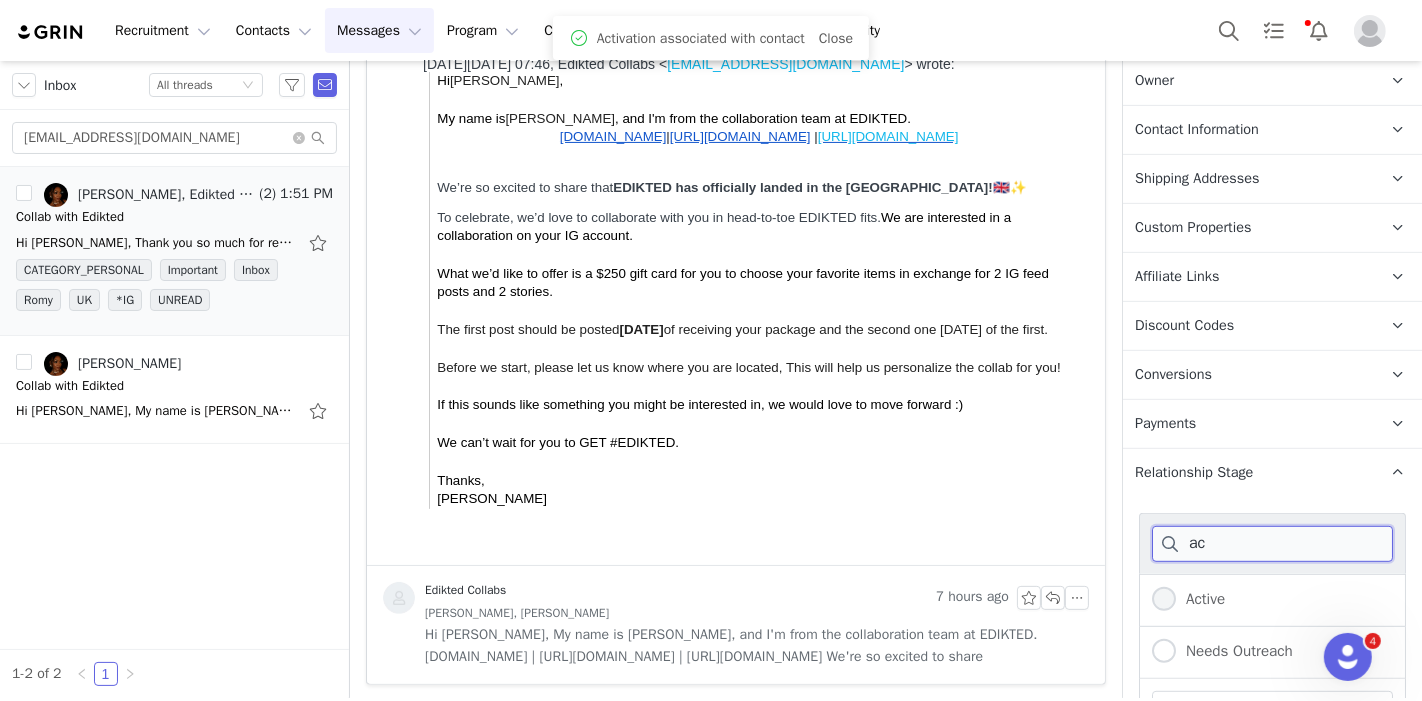 type on "ac" 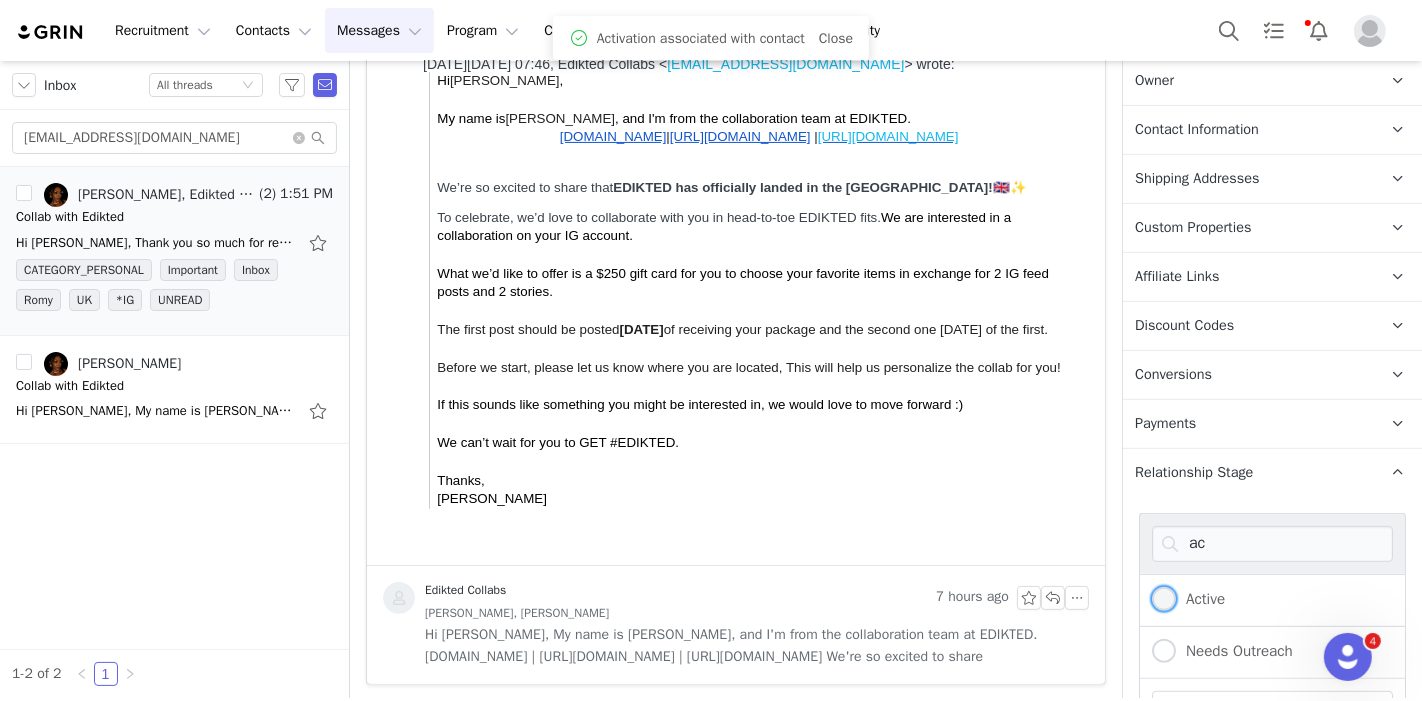 drag, startPoint x: 1224, startPoint y: 600, endPoint x: 1225, endPoint y: 587, distance: 13.038404 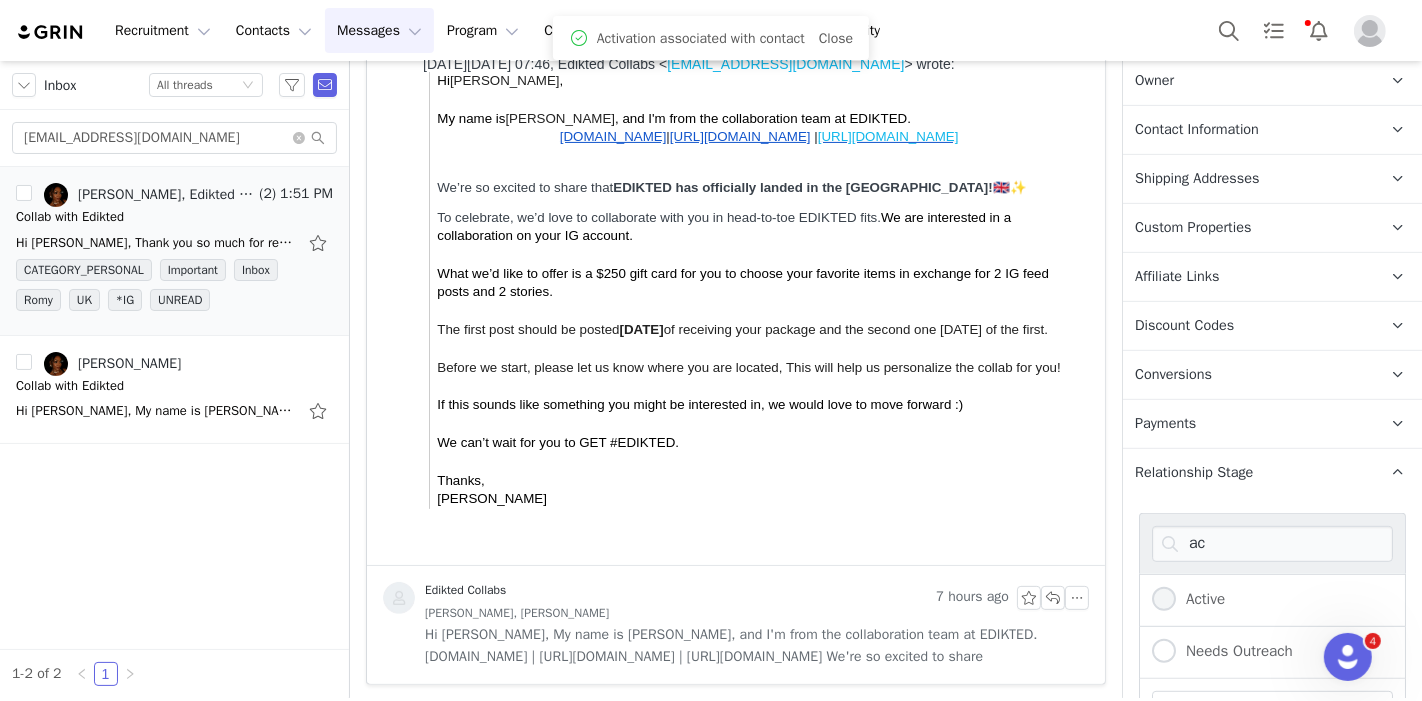 click on "Active" at bounding box center (1164, 600) 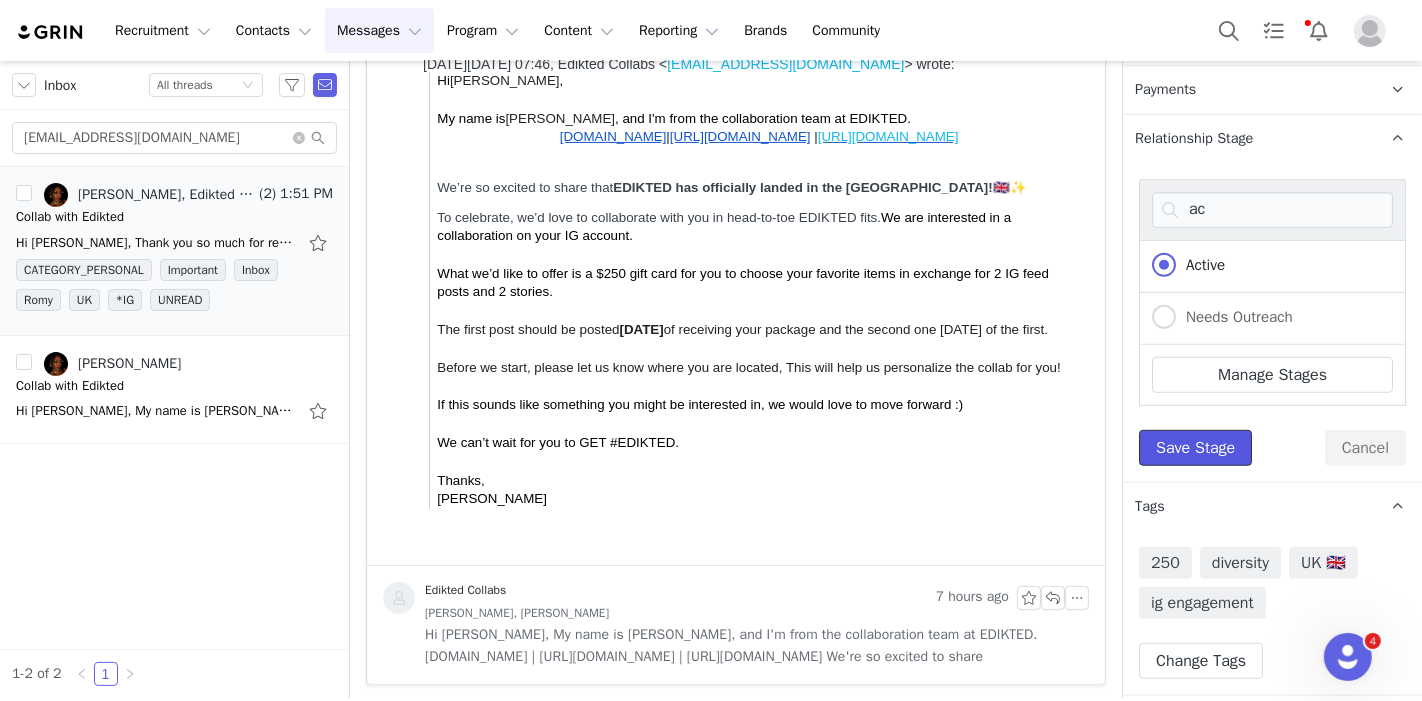 click on "Save Stage" at bounding box center (1195, 448) 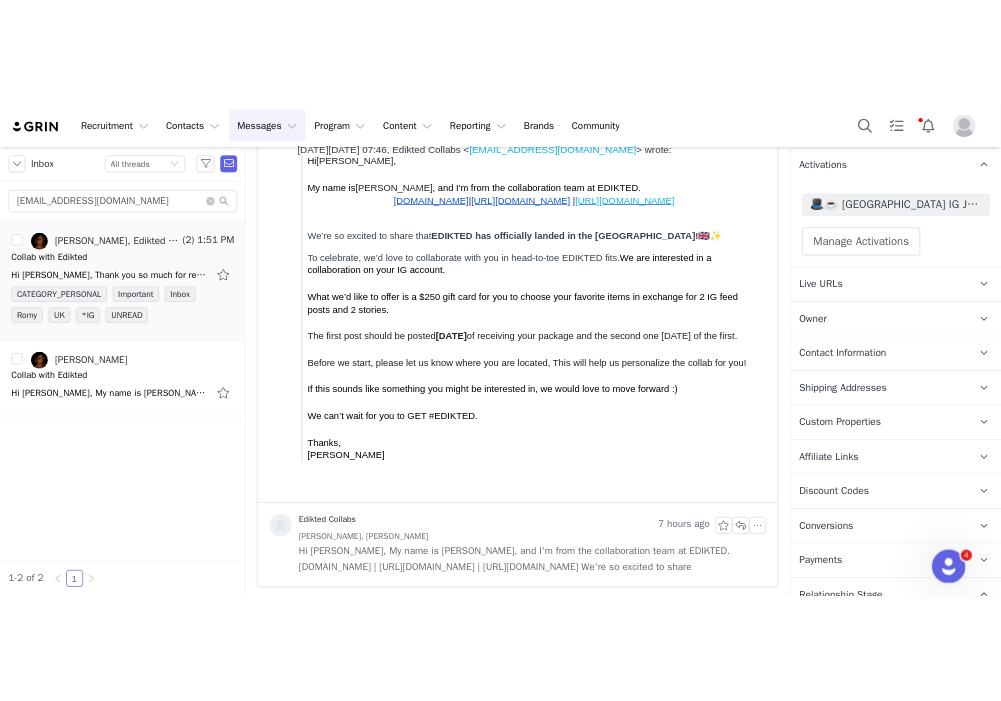 scroll, scrollTop: 333, scrollLeft: 0, axis: vertical 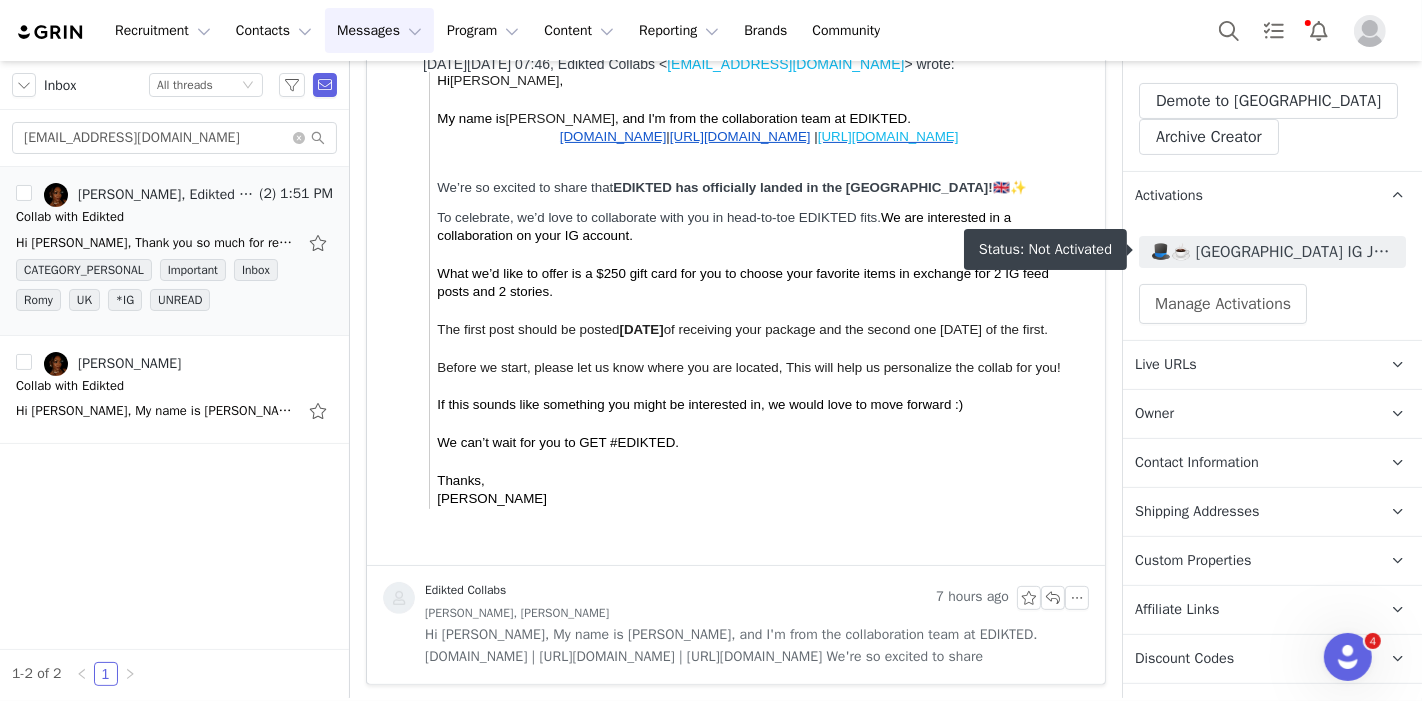 click on "🎩☕️ UK IG JULY 🎩☕️ 2025" at bounding box center (1272, 252) 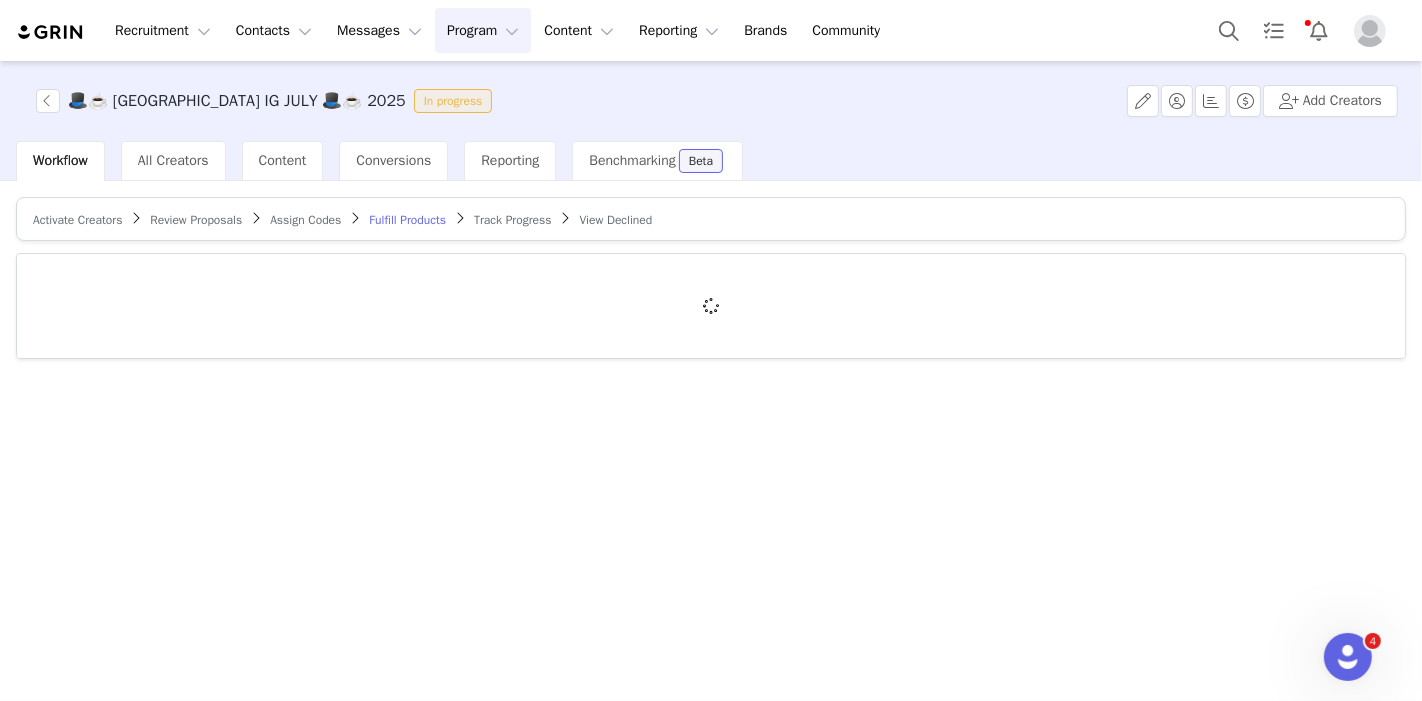 click on "Review Proposals" at bounding box center [196, 220] 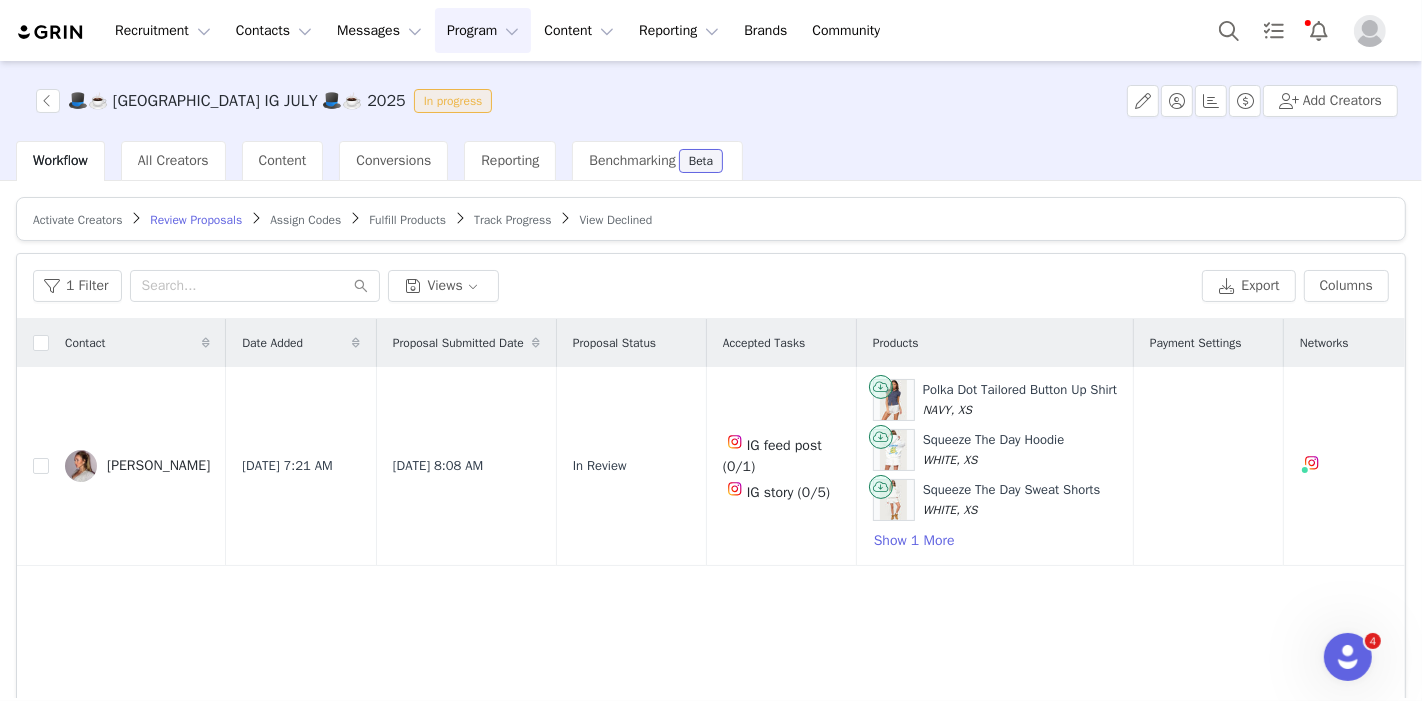 click on "Activate Creators Review Proposals Assign Codes Fulfill Products Track Progress View Declined" at bounding box center (711, 219) 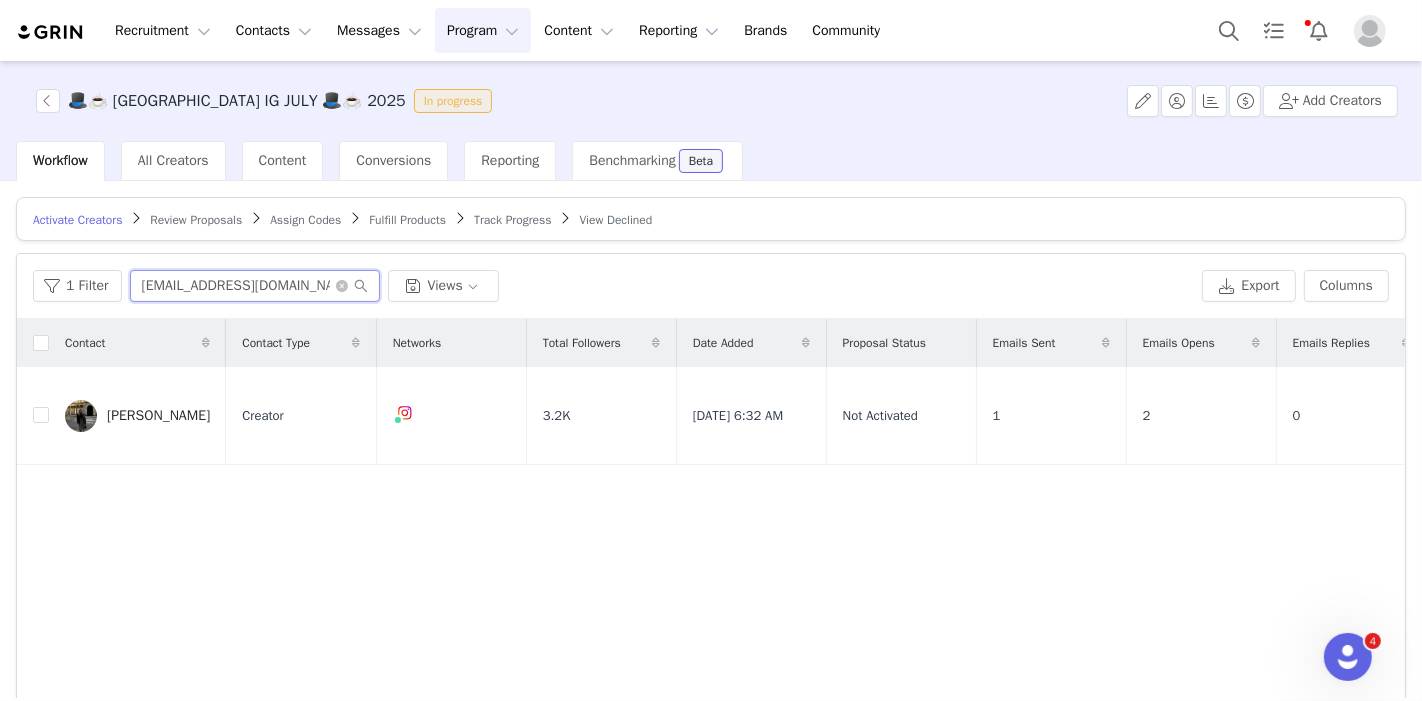 click on "lilyemeraldx@outlook.com" at bounding box center (255, 286) 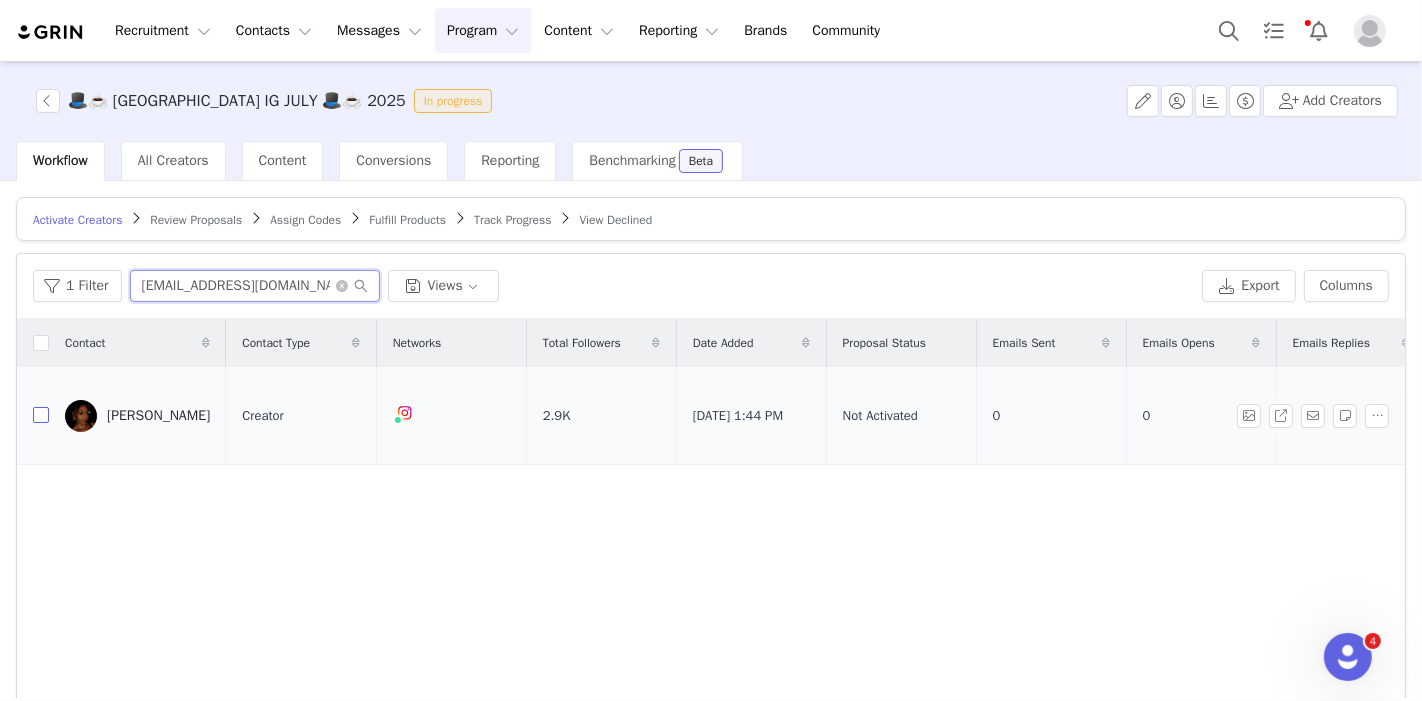 type on "aaliyahmenae@gmail.com" 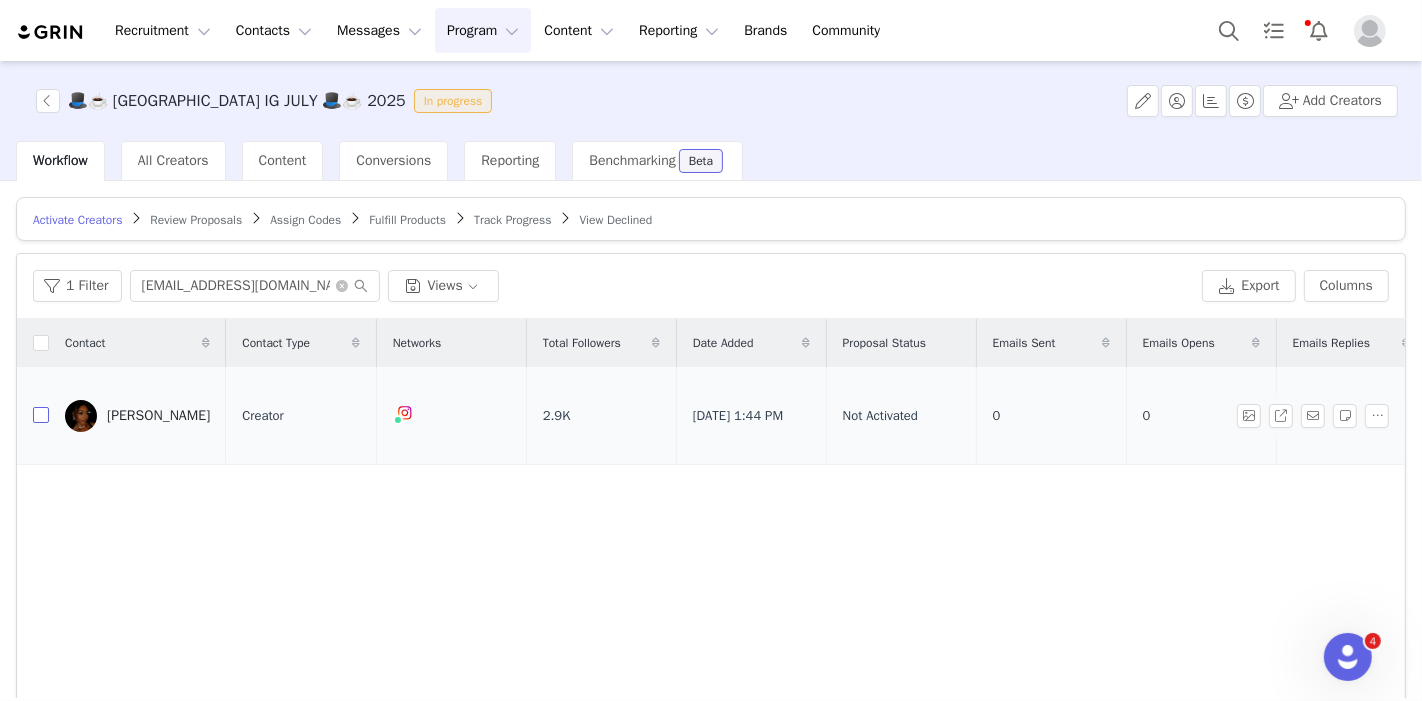 click at bounding box center [41, 415] 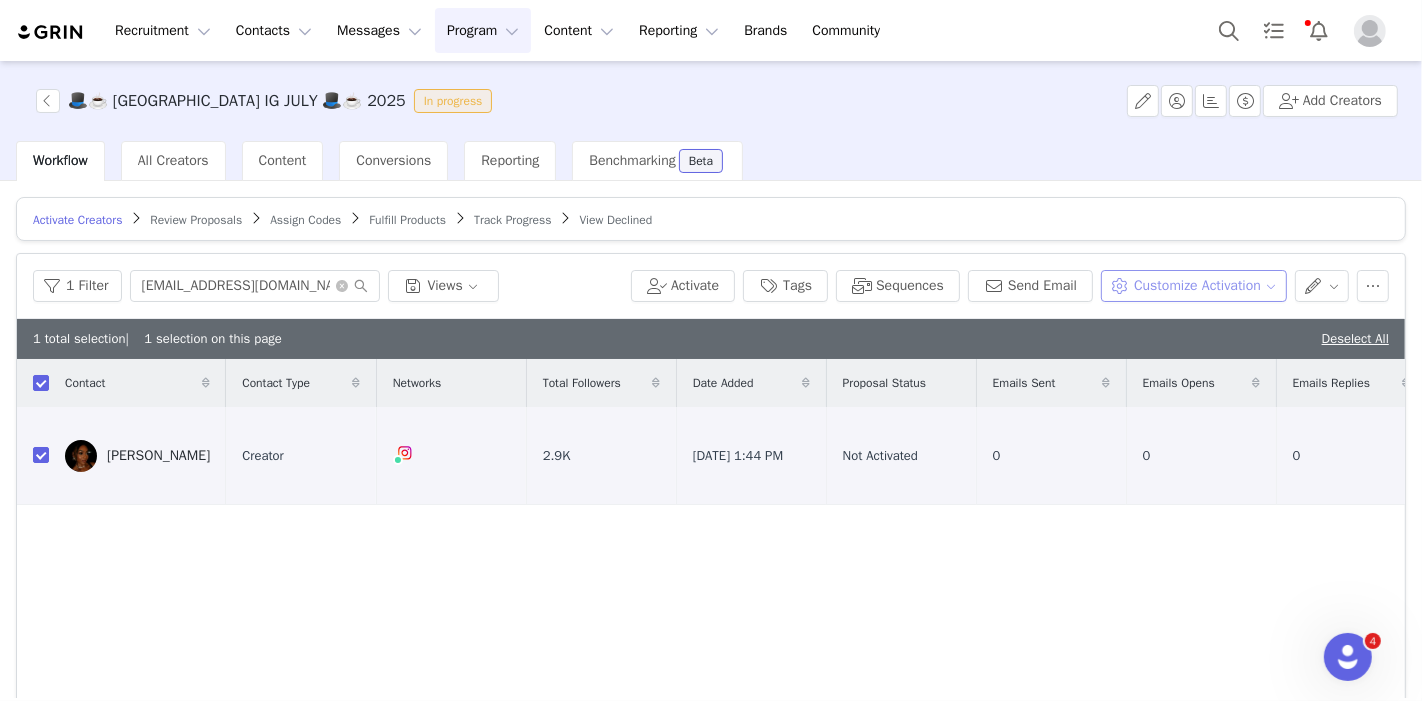 click on "Customize Activation" at bounding box center (1193, 286) 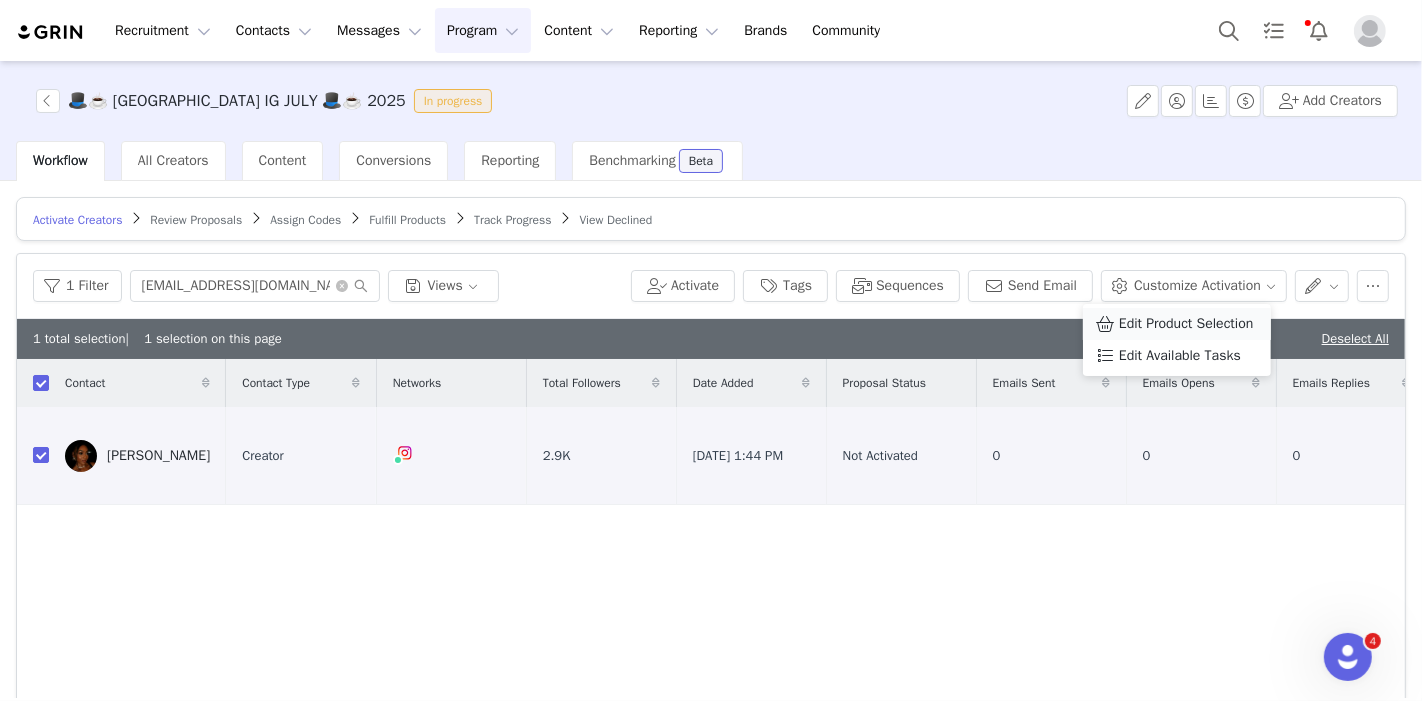 click on "Edit Product Selection" at bounding box center (1186, 324) 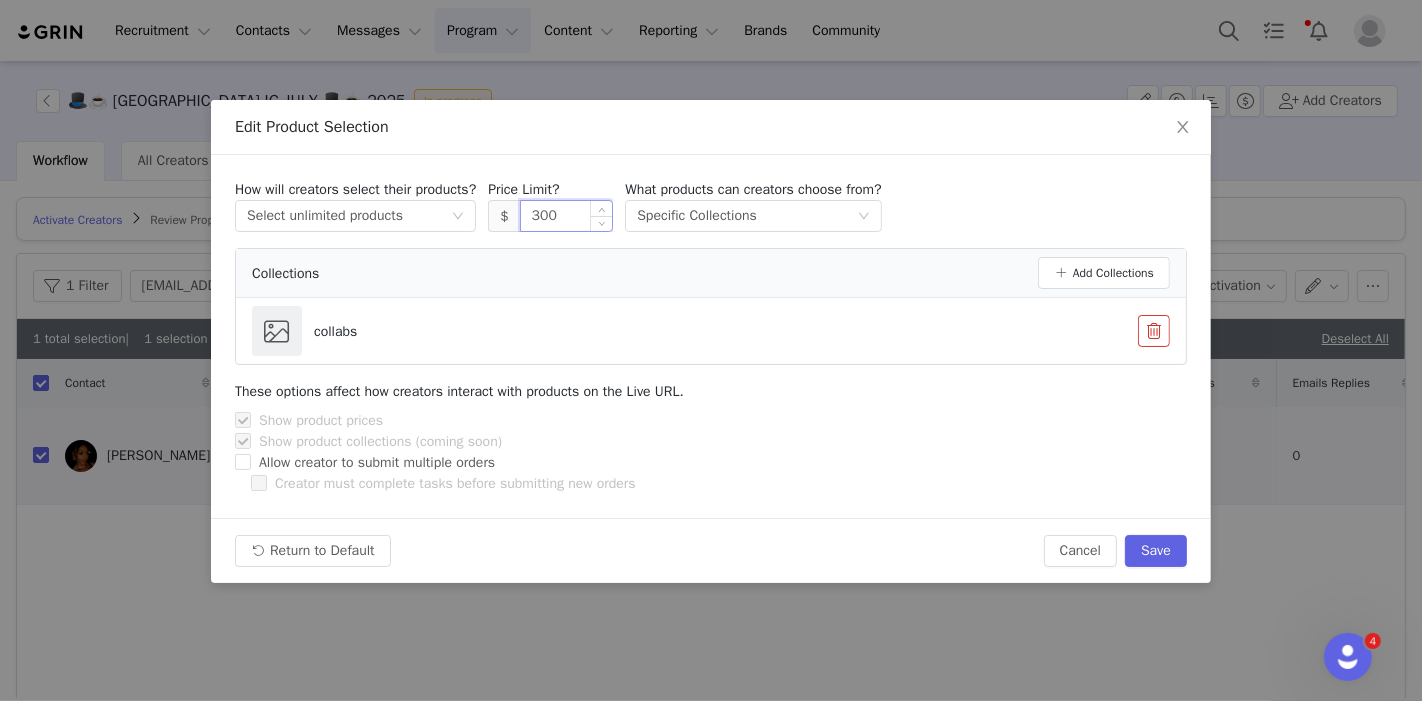 drag, startPoint x: 593, startPoint y: 214, endPoint x: 531, endPoint y: 216, distance: 62.03225 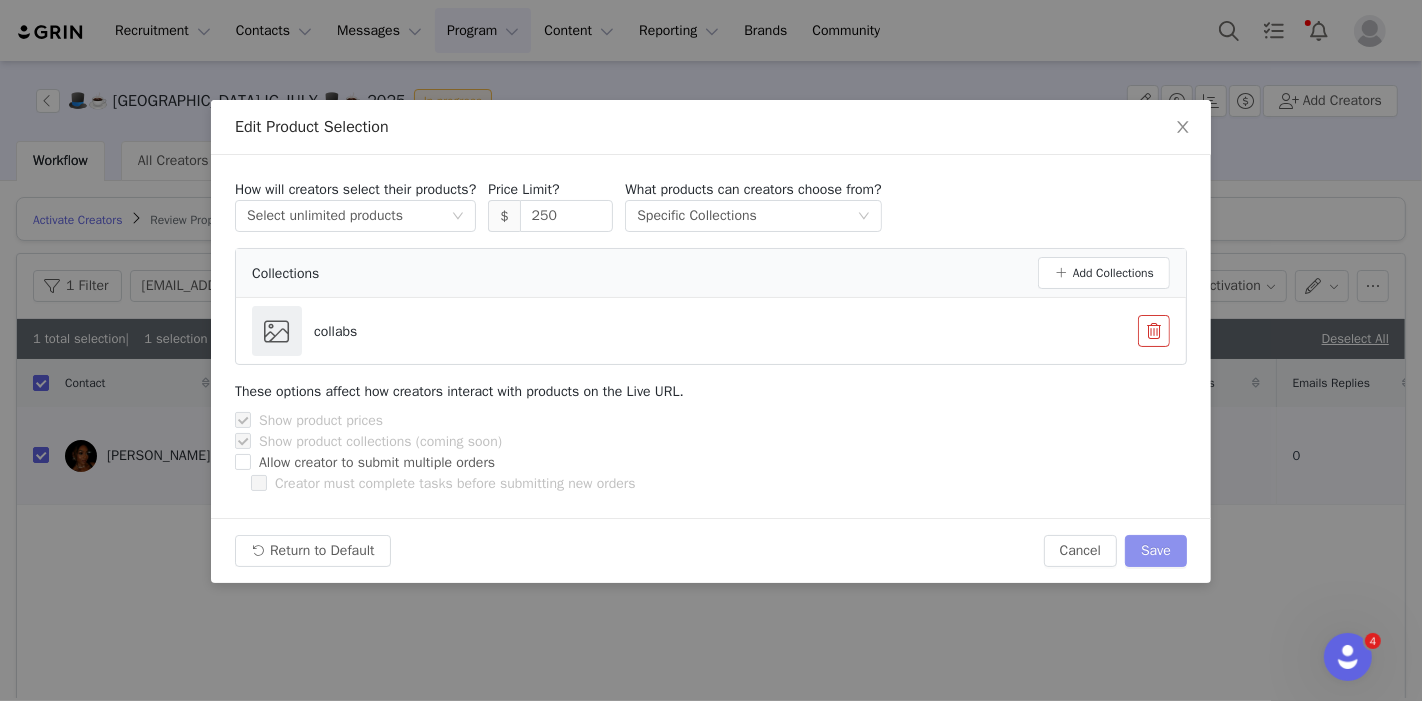 click on "Save" at bounding box center (1156, 551) 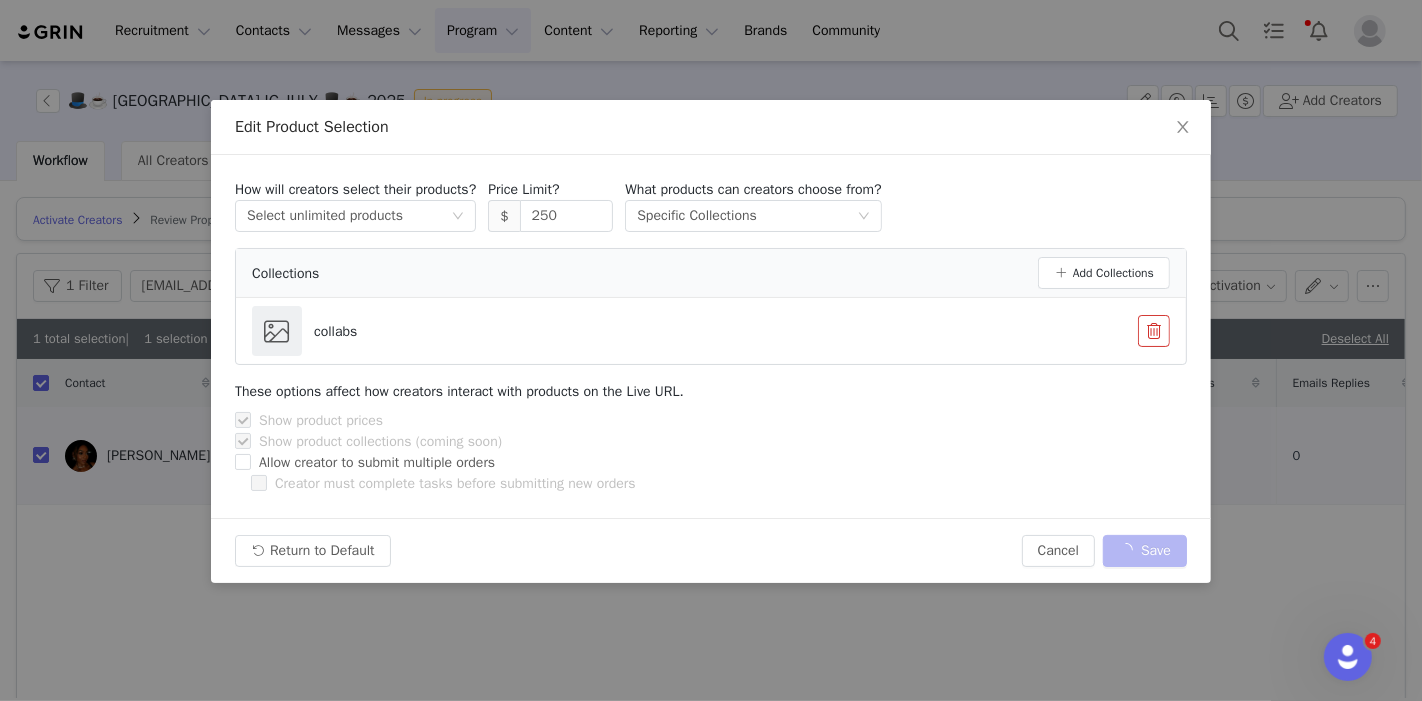 type on "300" 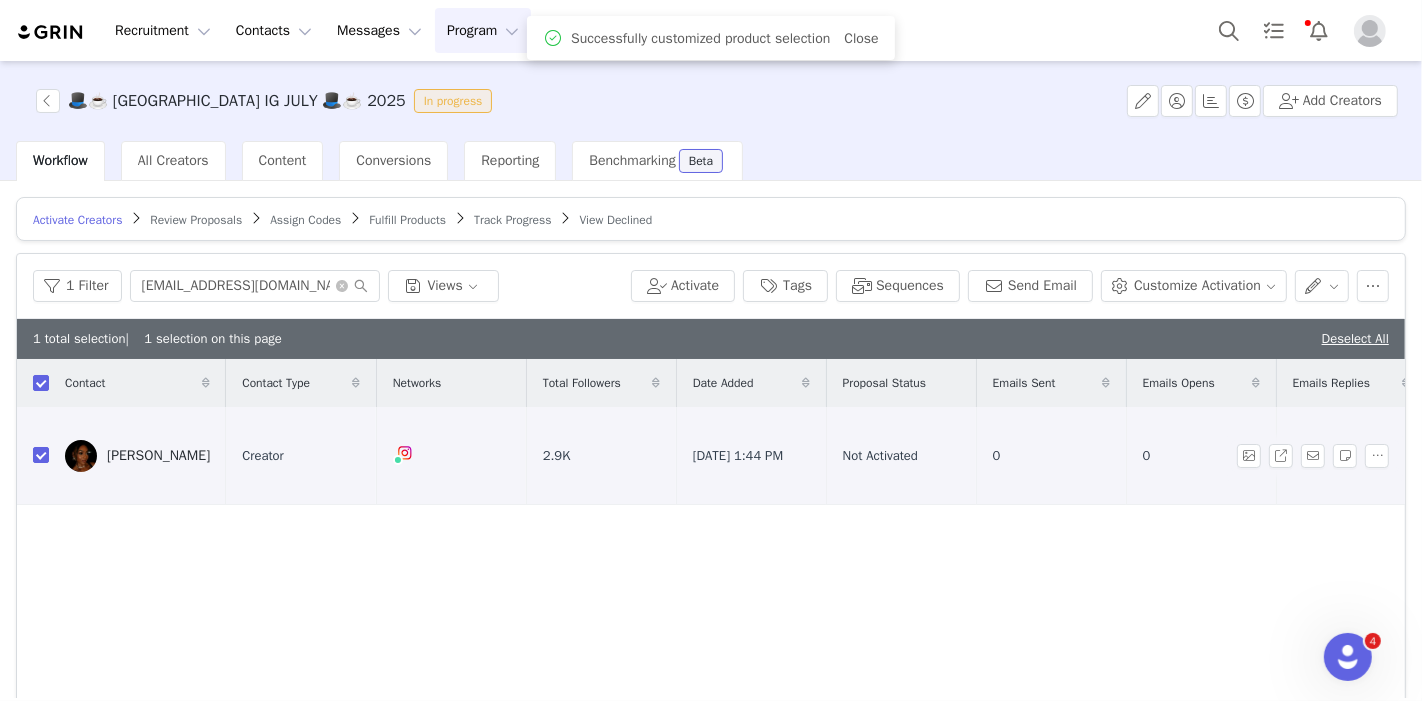 click at bounding box center (81, 456) 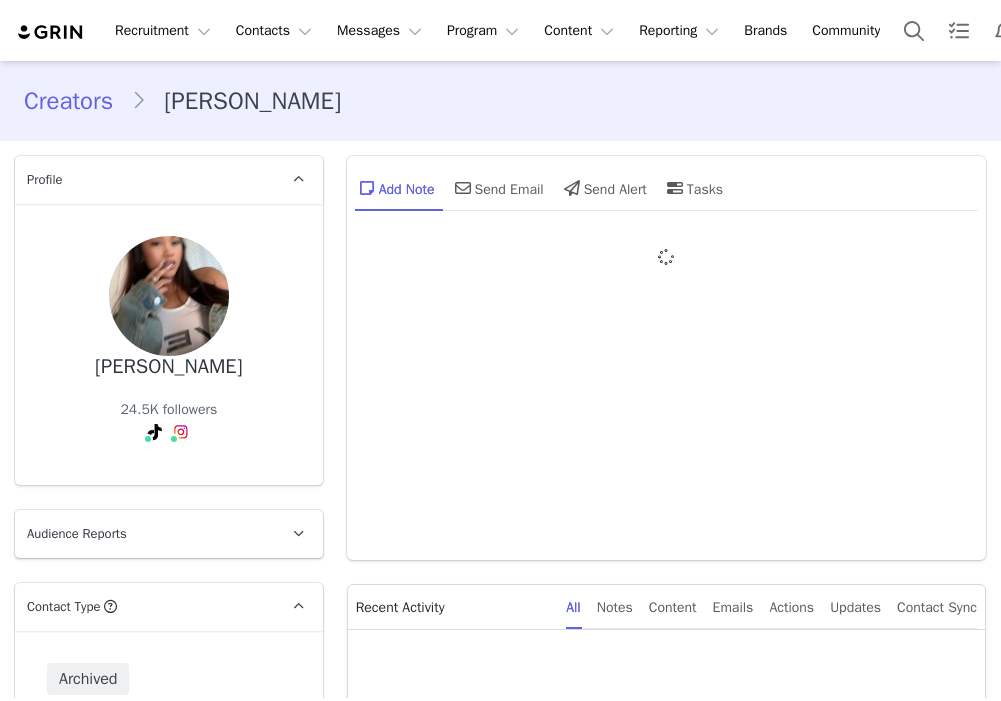 scroll, scrollTop: 0, scrollLeft: 0, axis: both 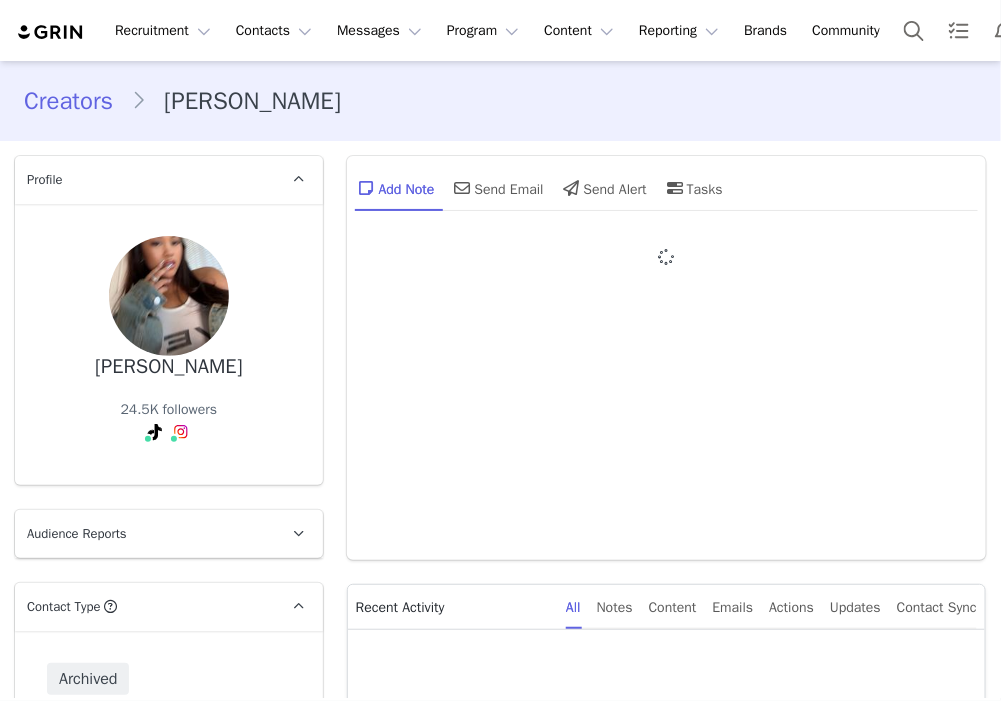 type on "+1 ([GEOGRAPHIC_DATA])" 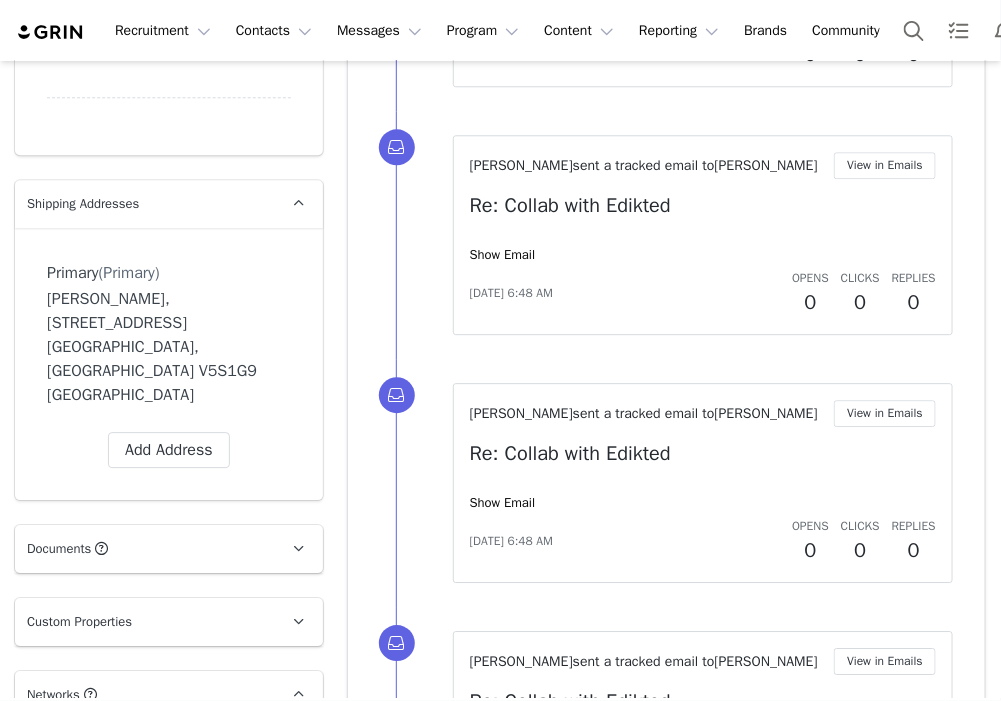 scroll, scrollTop: 0, scrollLeft: 0, axis: both 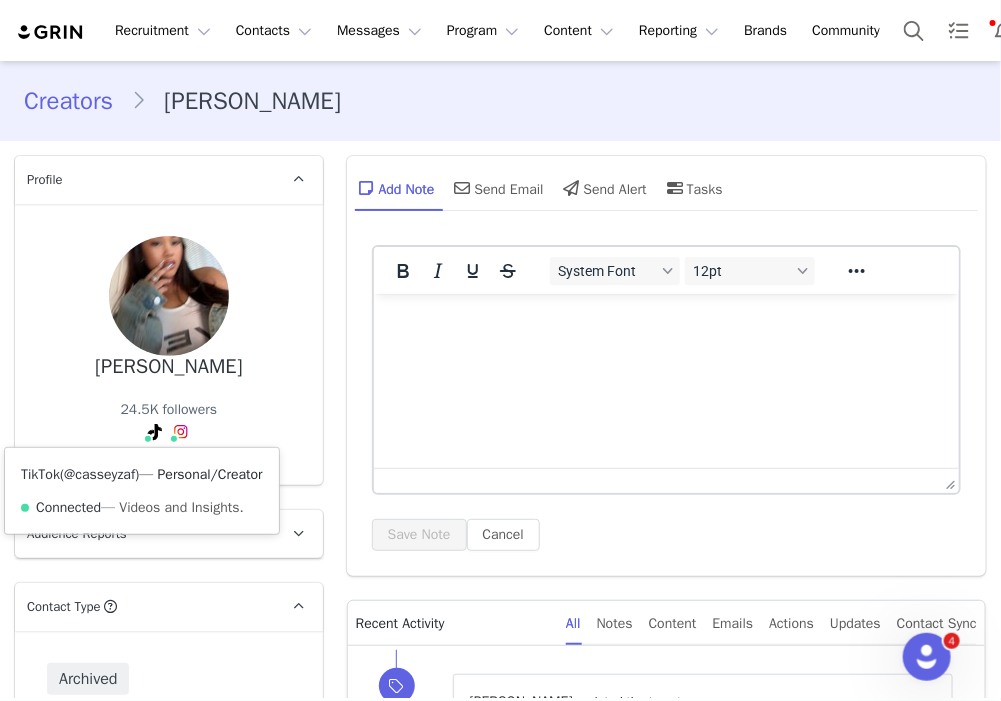 click on "@casseyzaf" at bounding box center [99, 474] 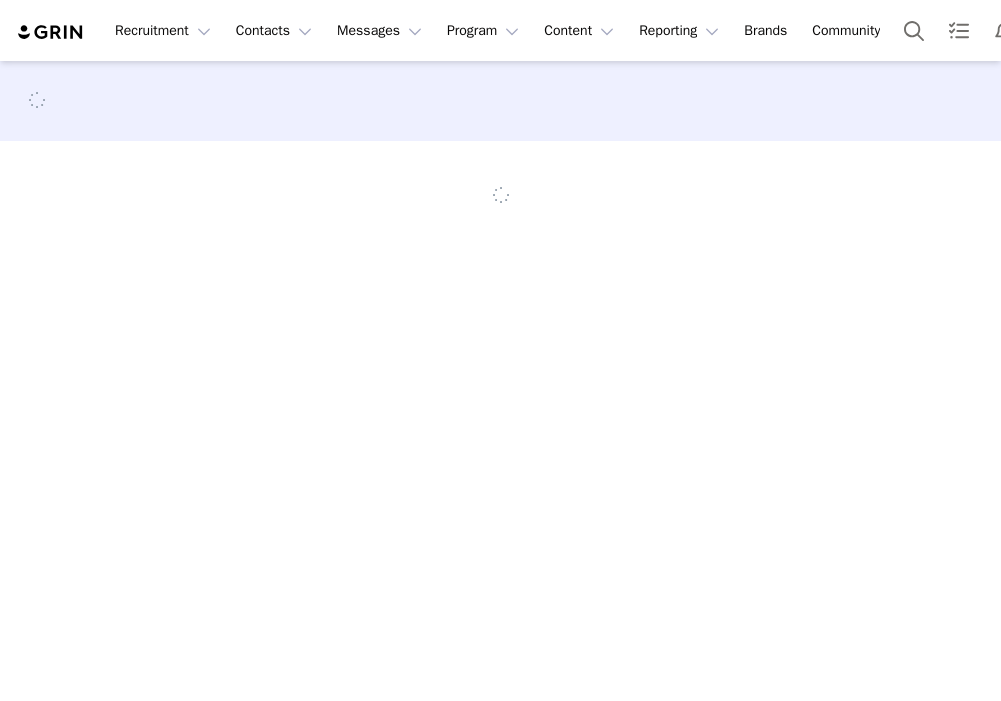 scroll, scrollTop: 0, scrollLeft: 0, axis: both 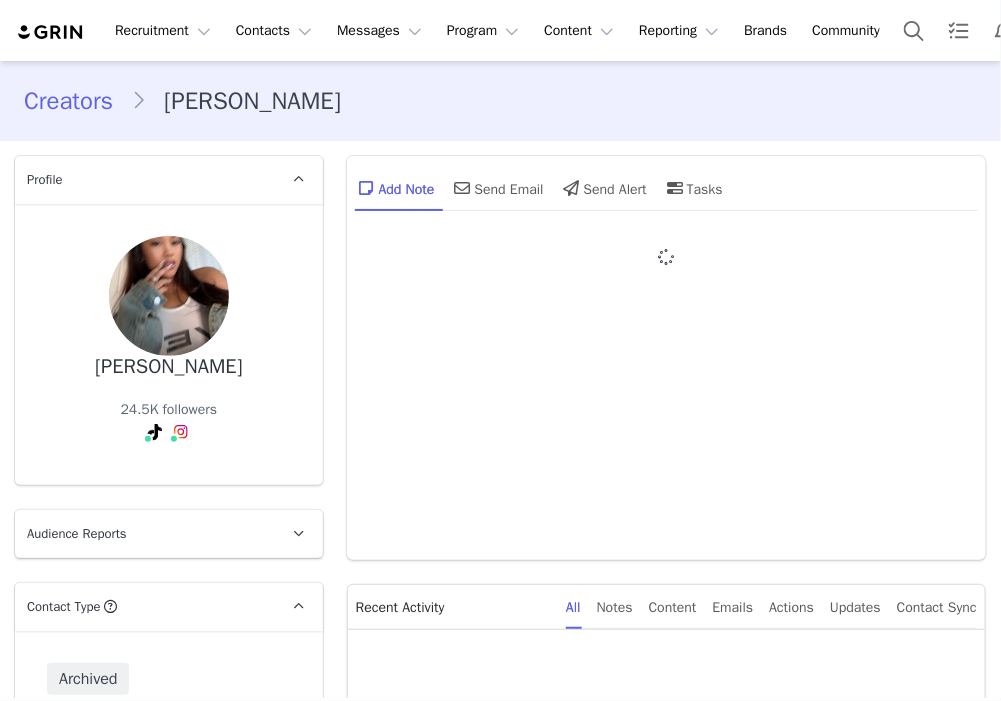 type on "+1 ([GEOGRAPHIC_DATA])" 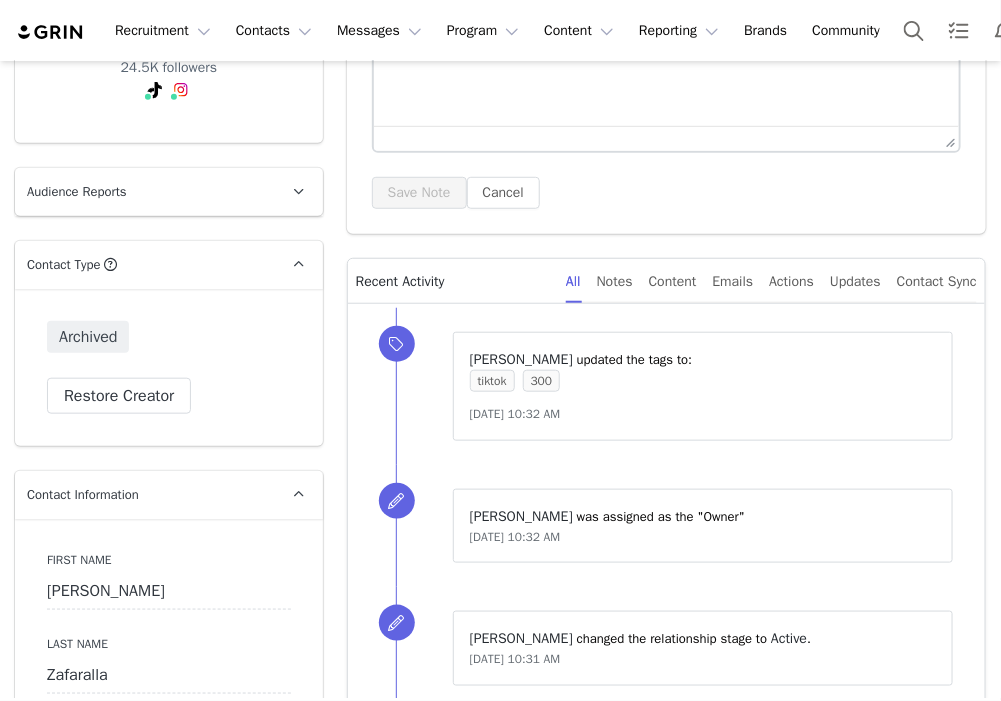 scroll, scrollTop: 231, scrollLeft: 0, axis: vertical 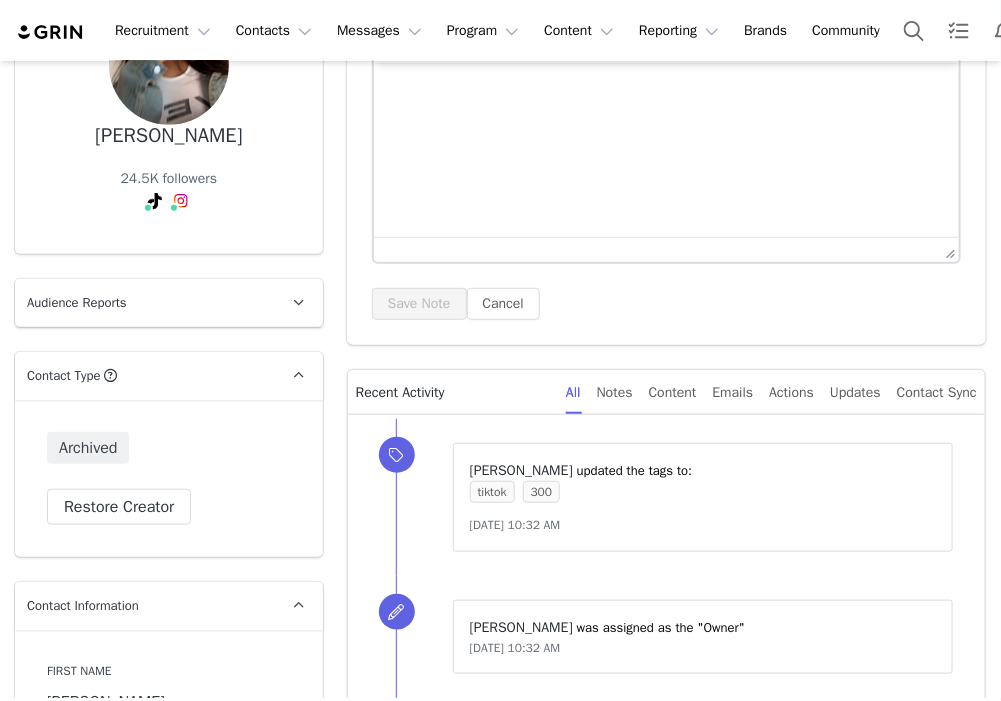 click at bounding box center [665, 89] 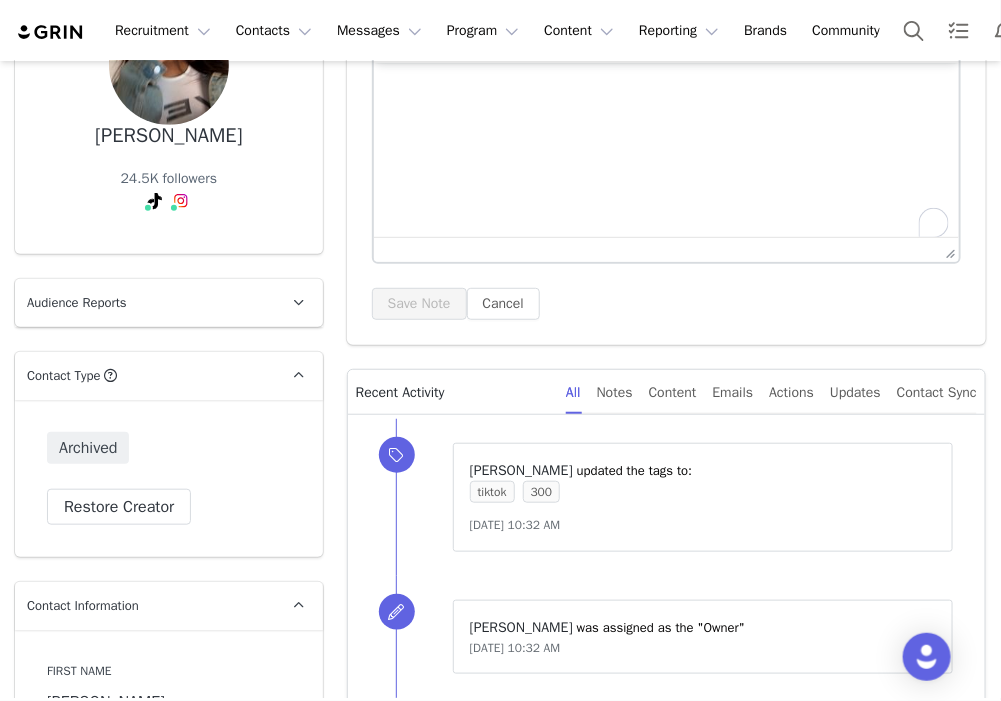 type 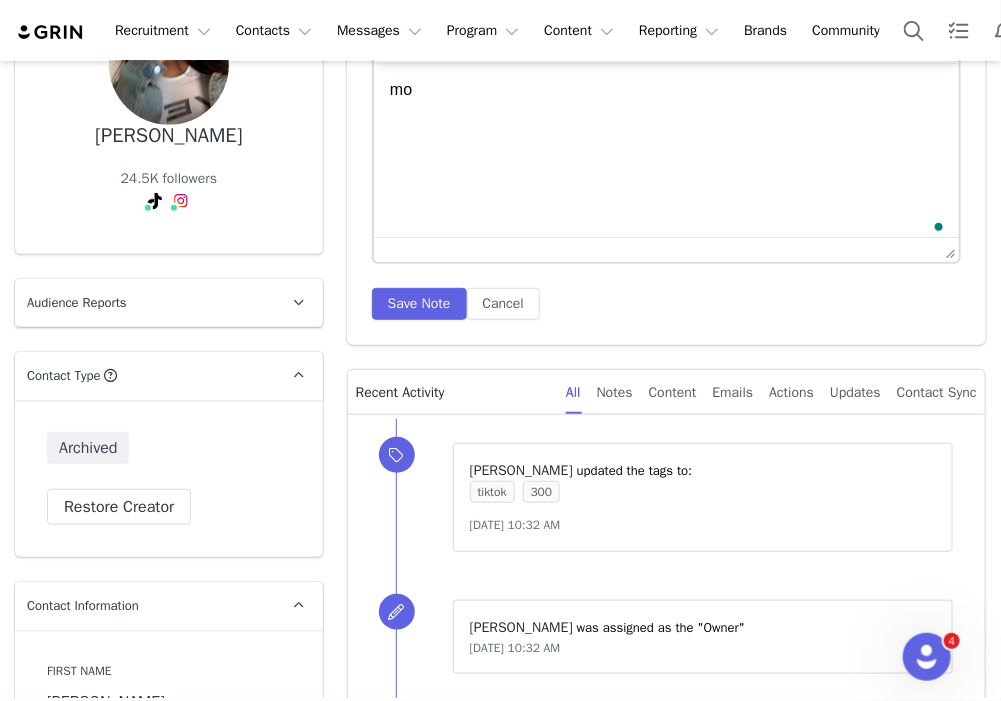 scroll, scrollTop: 0, scrollLeft: 0, axis: both 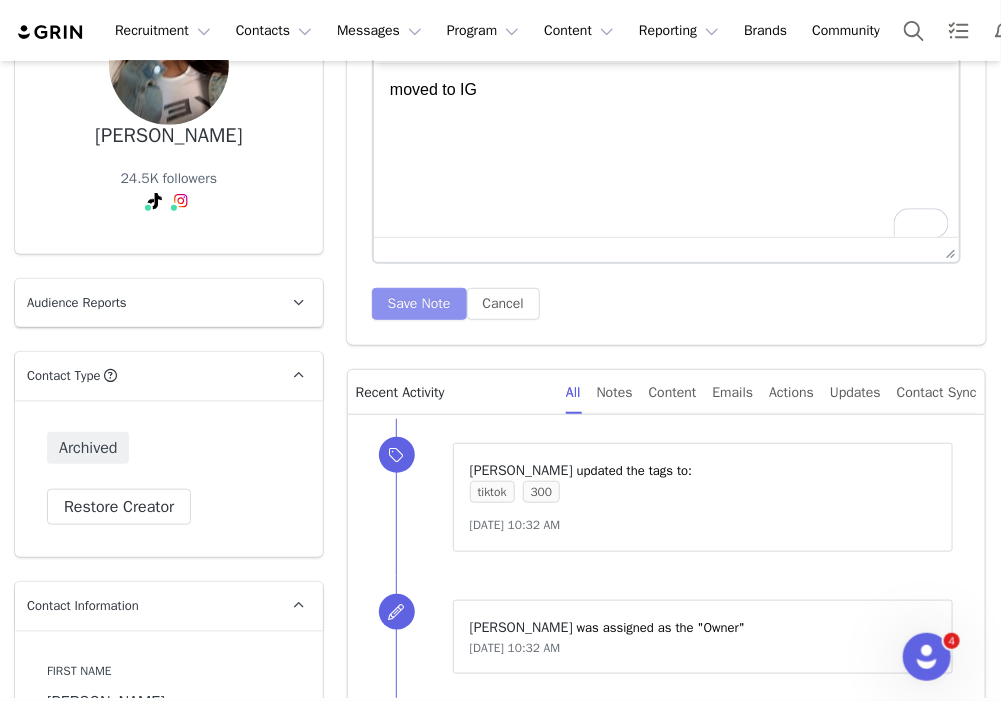 click on "Save Note" at bounding box center [419, 304] 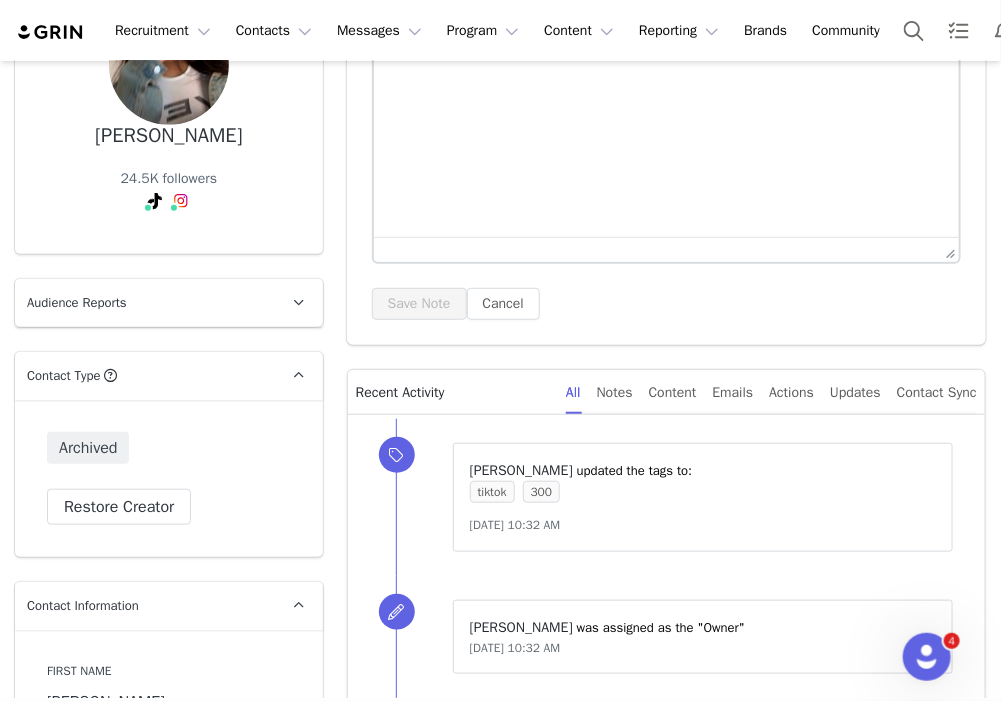 scroll, scrollTop: 0, scrollLeft: 0, axis: both 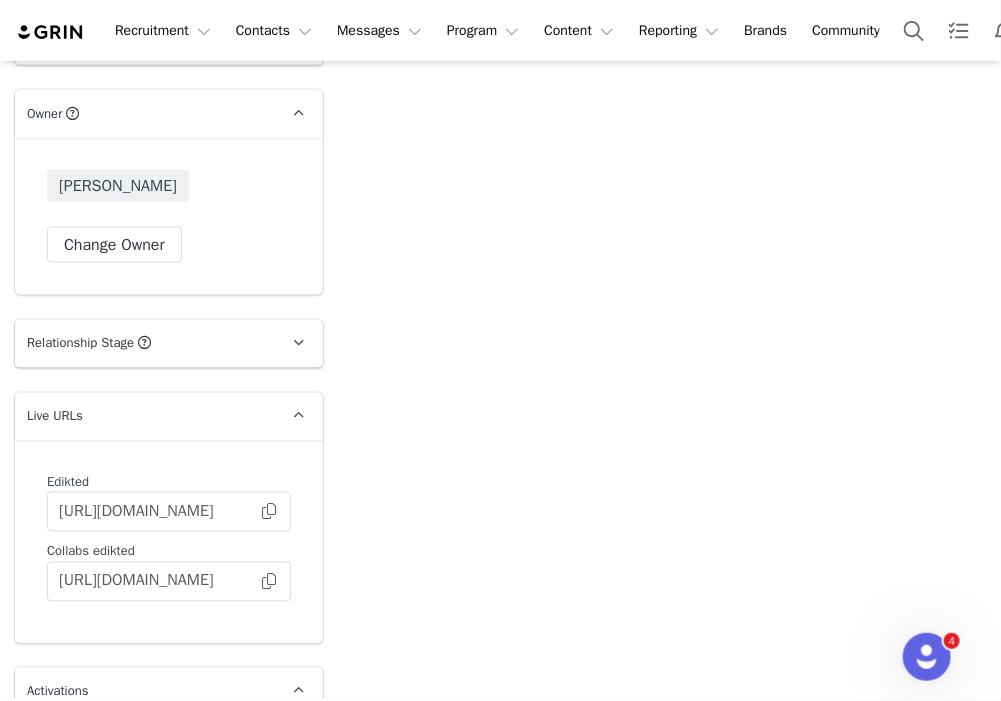 click on "Mia Maddison  Change Owner" at bounding box center (169, 216) 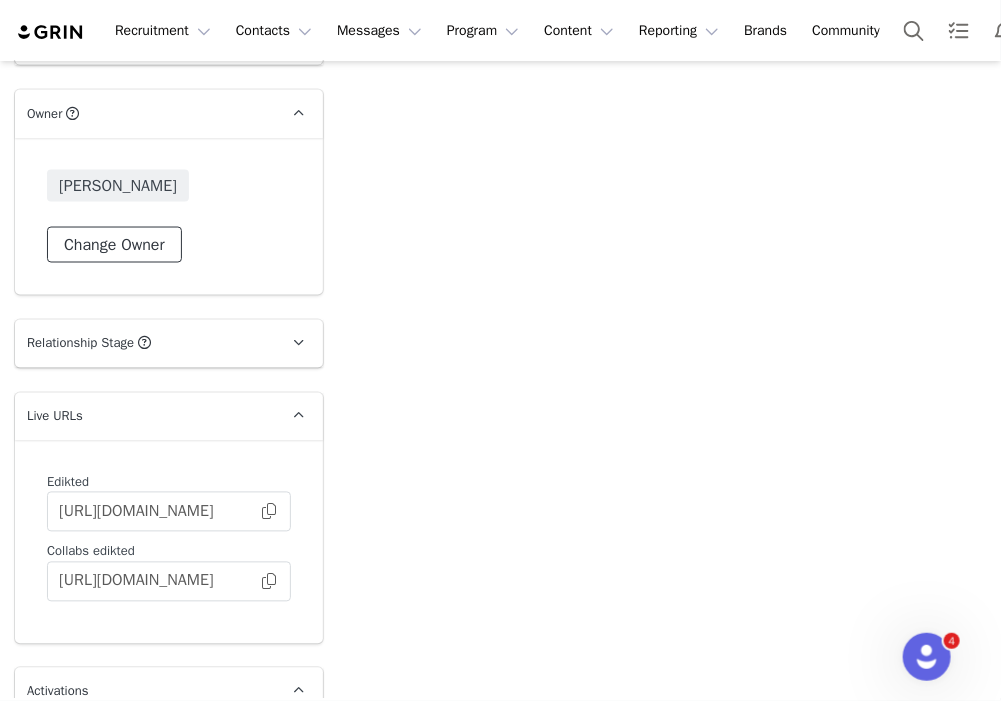 click on "Change Owner" at bounding box center (114, 245) 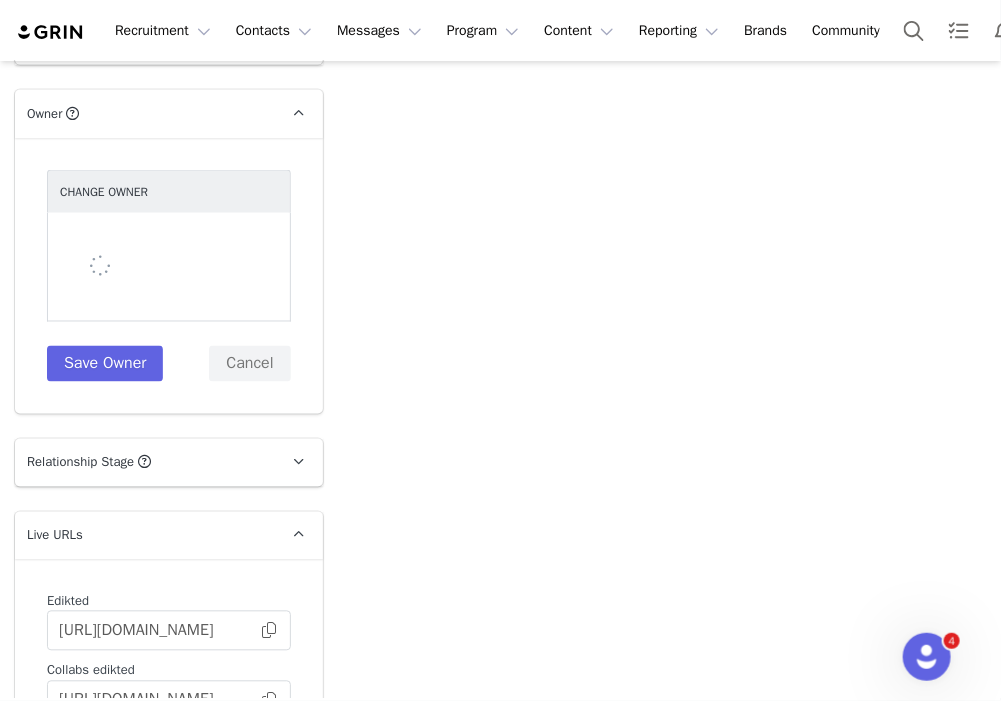 scroll, scrollTop: 0, scrollLeft: 0, axis: both 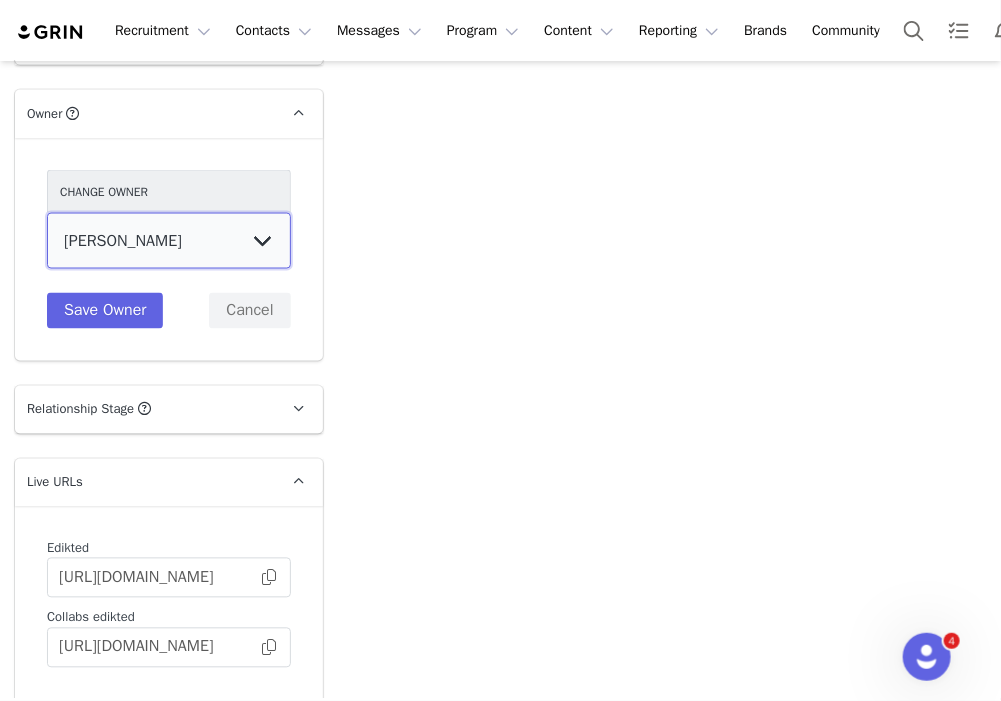 click on "Talia Zion   Ashley Adler   Maya Vandermolen   Martina Villaverde   Dana israeli   Mia Maddison   Galya Kangisser   Eden Hagege   Danielle Neschis   Jordana Linch   Guadalupe Poeta   Lemai Vaknin   Lily Shams   Romy Sagi   Hannah Bura   Ella Alexander   Support Service   Ella Brooks   Michelle Gabay   Eva Alloun" at bounding box center (169, 241) 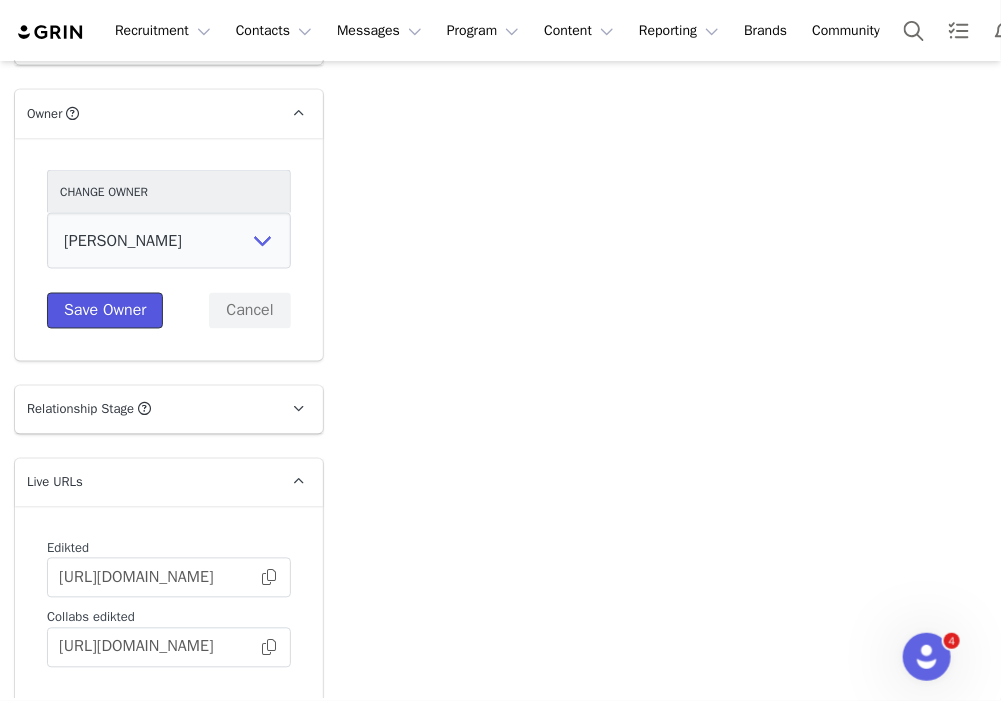 click on "Save Owner" at bounding box center [105, 311] 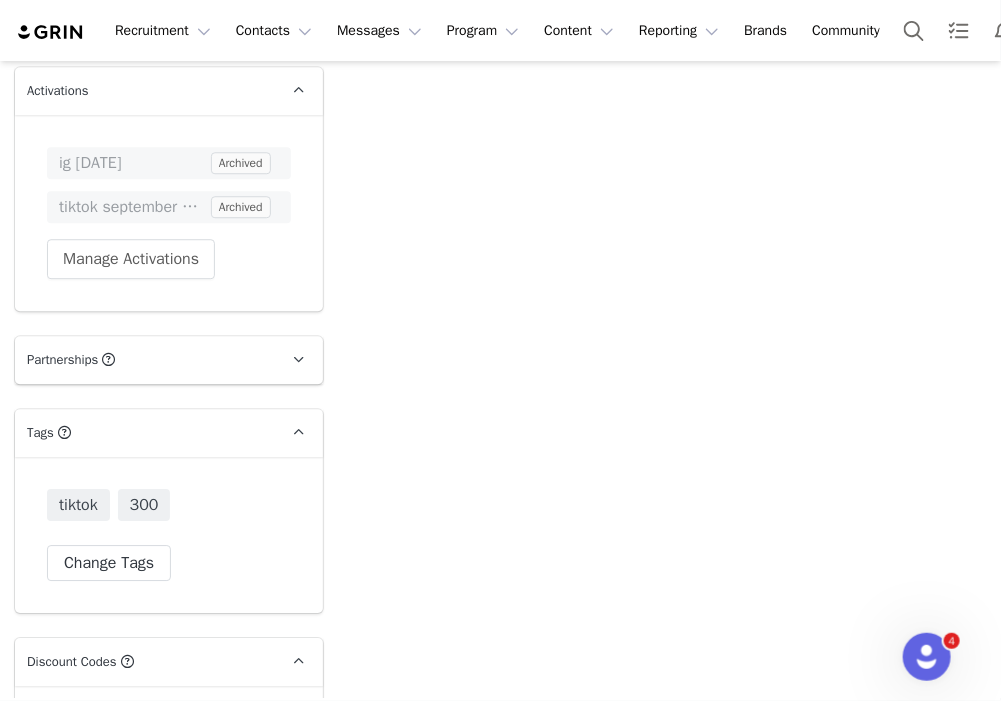 scroll, scrollTop: 3720, scrollLeft: 0, axis: vertical 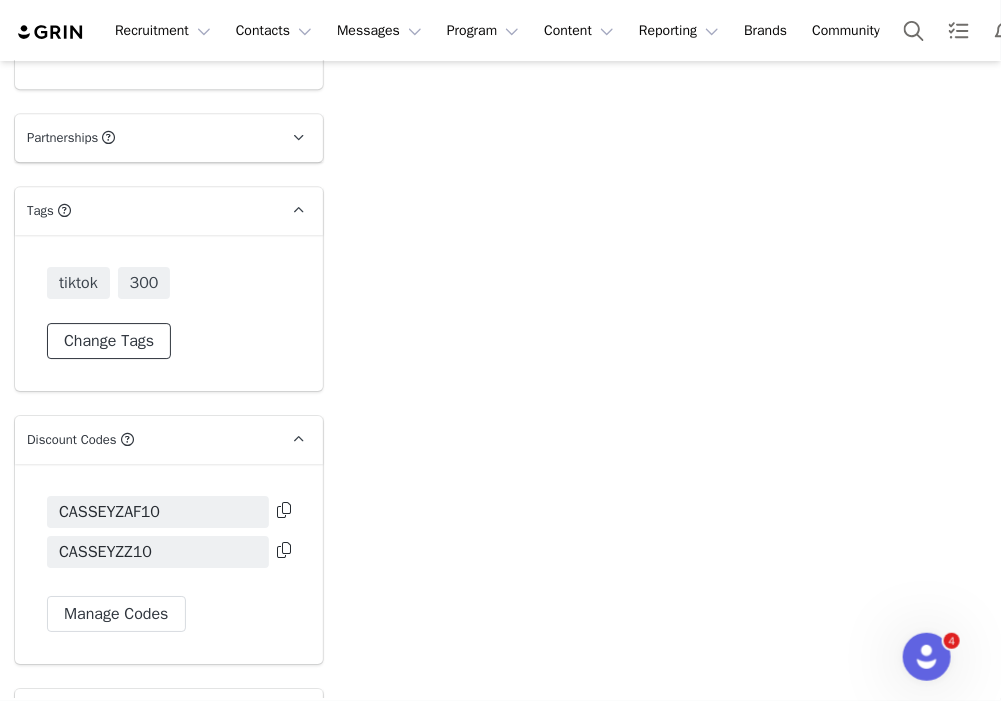 click on "Change Tags" at bounding box center [109, 341] 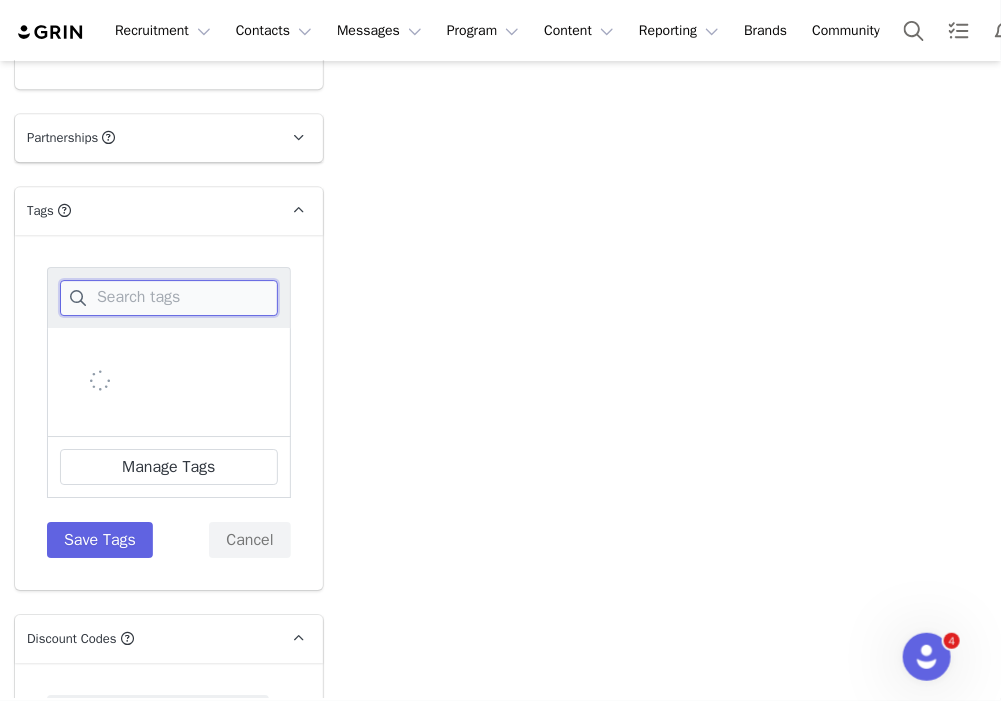 click at bounding box center [169, 298] 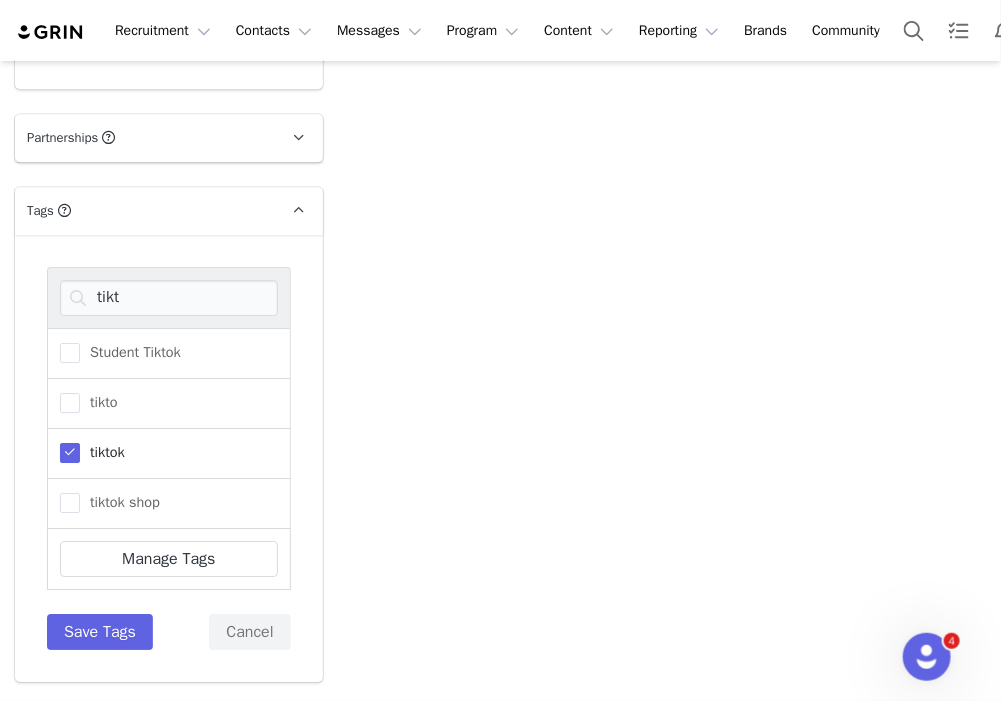 click at bounding box center (70, 453) 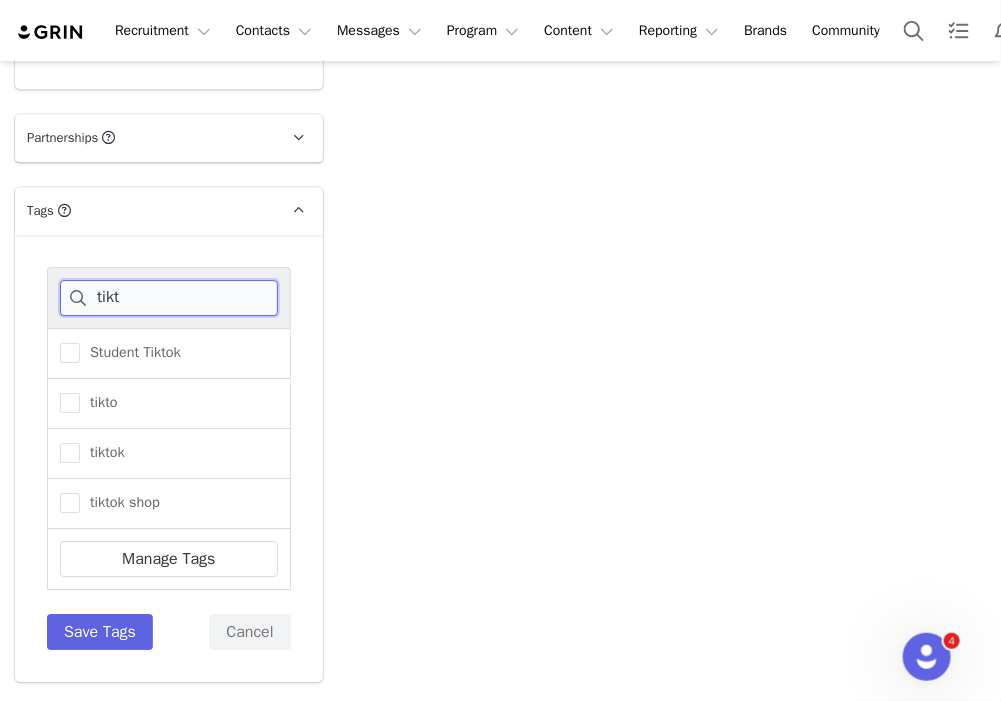 drag, startPoint x: 146, startPoint y: 232, endPoint x: 59, endPoint y: 212, distance: 89.26926 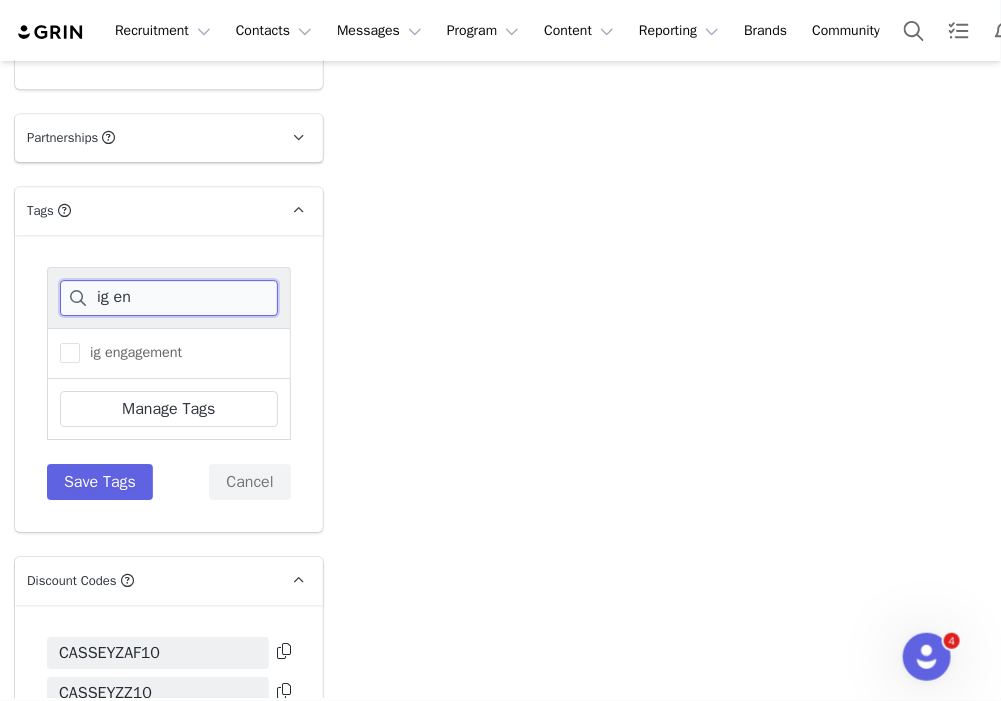type on "ig en" 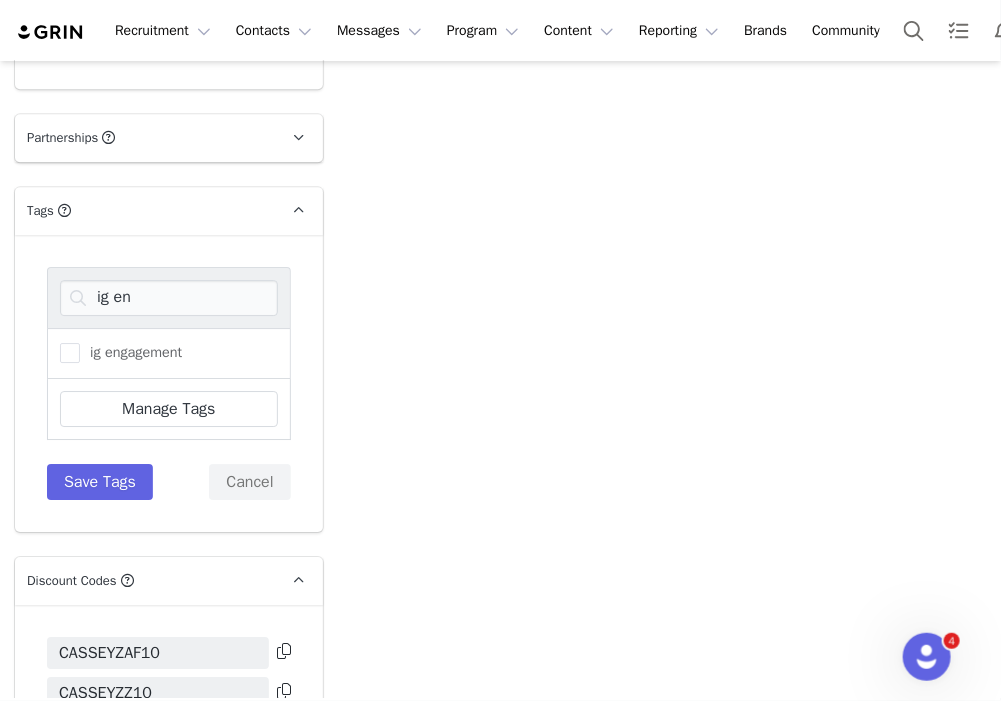 click on "ig engagement" at bounding box center [169, 353] 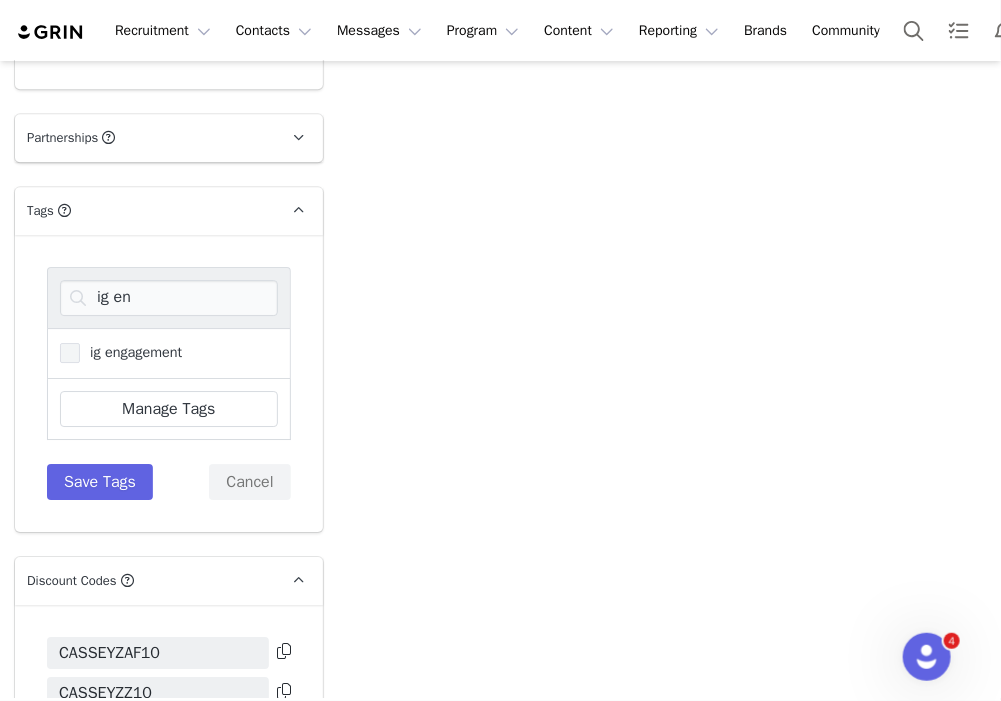 click on "ig engagement" at bounding box center [131, 352] 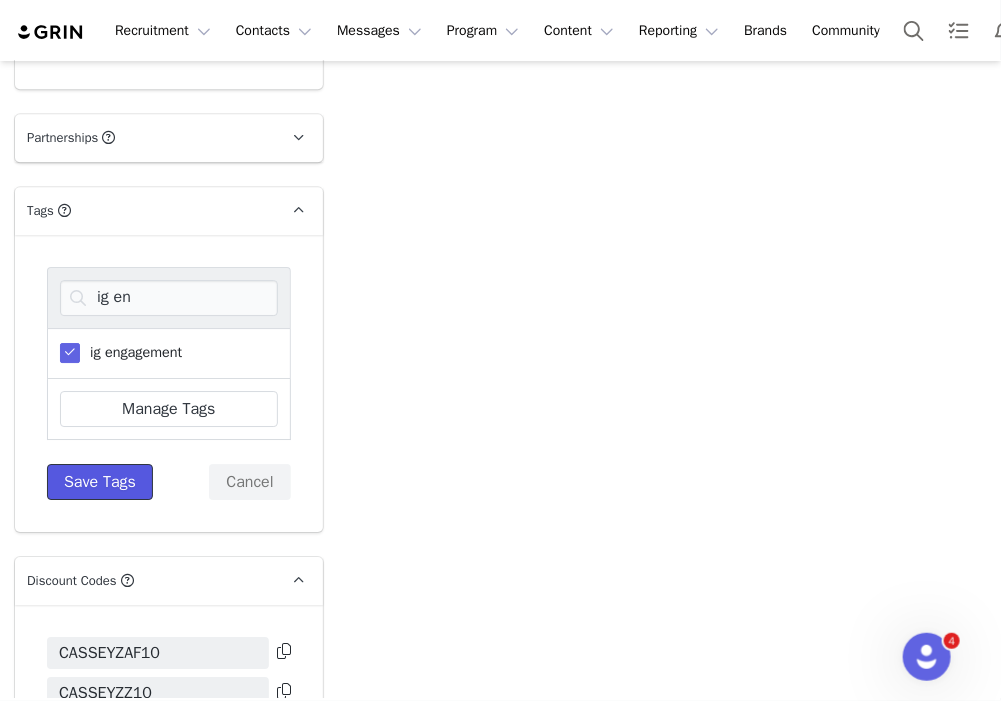 click on "Save Tags" at bounding box center (100, 482) 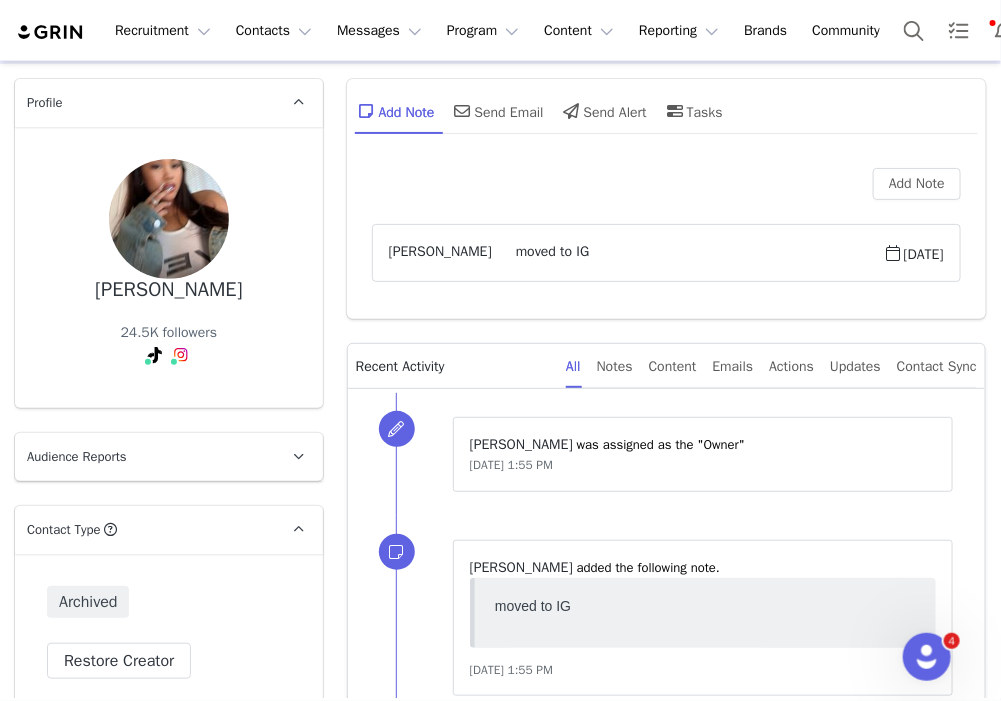 scroll, scrollTop: 0, scrollLeft: 0, axis: both 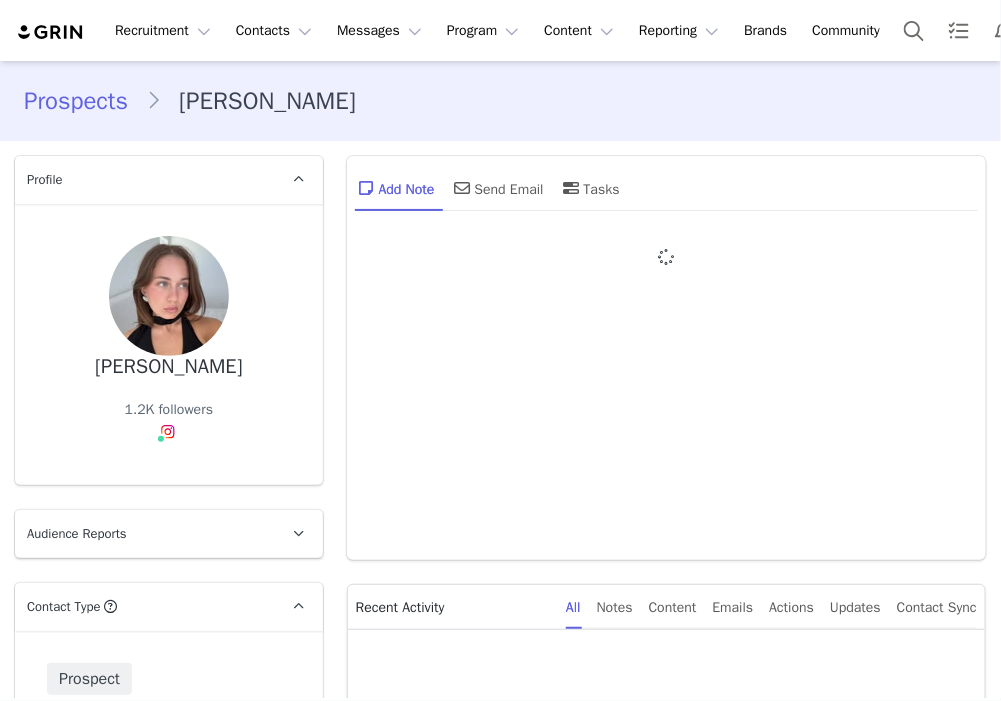 type on "+1 ([GEOGRAPHIC_DATA])" 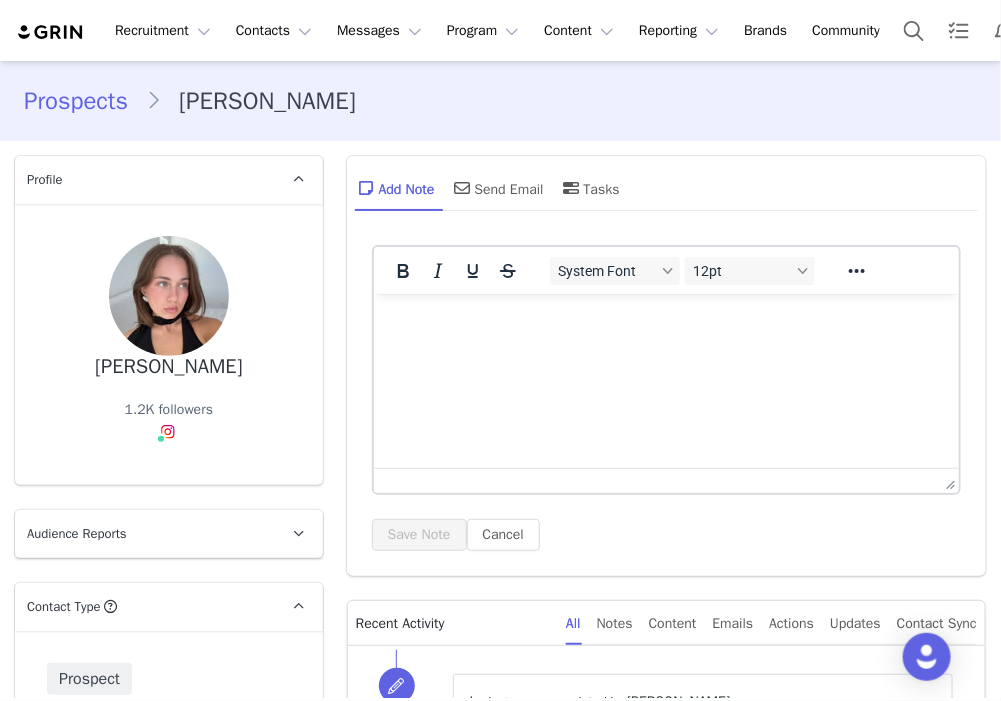 scroll, scrollTop: 0, scrollLeft: 0, axis: both 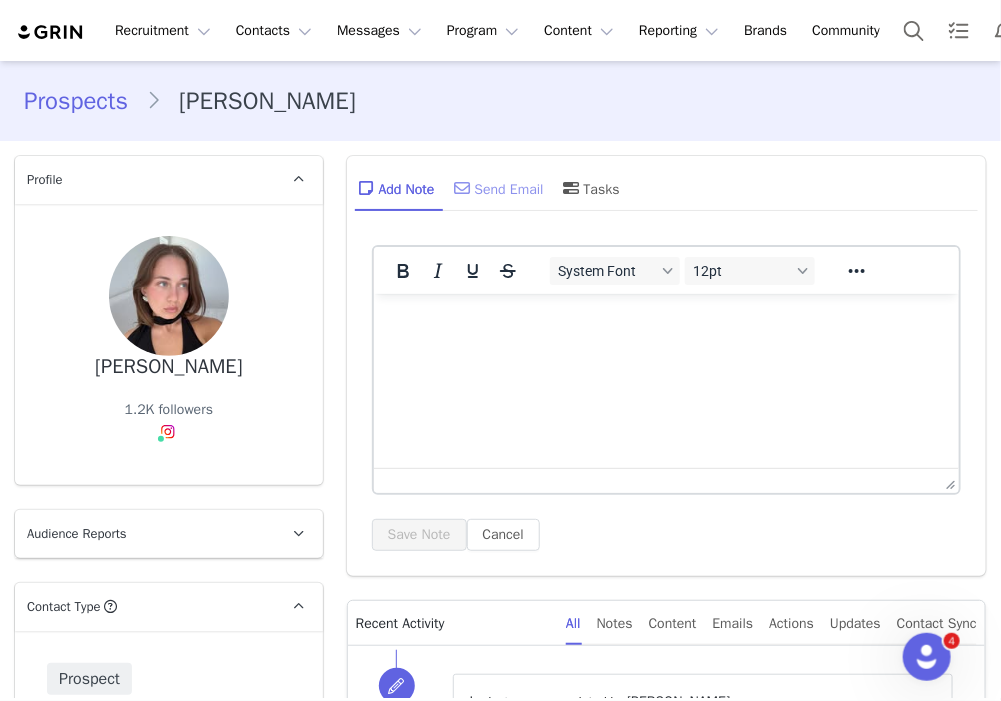 click at bounding box center (463, 188) 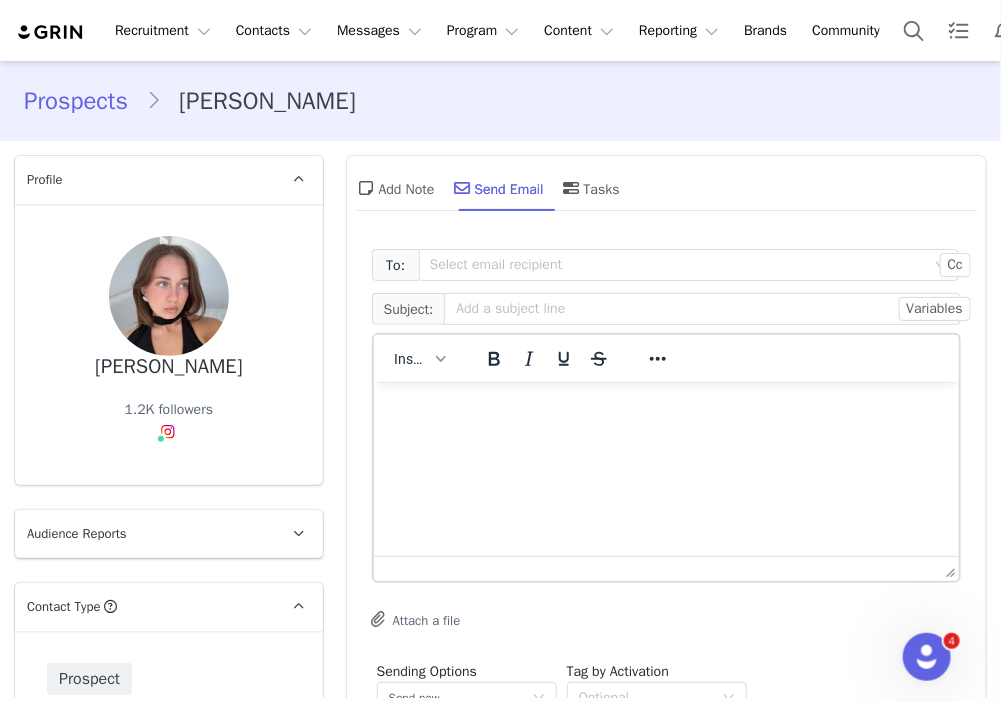 scroll, scrollTop: 0, scrollLeft: 0, axis: both 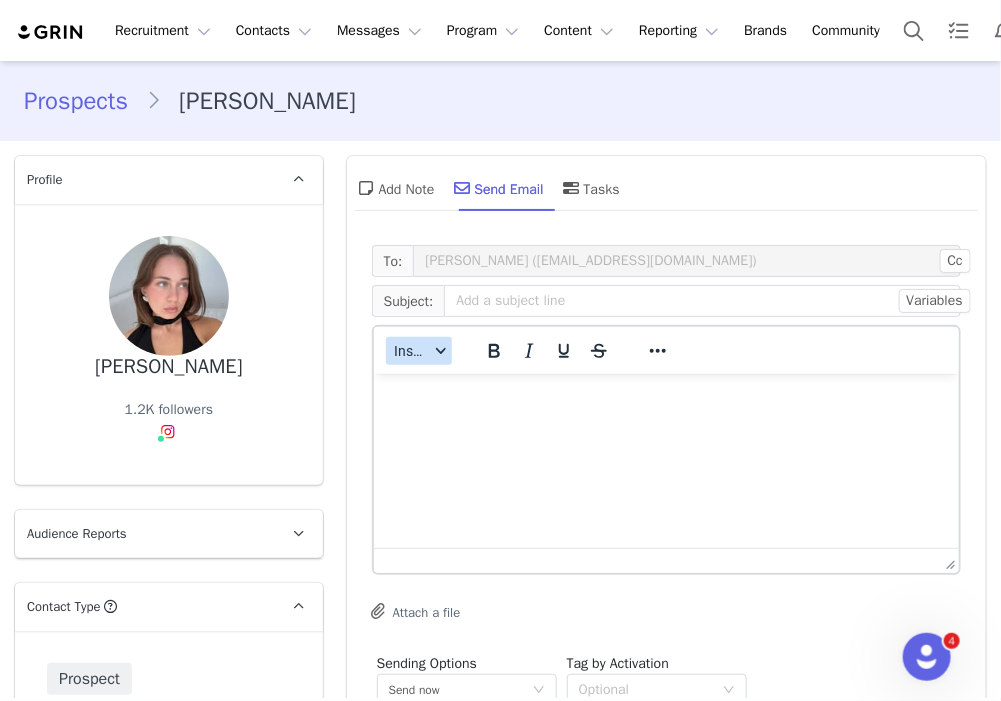 click on "Insert" at bounding box center (419, 351) 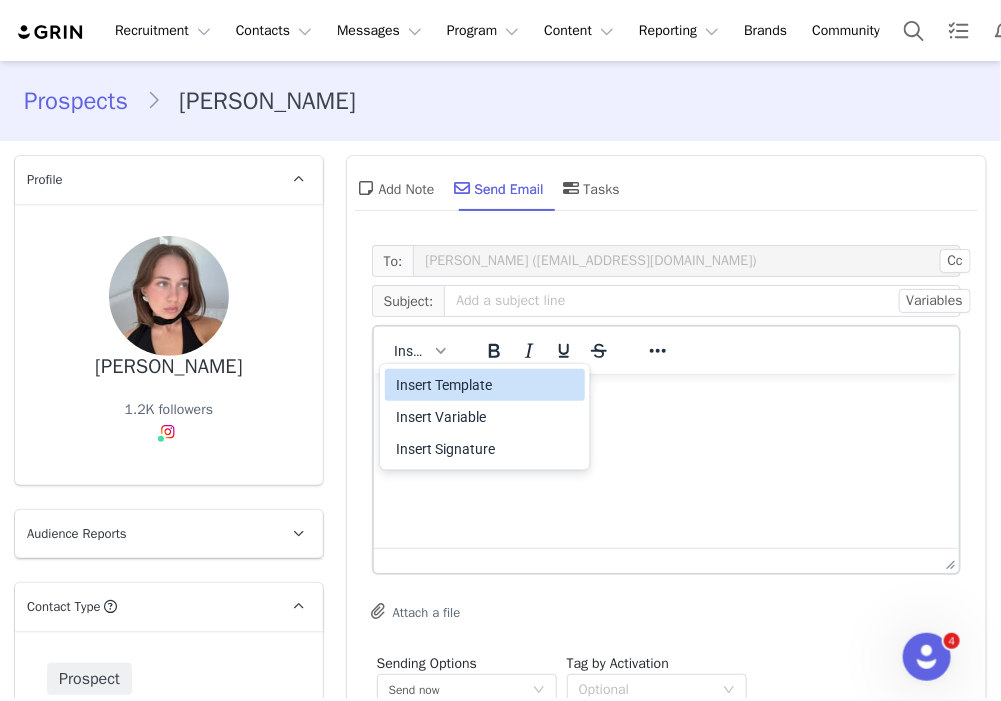 click on "Insert Template" at bounding box center (487, 385) 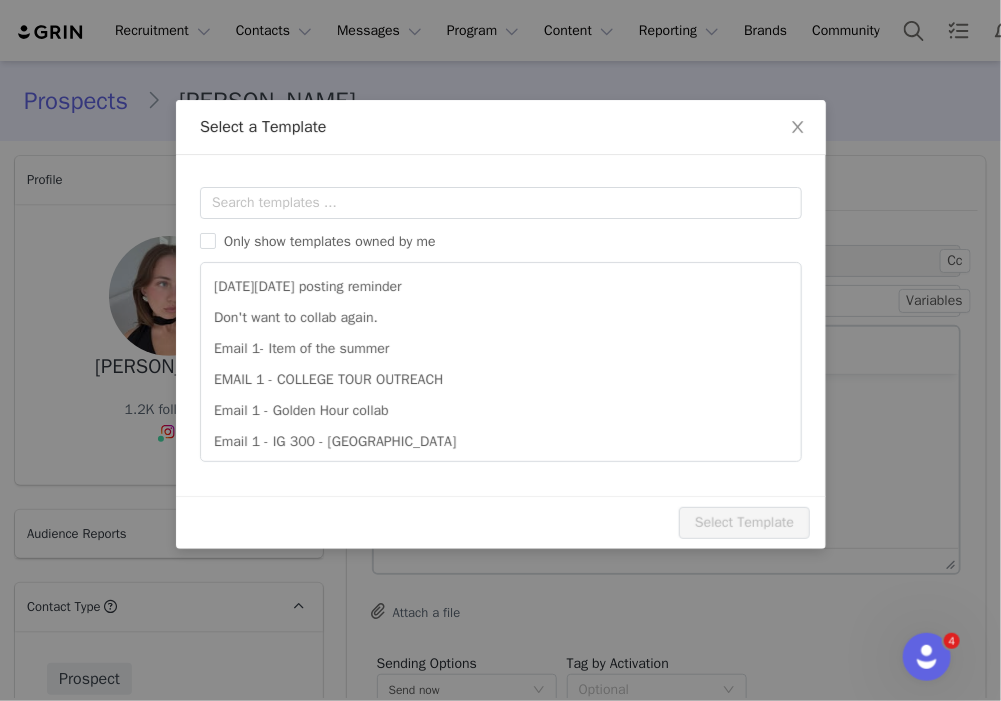 scroll, scrollTop: 0, scrollLeft: 0, axis: both 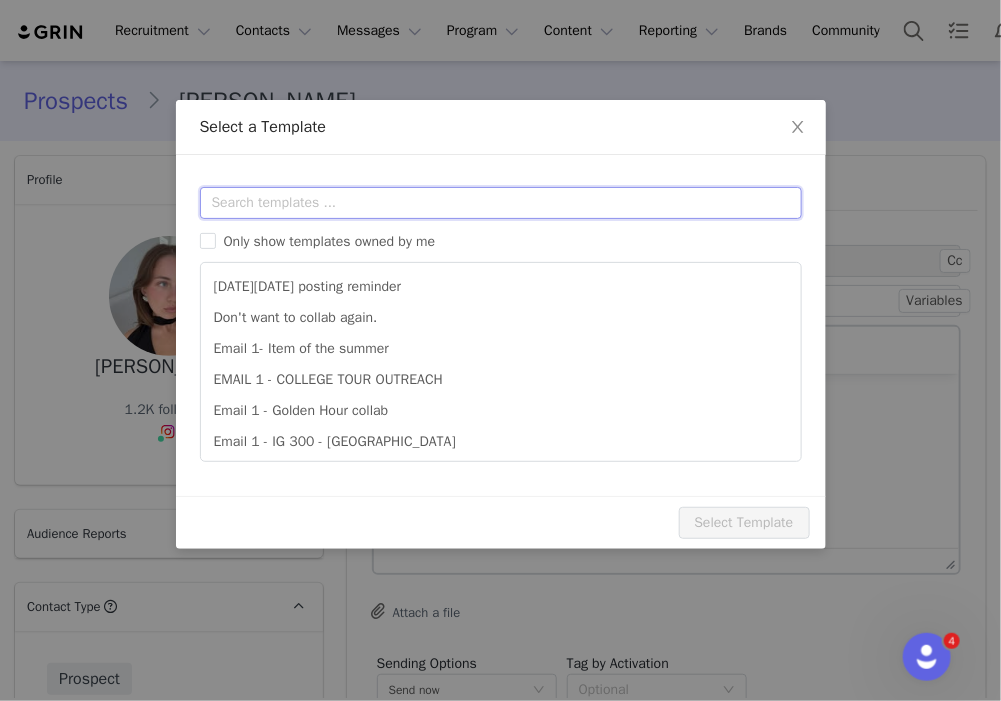 click at bounding box center [501, 203] 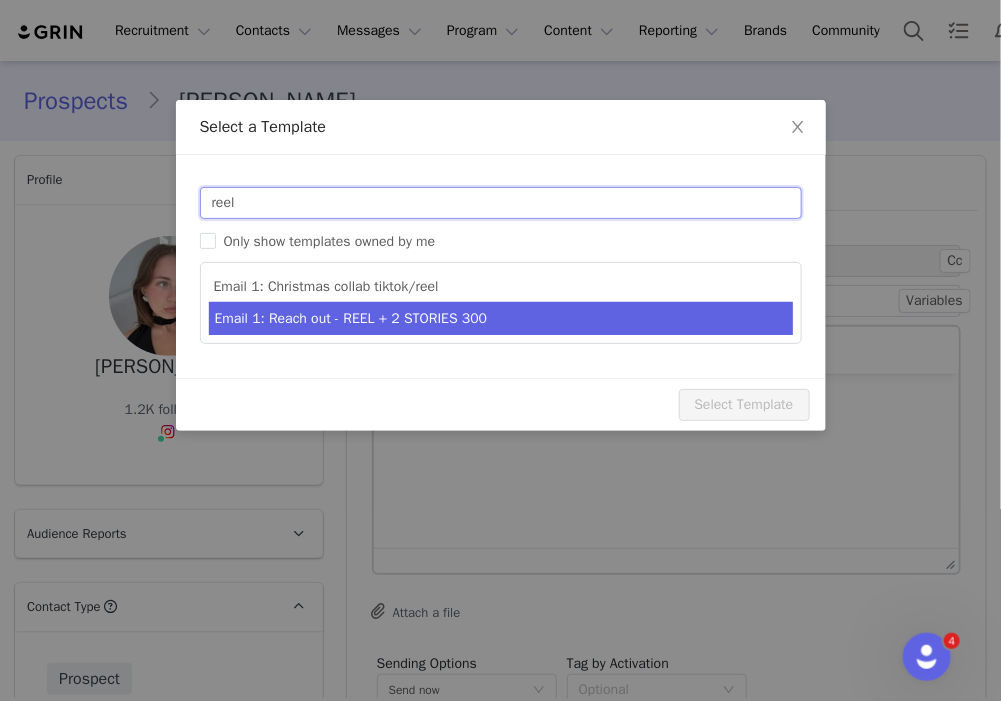 type on "reel" 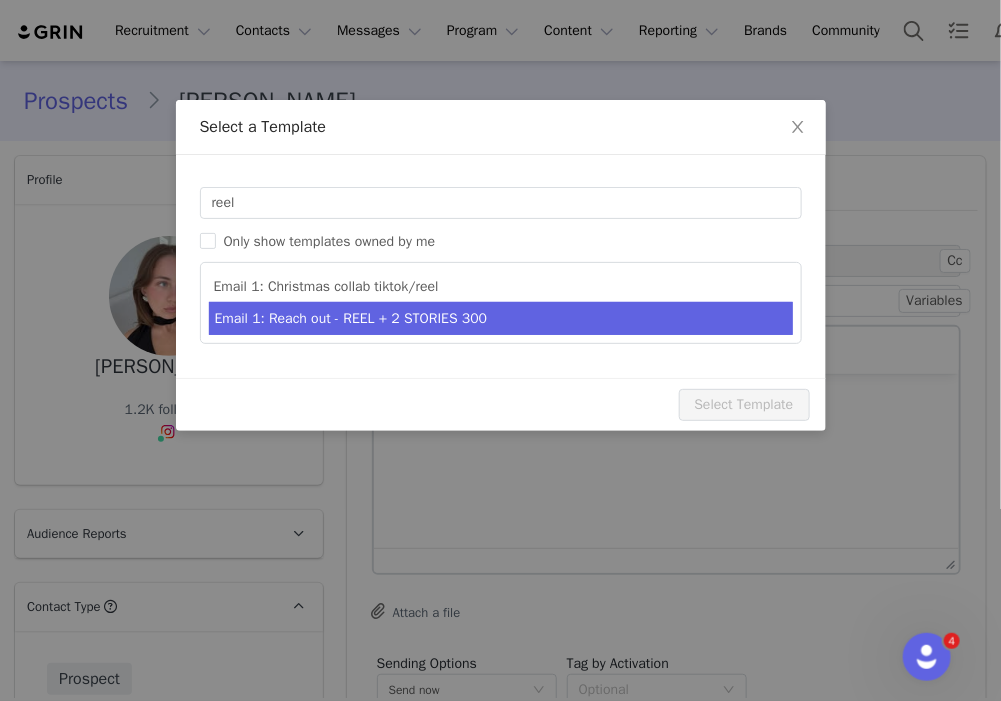 click on "Email 1: Reach out - REEL + 2 STORIES 300" at bounding box center (501, 318) 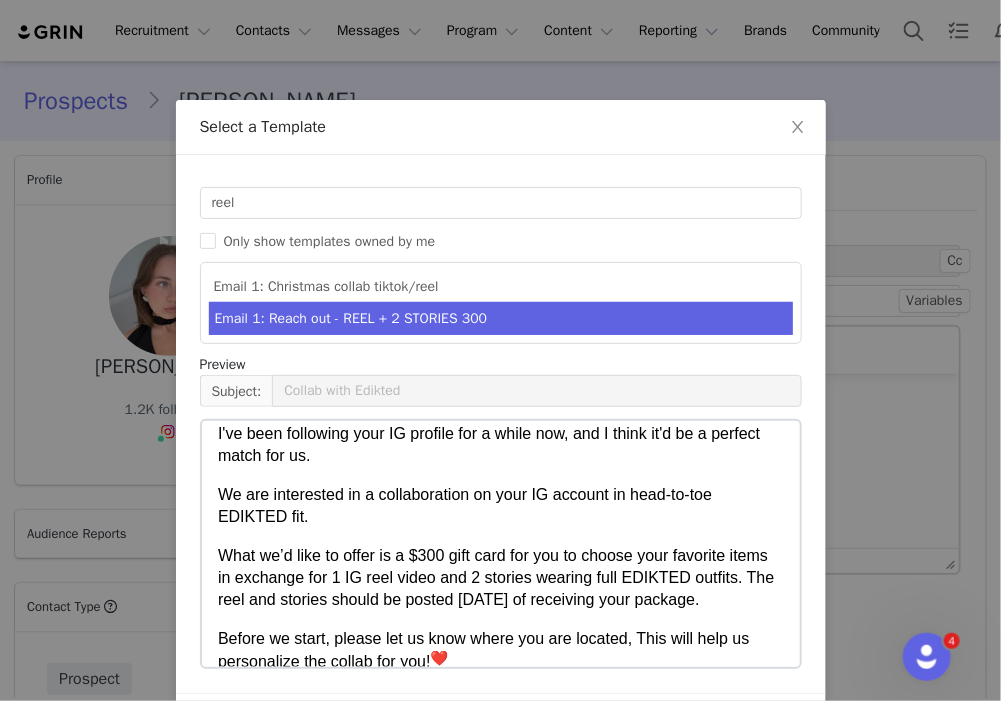 scroll, scrollTop: 333, scrollLeft: 0, axis: vertical 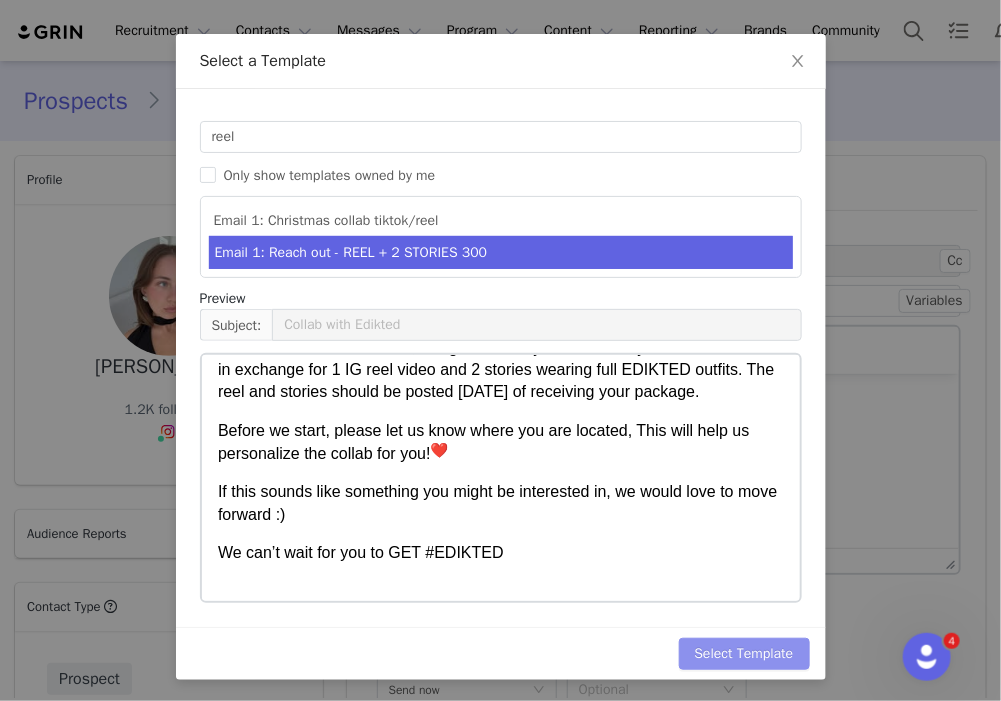 click on "Select Template" at bounding box center [744, 654] 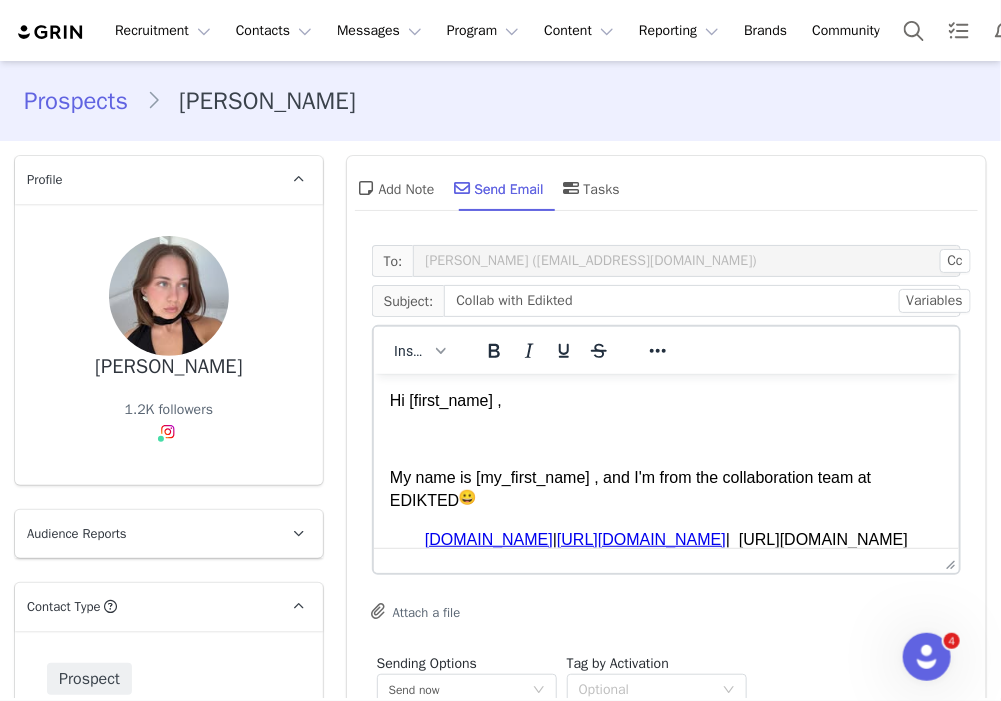 scroll, scrollTop: 0, scrollLeft: 0, axis: both 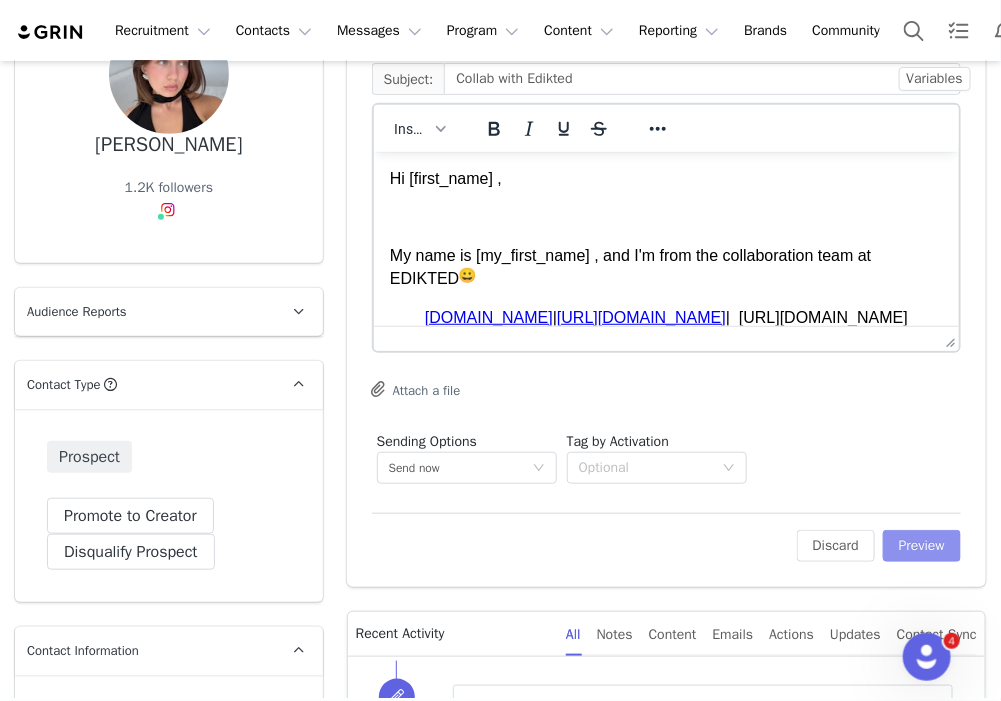 click on "Preview" at bounding box center (922, 546) 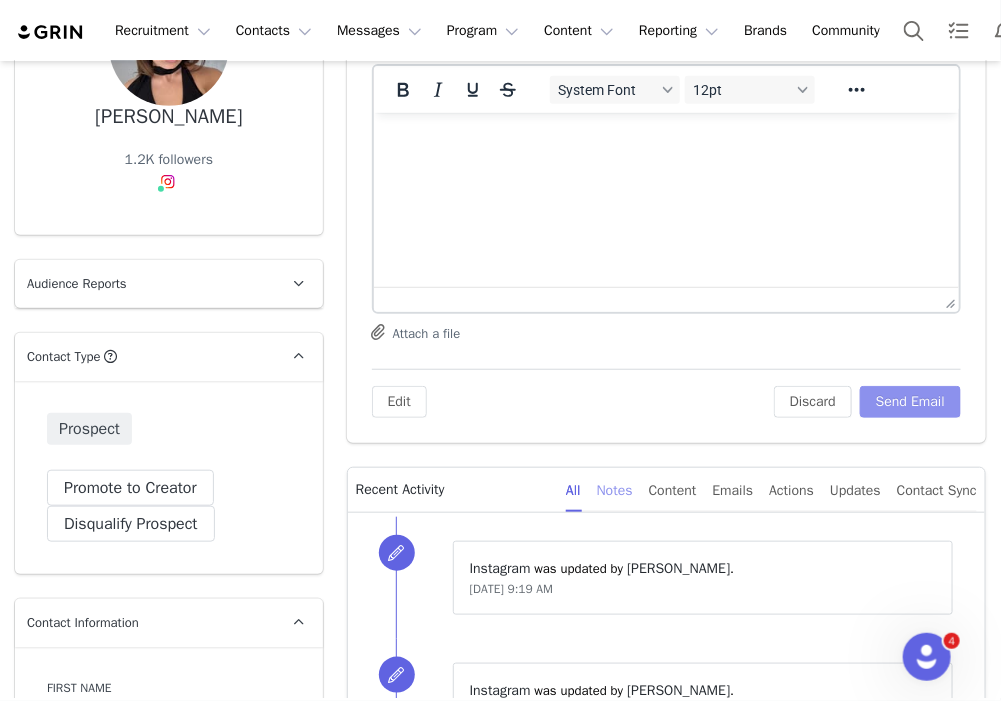 scroll, scrollTop: 333, scrollLeft: 0, axis: vertical 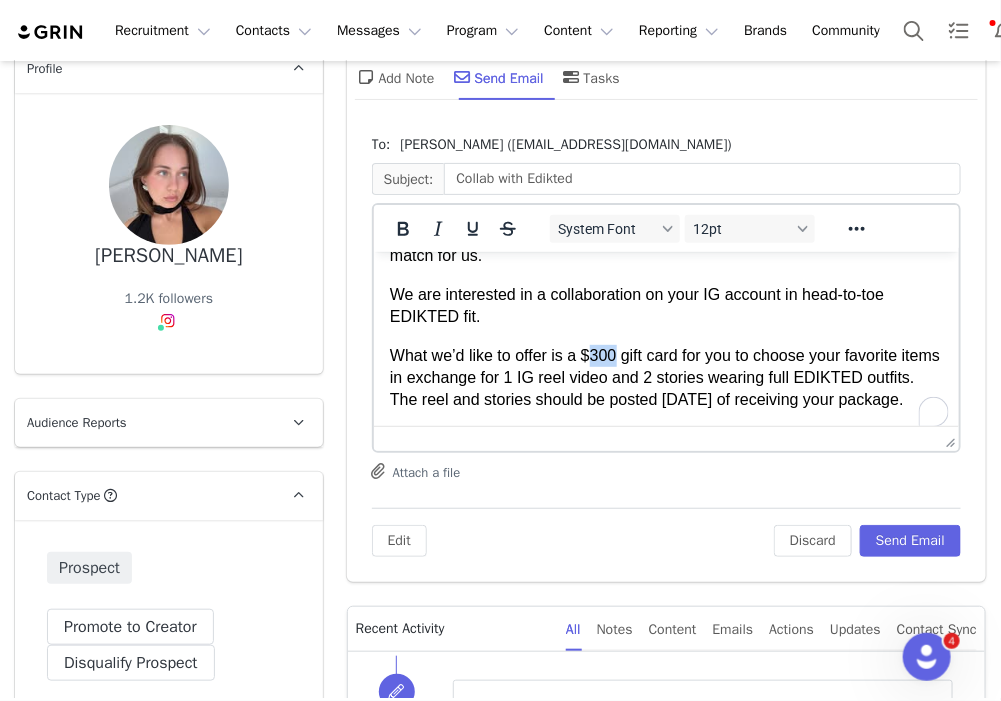drag, startPoint x: 613, startPoint y: 355, endPoint x: 590, endPoint y: 352, distance: 23.194826 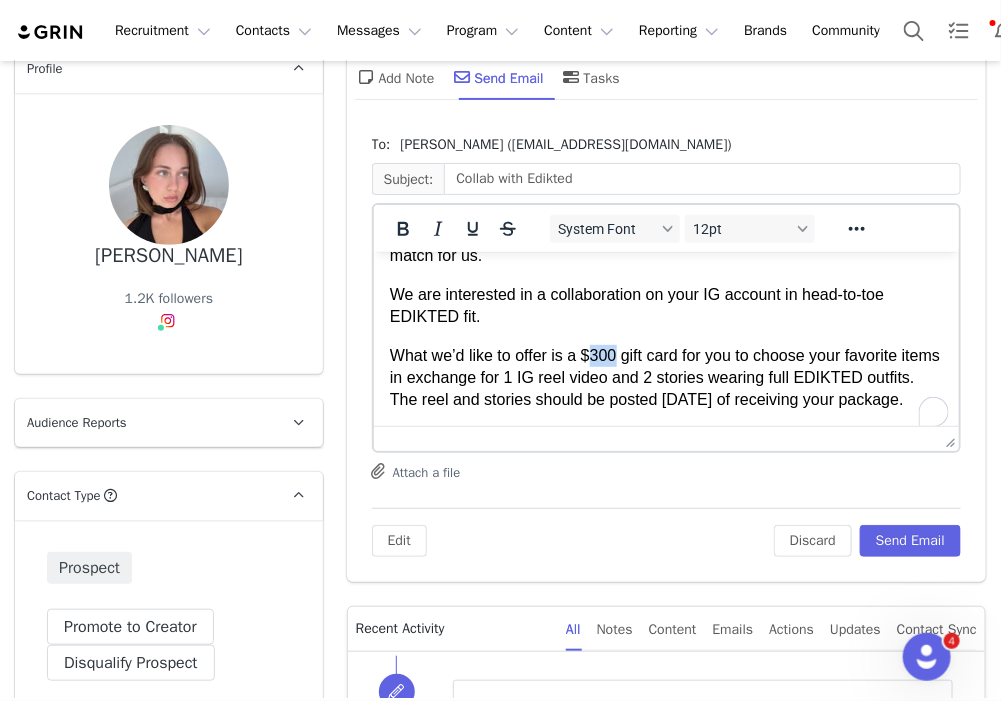 click on "What we’d like to offer is a $300 gift card for you to choose your favorite items in exchange for 1 IG reel video and 2 stories wearing full EDIKTED outfits. The reel and stories should be posted within 5 days of receiving your package." at bounding box center [664, 377] 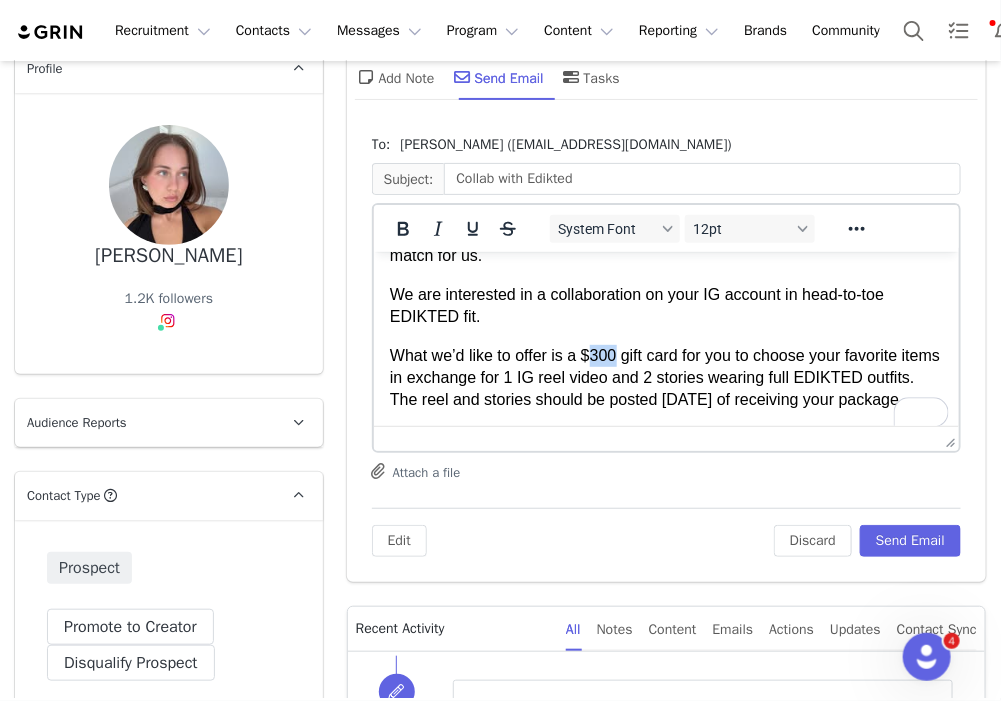 type 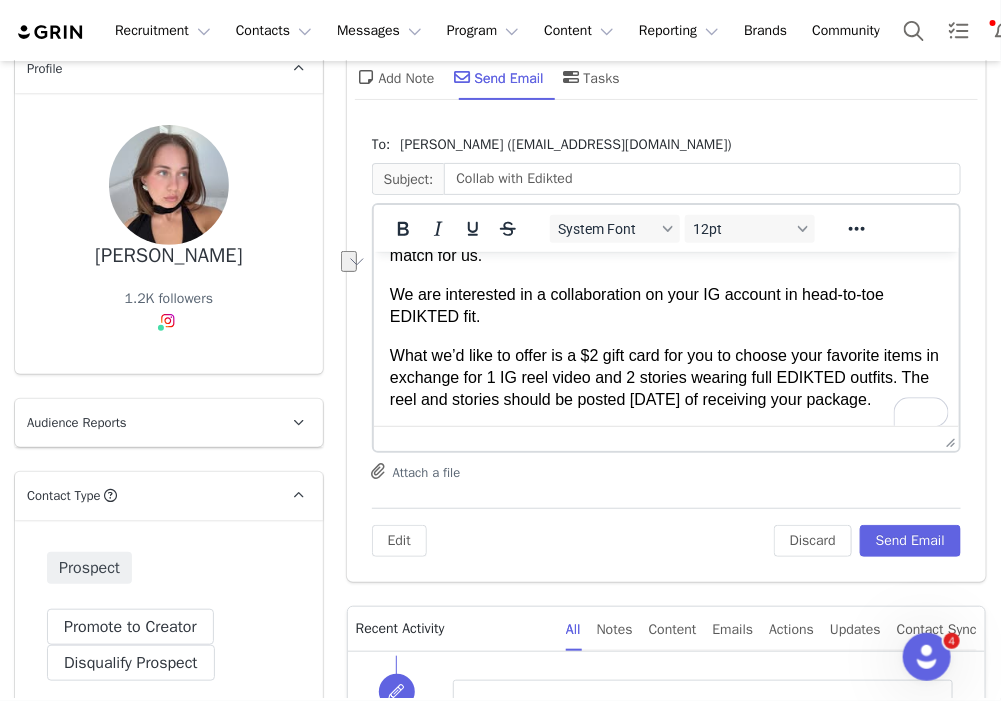 scroll, scrollTop: 222, scrollLeft: 0, axis: vertical 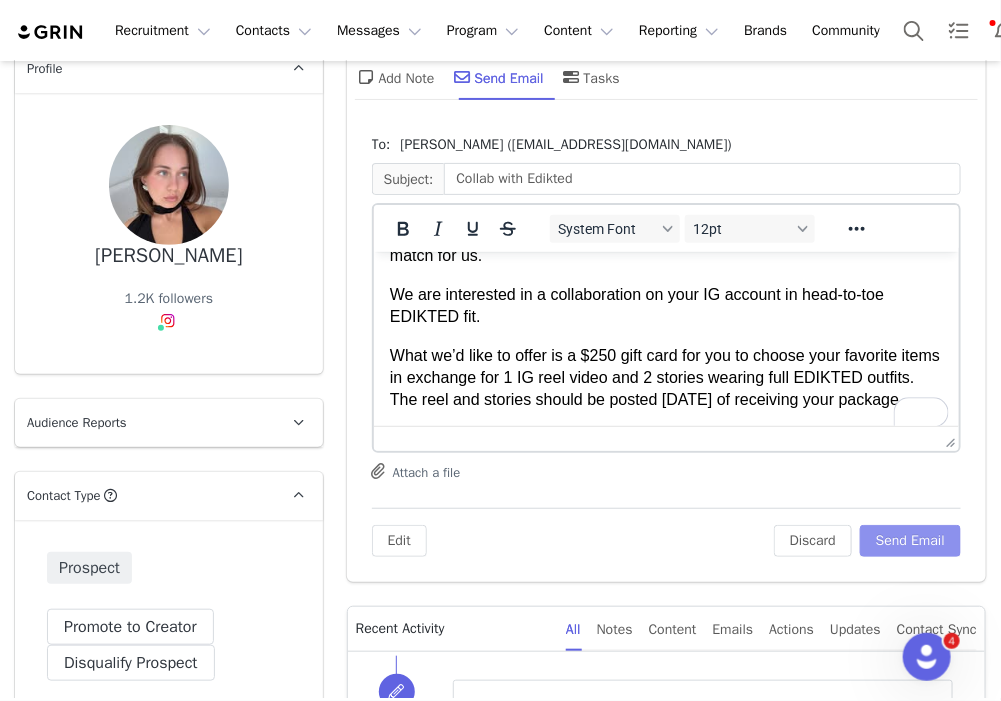 click on "Send Email" at bounding box center (910, 541) 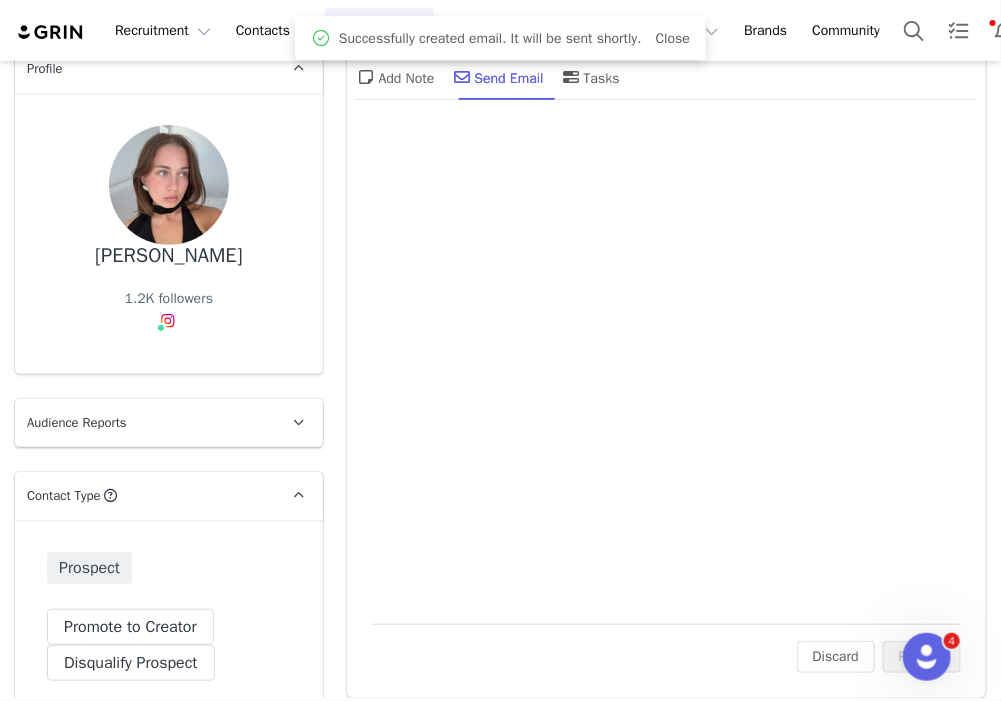 scroll, scrollTop: 0, scrollLeft: 0, axis: both 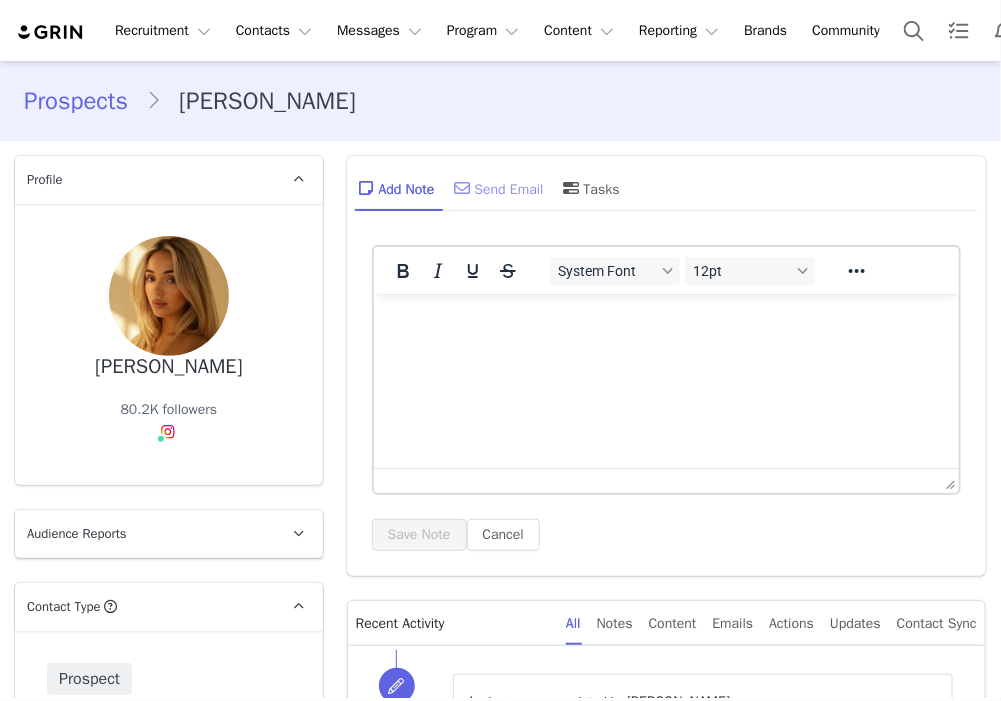 click on "Send Email" at bounding box center (497, 188) 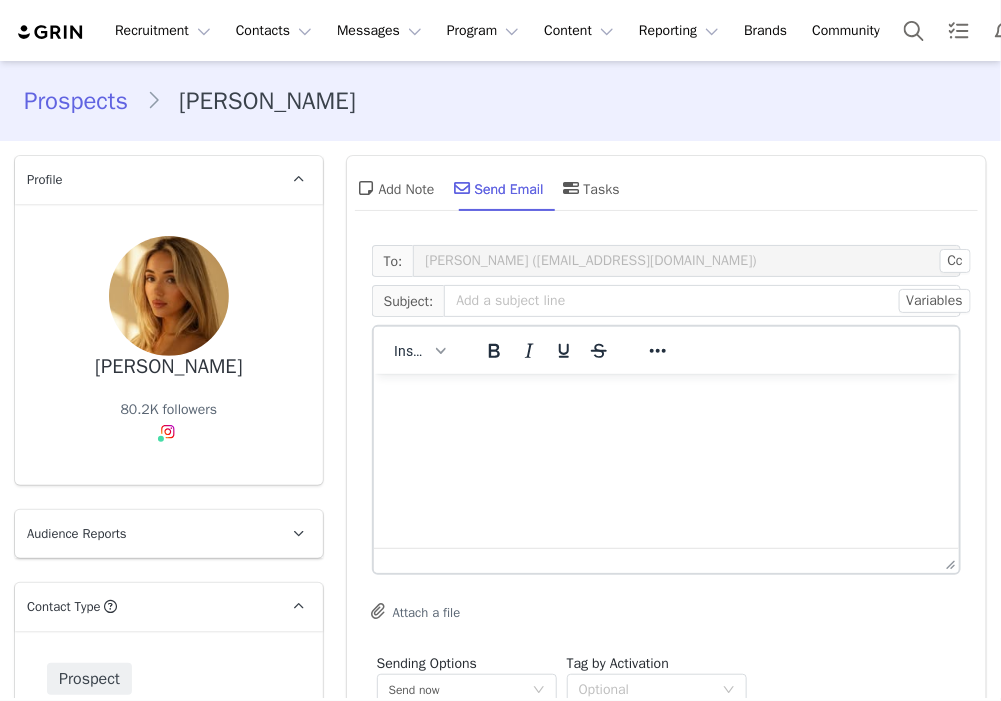 scroll, scrollTop: 0, scrollLeft: 0, axis: both 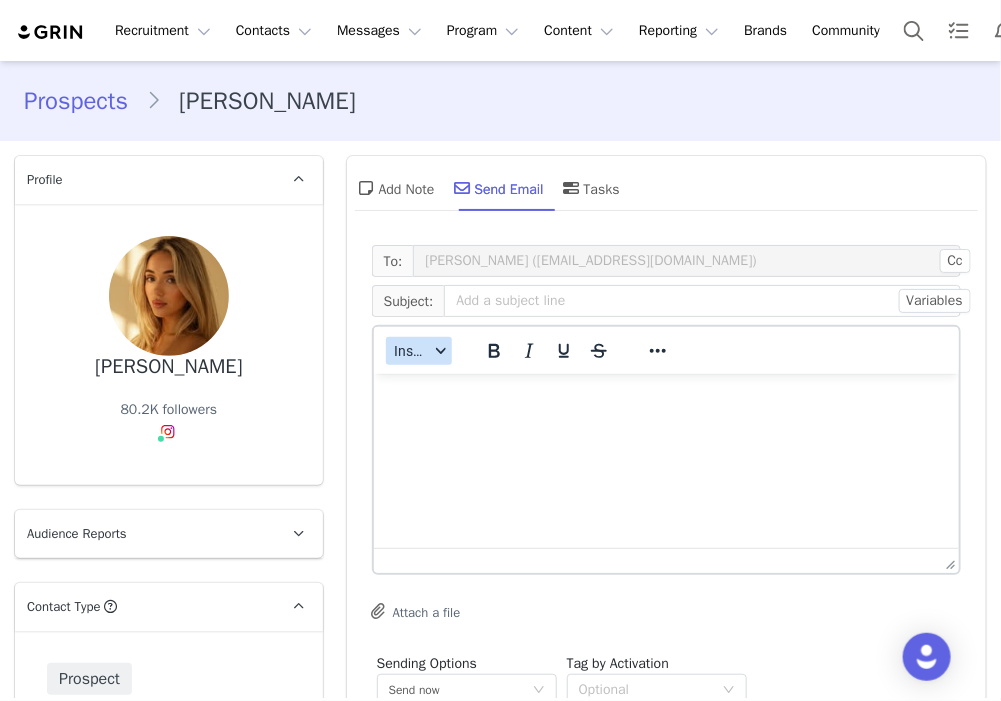 click on "Insert" at bounding box center (411, 351) 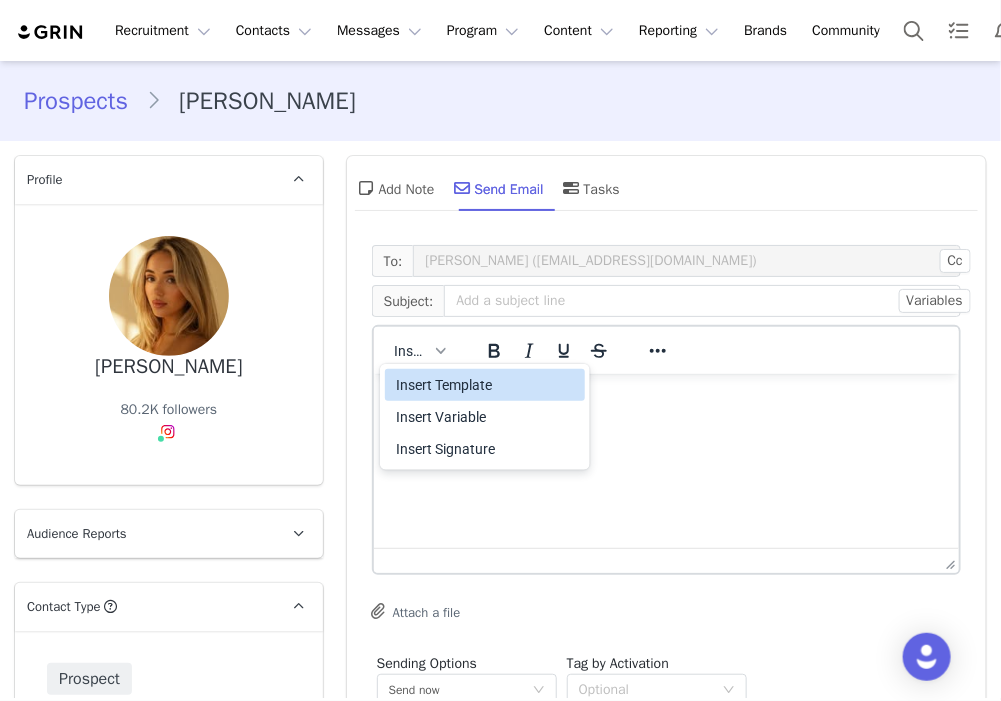 click on "Insert Template" at bounding box center (487, 385) 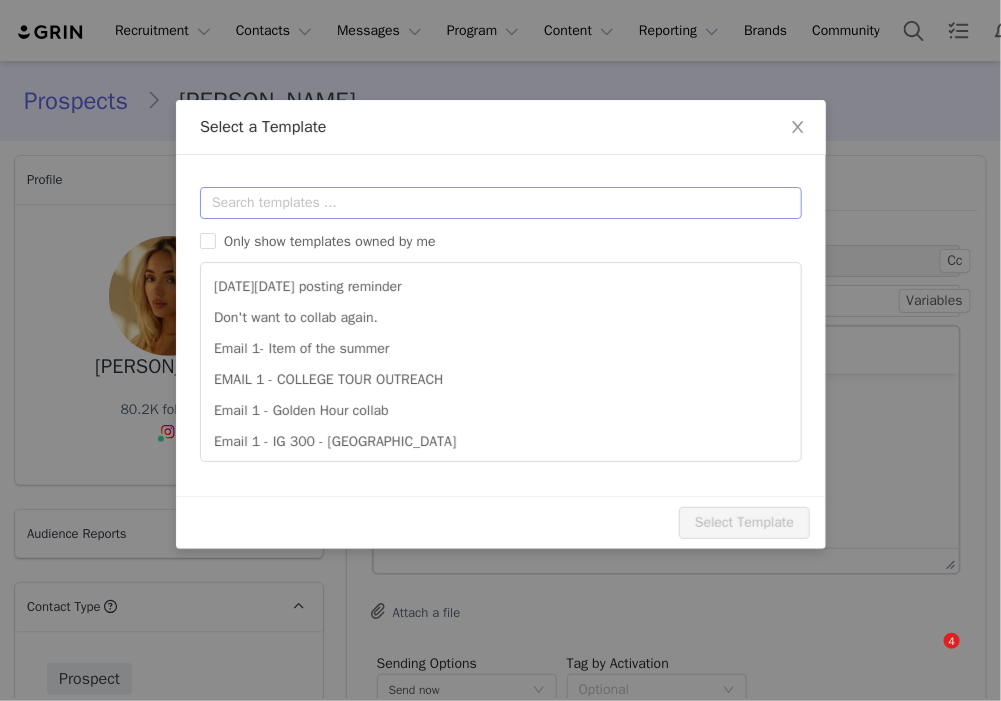 scroll, scrollTop: 0, scrollLeft: 0, axis: both 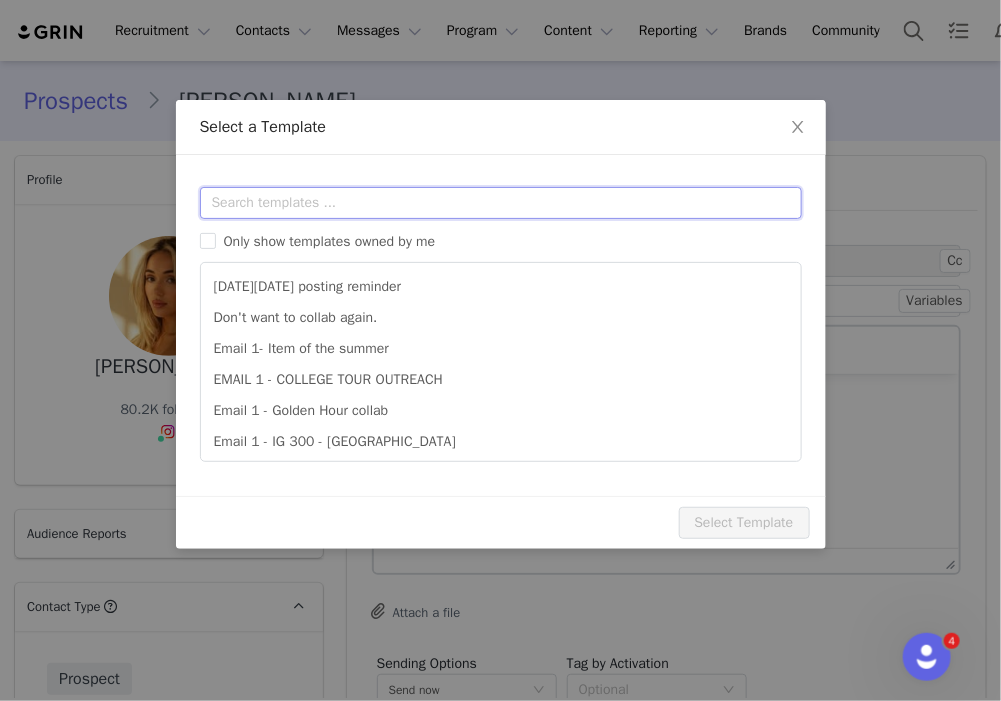 click at bounding box center [501, 203] 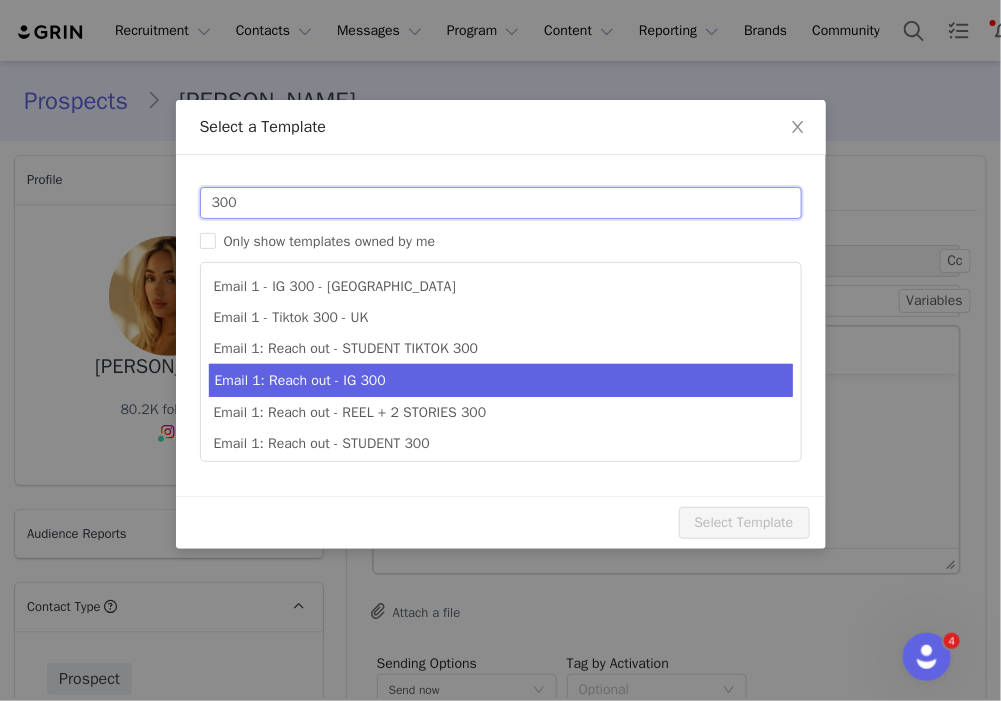 type on "300" 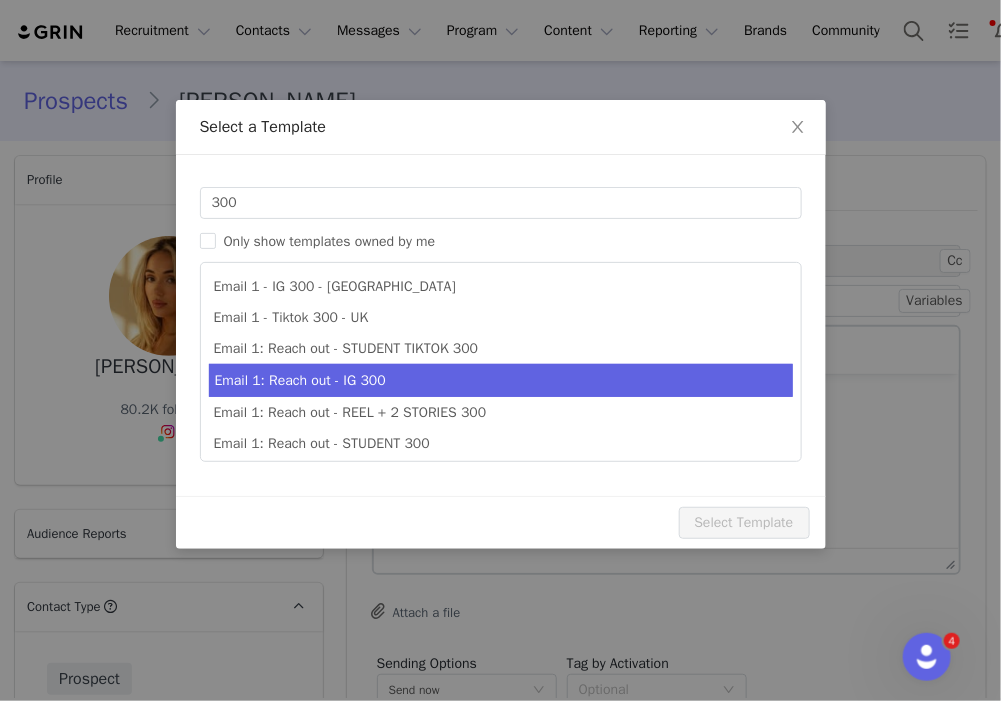 type on "Collab with Edikted" 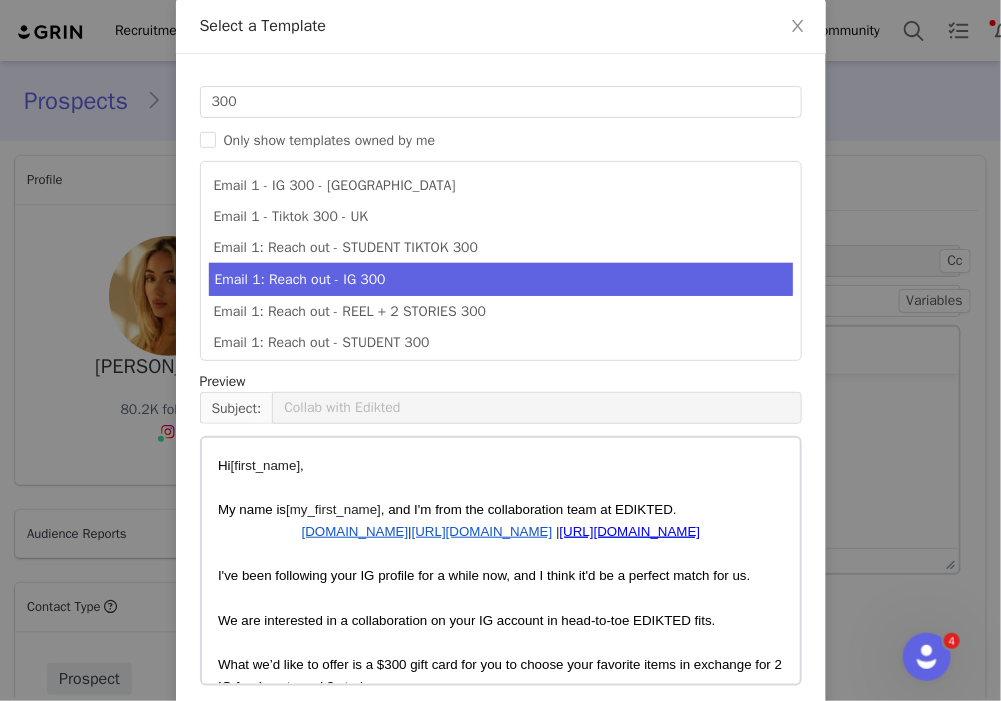 scroll, scrollTop: 185, scrollLeft: 0, axis: vertical 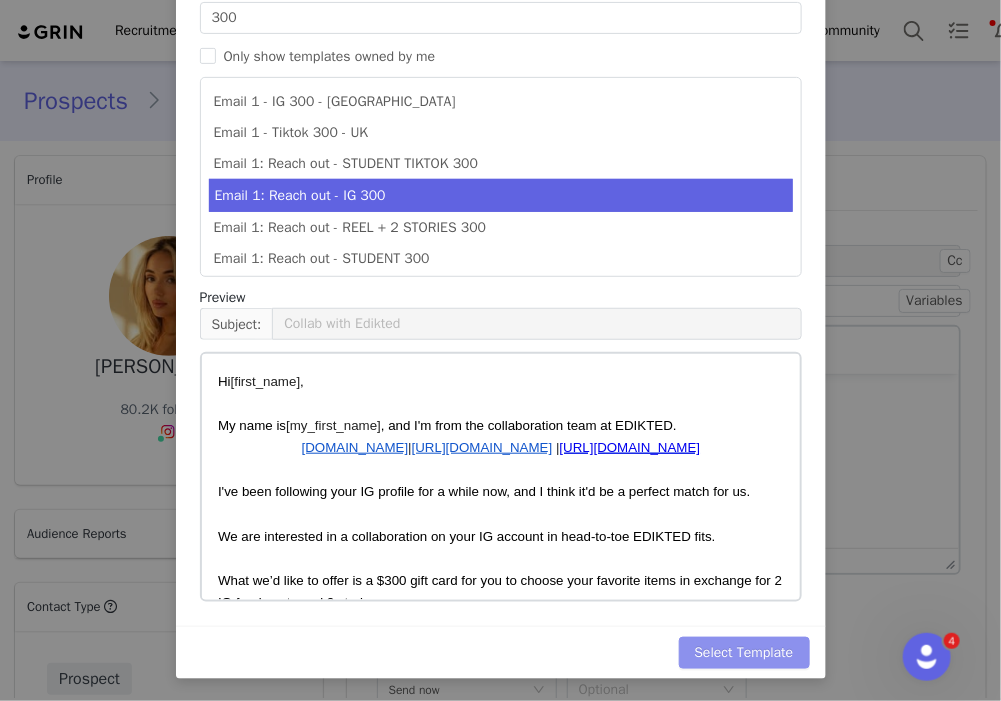 click on "Select Template" at bounding box center (744, 653) 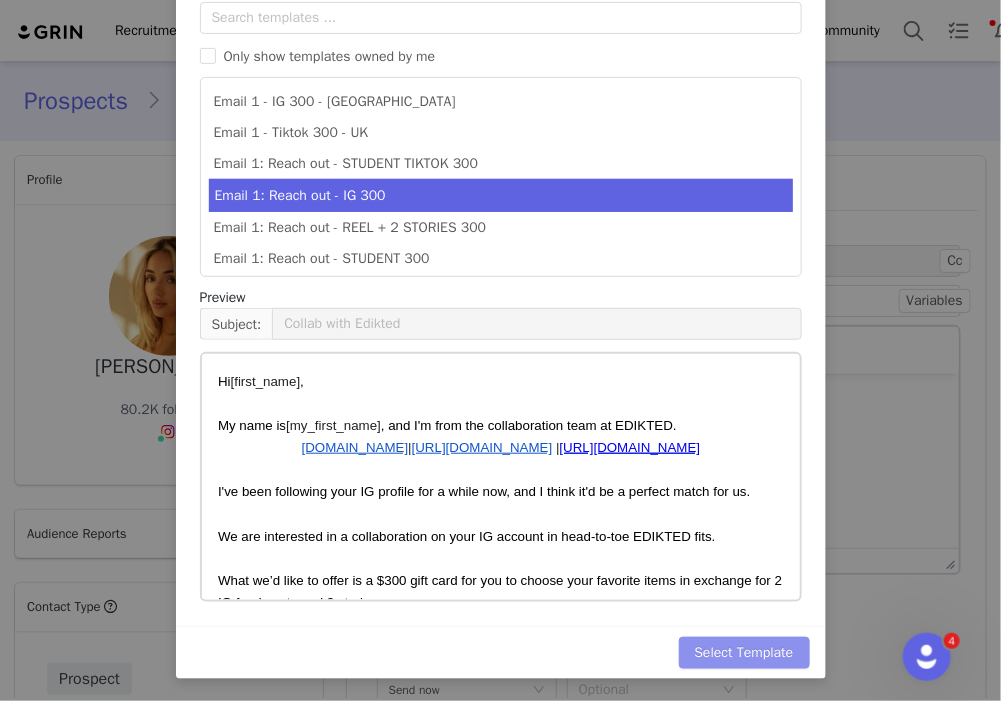 scroll, scrollTop: 0, scrollLeft: 0, axis: both 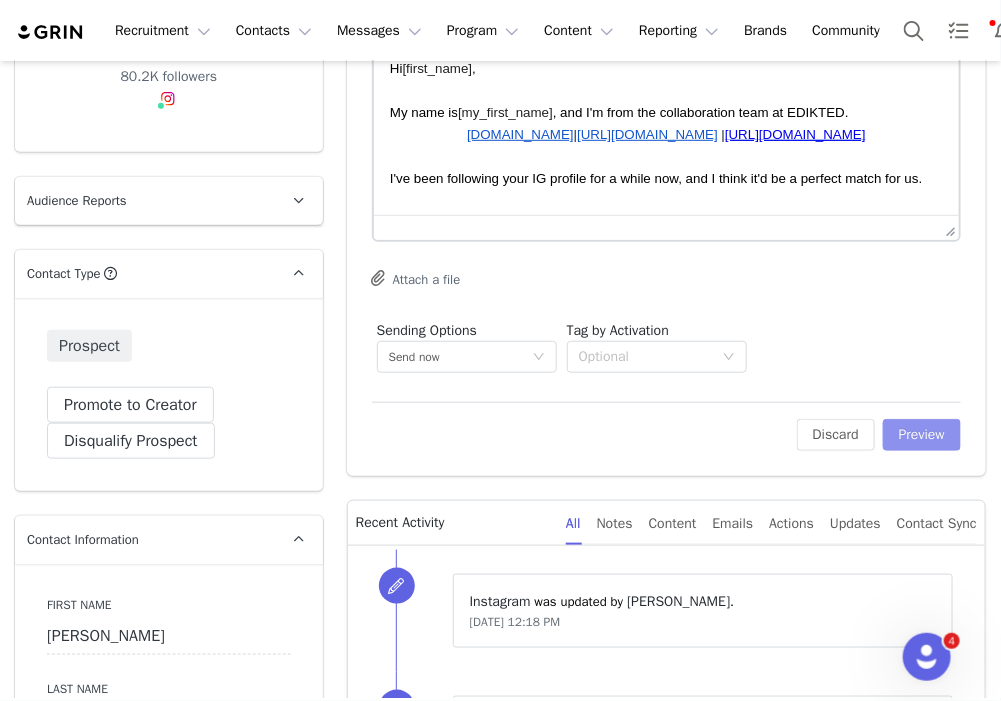 click on "Preview" at bounding box center [922, 435] 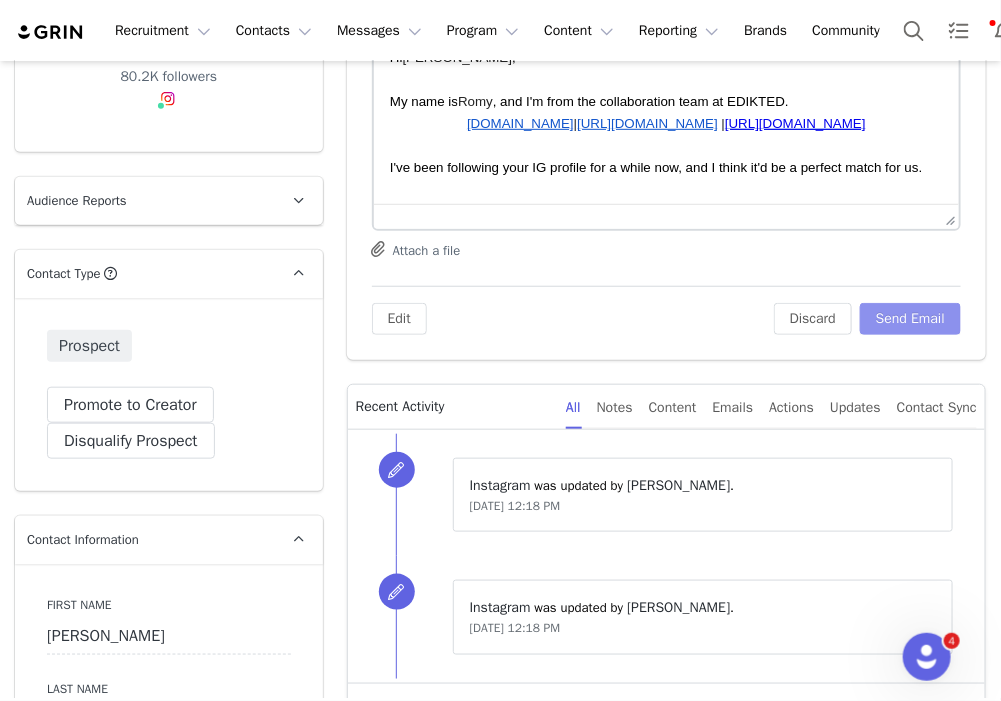 scroll, scrollTop: 0, scrollLeft: 0, axis: both 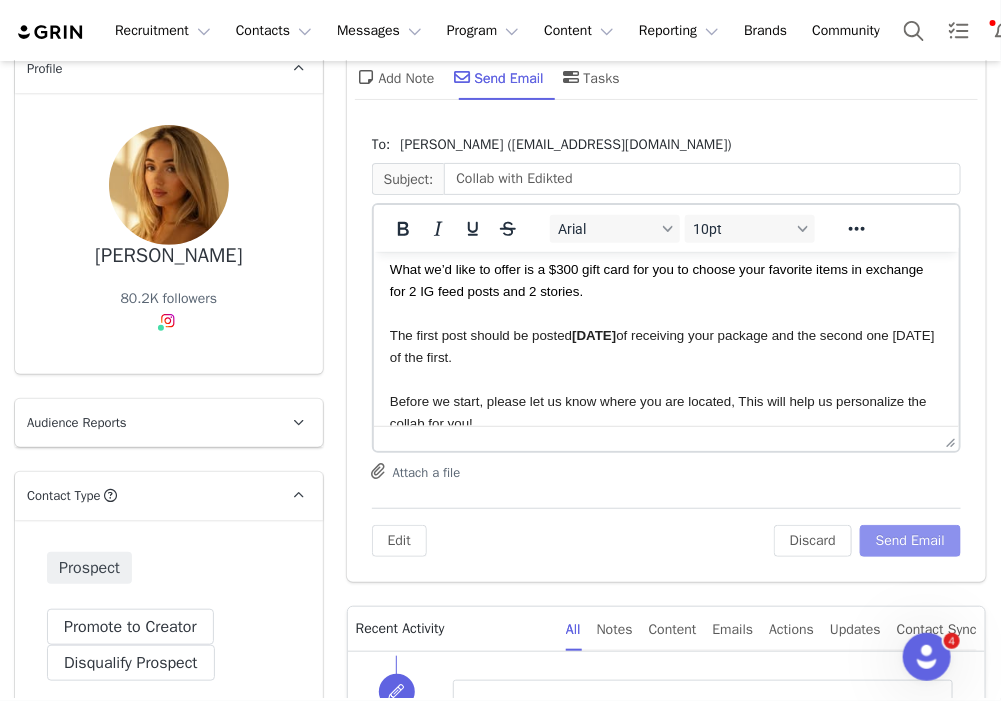 click on "Send Email" at bounding box center (910, 541) 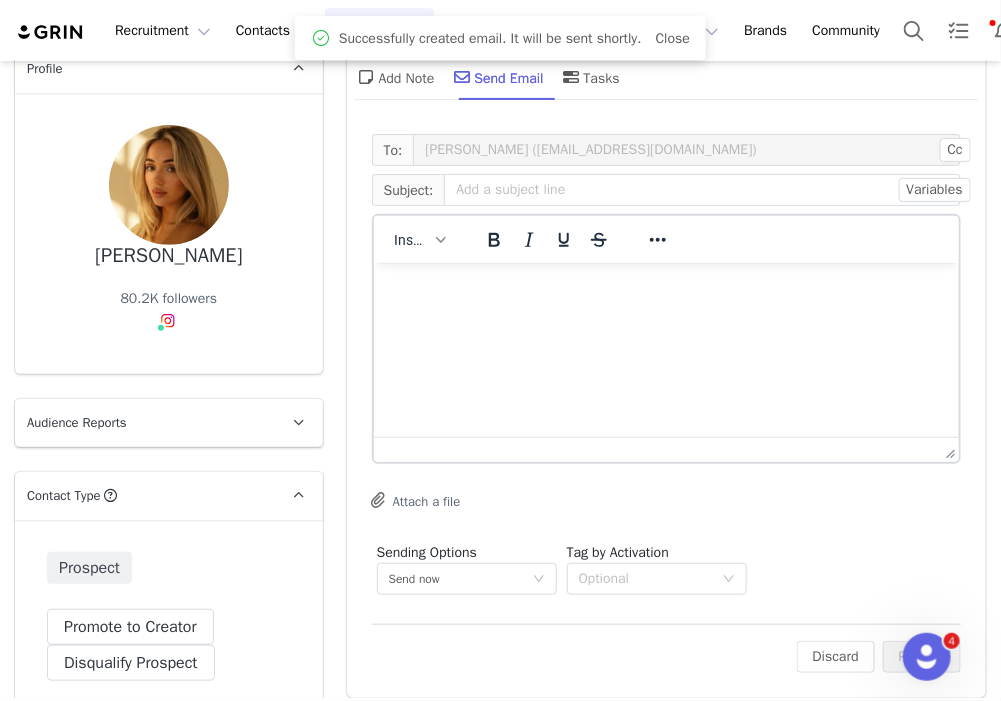 scroll, scrollTop: 0, scrollLeft: 0, axis: both 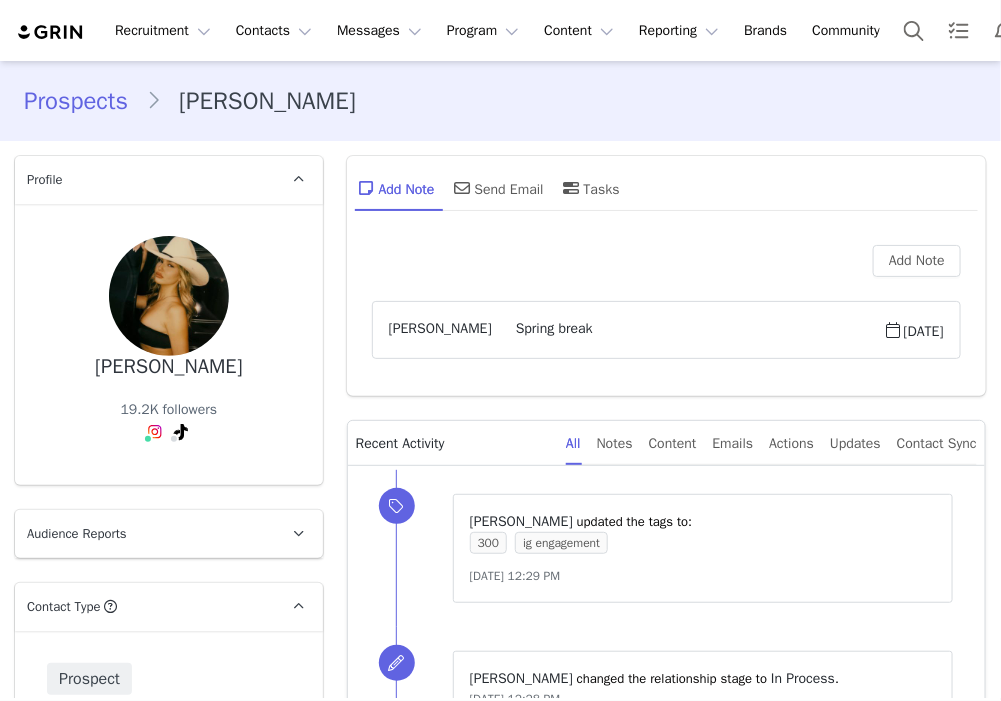 click on "Add Note   Send Email   Tasks" at bounding box center [487, 188] 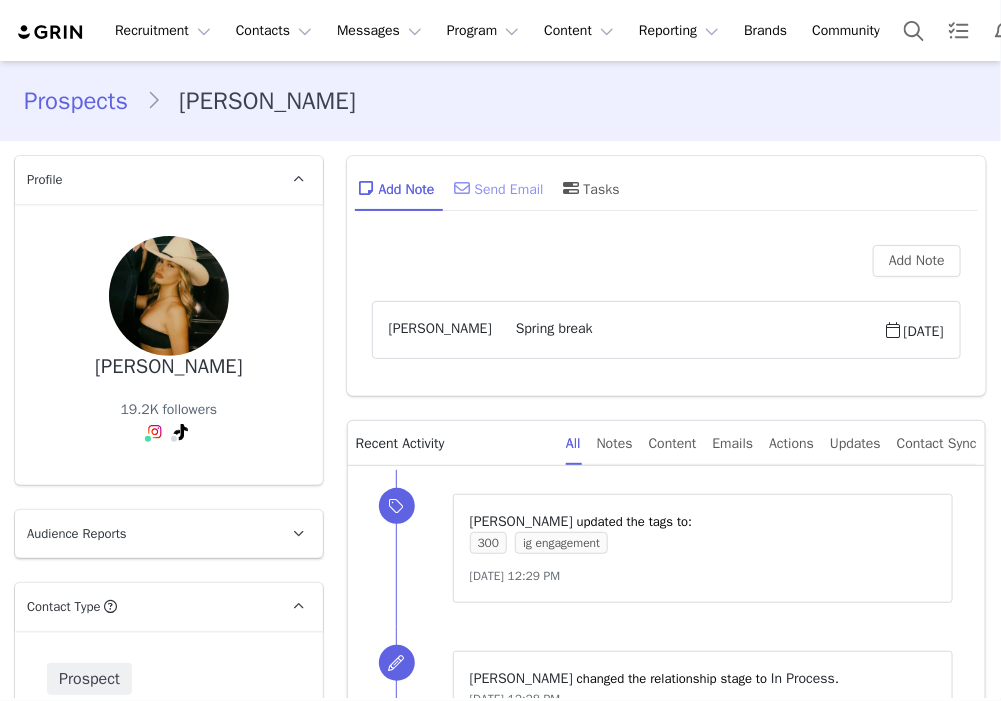 click on "Send Email" at bounding box center (497, 188) 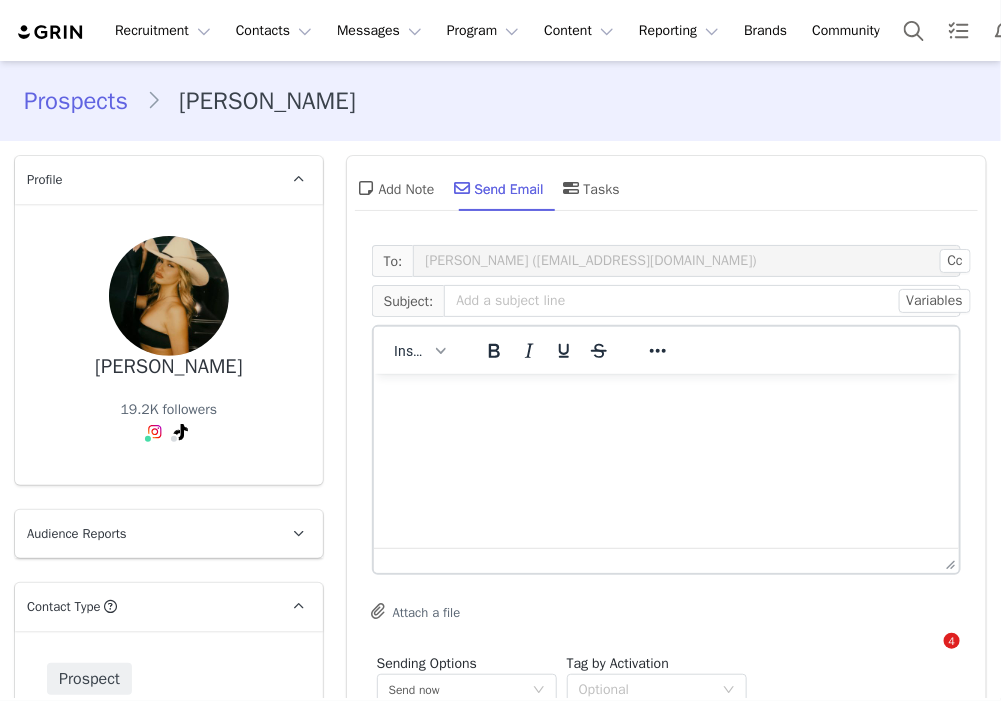 scroll, scrollTop: 0, scrollLeft: 0, axis: both 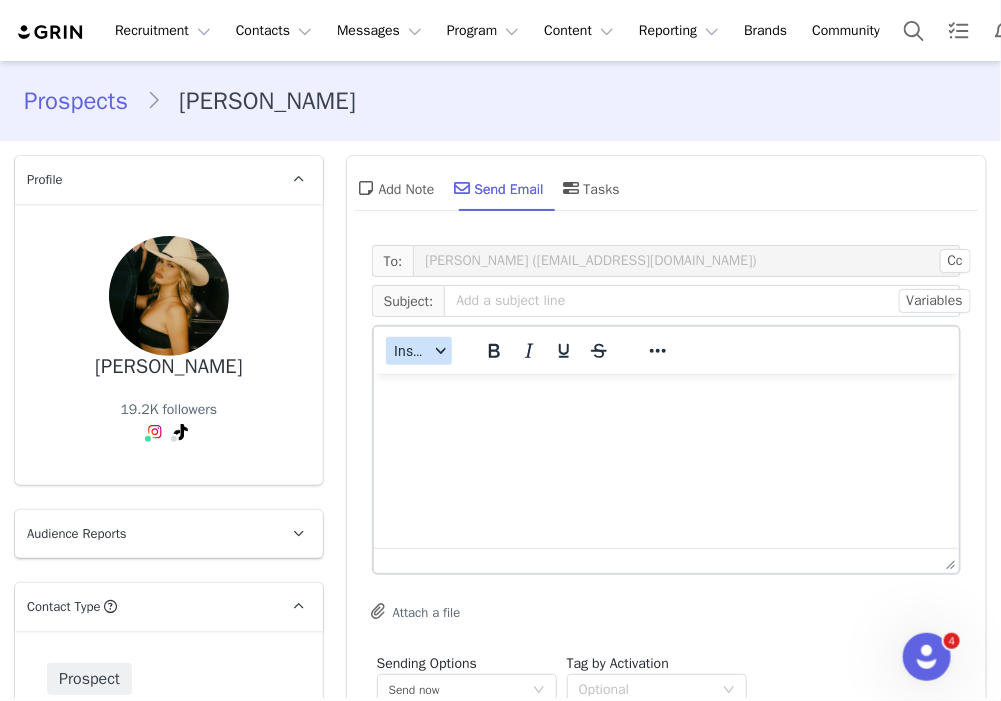 click on "Insert" at bounding box center [419, 351] 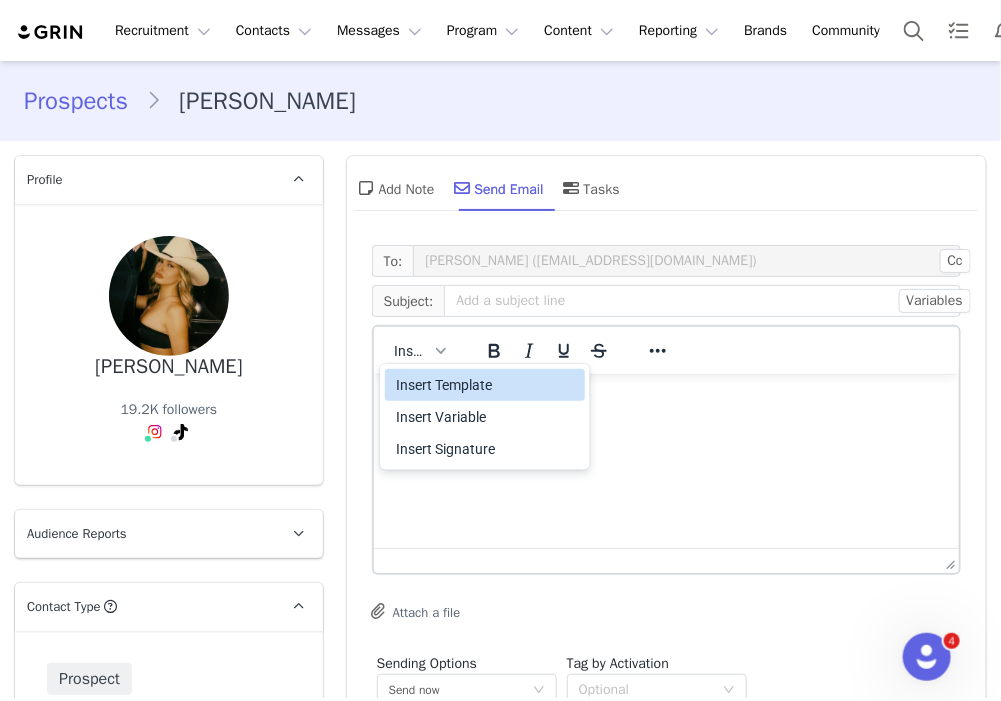 click on "Insert Template" at bounding box center [487, 385] 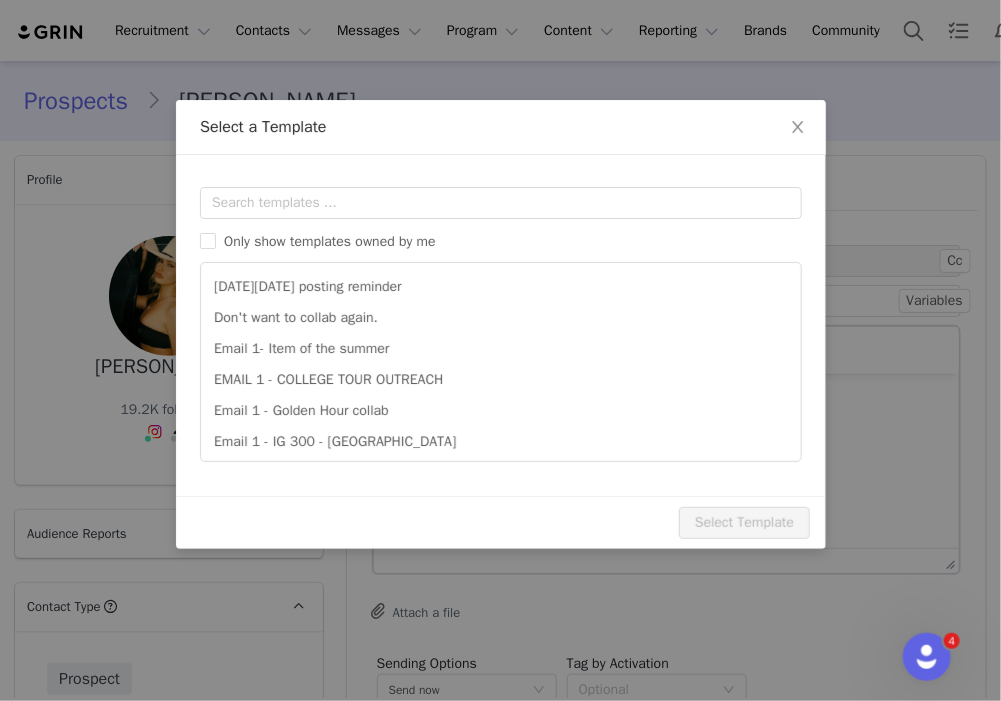 scroll, scrollTop: 0, scrollLeft: 0, axis: both 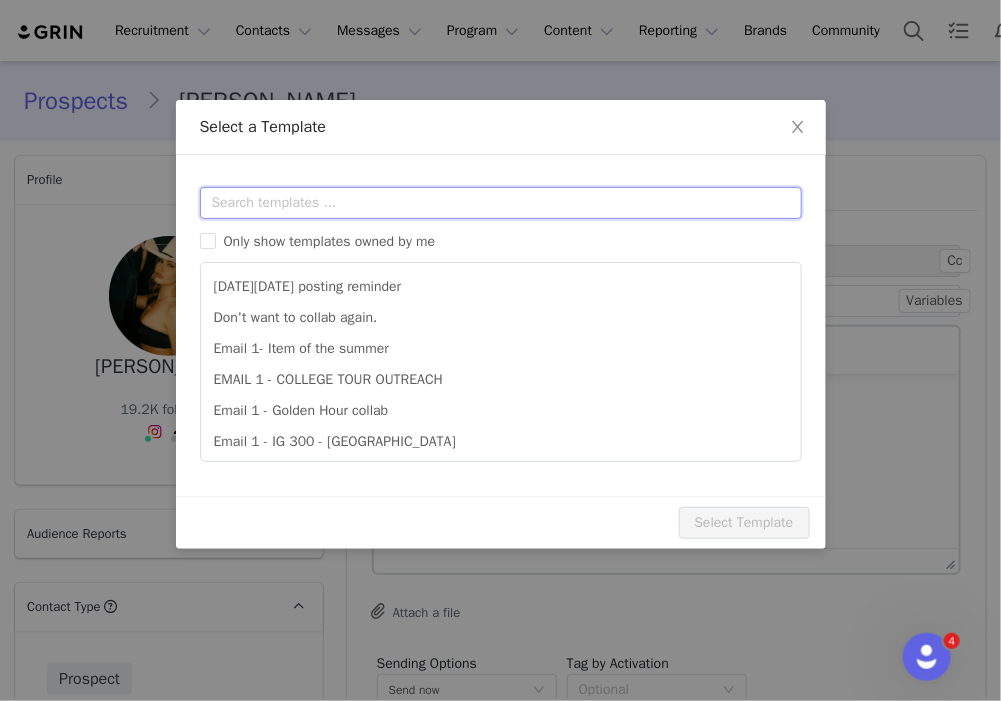 click at bounding box center (501, 203) 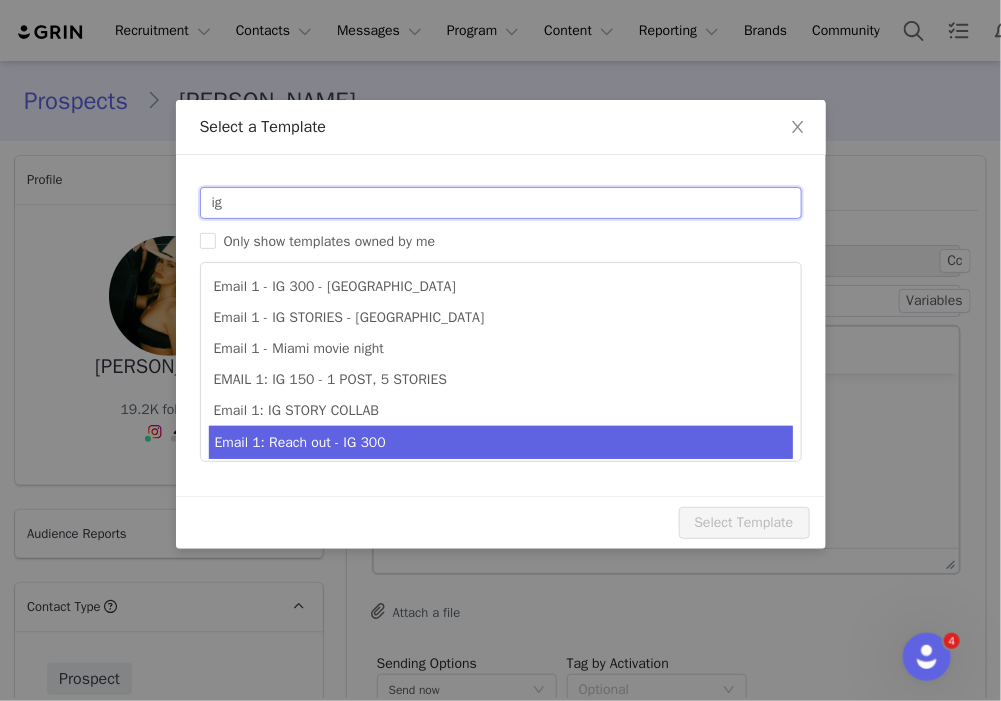 type on "ig" 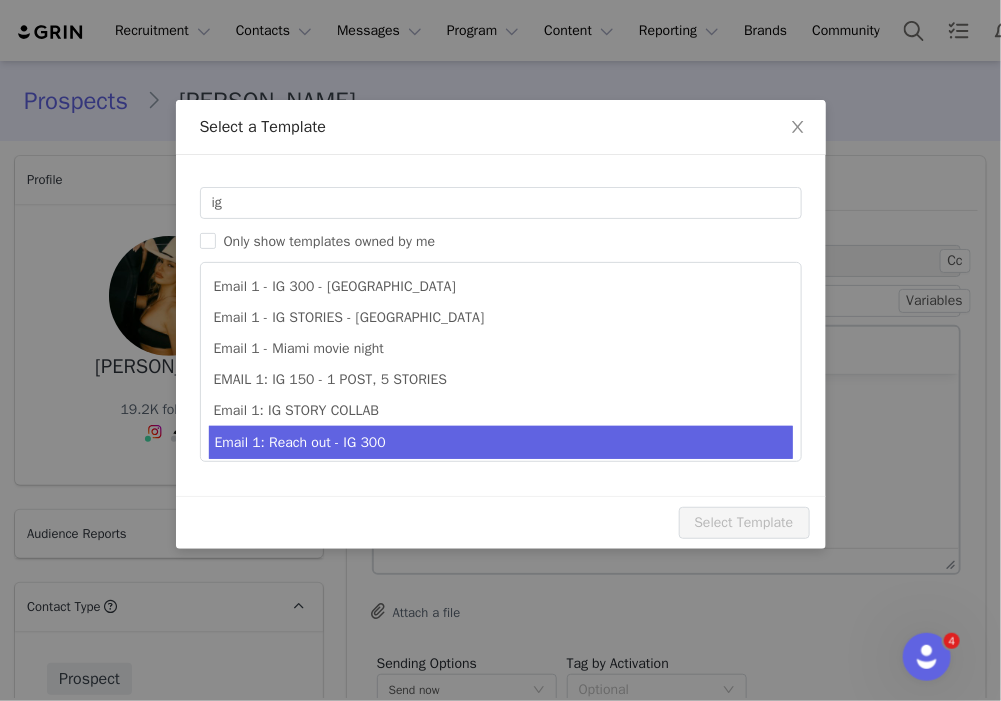 type on "Collab with Edikted" 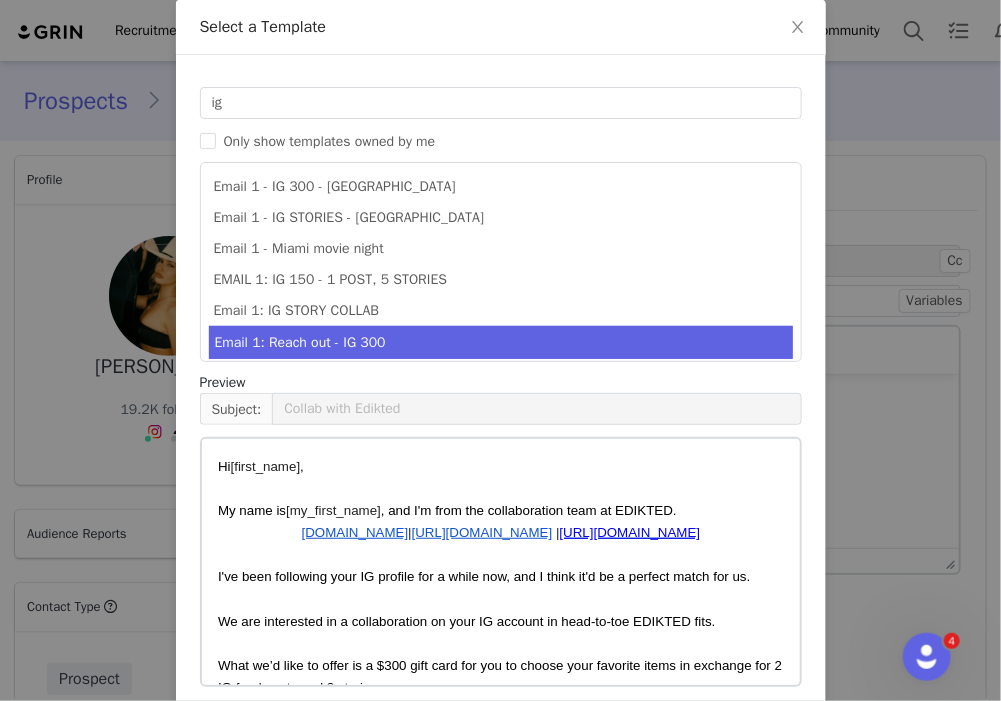 scroll, scrollTop: 185, scrollLeft: 0, axis: vertical 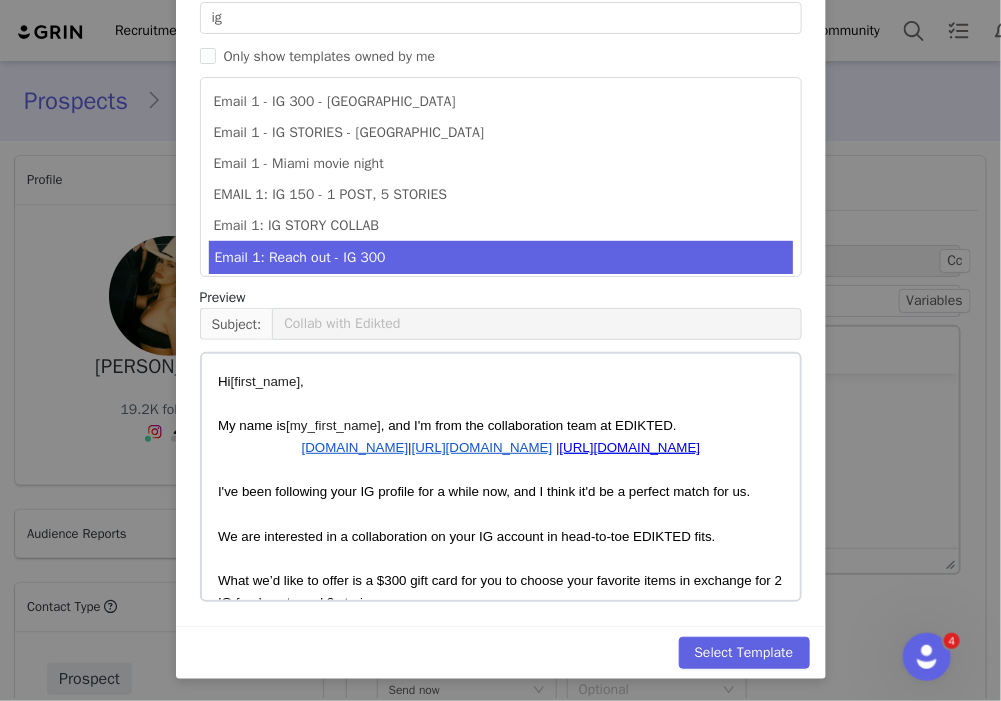 click on "Select Template" at bounding box center (501, 652) 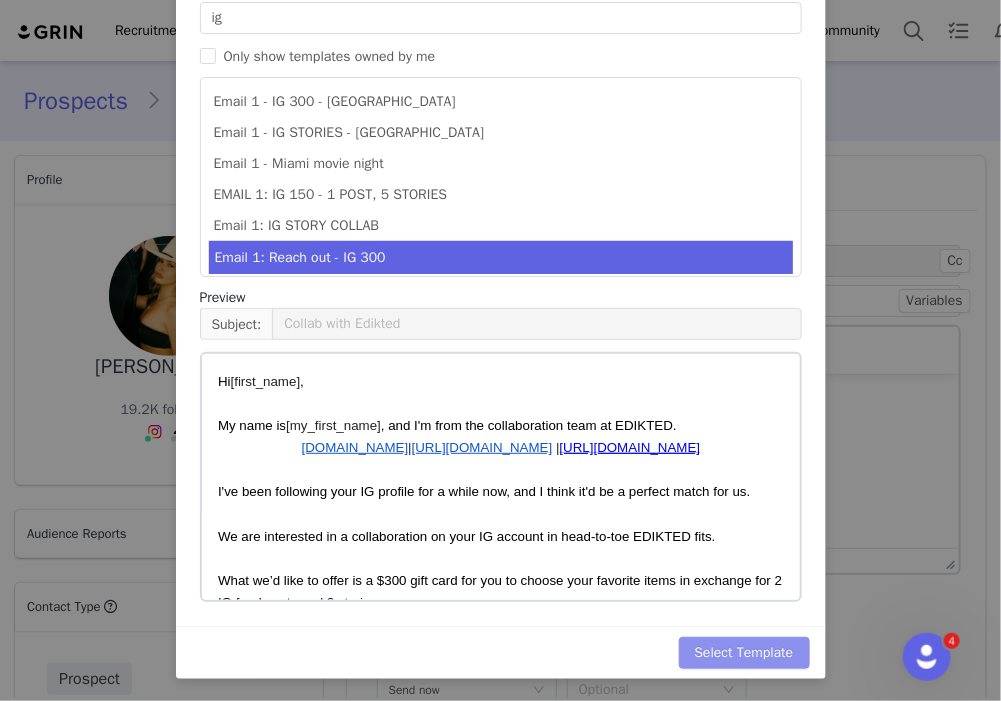 click on "Select Template" at bounding box center [744, 653] 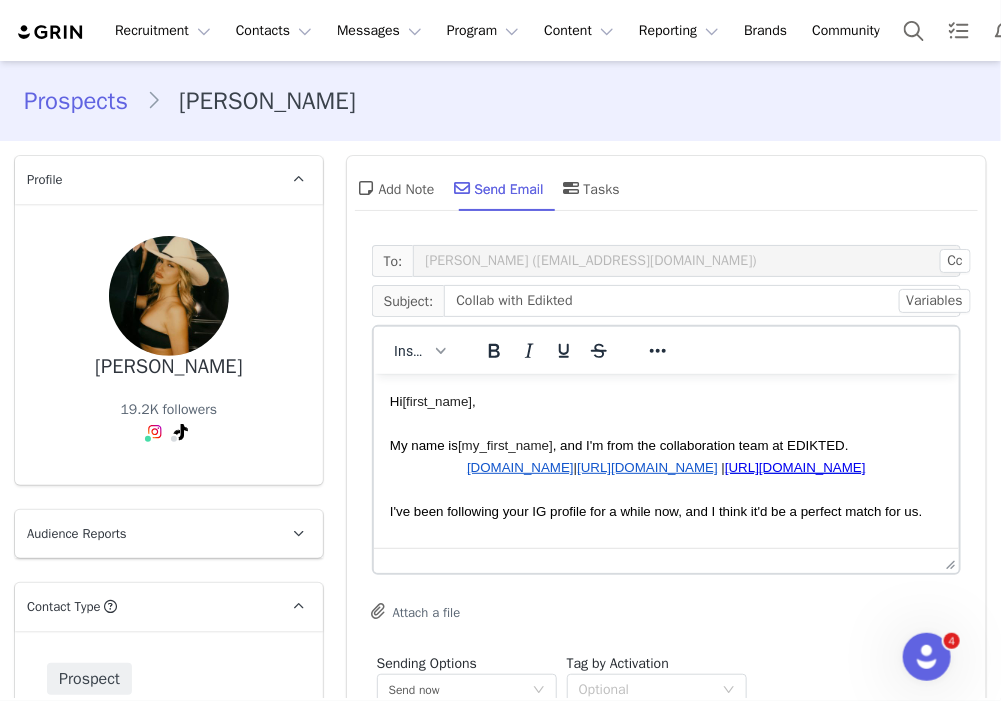 scroll, scrollTop: 0, scrollLeft: 0, axis: both 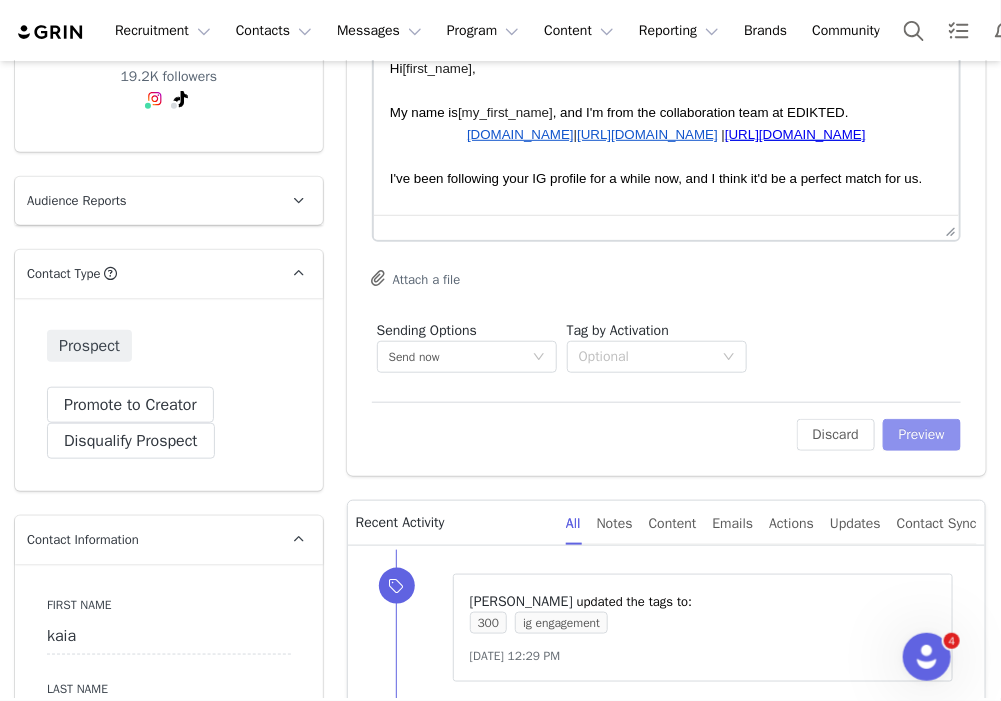click on "Preview" at bounding box center (922, 435) 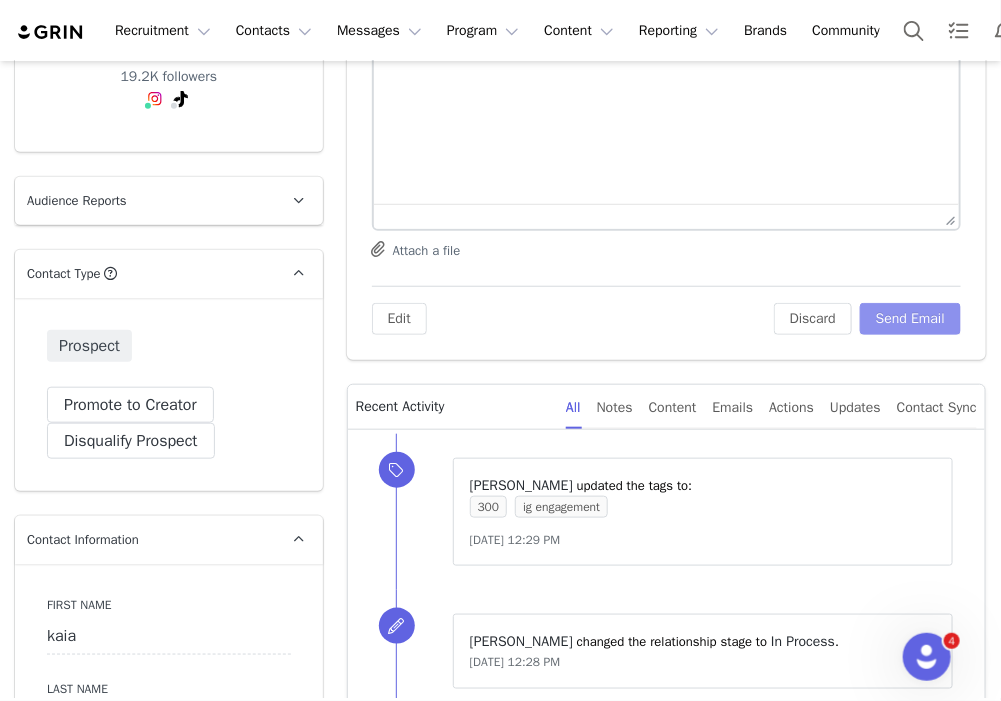 scroll, scrollTop: 222, scrollLeft: 0, axis: vertical 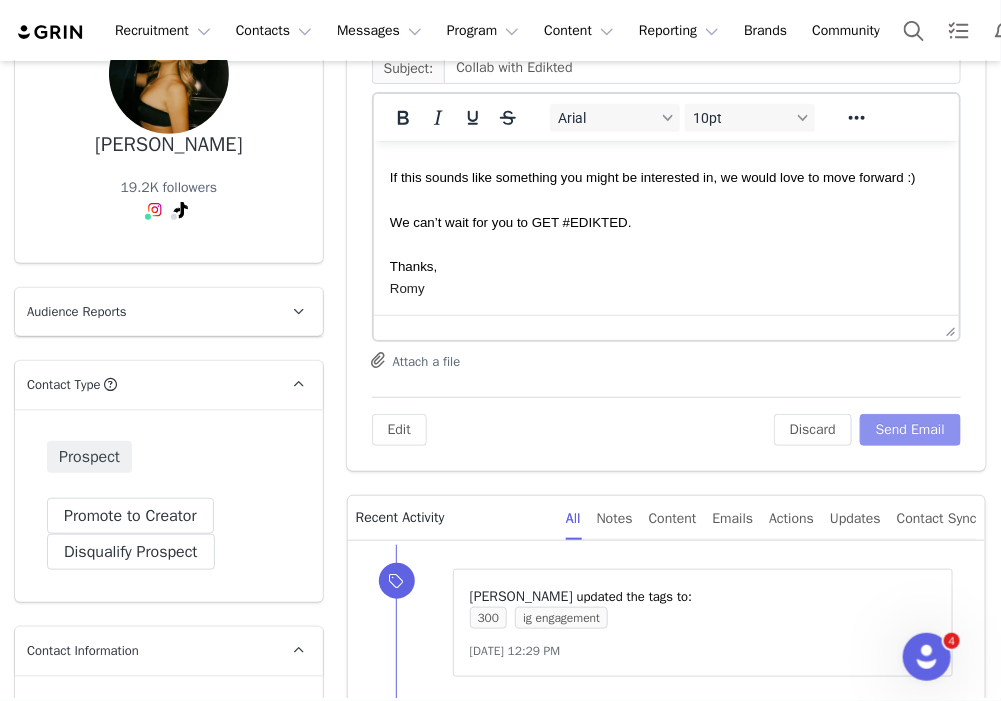 click on "Send Email" at bounding box center (910, 430) 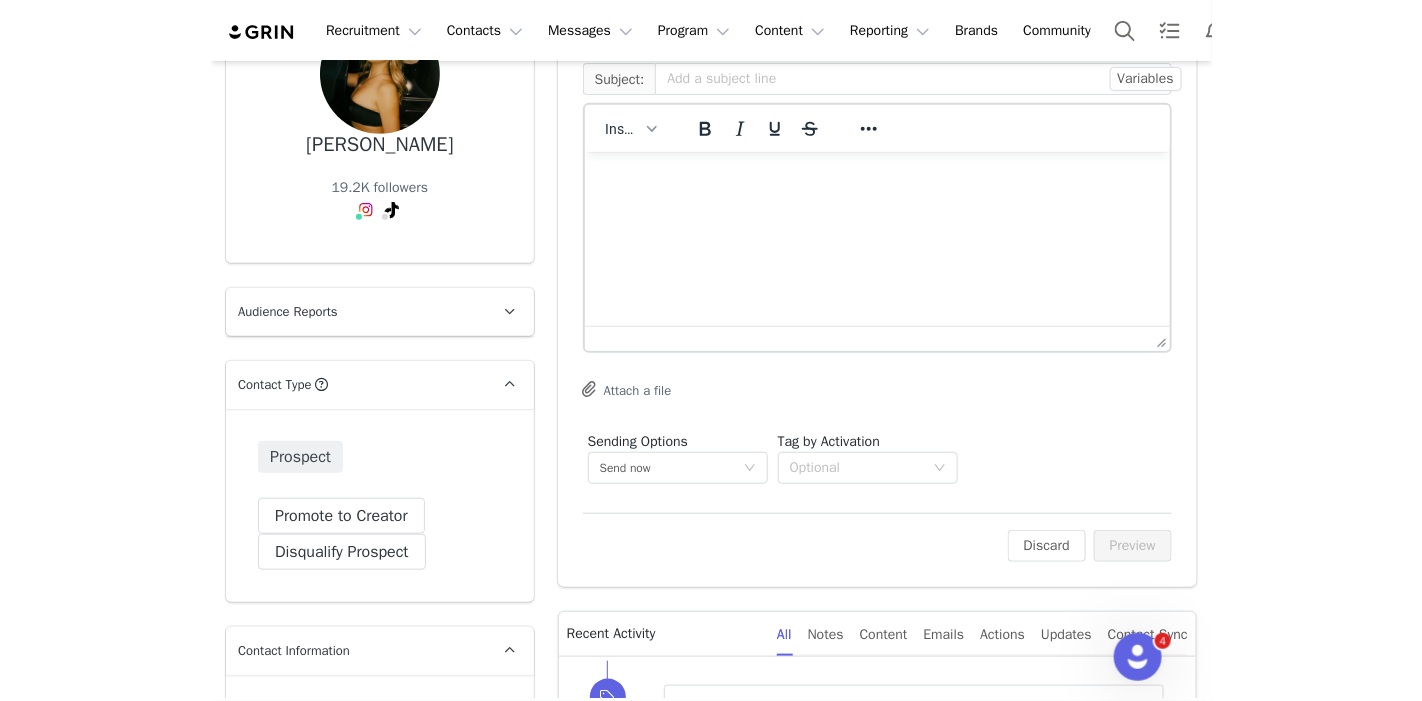 scroll, scrollTop: 0, scrollLeft: 0, axis: both 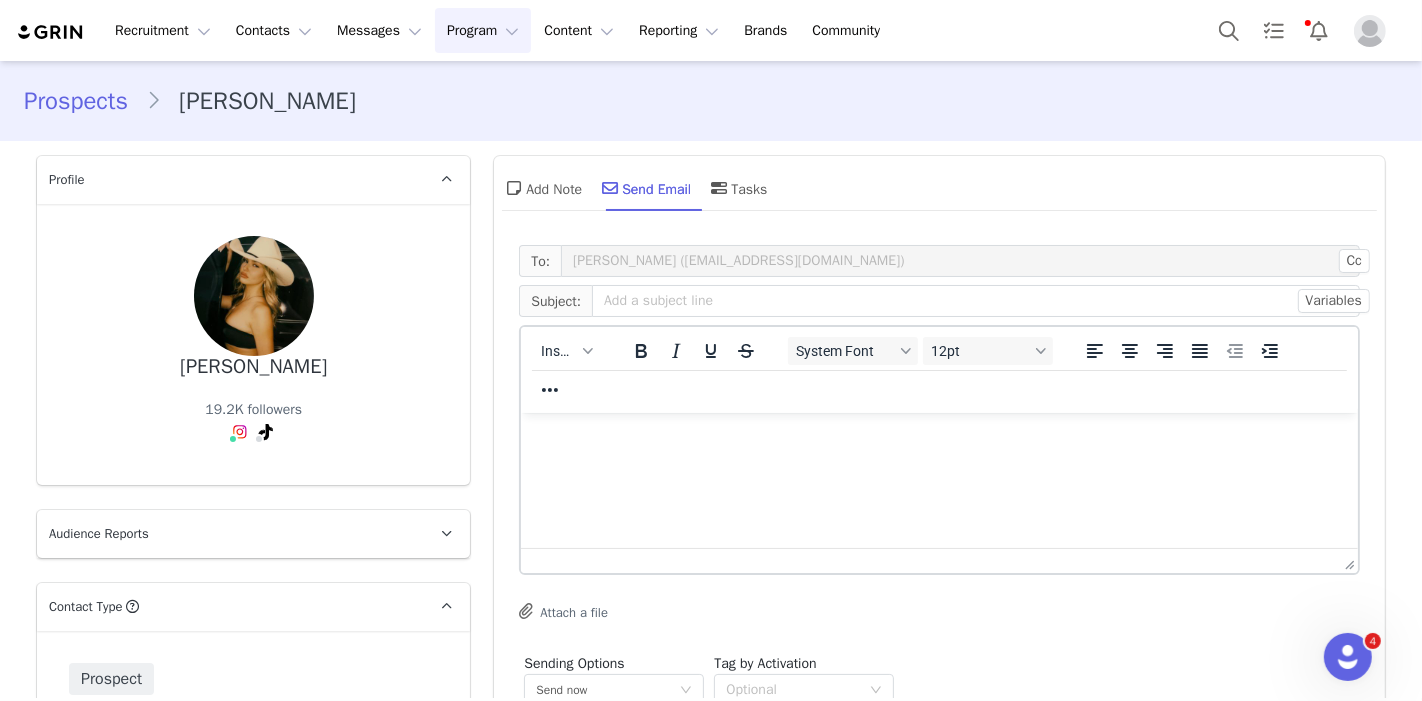 click on "Program Program" at bounding box center (483, 30) 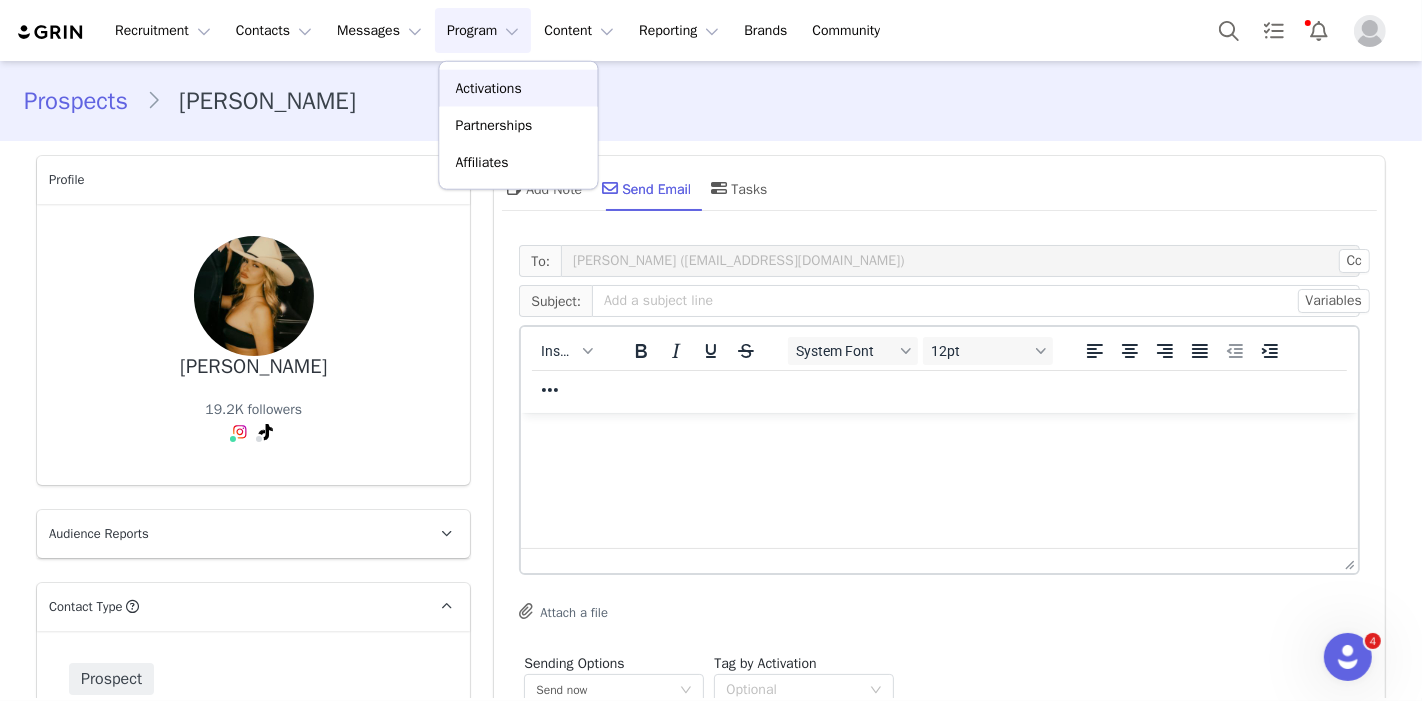 click on "Activations" at bounding box center [489, 88] 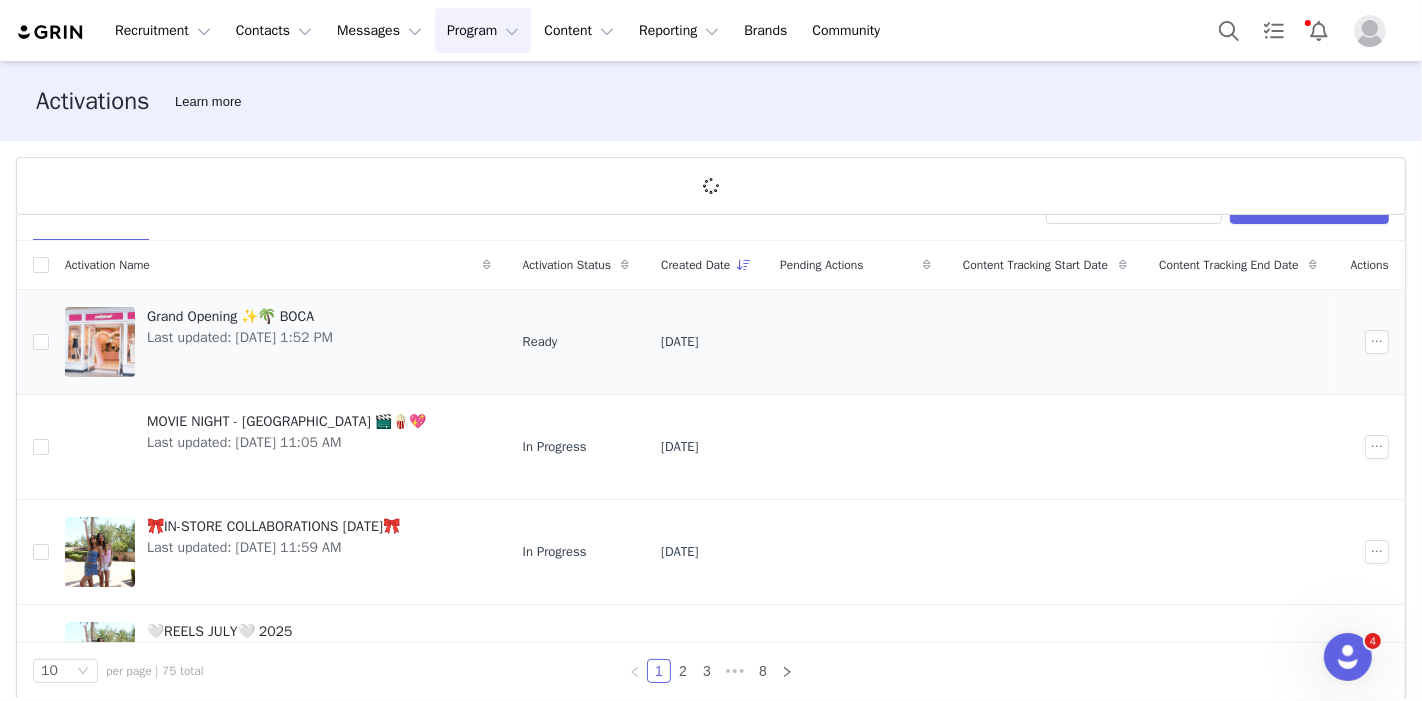 scroll, scrollTop: 73, scrollLeft: 0, axis: vertical 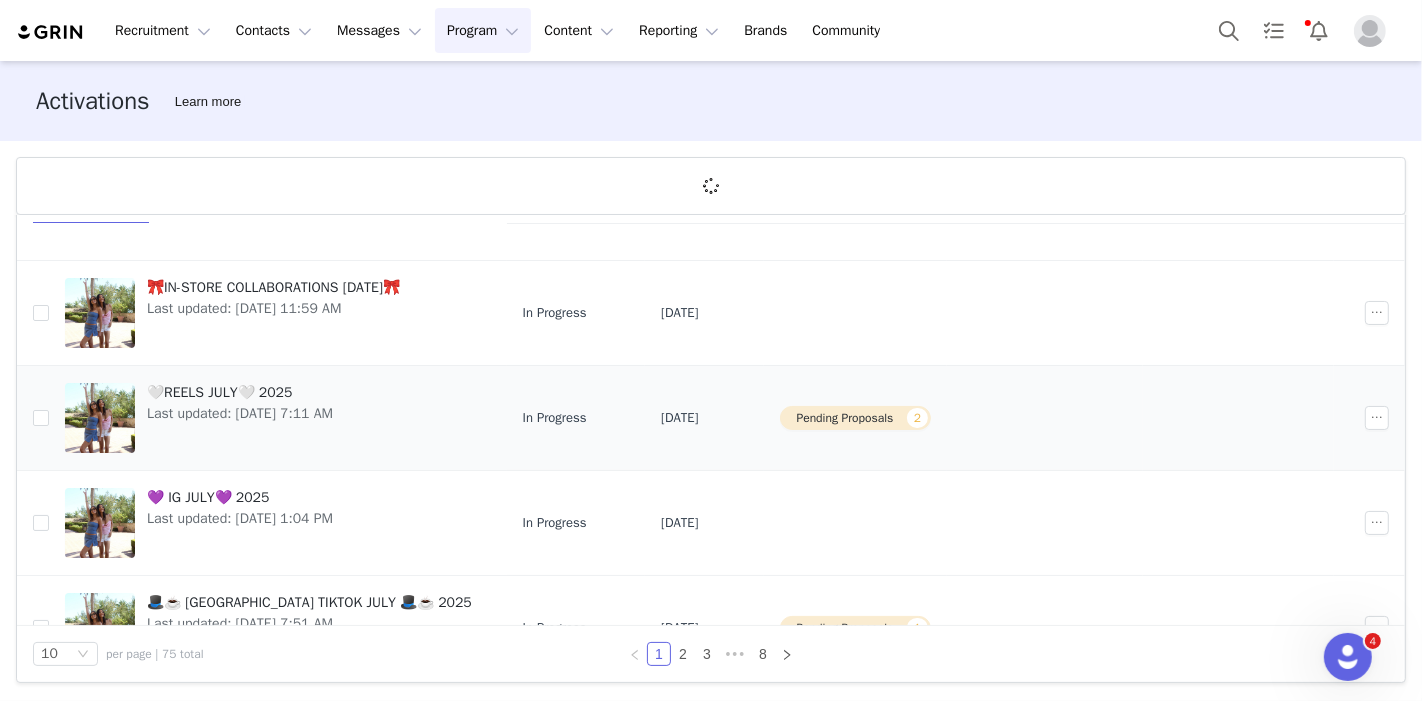 click on "Last updated: Jul 8, 2025 7:11 AM" at bounding box center (240, 413) 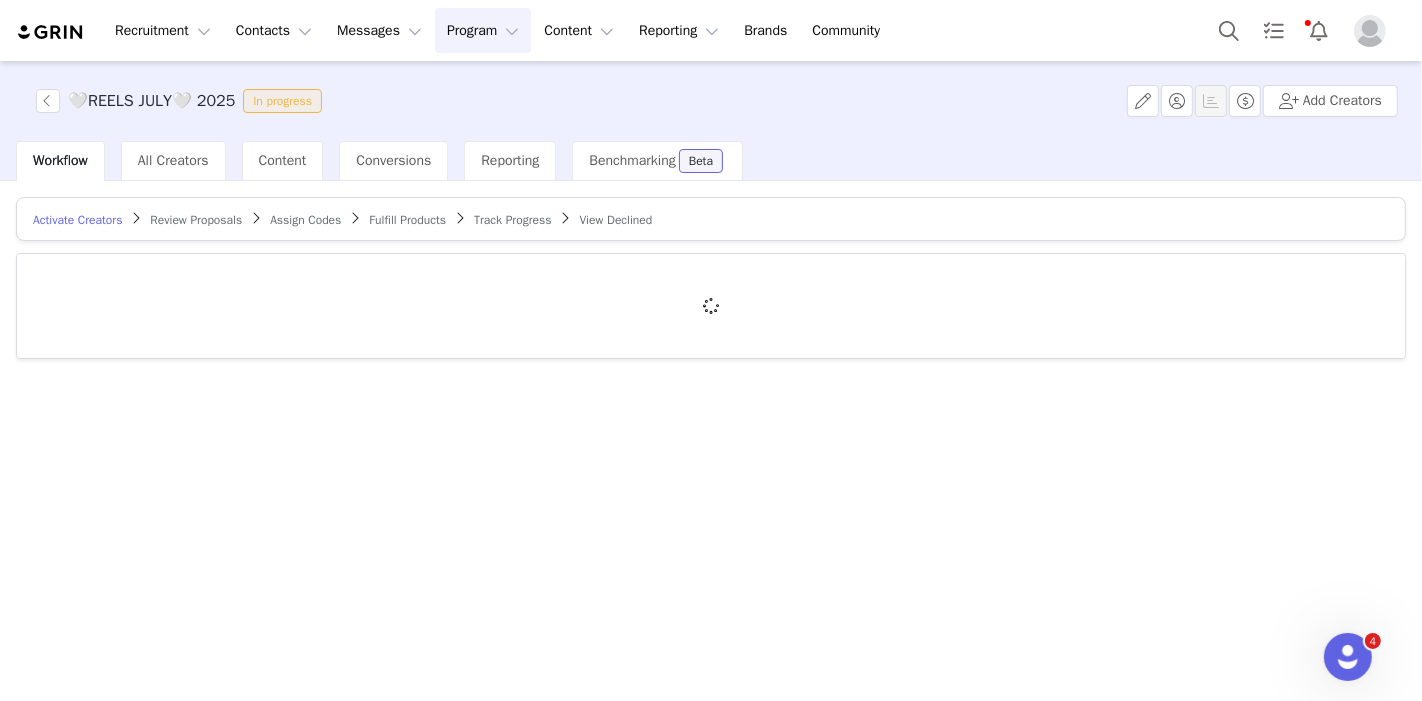 click on "Review Proposals" at bounding box center [196, 220] 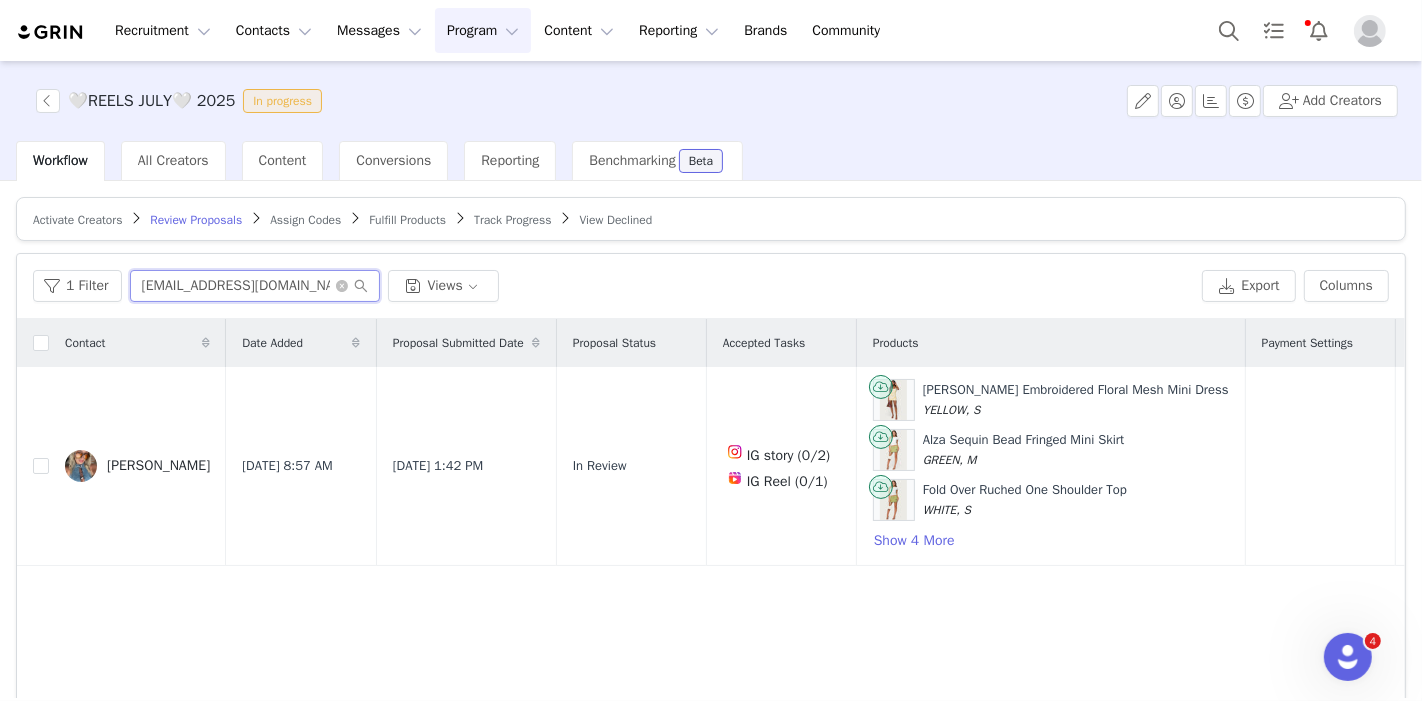 click on "dcrook10242@gmail.com" at bounding box center [255, 286] 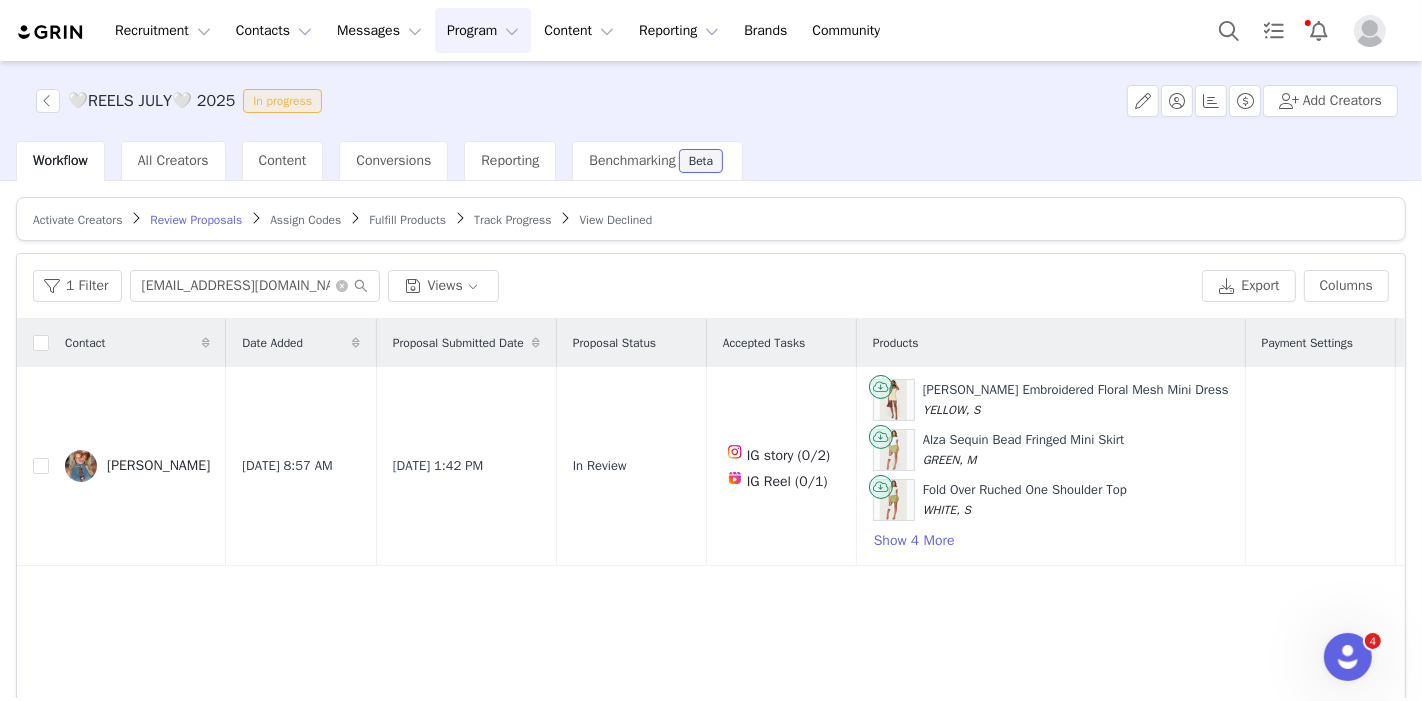 drag, startPoint x: 341, startPoint y: 278, endPoint x: 430, endPoint y: 258, distance: 91.21951 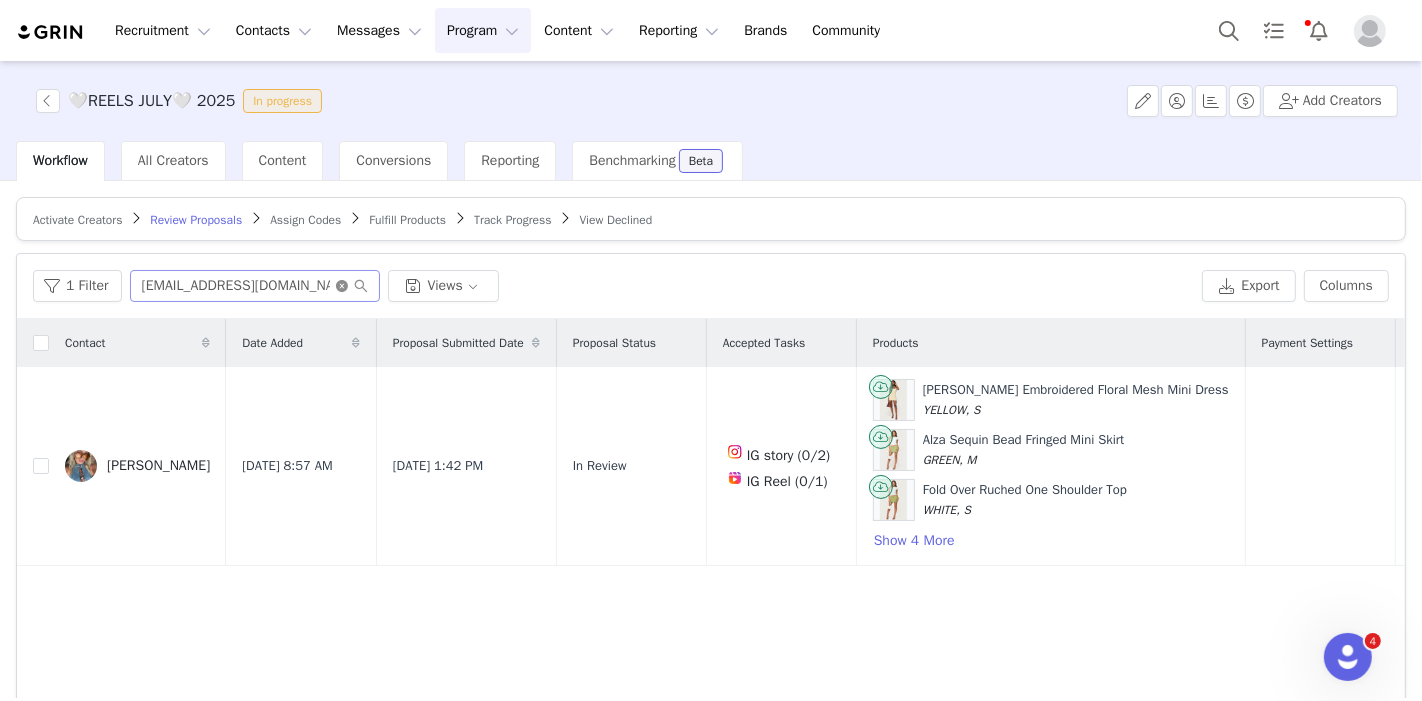 click 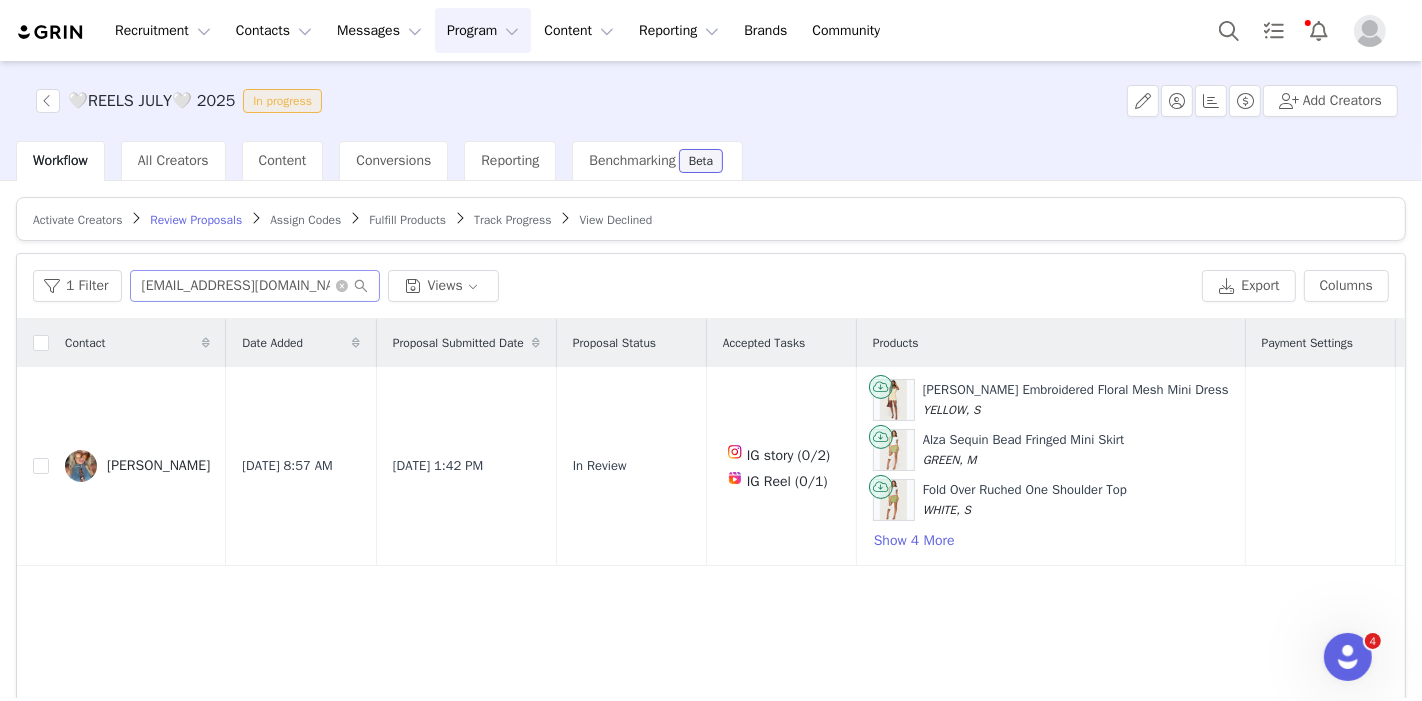type 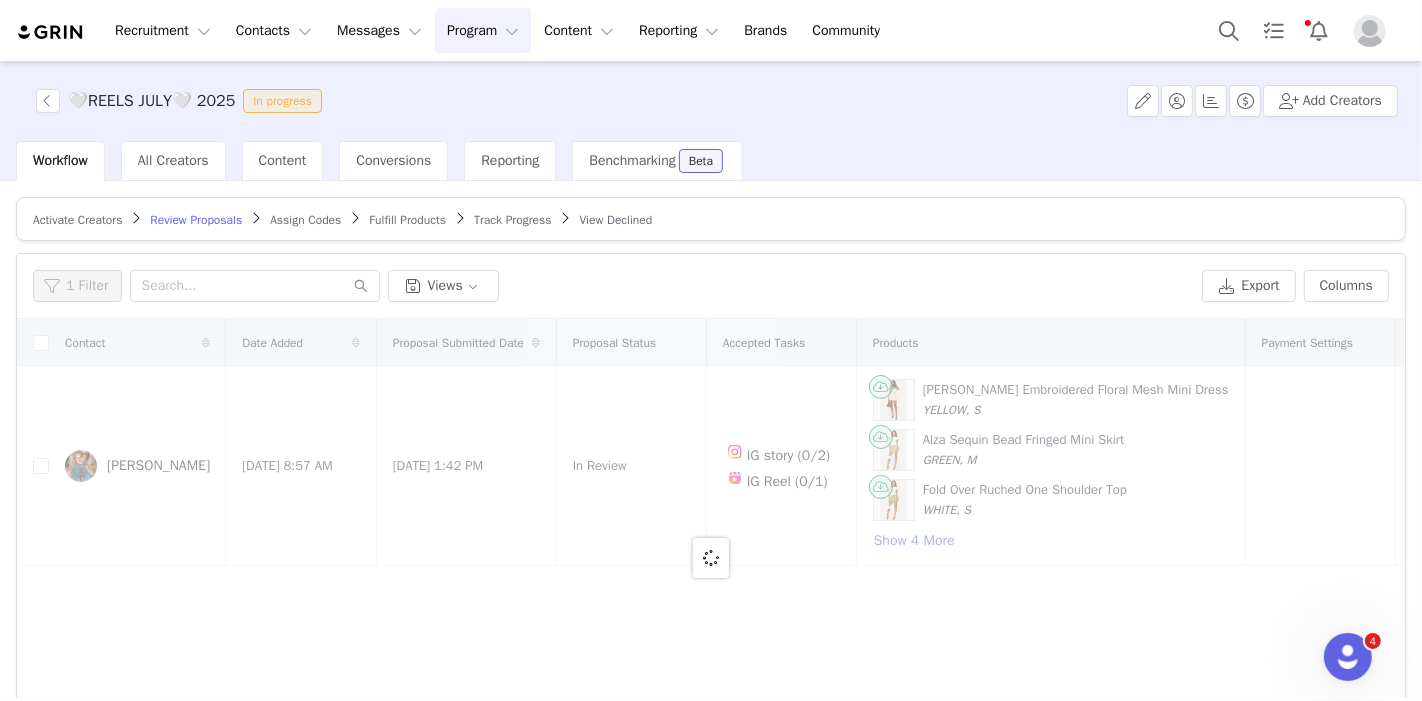 scroll, scrollTop: 168, scrollLeft: 0, axis: vertical 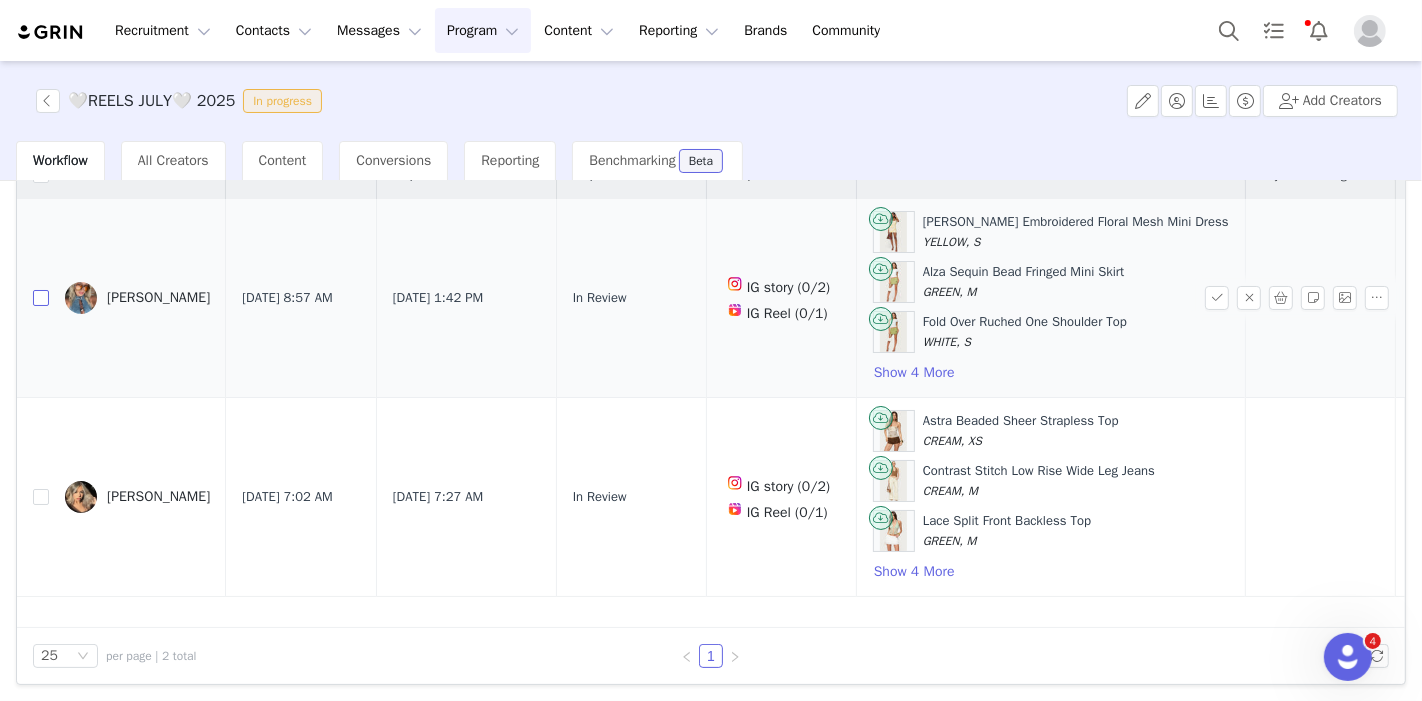 click at bounding box center (41, 298) 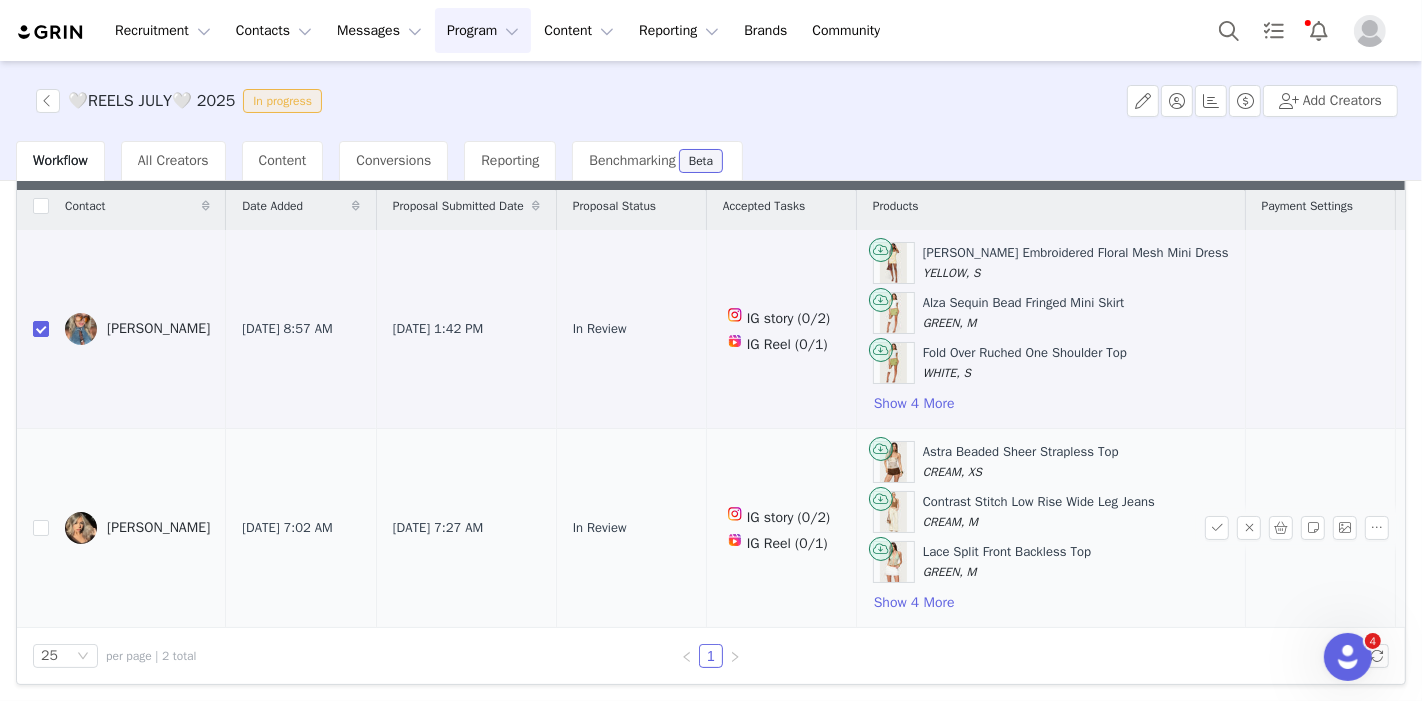 scroll, scrollTop: 21, scrollLeft: 0, axis: vertical 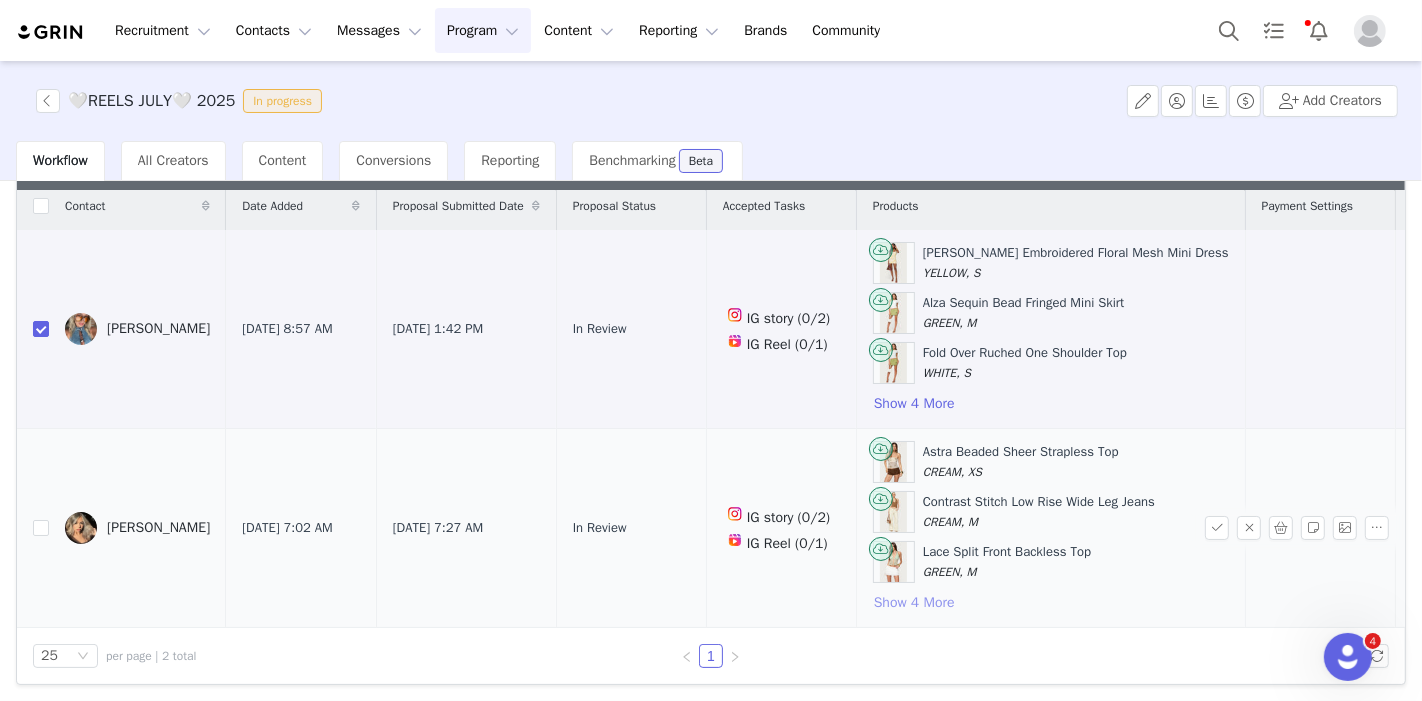 click on "Show 4 More" at bounding box center (914, 603) 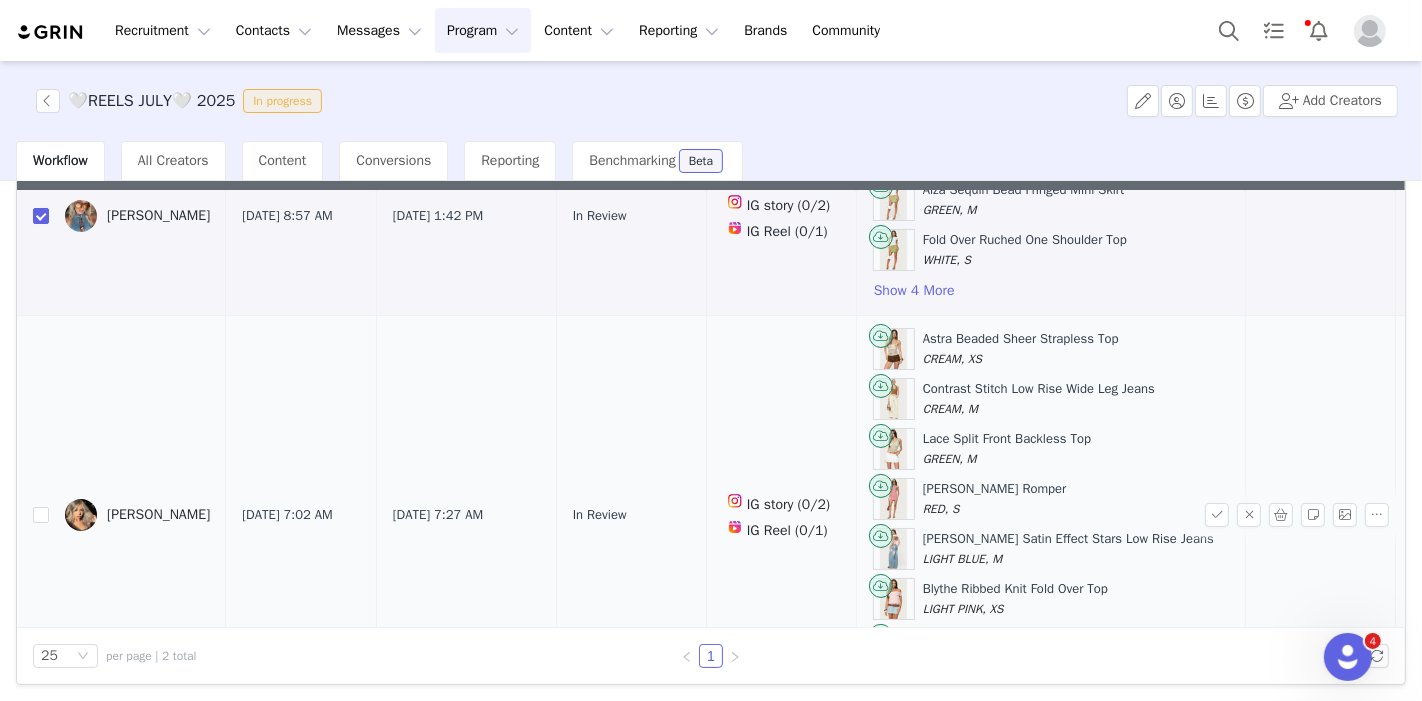 scroll, scrollTop: 219, scrollLeft: 0, axis: vertical 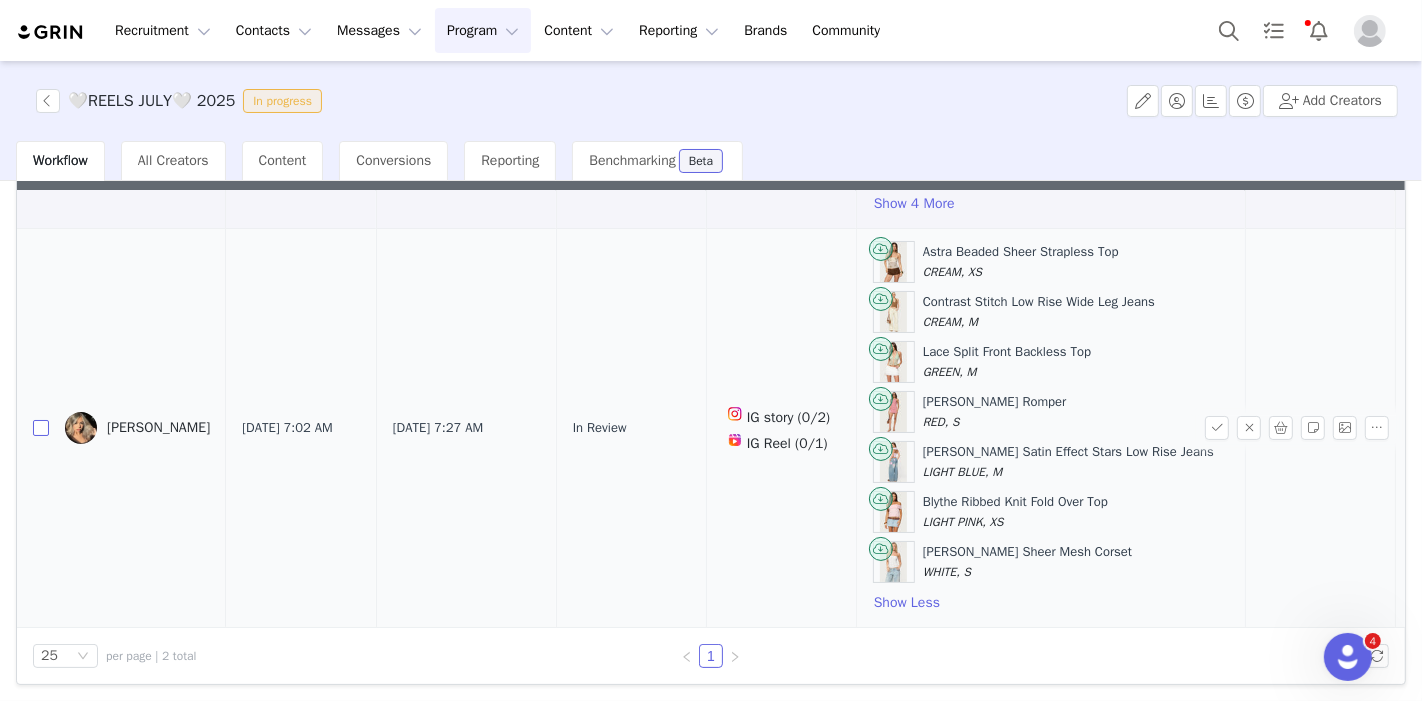click at bounding box center (41, 428) 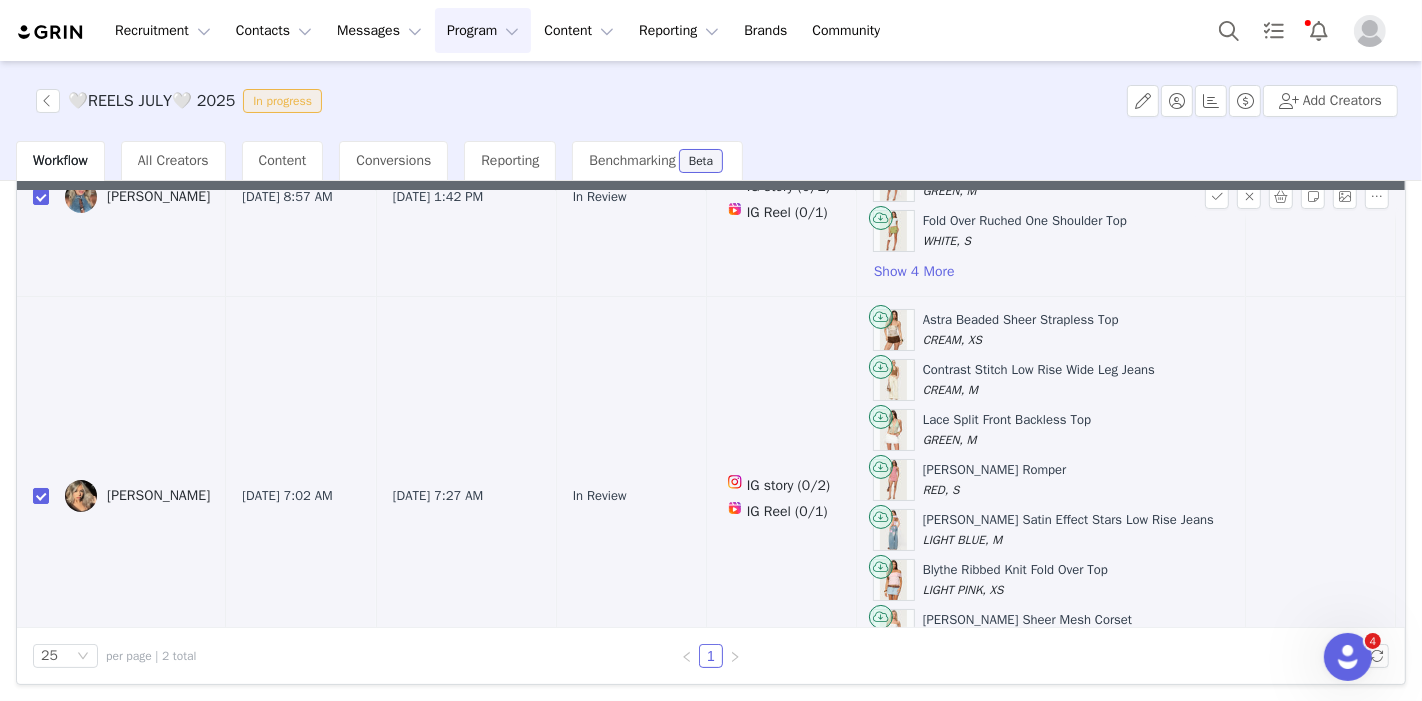 scroll, scrollTop: 0, scrollLeft: 0, axis: both 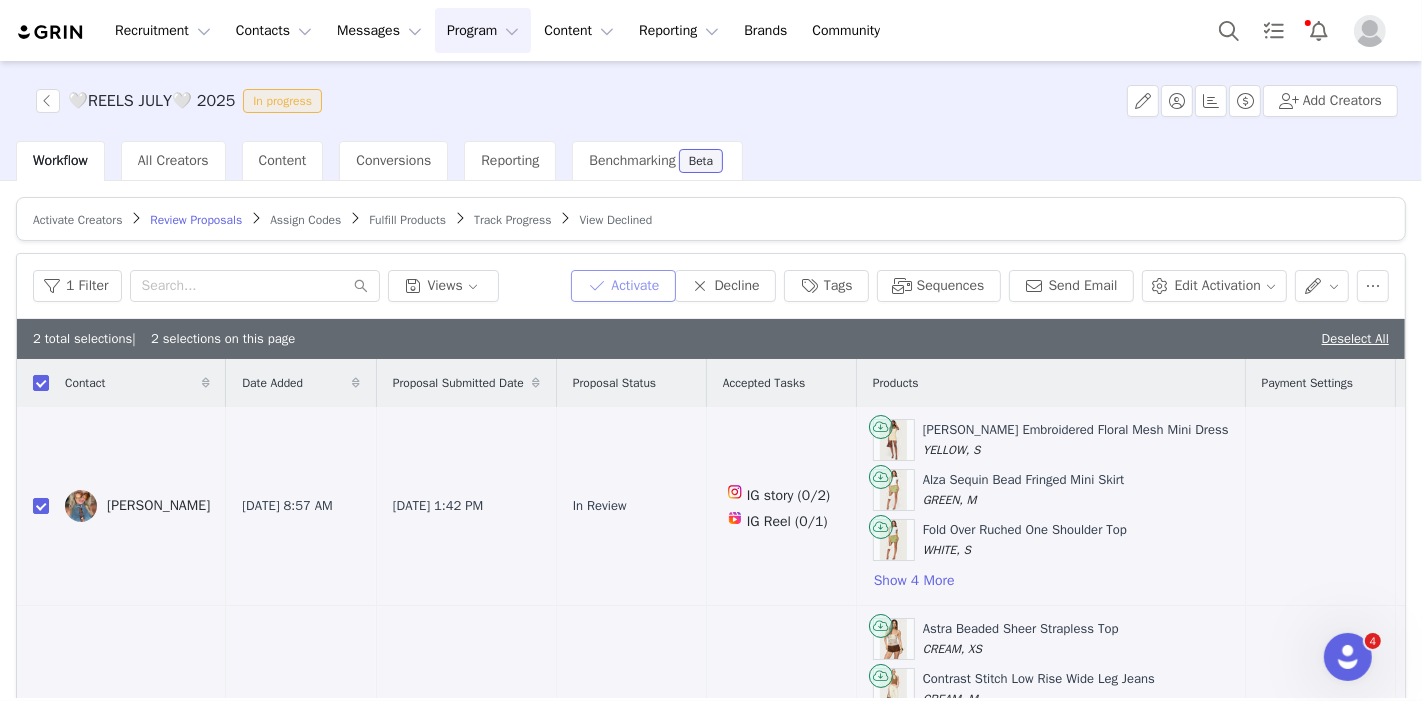 drag, startPoint x: 551, startPoint y: 287, endPoint x: 570, endPoint y: 279, distance: 20.615528 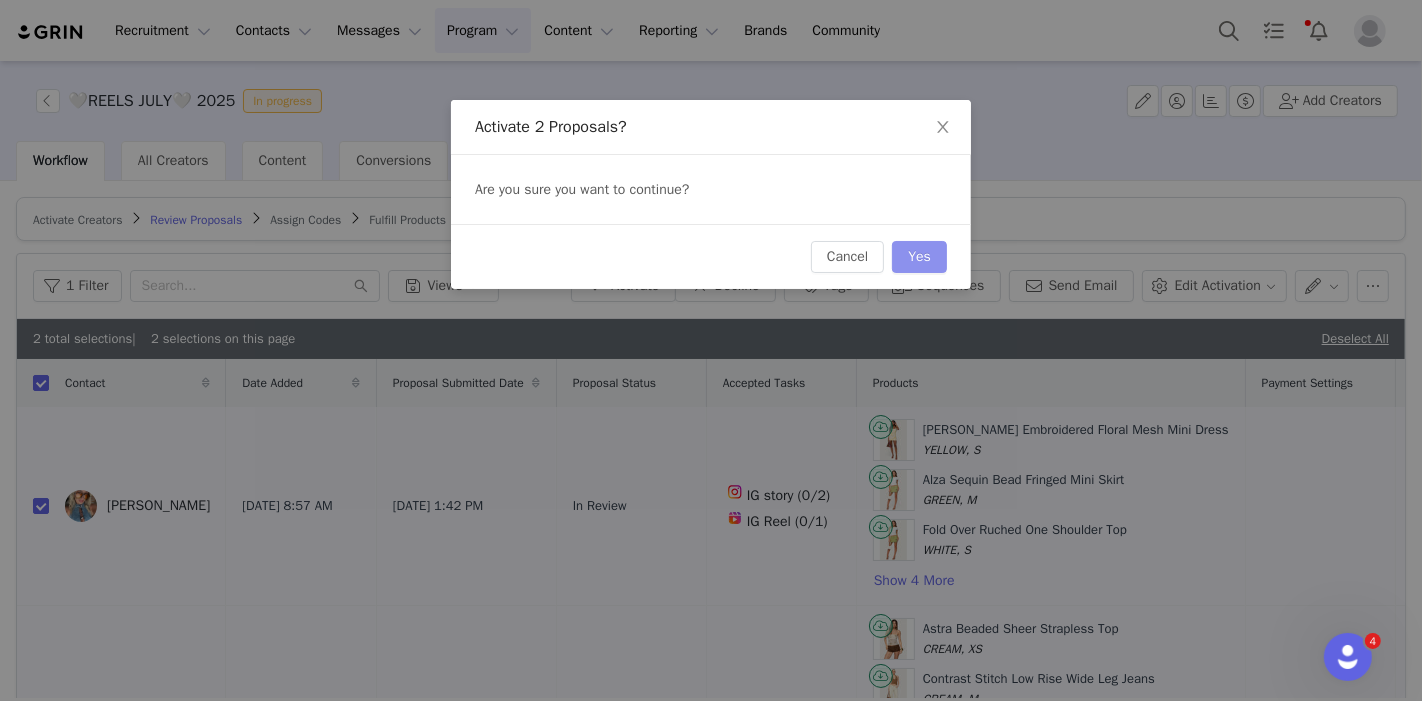 click on "Yes" at bounding box center (919, 257) 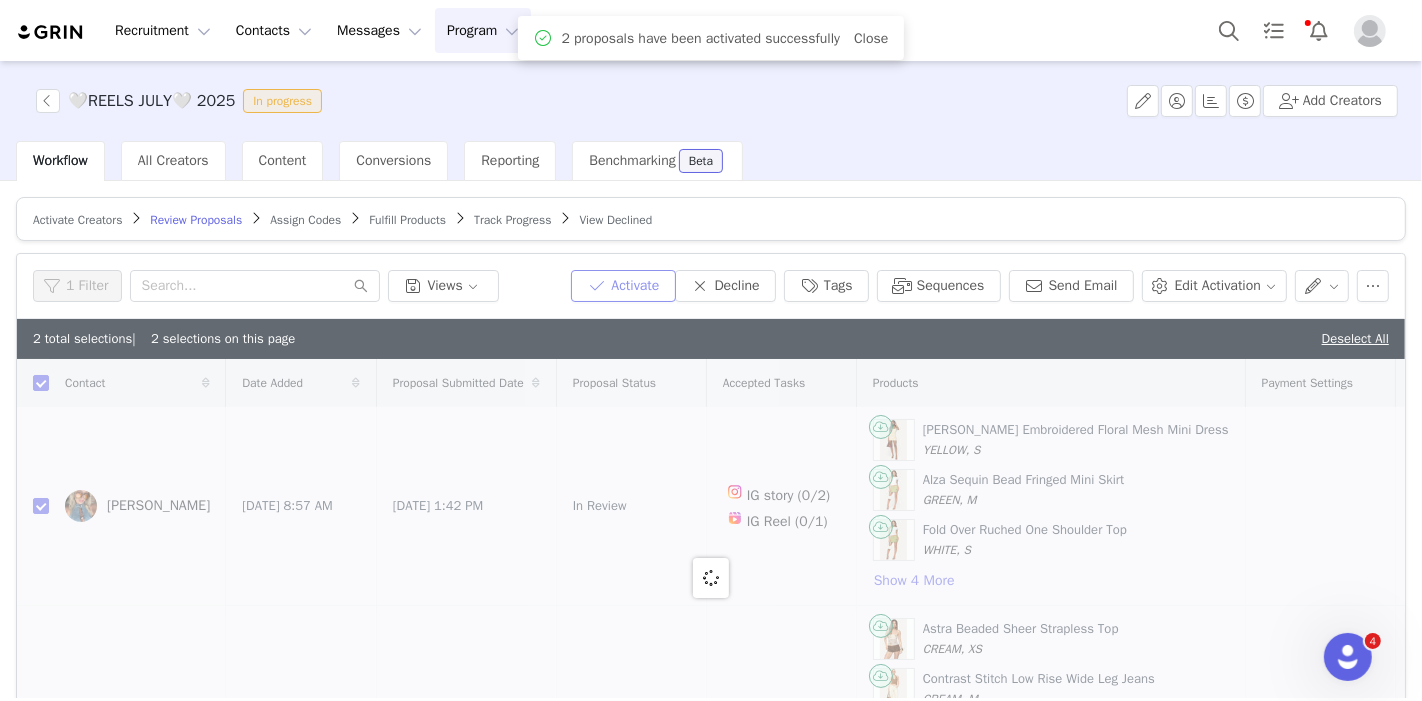 checkbox on "false" 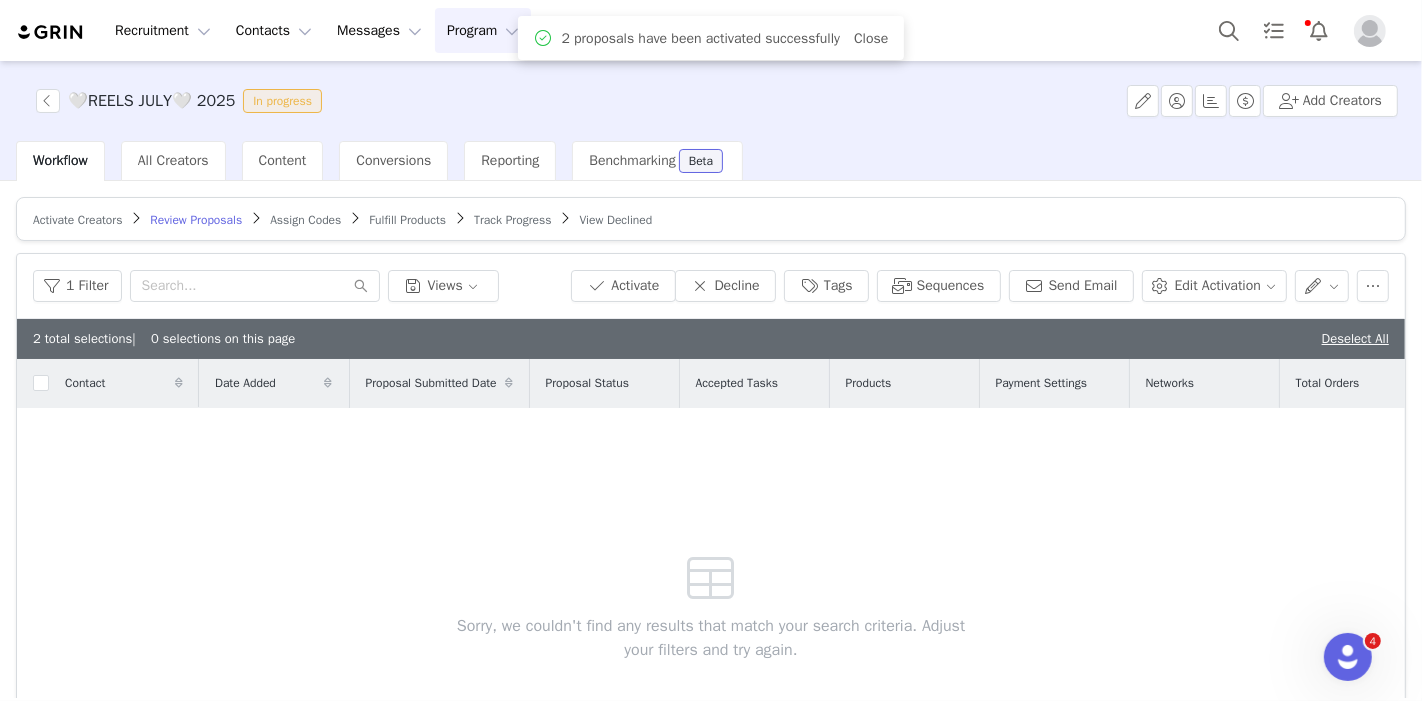 click on "Assign Codes" at bounding box center (305, 220) 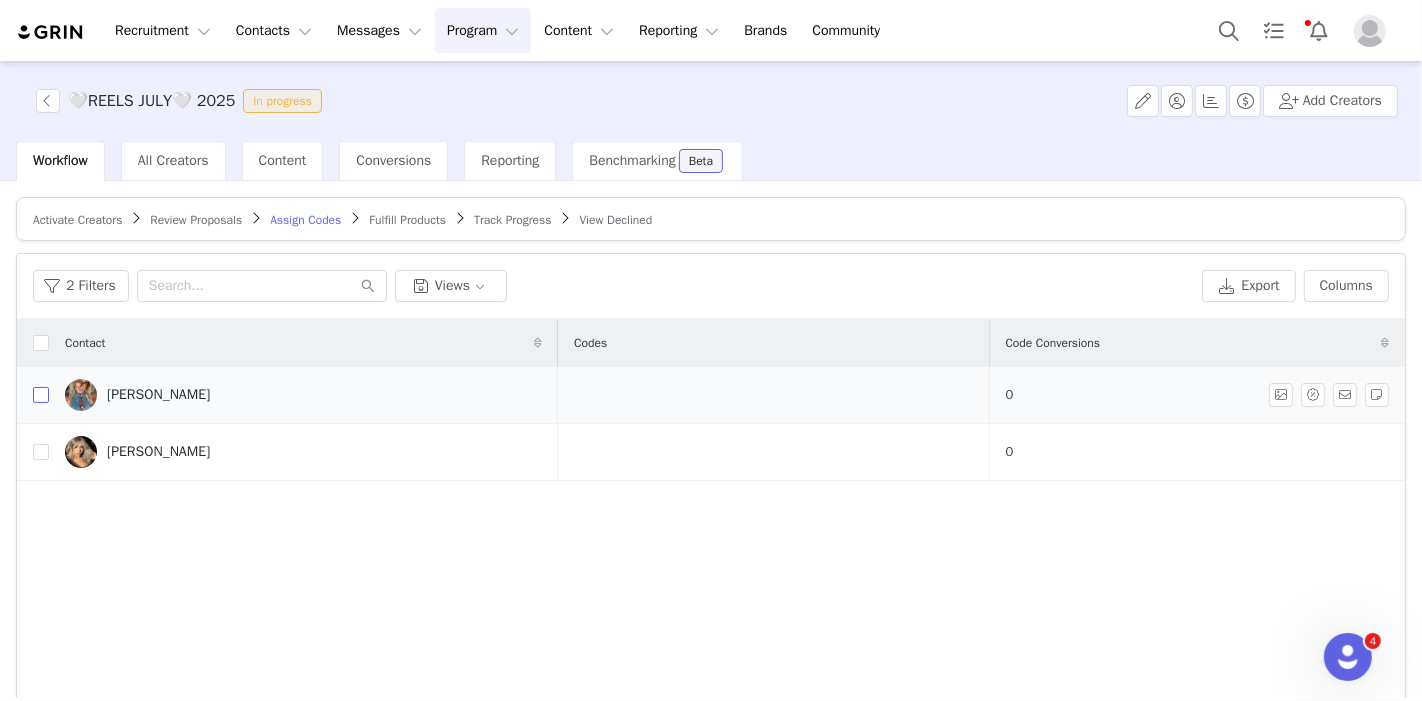 click at bounding box center (41, 395) 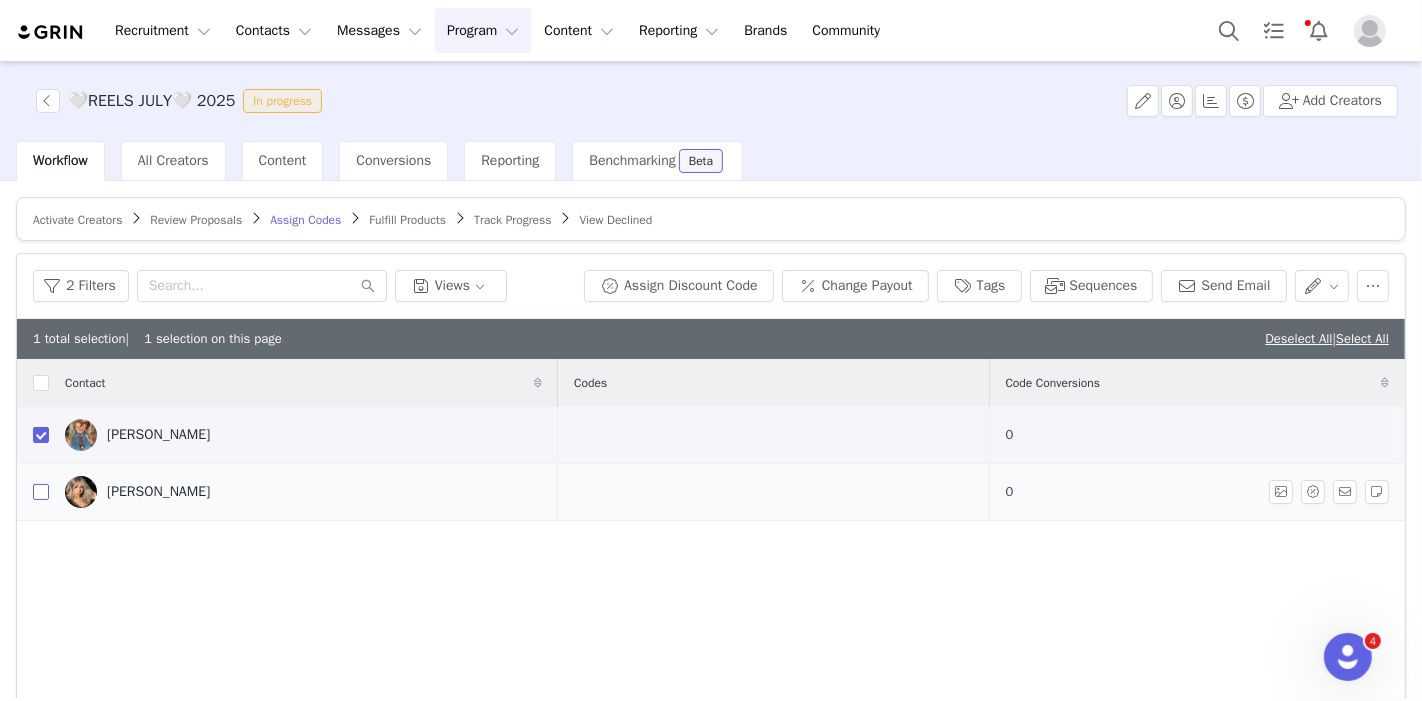 click at bounding box center (41, 492) 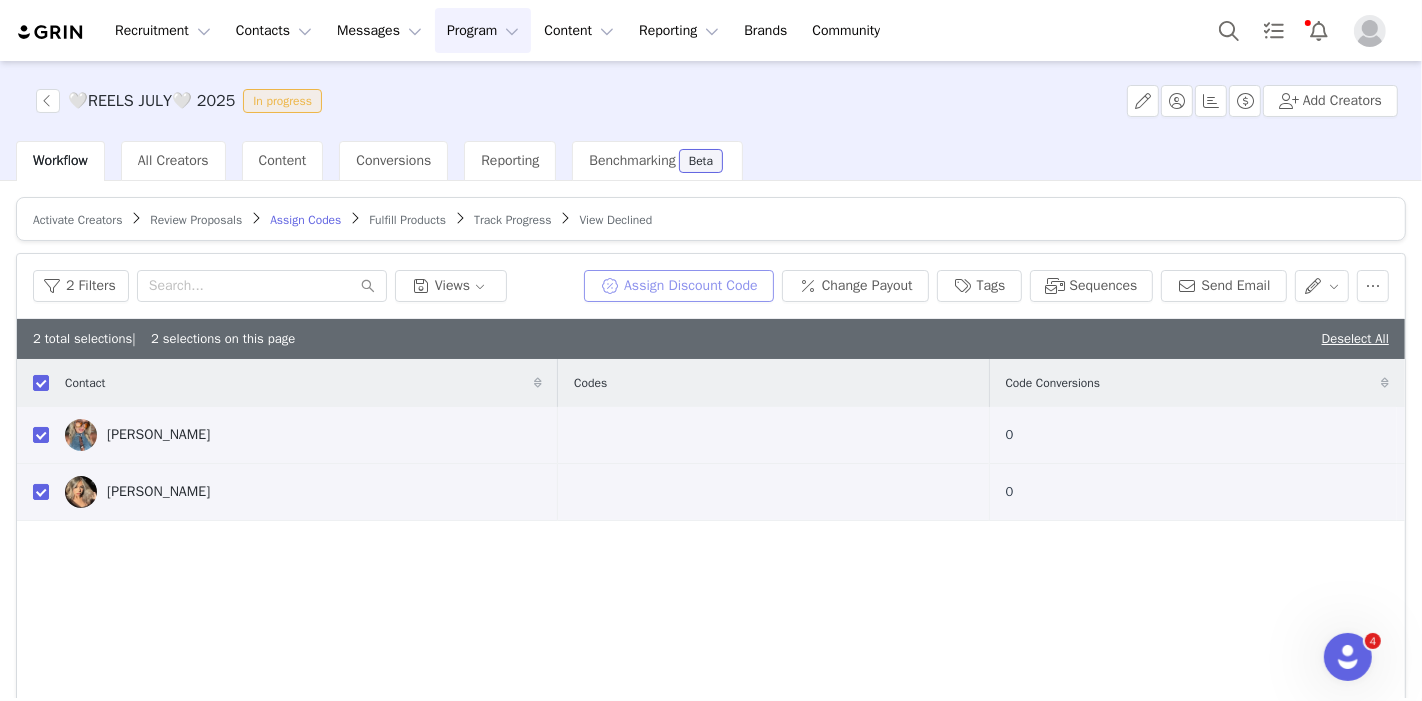 click on "Assign Discount Code" at bounding box center (679, 286) 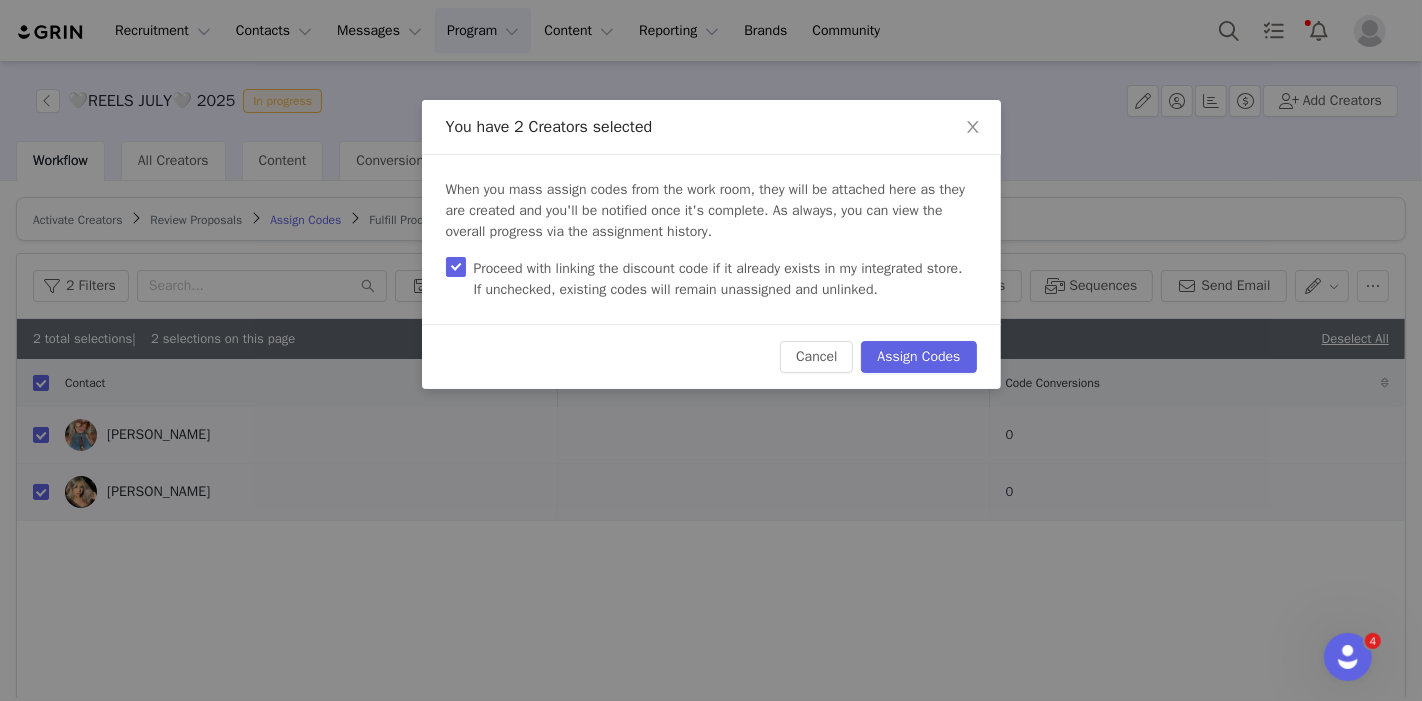 click on "When you mass assign codes from the work room, they will be attached here as they are created and you'll be notified once it's complete. As always, you can view the overall progress via the assignment history.   Proceed with linking the discount code if it already exists in my integrated store. If unchecked, existing codes will remain unassigned and unlinked." at bounding box center [711, 239] 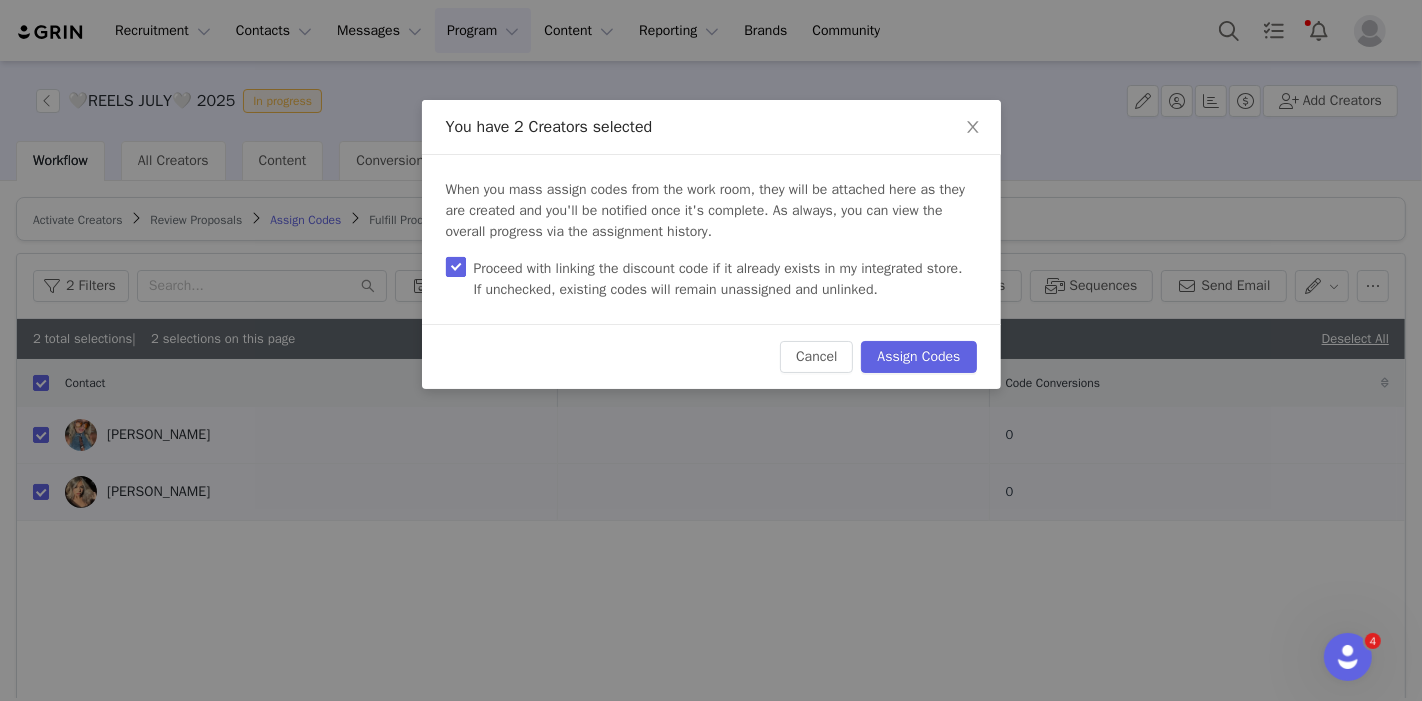 click on "Proceed with linking the discount code if it already exists in my integrated store. If unchecked, existing codes will remain unassigned and unlinked." at bounding box center [456, 267] 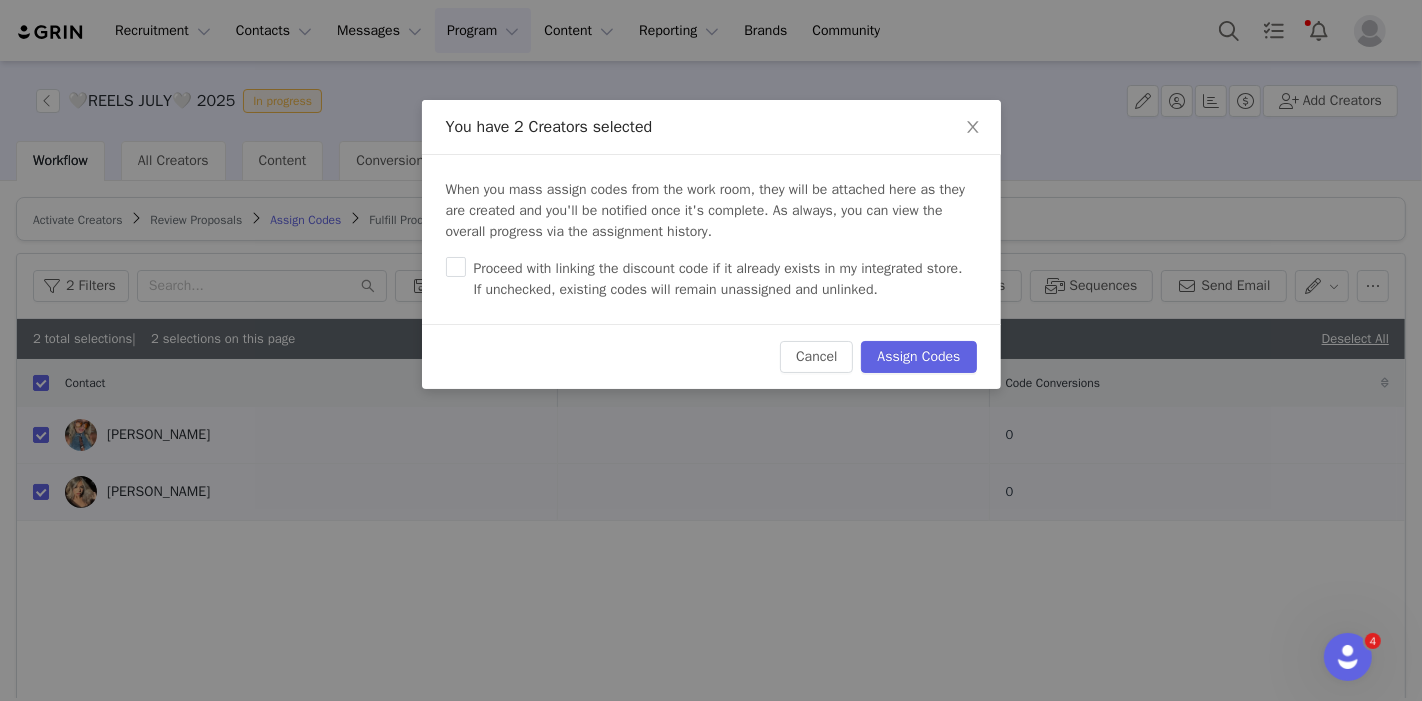 click on "Cancel Assign Codes" at bounding box center [711, 356] 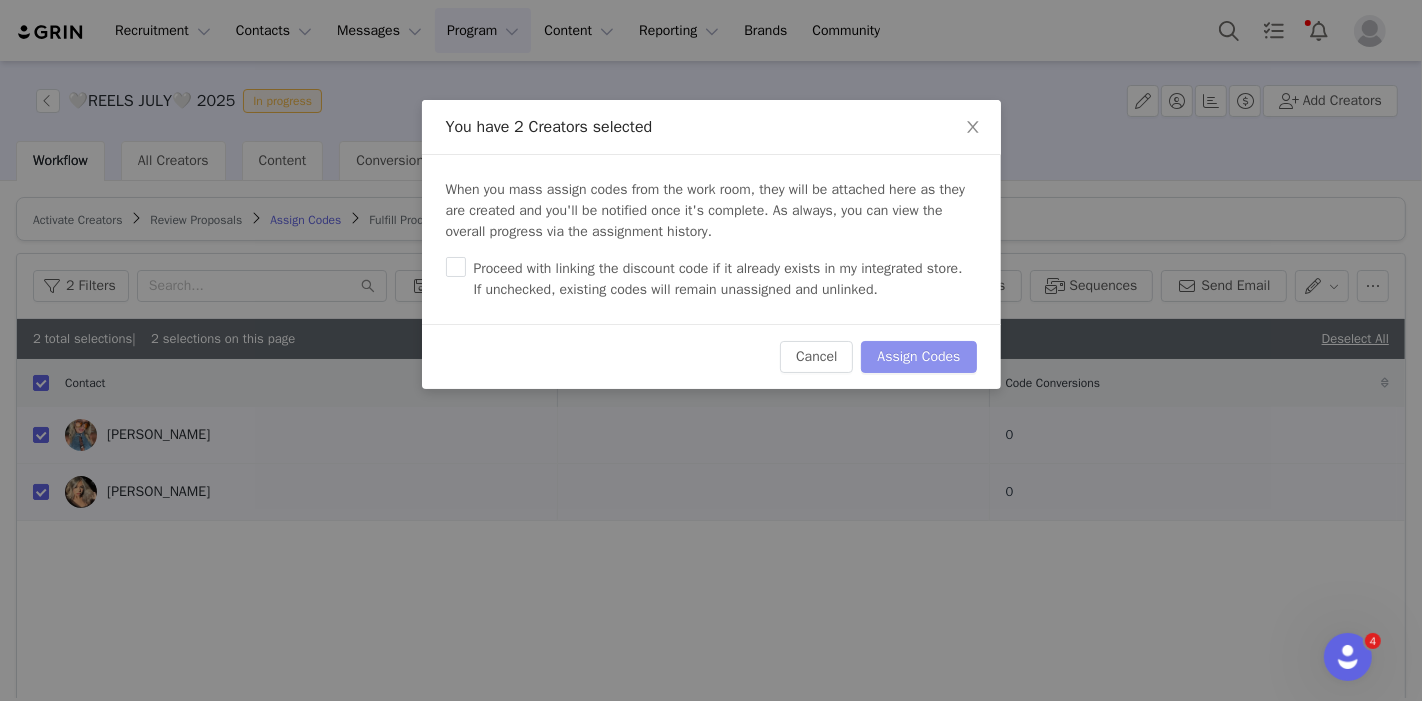 click on "Assign Codes" at bounding box center [918, 357] 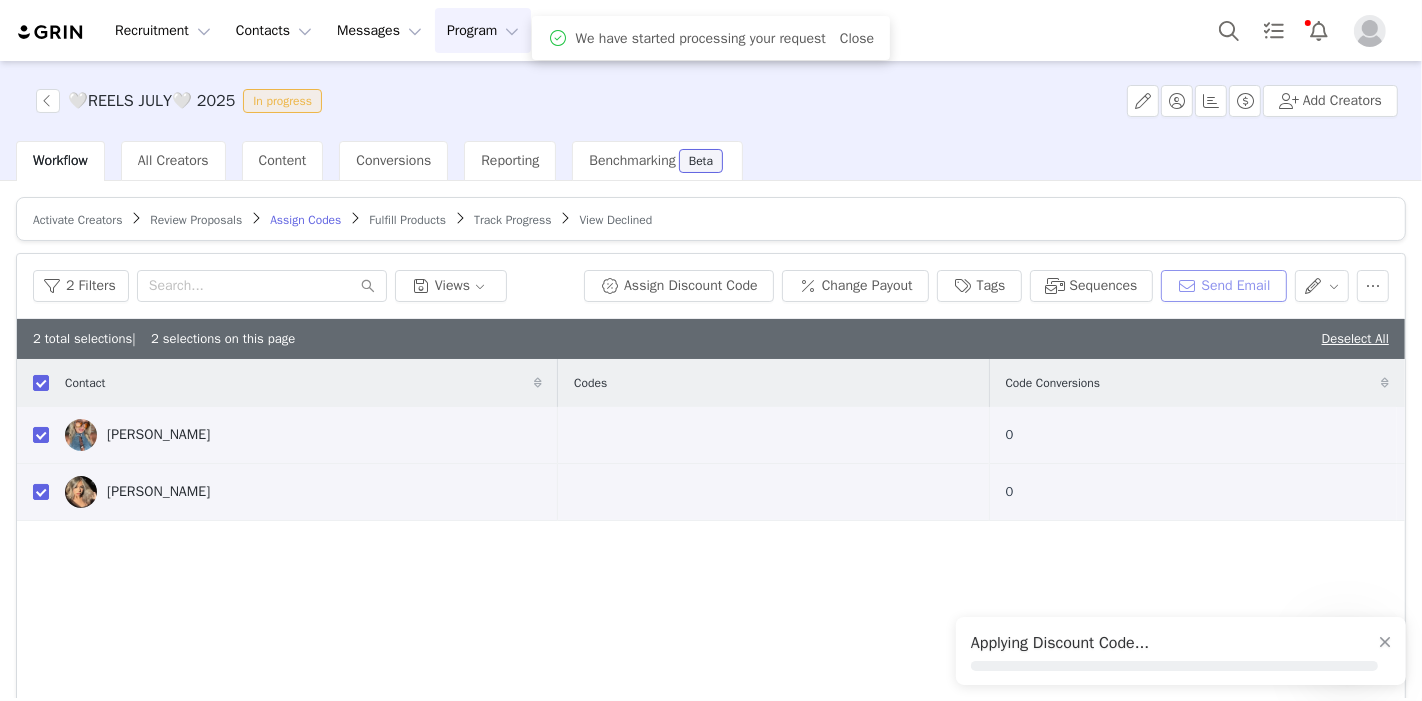 click on "Send Email" at bounding box center [1223, 286] 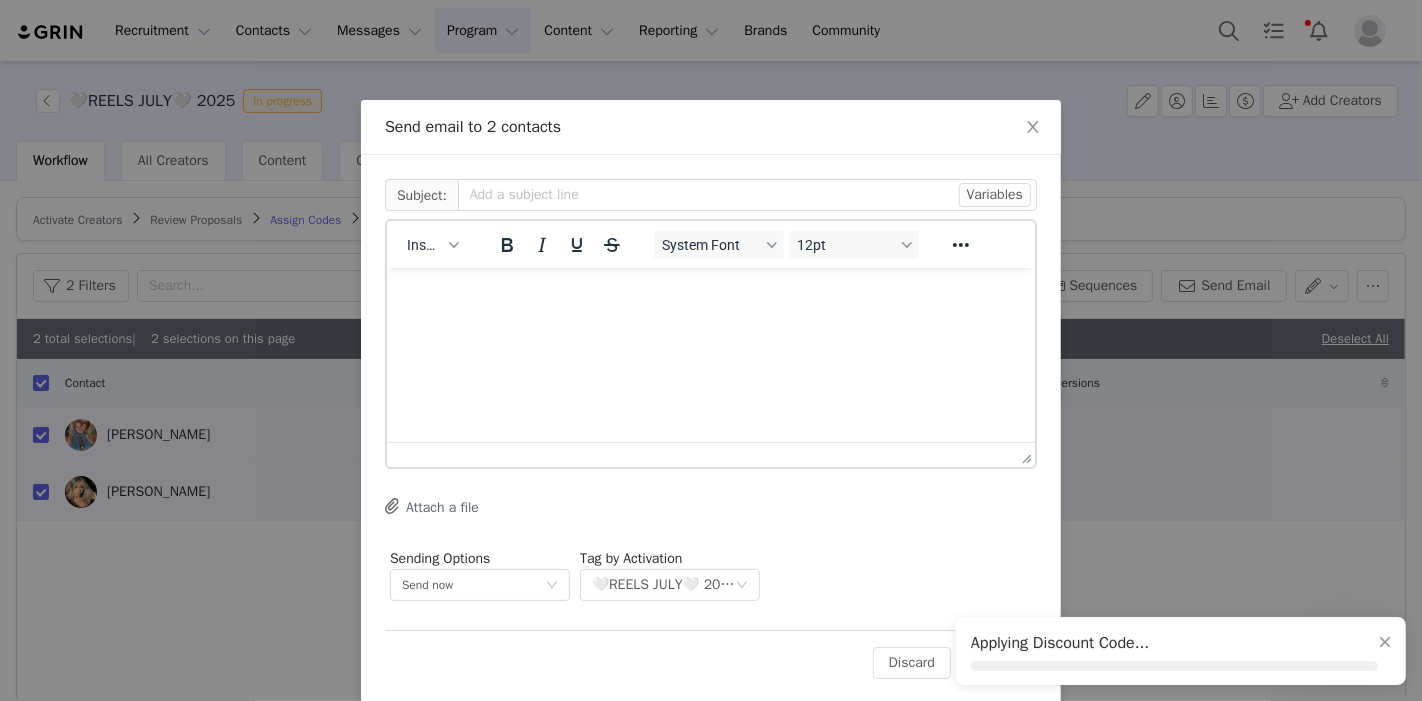 scroll, scrollTop: 0, scrollLeft: 0, axis: both 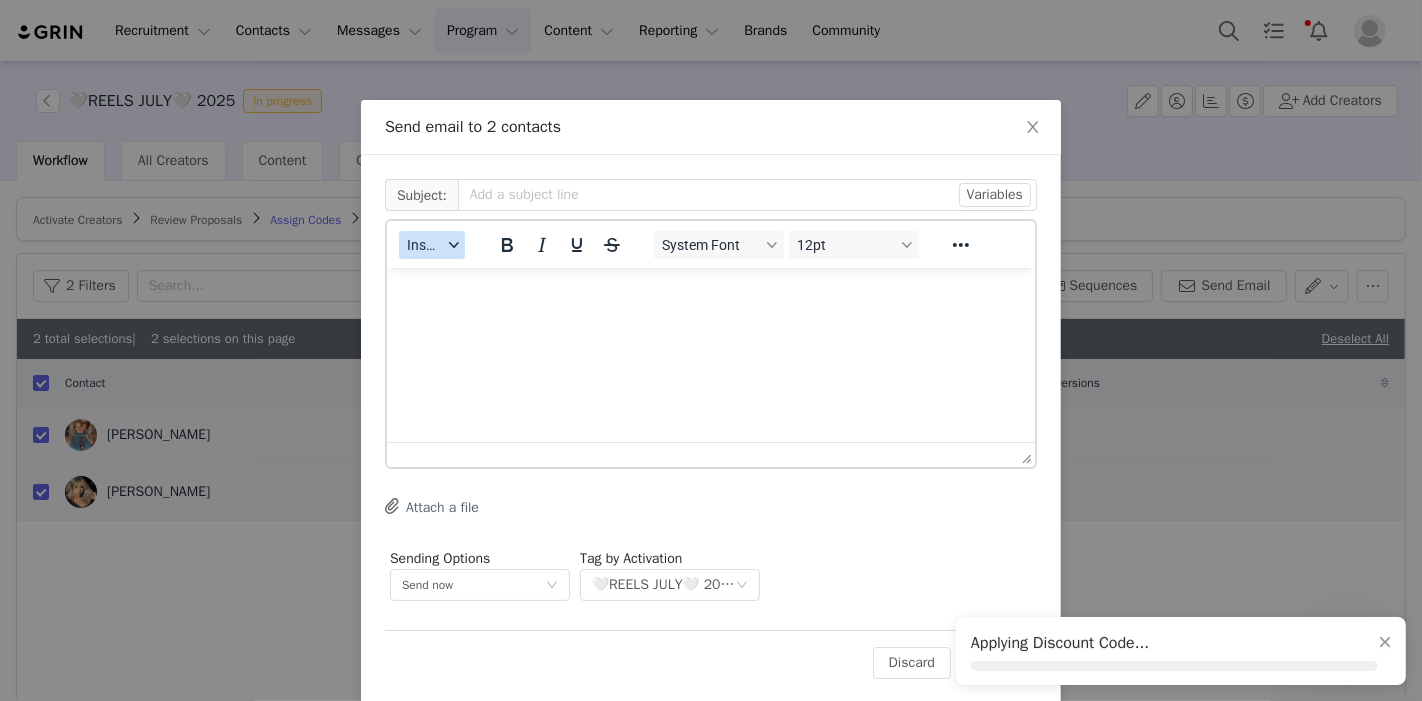 click on "Insert" at bounding box center (432, 245) 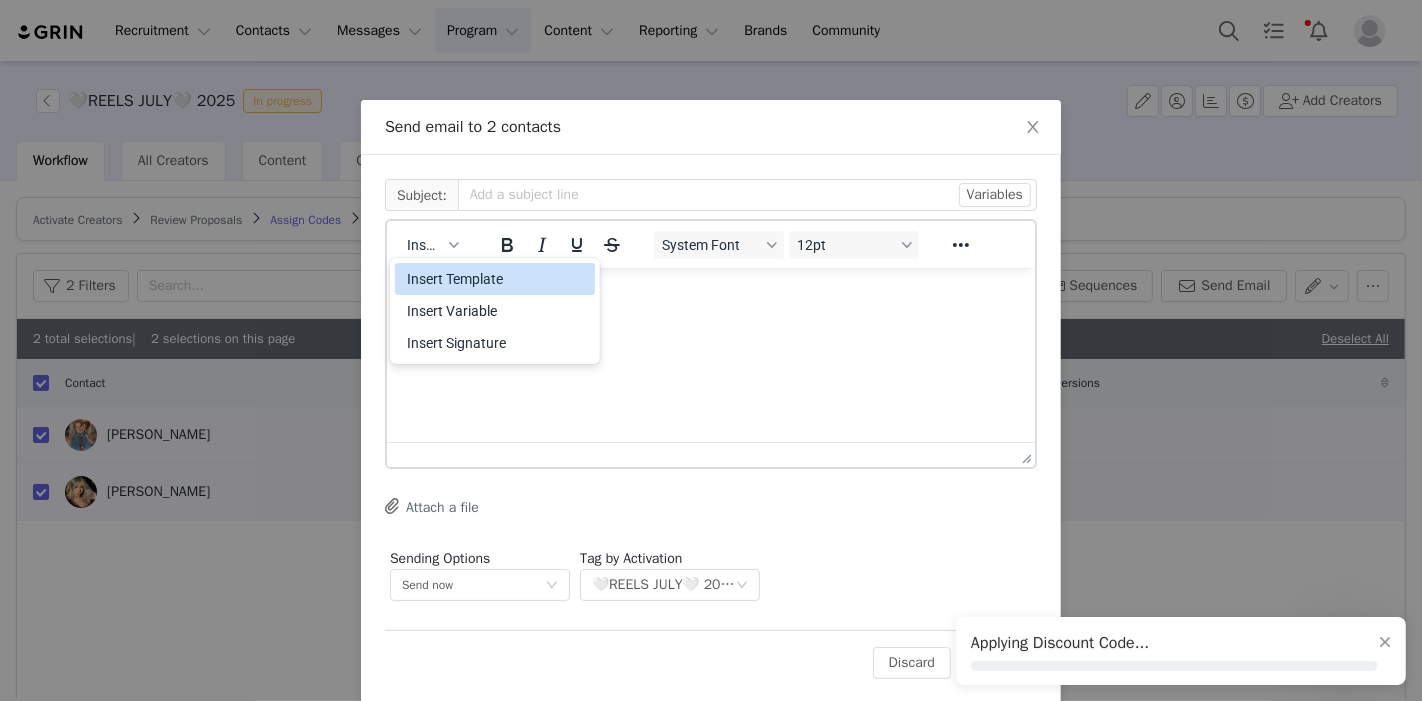 click on "Insert Template" at bounding box center [497, 279] 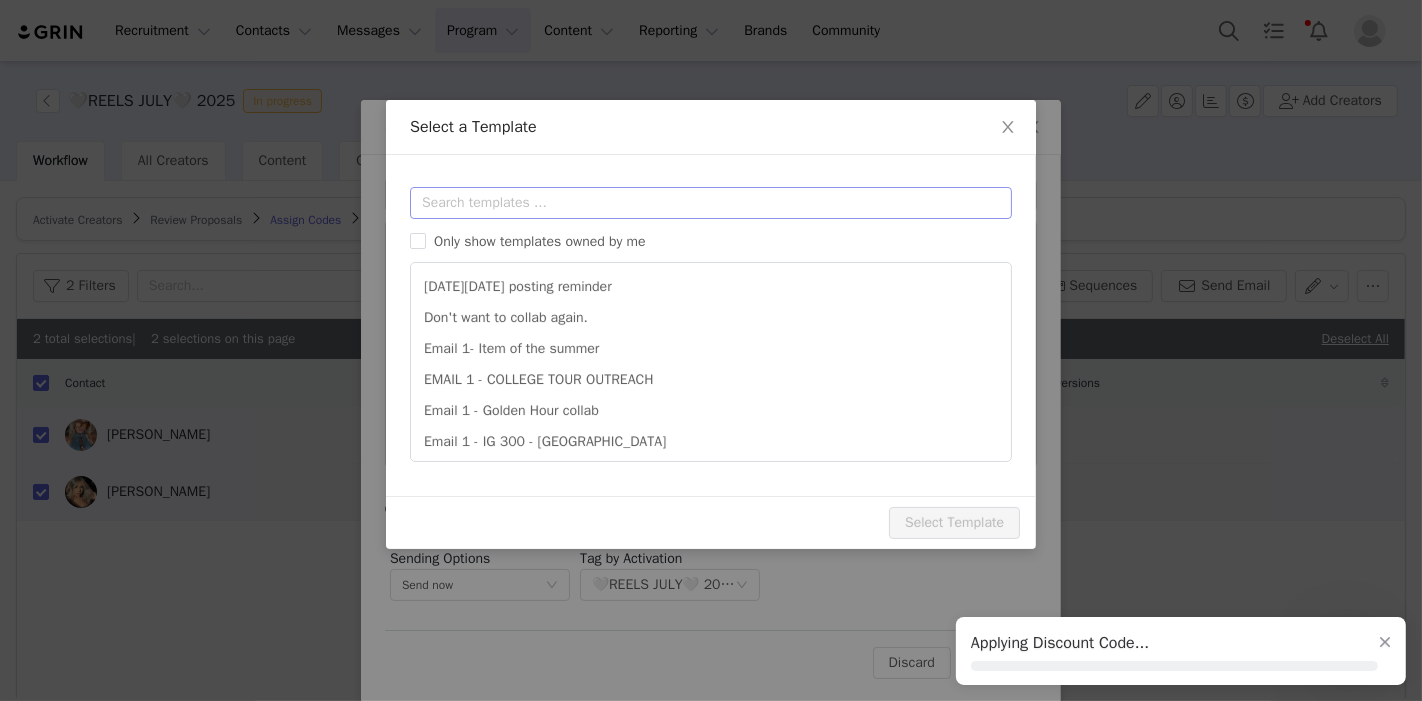 scroll, scrollTop: 0, scrollLeft: 0, axis: both 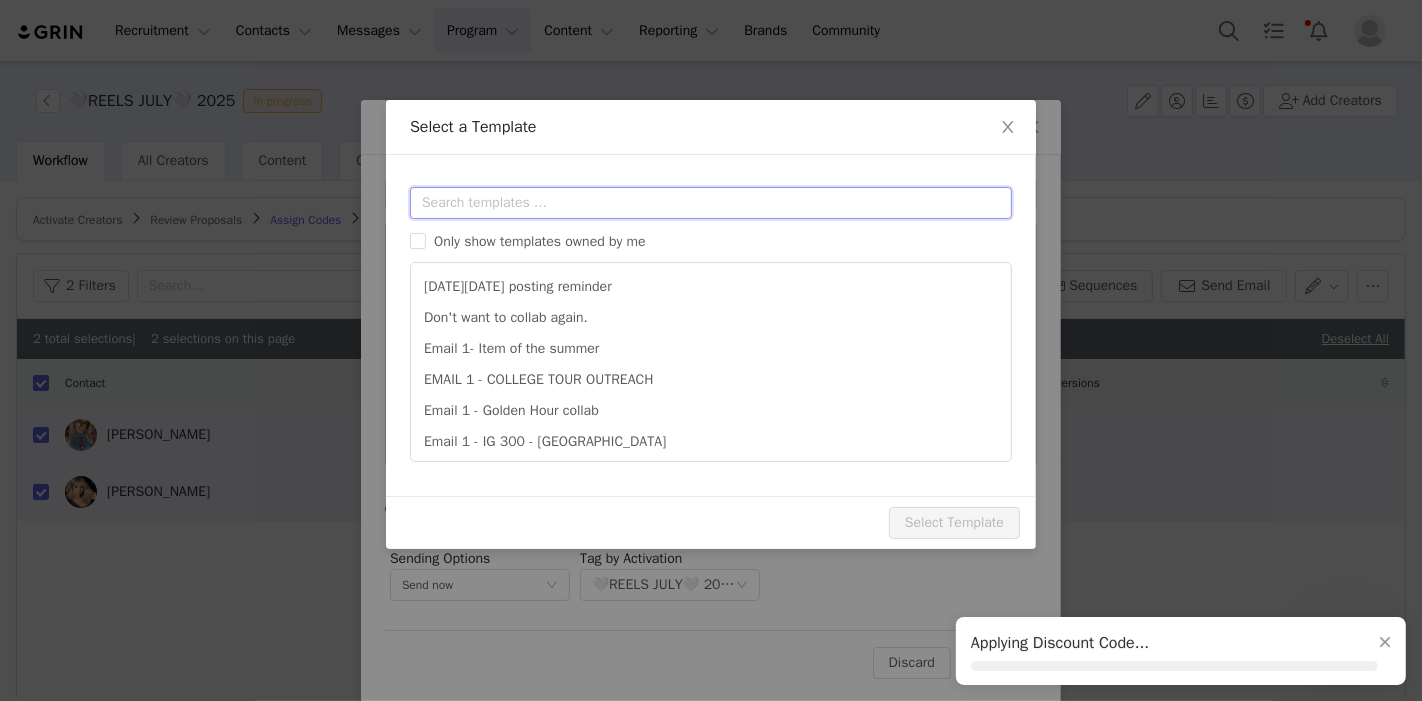 click at bounding box center [711, 203] 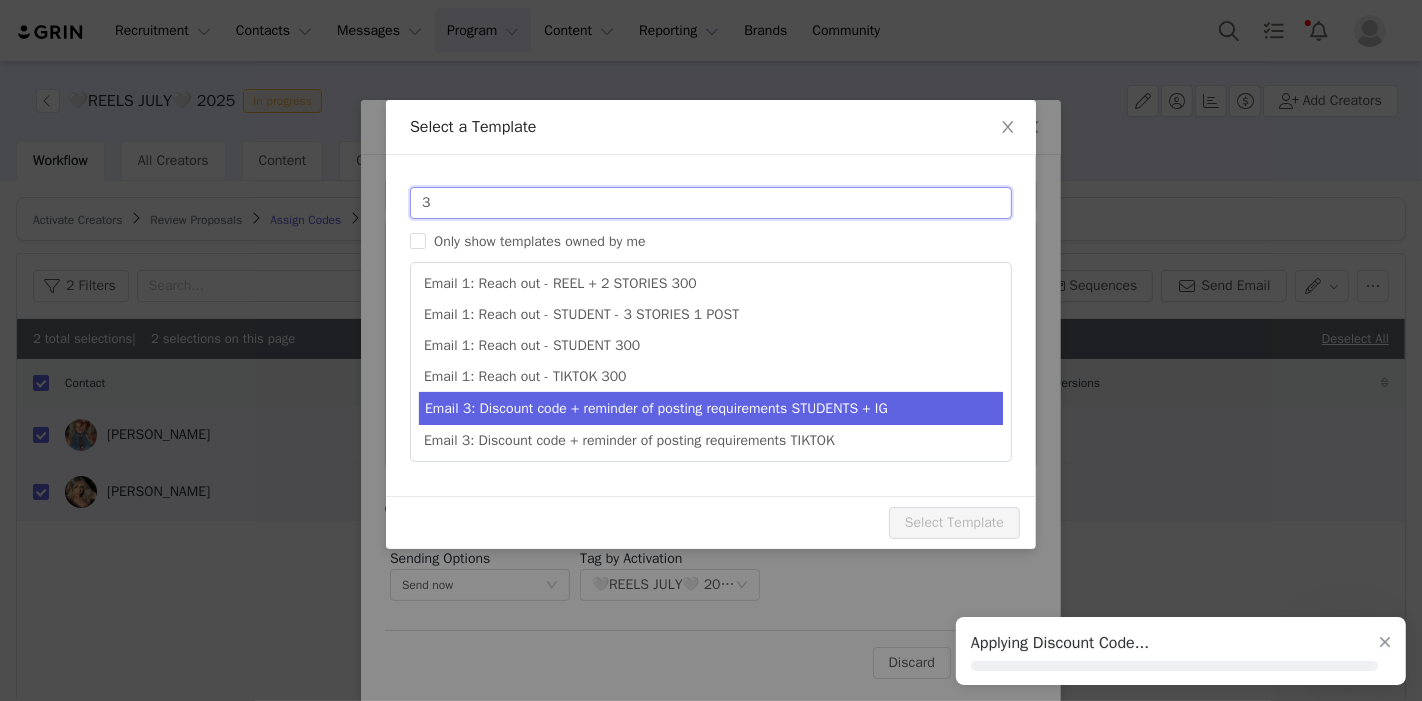 type on "3" 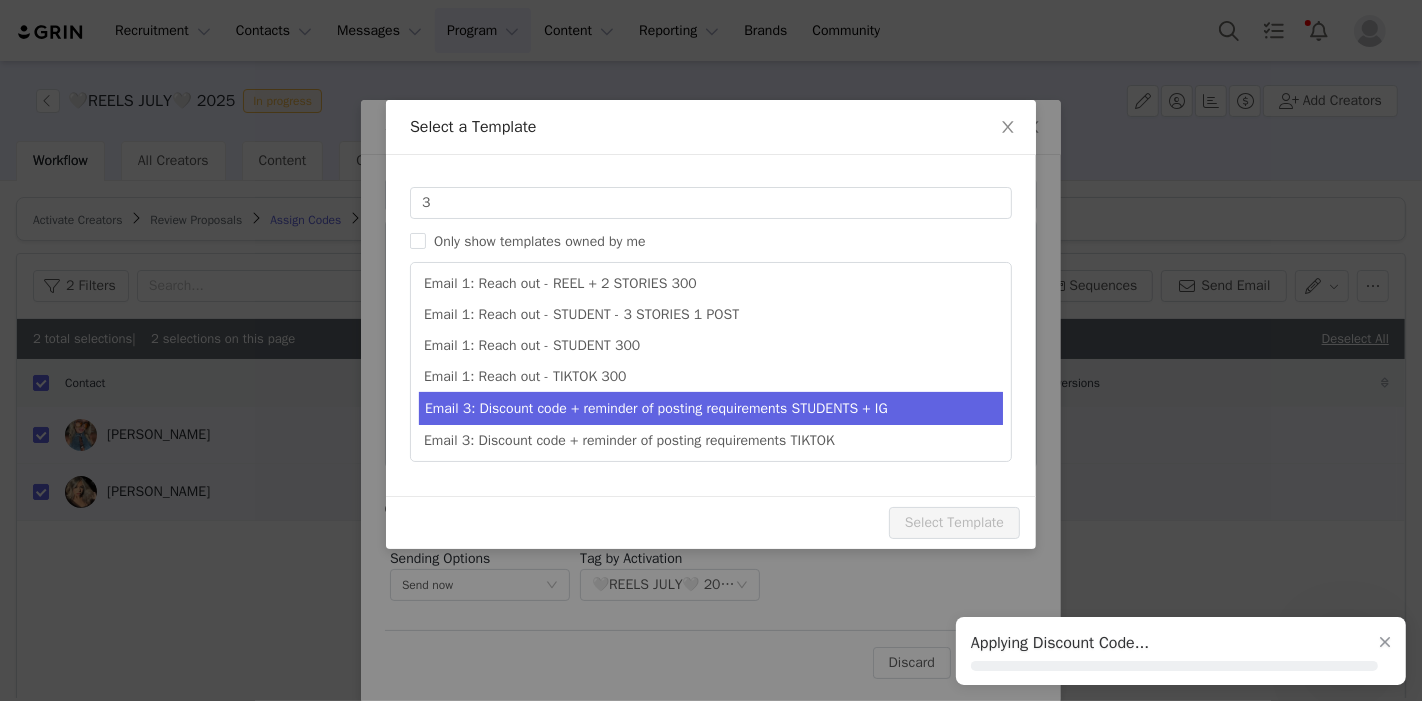 type on "Collab with Edikted" 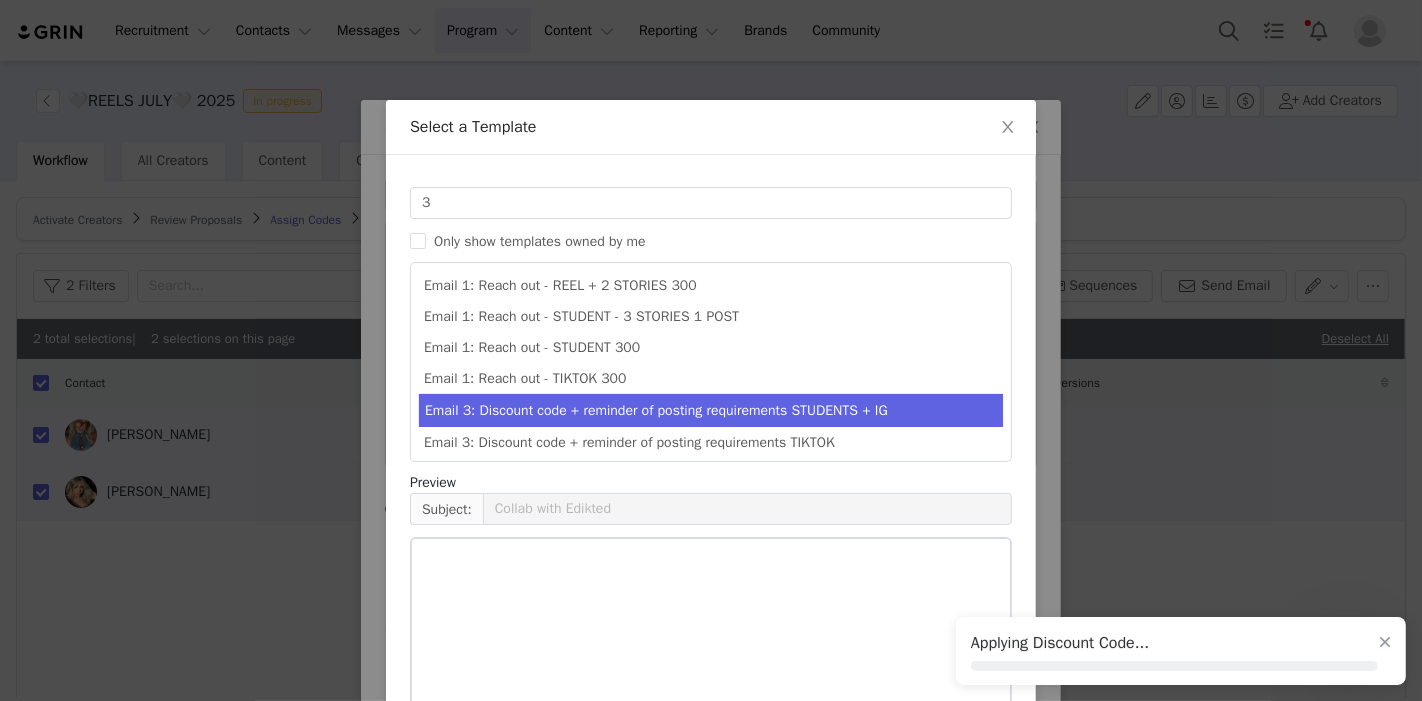 click on "Email 3: Discount code + reminder of posting requirements STUDENTS + IG" at bounding box center [711, 410] 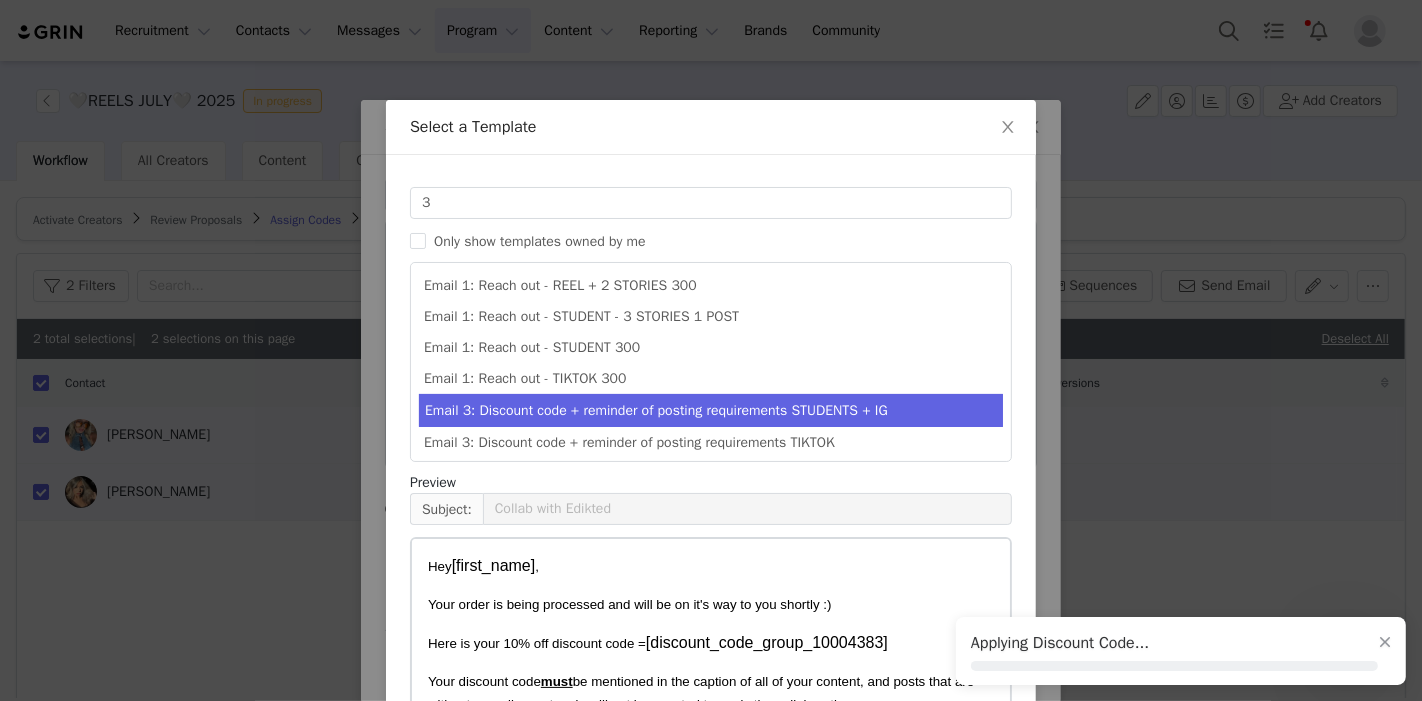scroll, scrollTop: 127, scrollLeft: 0, axis: vertical 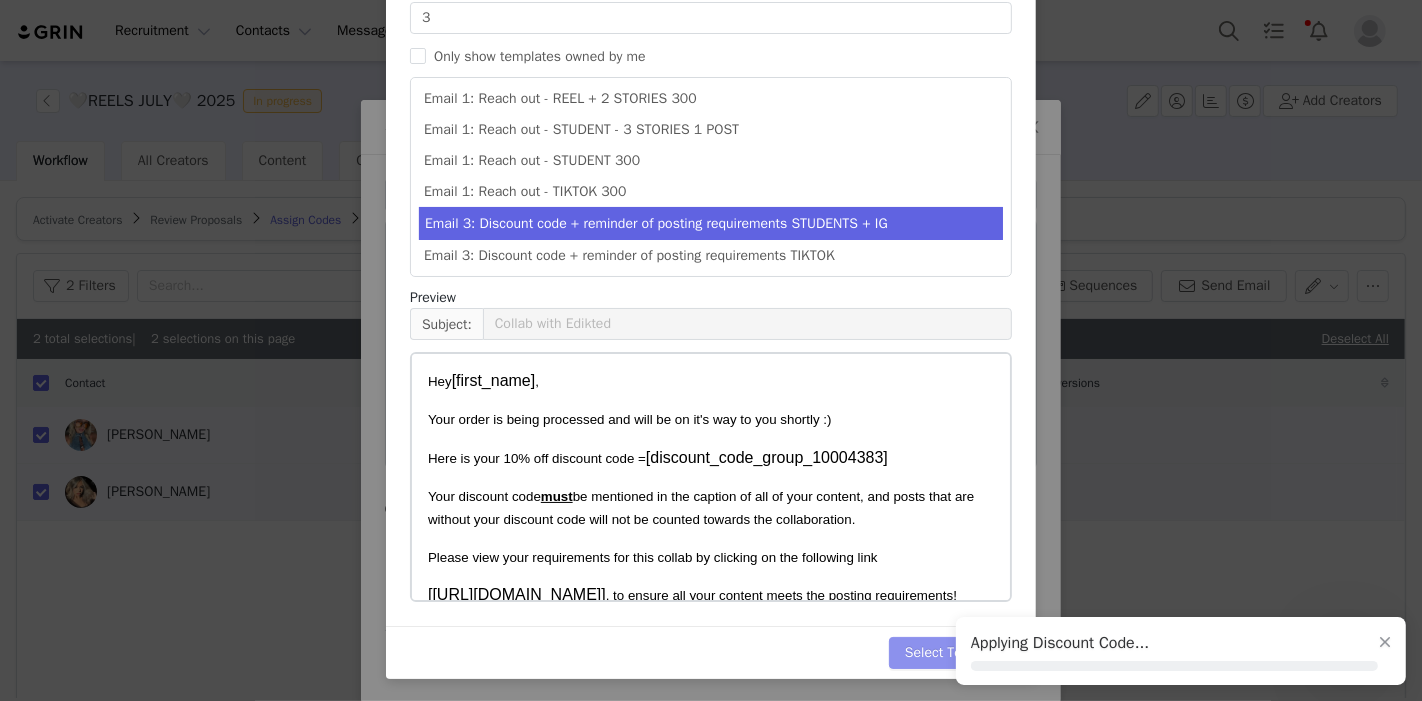 click on "Select Template" at bounding box center [954, 653] 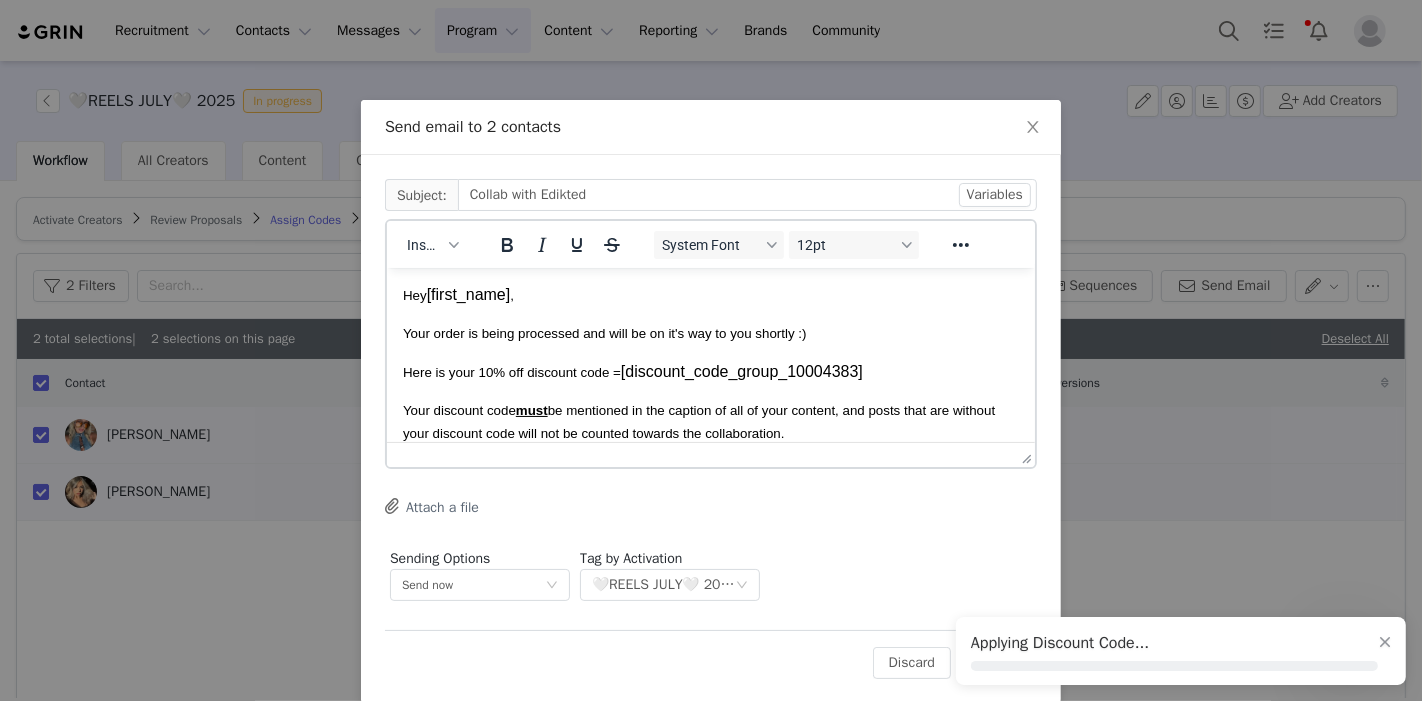 scroll, scrollTop: 0, scrollLeft: 0, axis: both 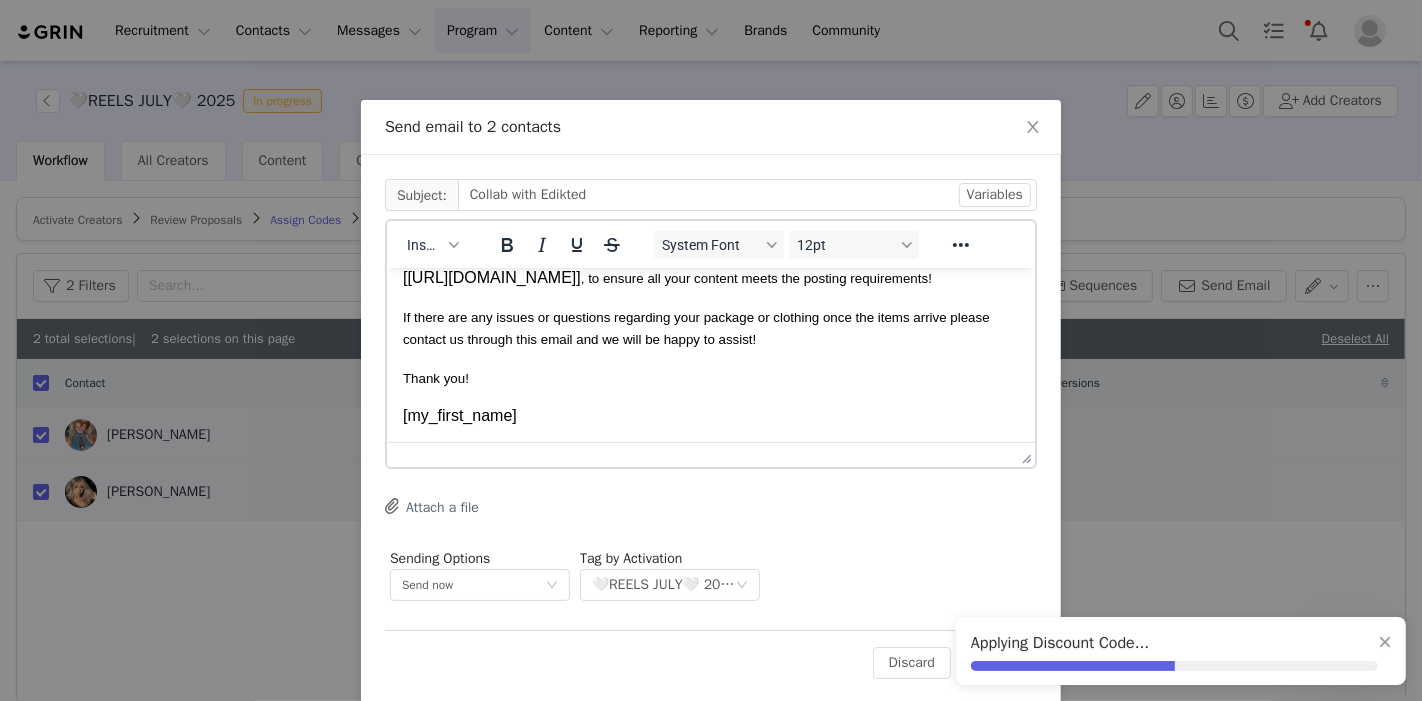 click on "Preview" at bounding box center [998, 663] 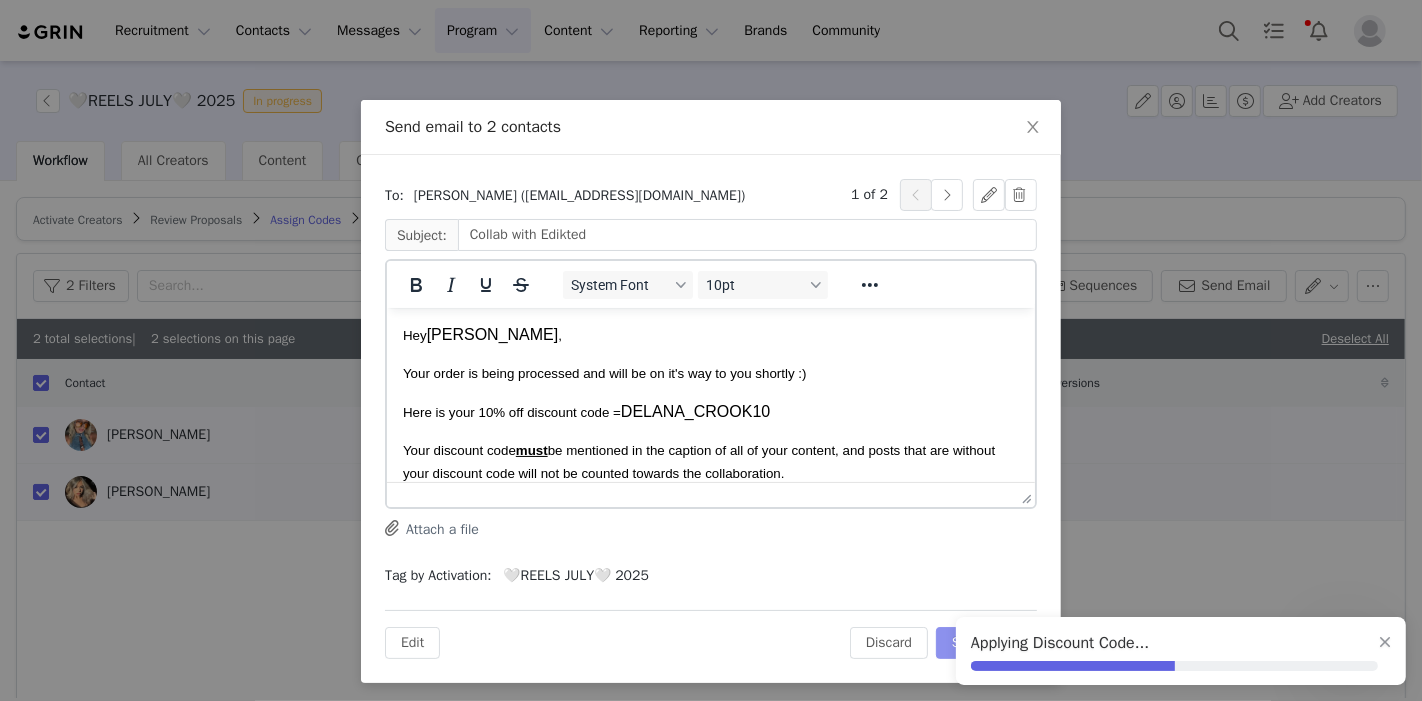 scroll, scrollTop: 0, scrollLeft: 0, axis: both 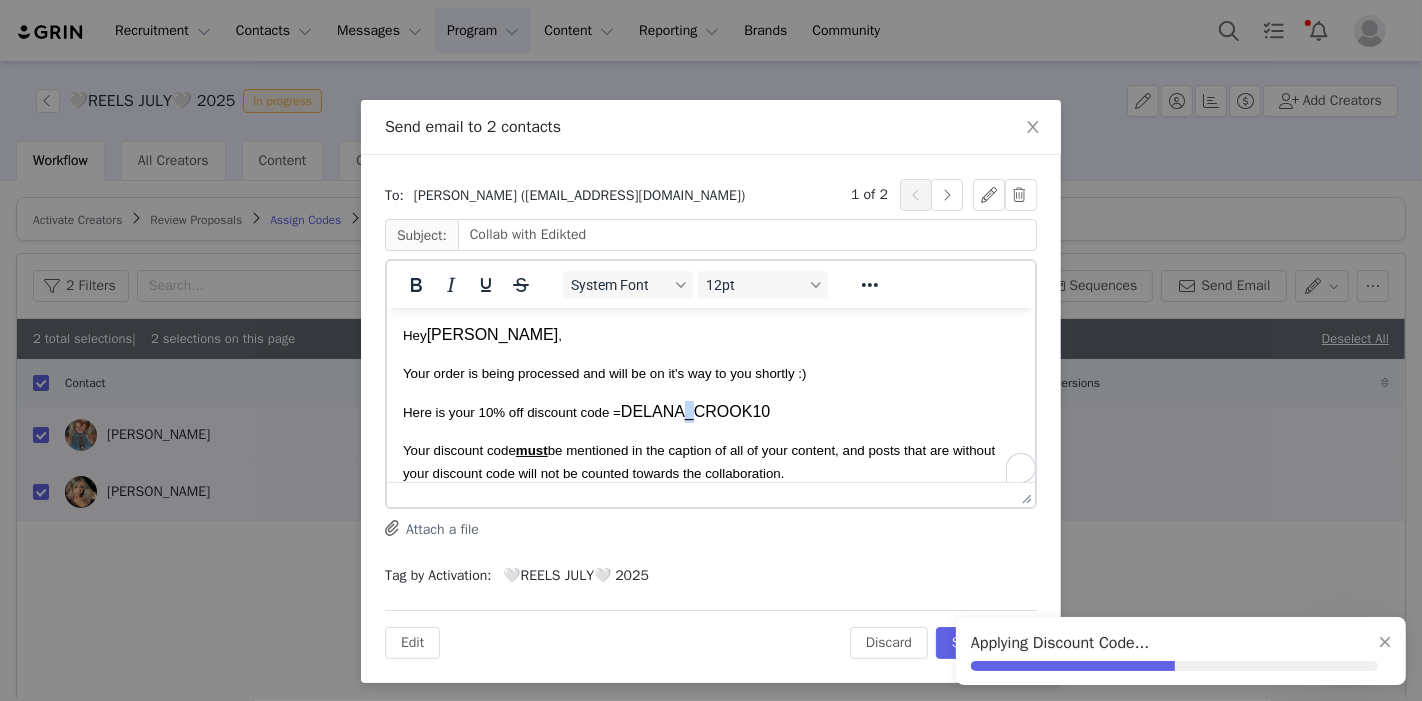 click on "Here is your 10% off discount code =  DELANA_CROOK10" at bounding box center (710, 411) 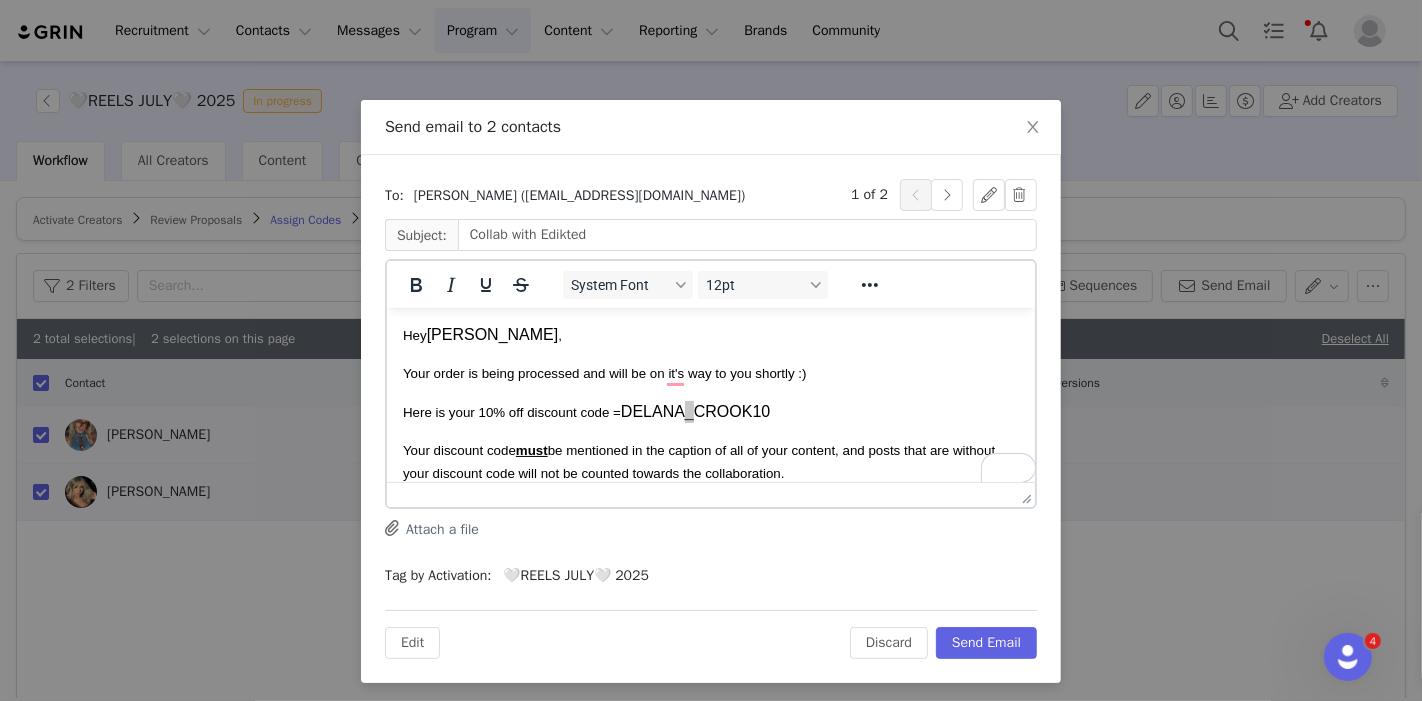 checkbox on "false" 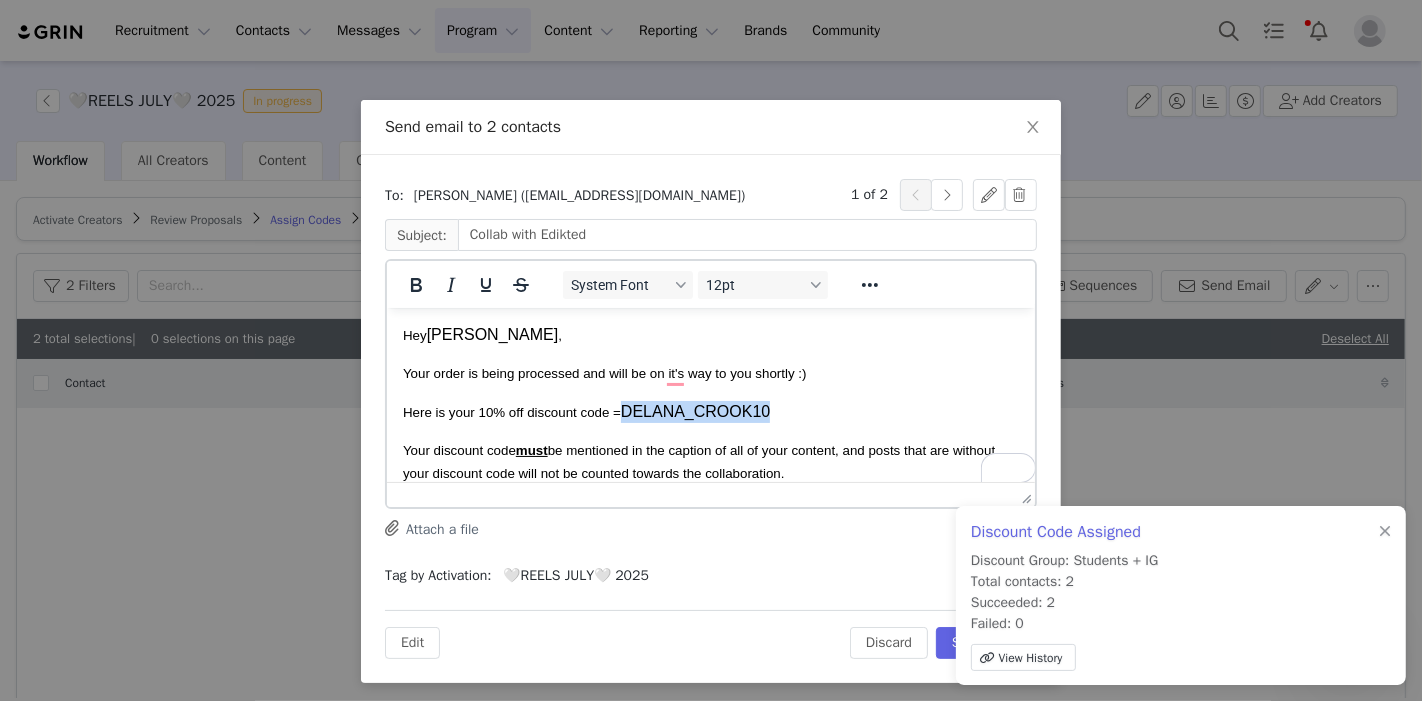 drag, startPoint x: 626, startPoint y: 418, endPoint x: 758, endPoint y: 412, distance: 132.13629 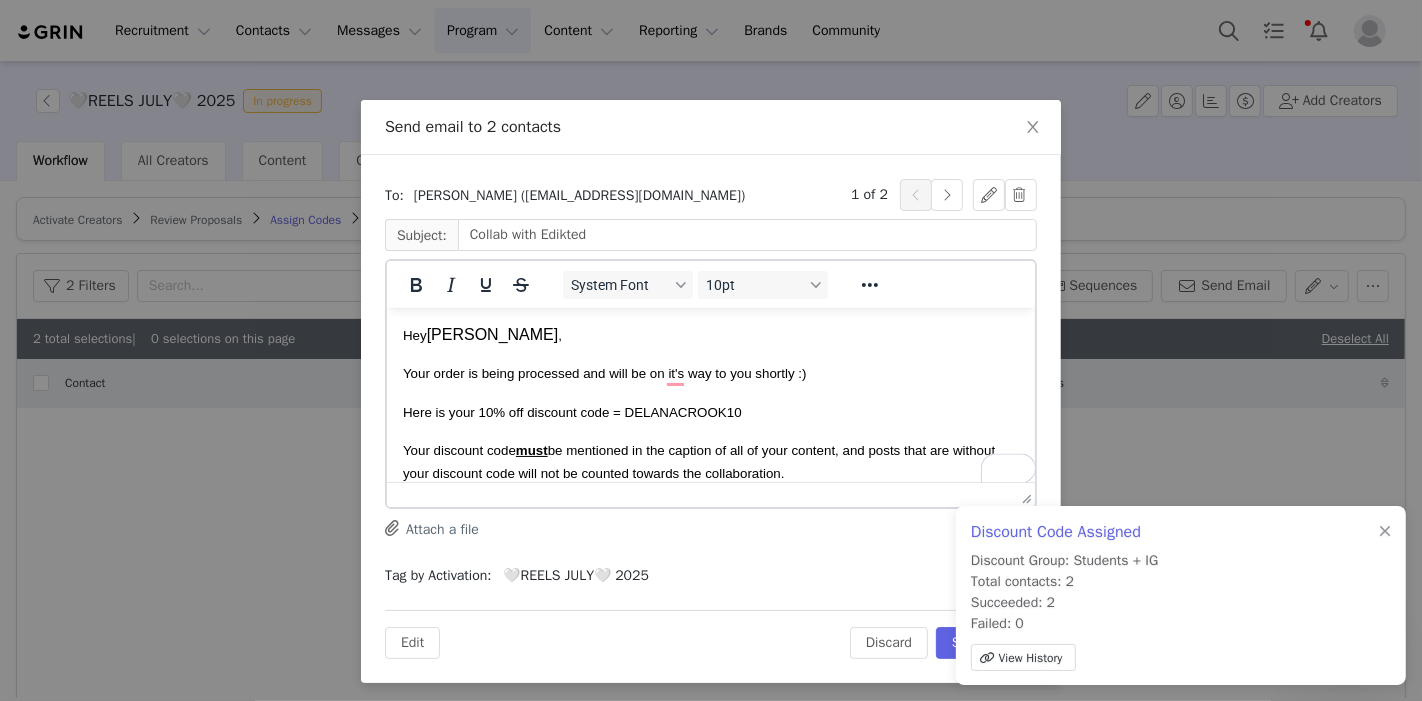 click on "Discount Code Assigned Discount Group: Students + IG Total contacts: 2 Succeeded: 2 Failed: 0
View History" at bounding box center [1181, 595] 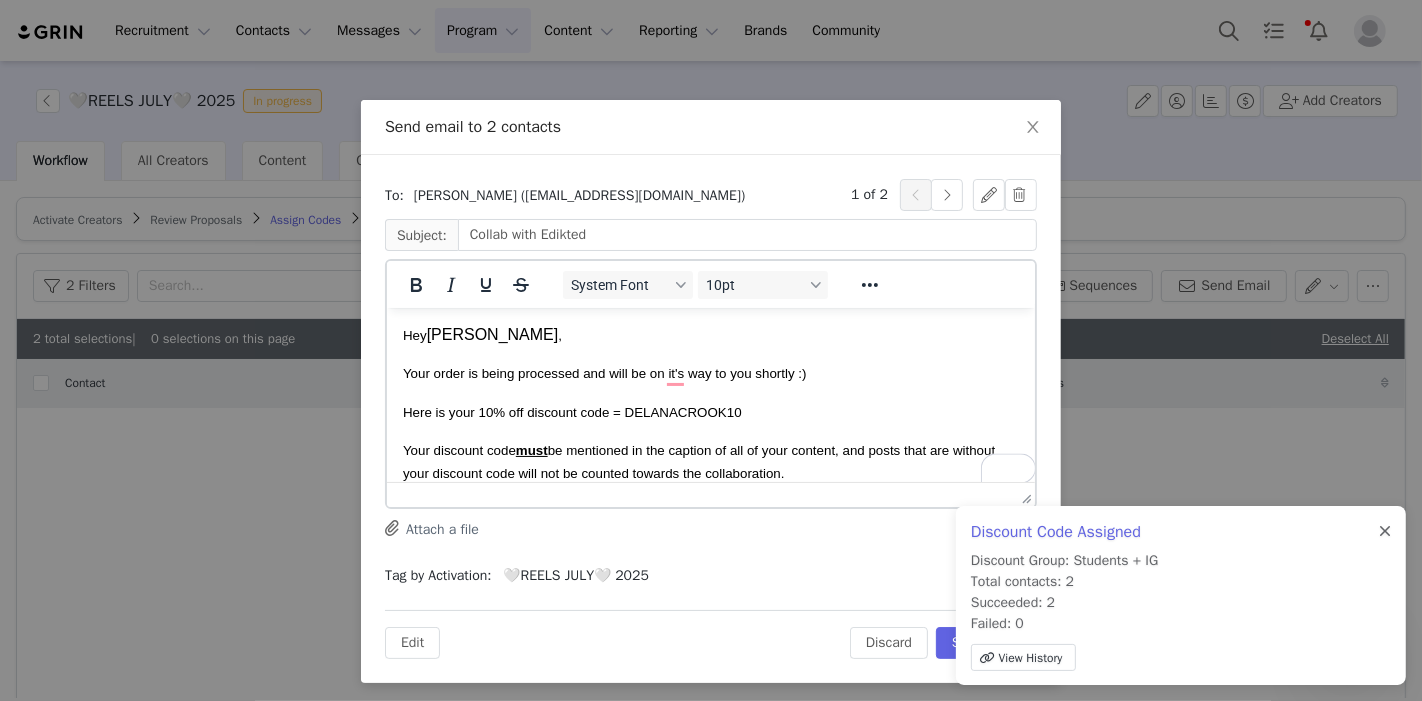 click at bounding box center (1385, 532) 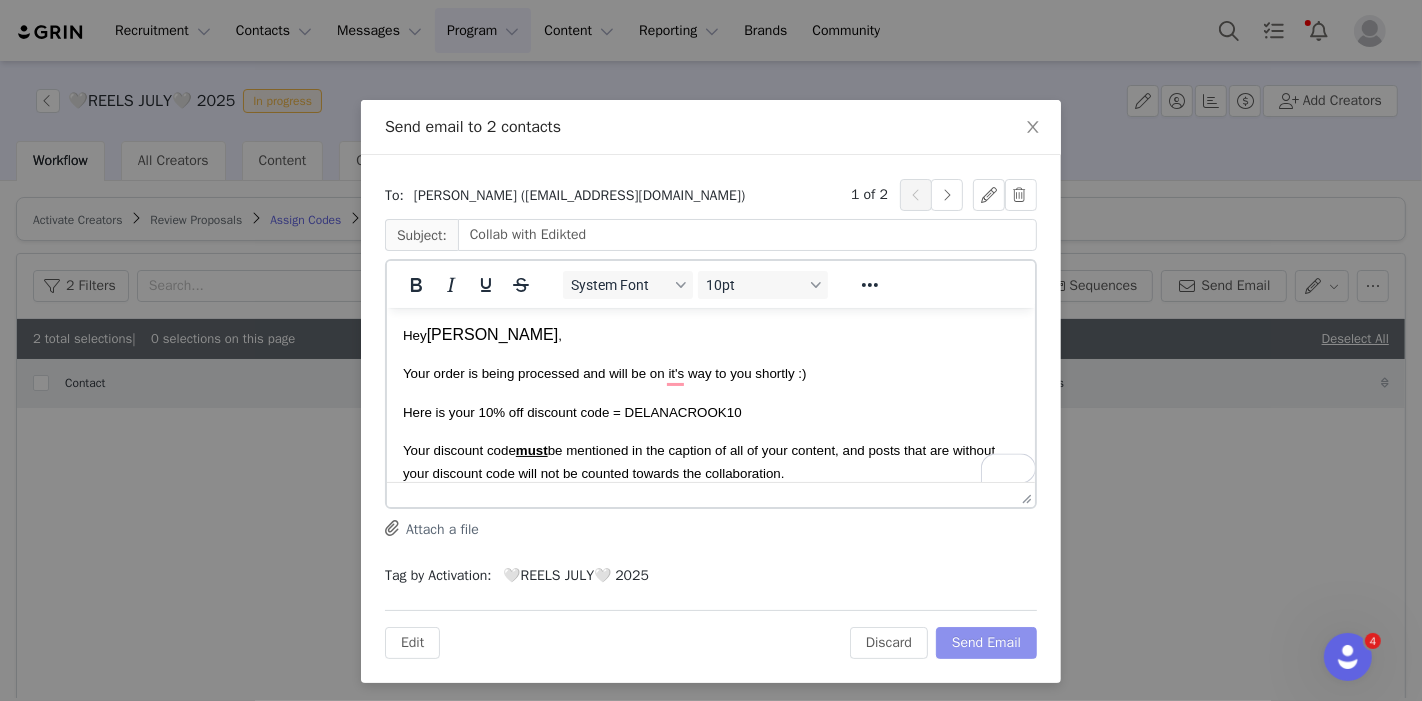 click on "Send Email" at bounding box center (986, 643) 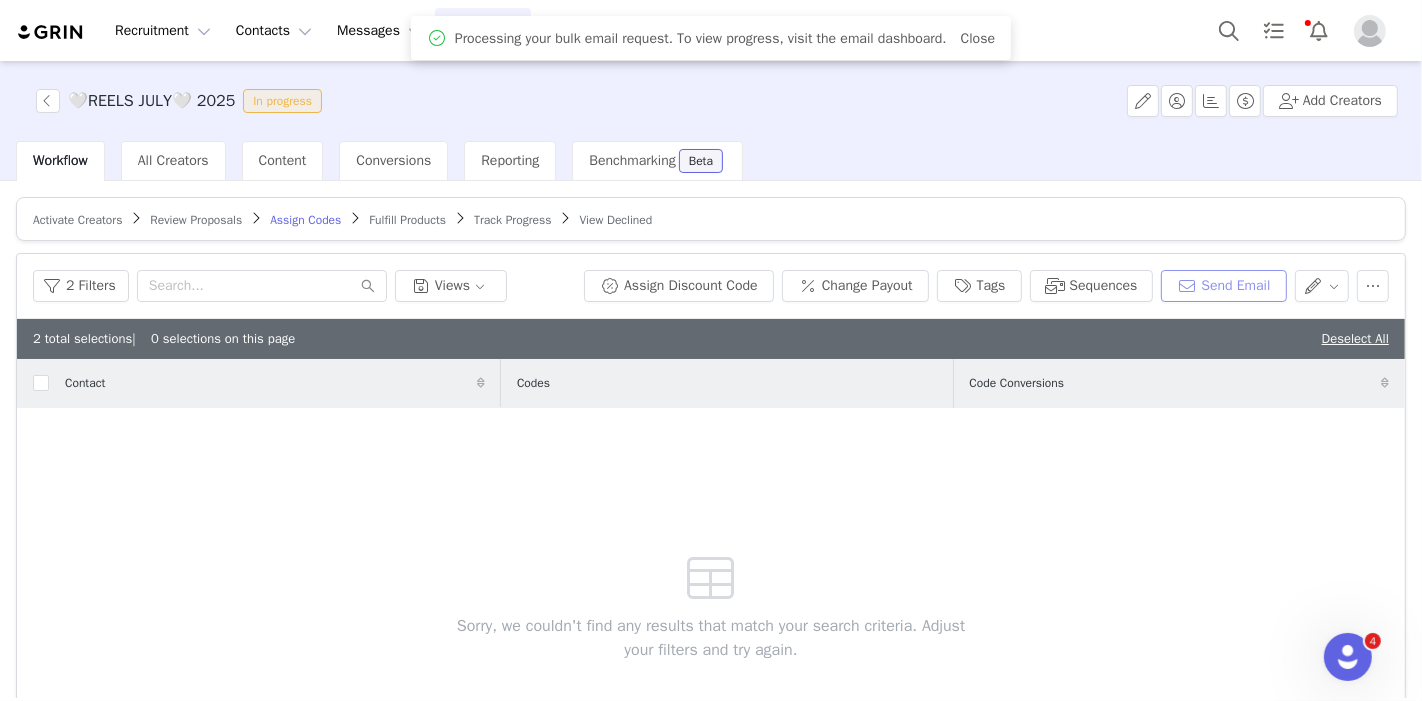 scroll, scrollTop: 0, scrollLeft: 0, axis: both 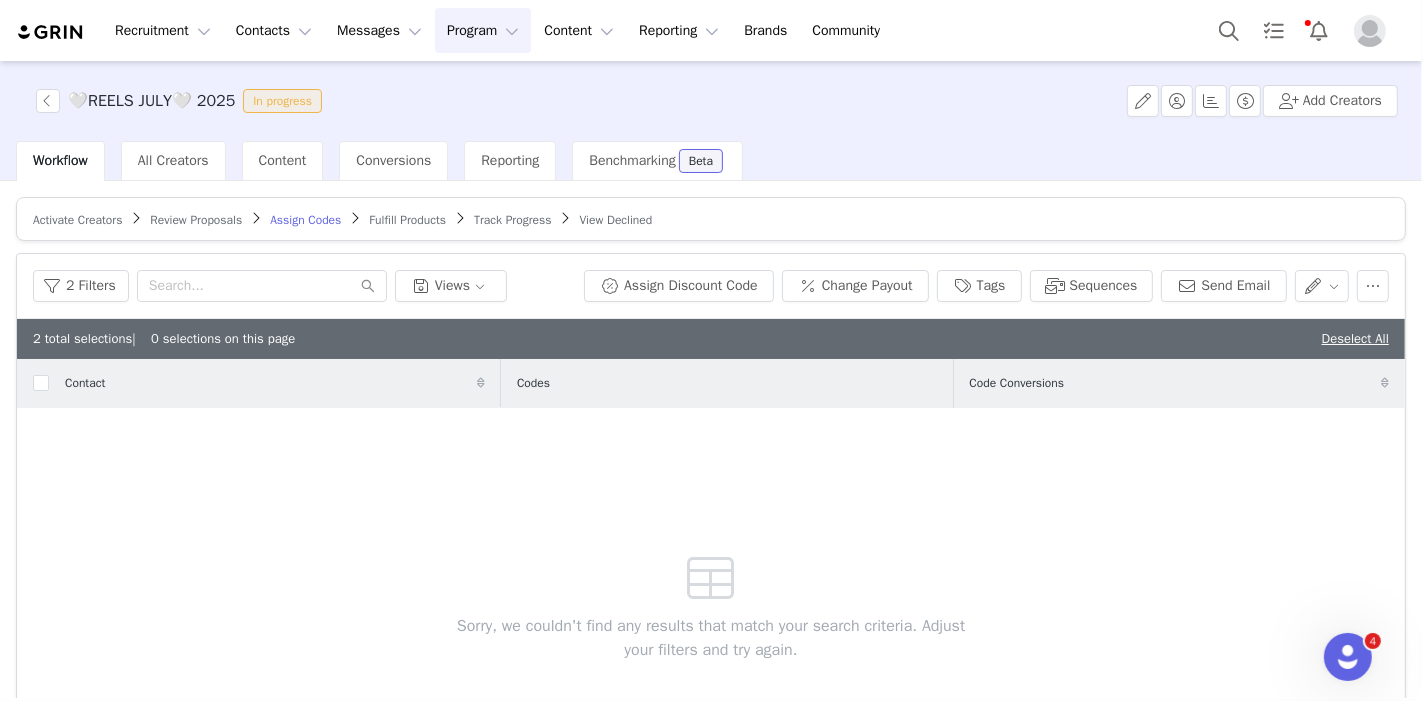 click on "Fulfill Products" at bounding box center [407, 220] 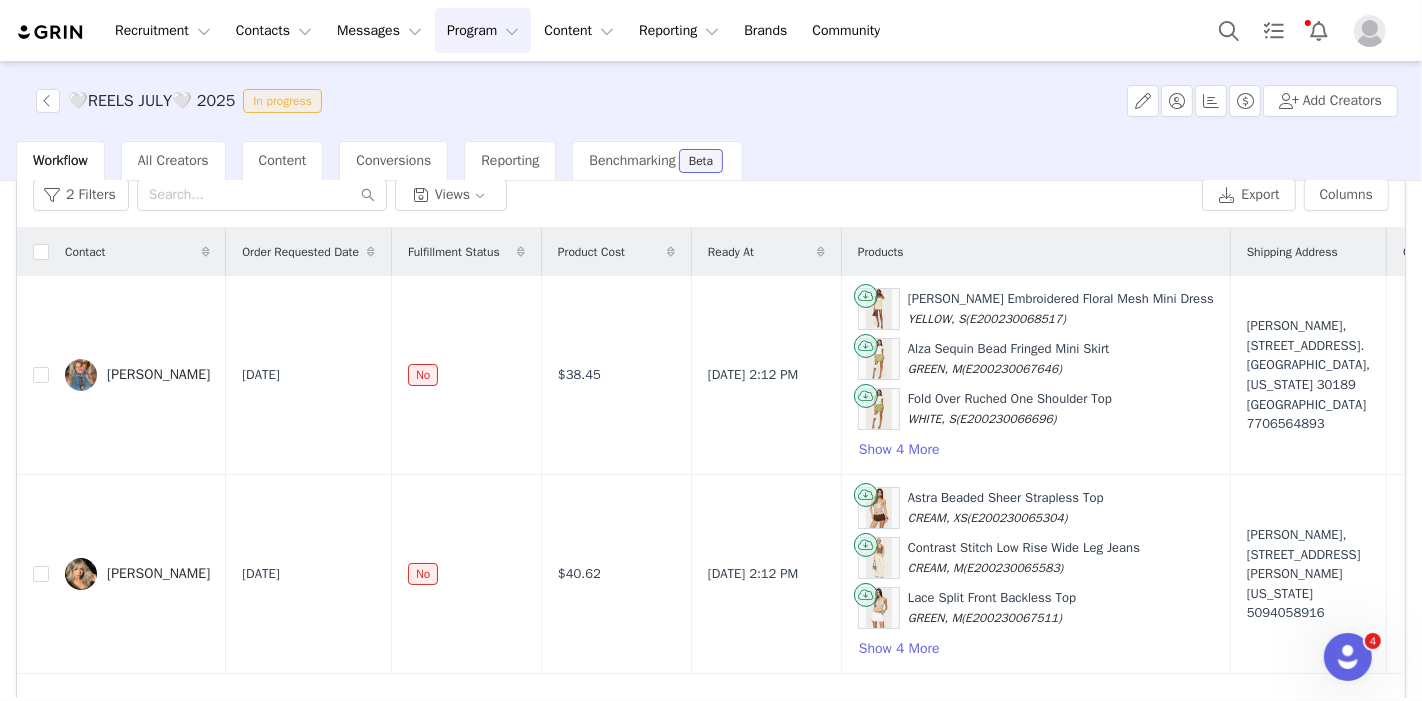 scroll, scrollTop: 57, scrollLeft: 0, axis: vertical 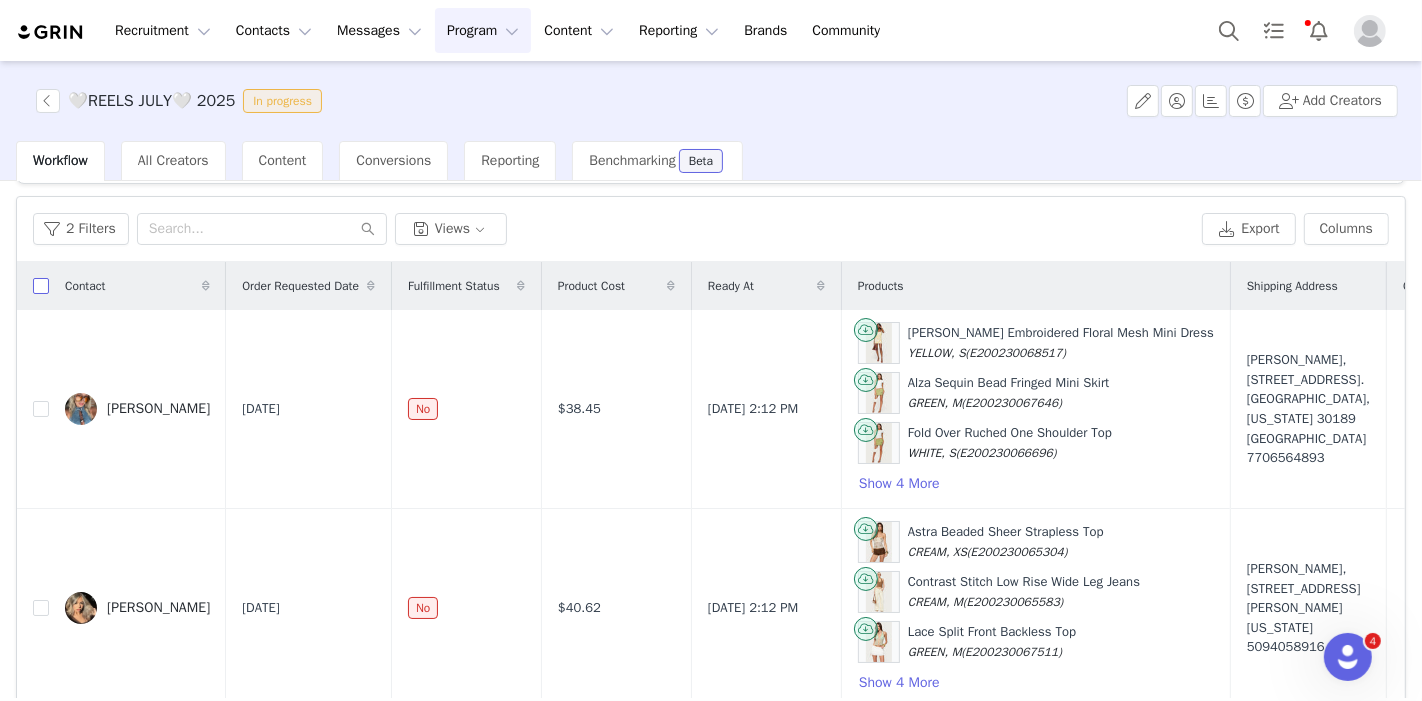click at bounding box center (41, 286) 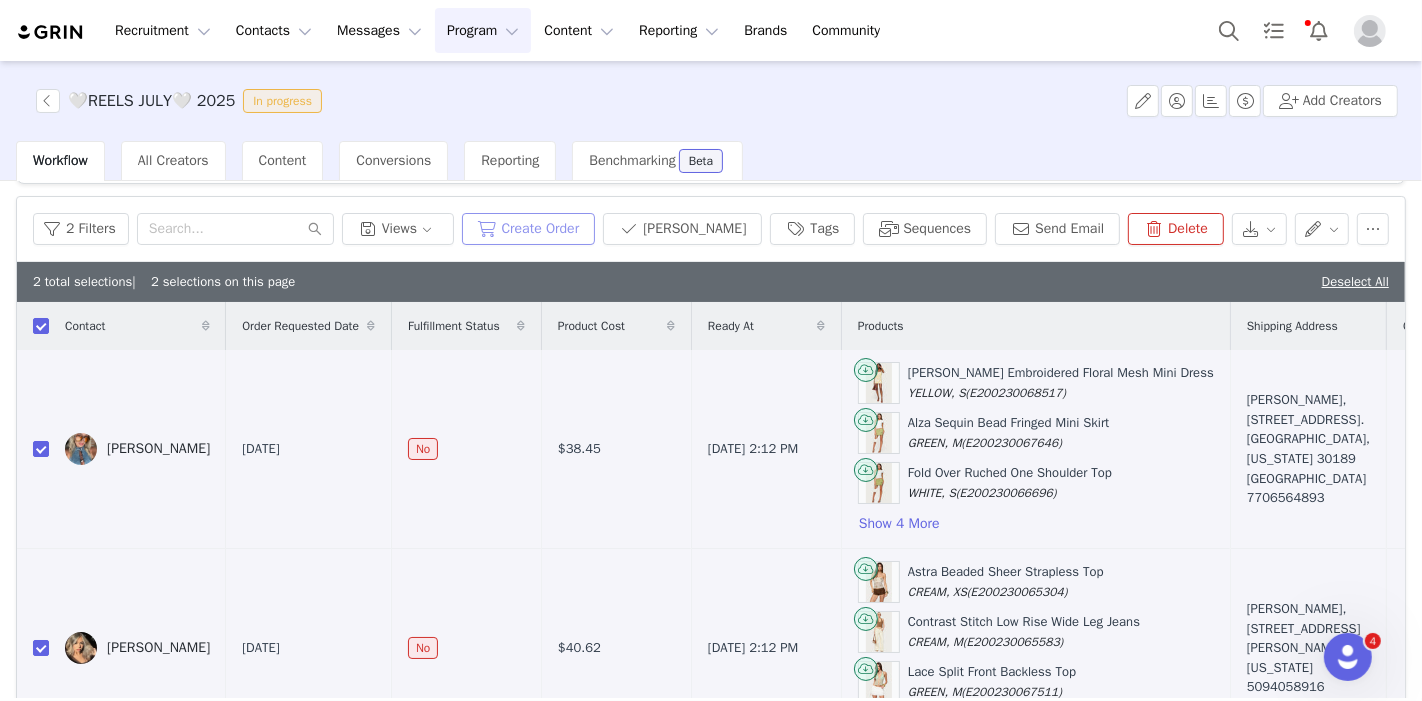 click on "Create Order" at bounding box center (529, 229) 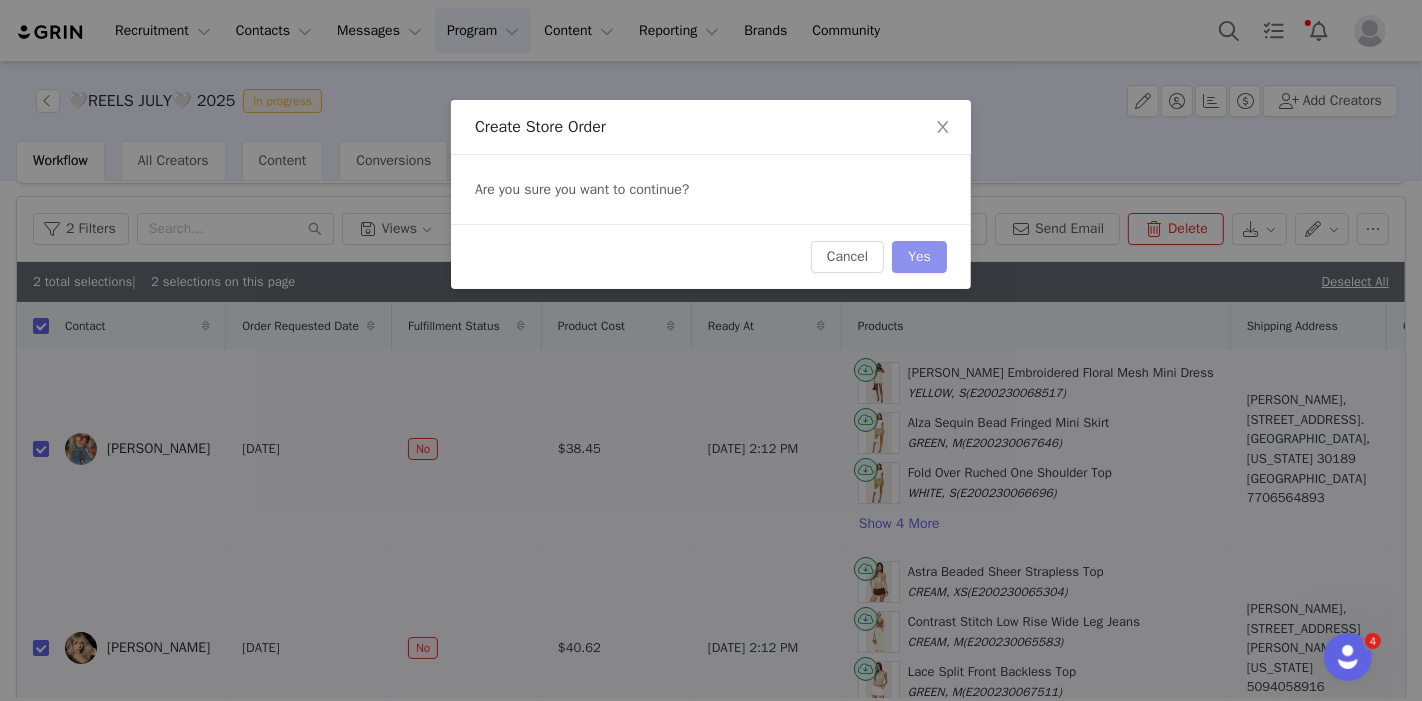 click on "Yes" at bounding box center (919, 257) 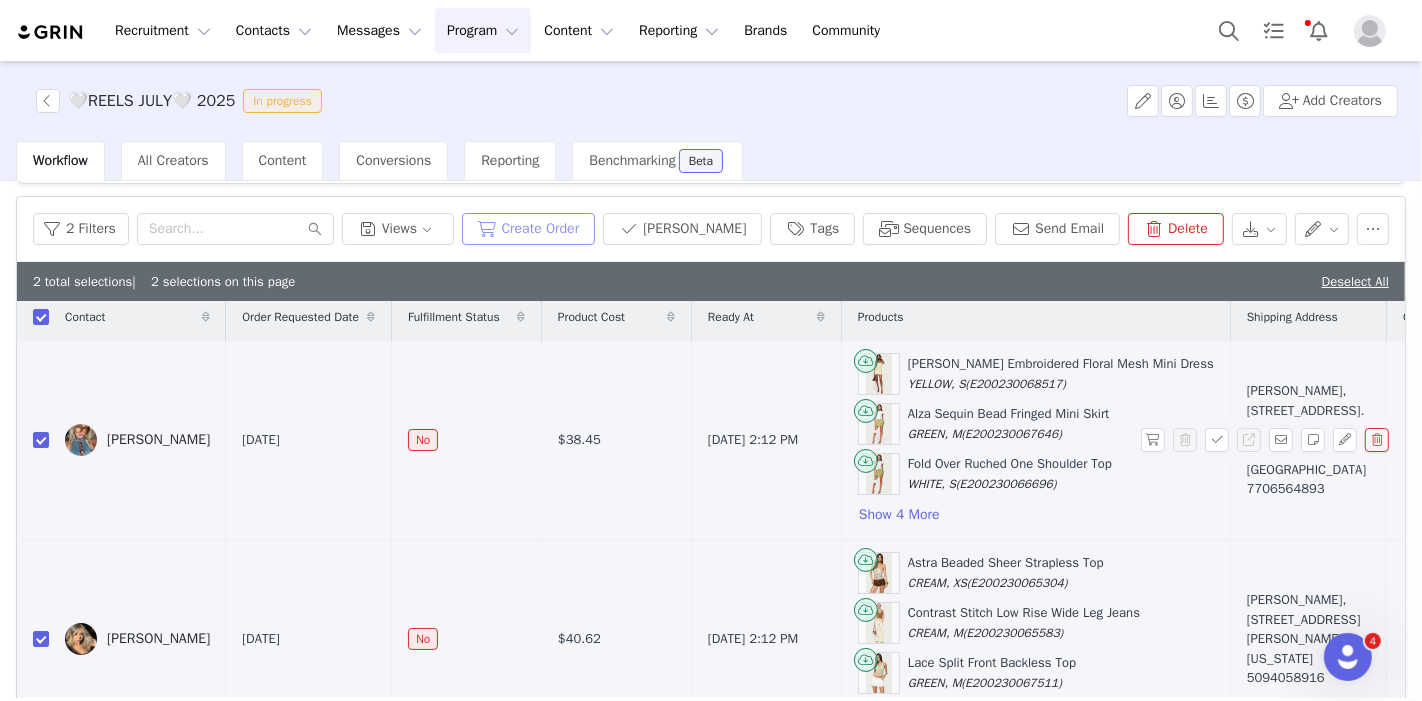 scroll, scrollTop: 0, scrollLeft: 0, axis: both 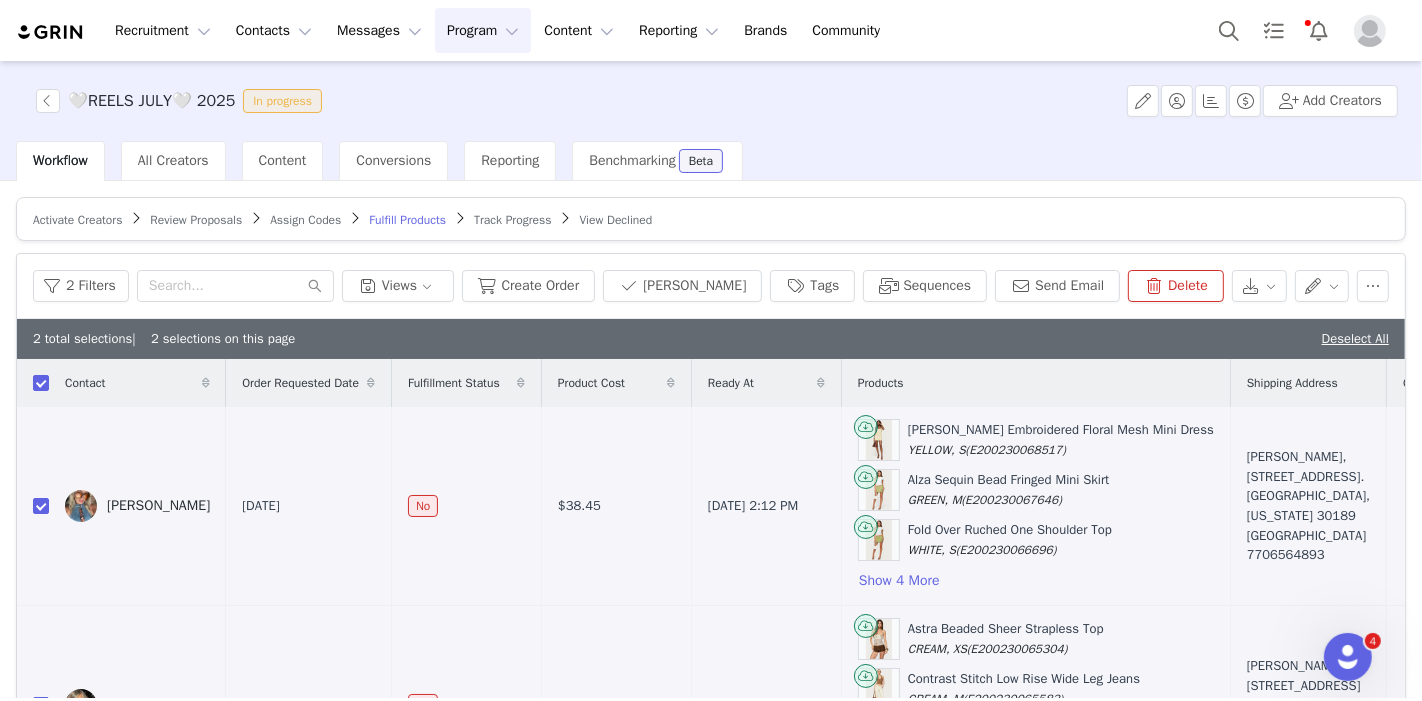 click on "Track Progress" at bounding box center (512, 220) 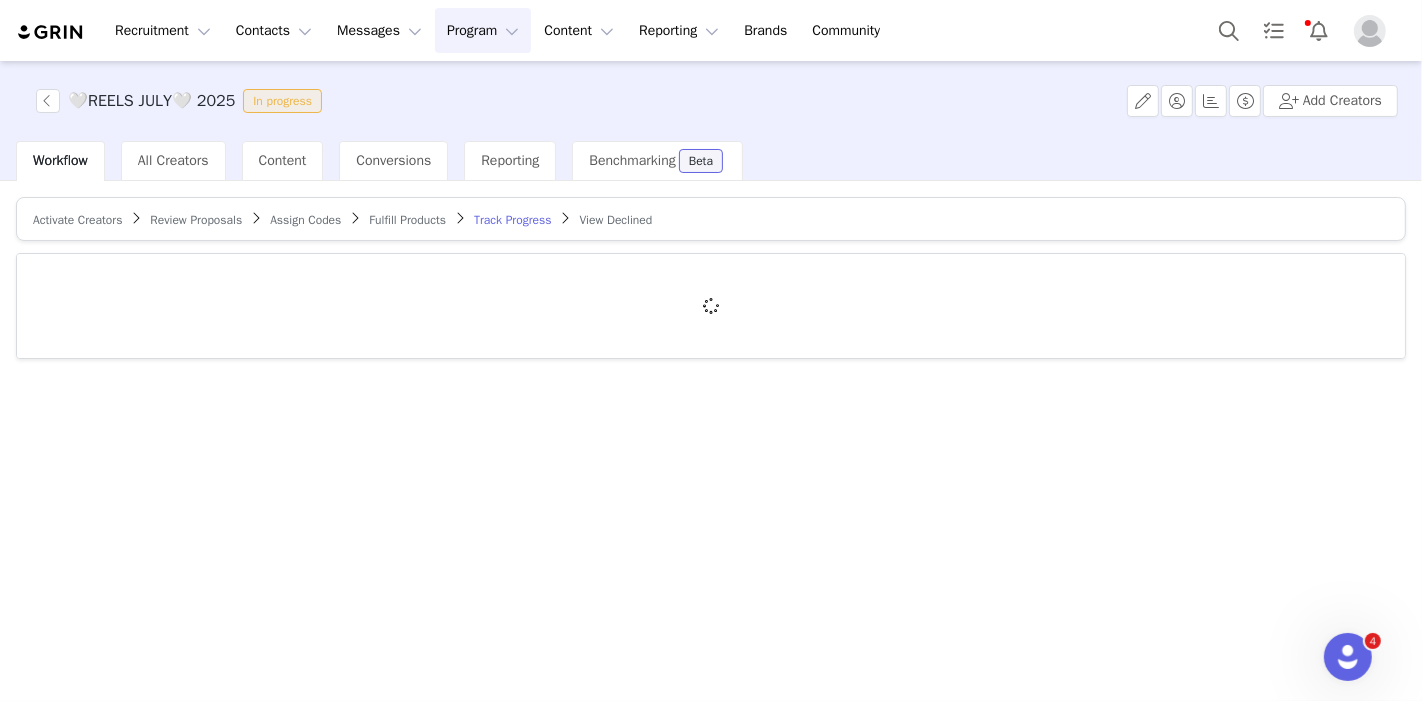 click on "Fulfill Products" at bounding box center [407, 220] 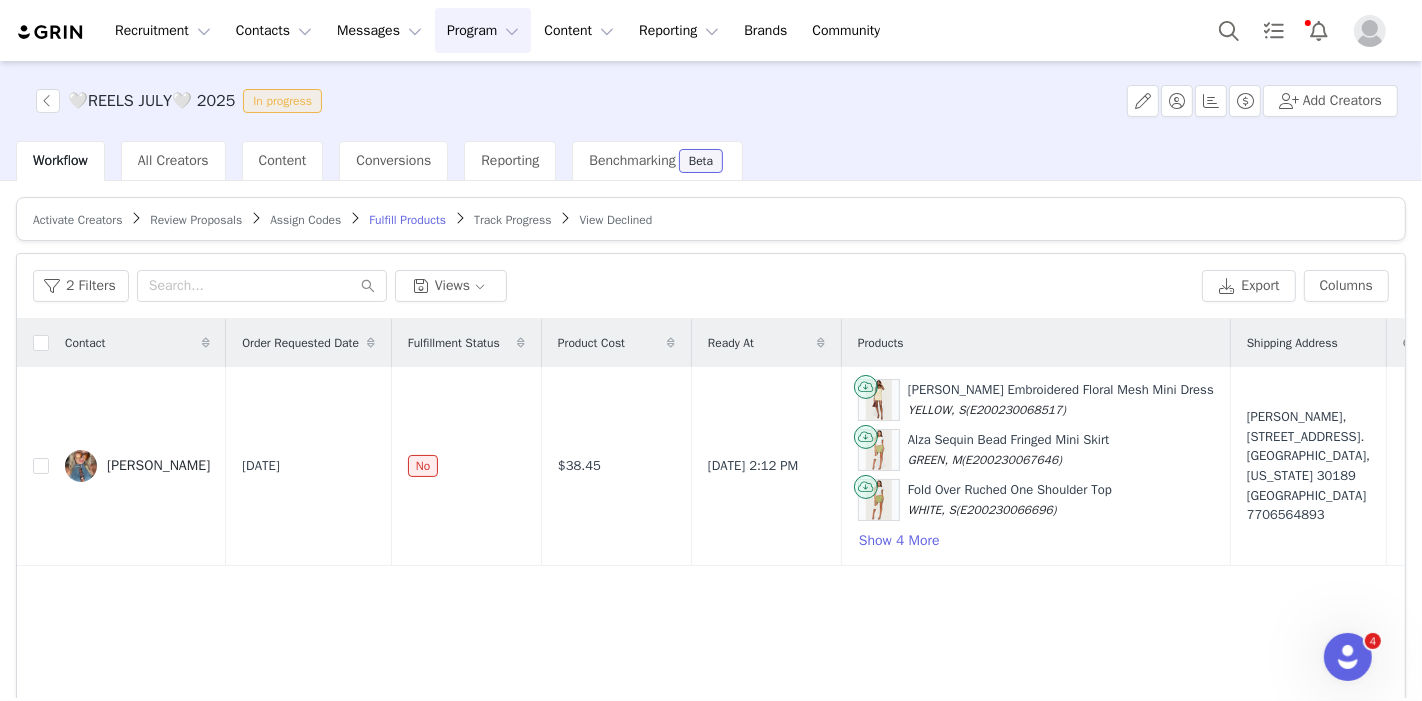click on "Activate Creators Review Proposals Assign Codes Fulfill Products Track Progress View Declined" at bounding box center (711, 219) 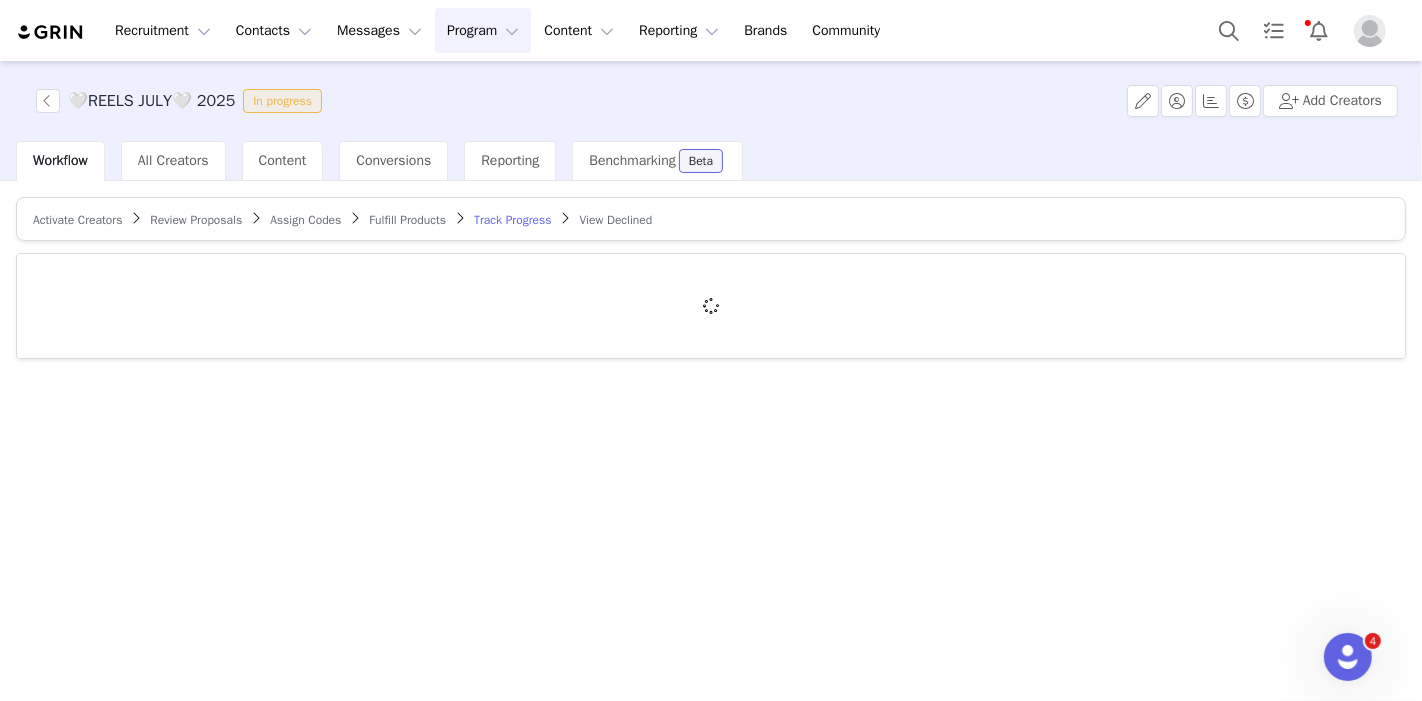 click on "Fulfill Products" at bounding box center [407, 220] 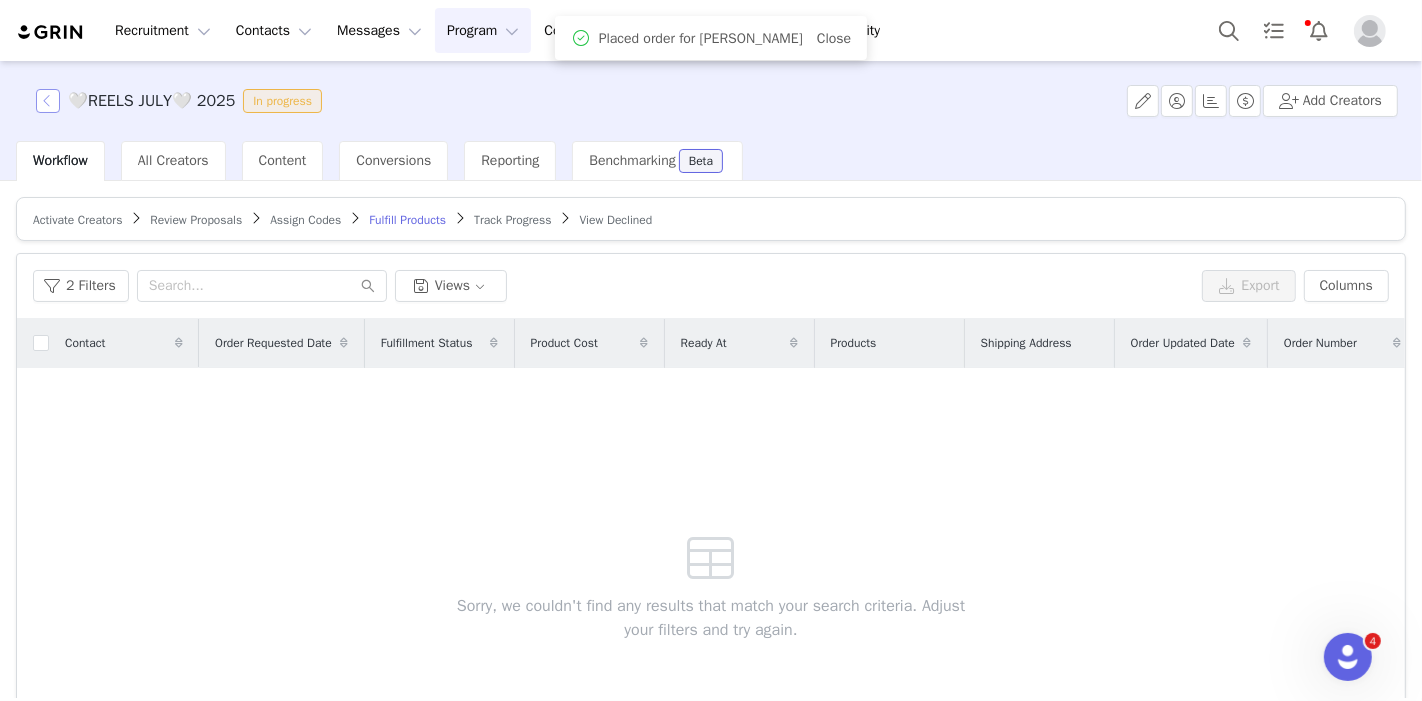 click on "🤍REELS JULY🤍 2025 In progress     Add Creators" at bounding box center (711, 101) 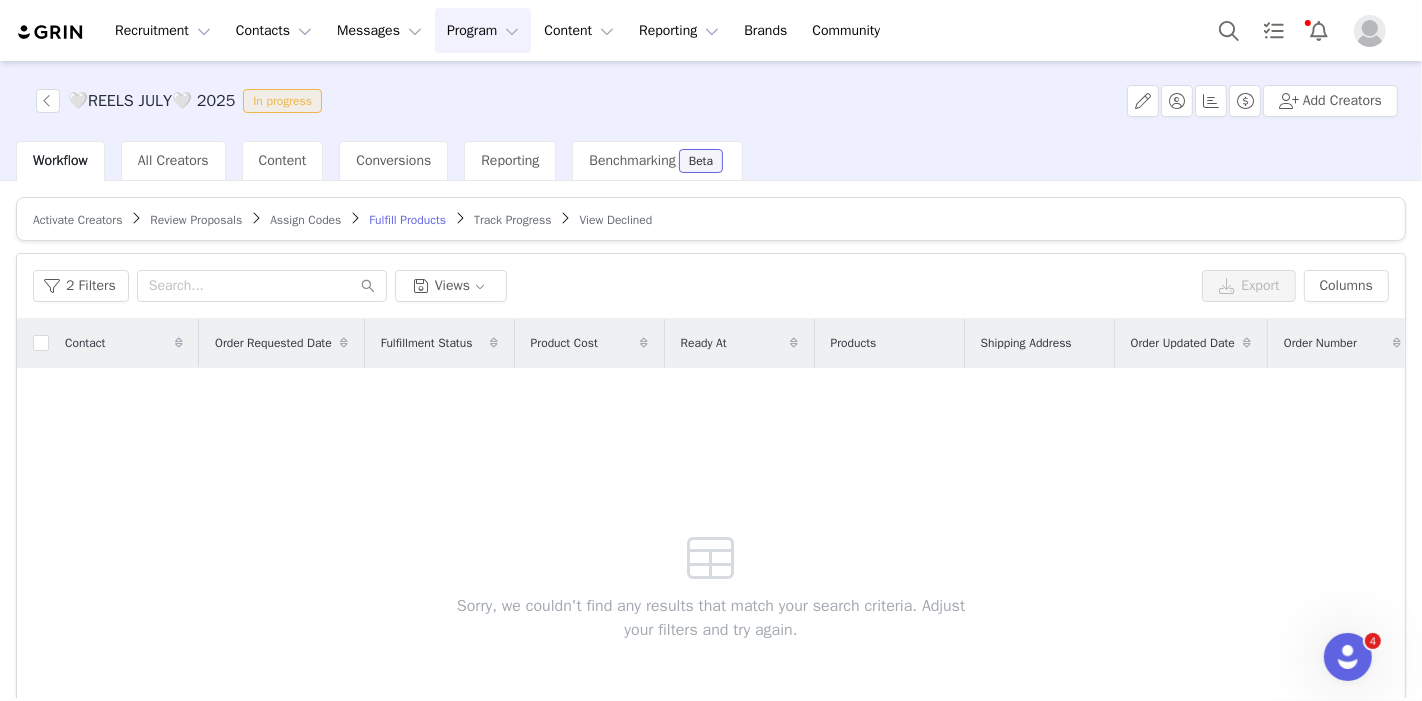 scroll, scrollTop: 111, scrollLeft: 0, axis: vertical 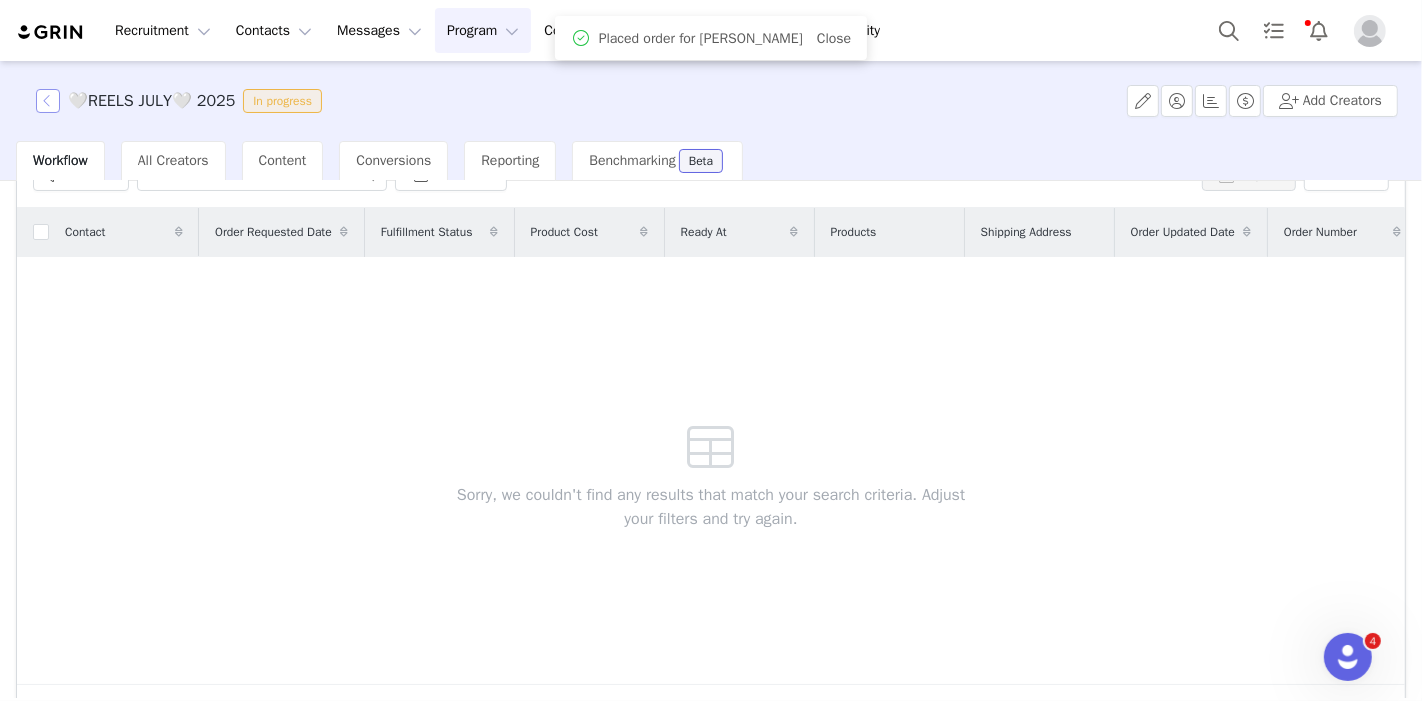 click at bounding box center [48, 101] 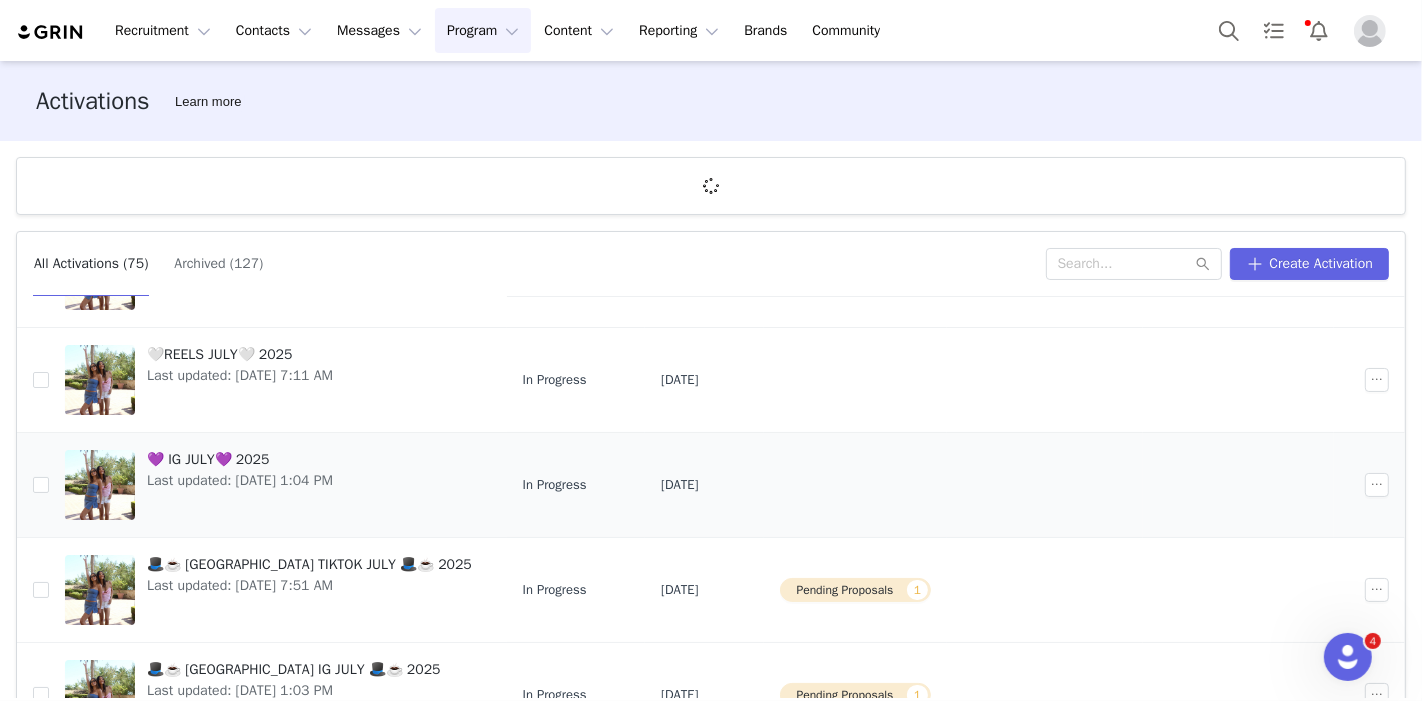 scroll, scrollTop: 444, scrollLeft: 0, axis: vertical 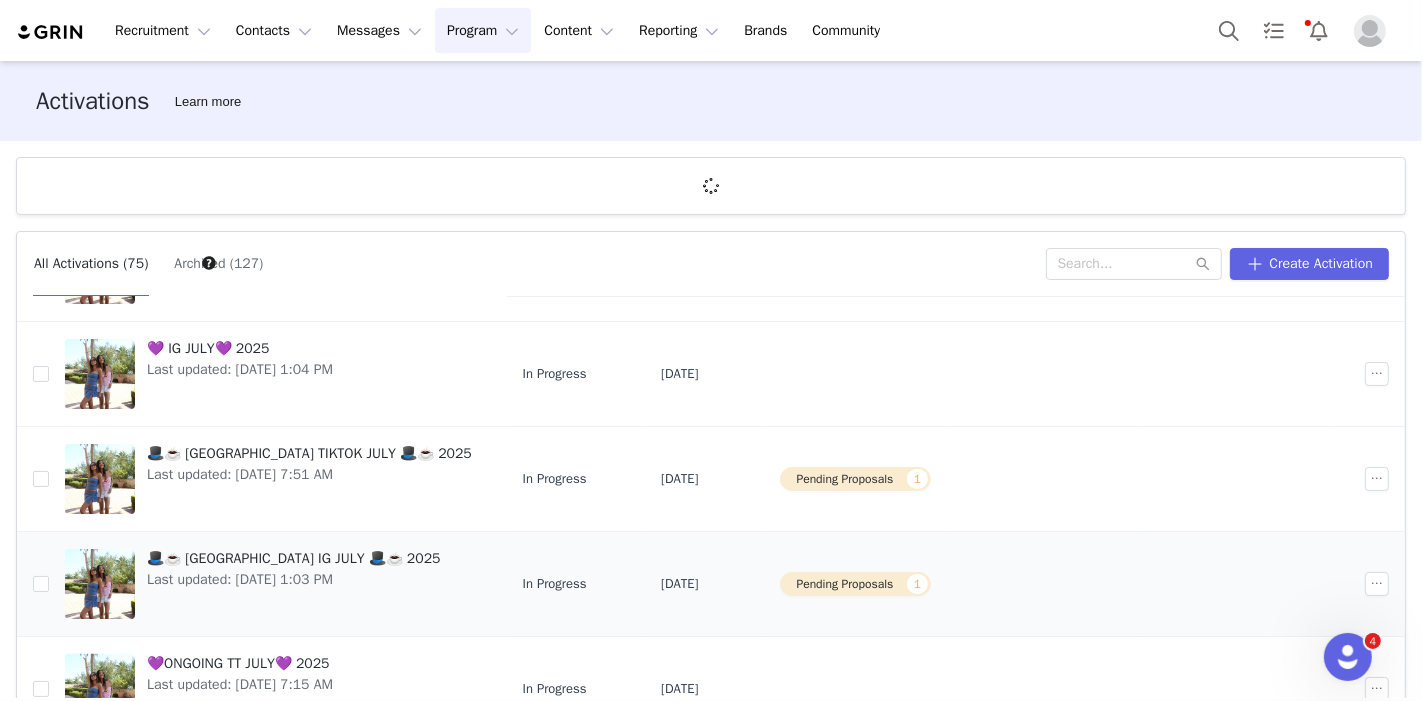 click on "🎩☕️ UK IG JULY 🎩☕️ 2025 Last updated: Jul 10, 2025 1:03 PM" at bounding box center [278, 584] 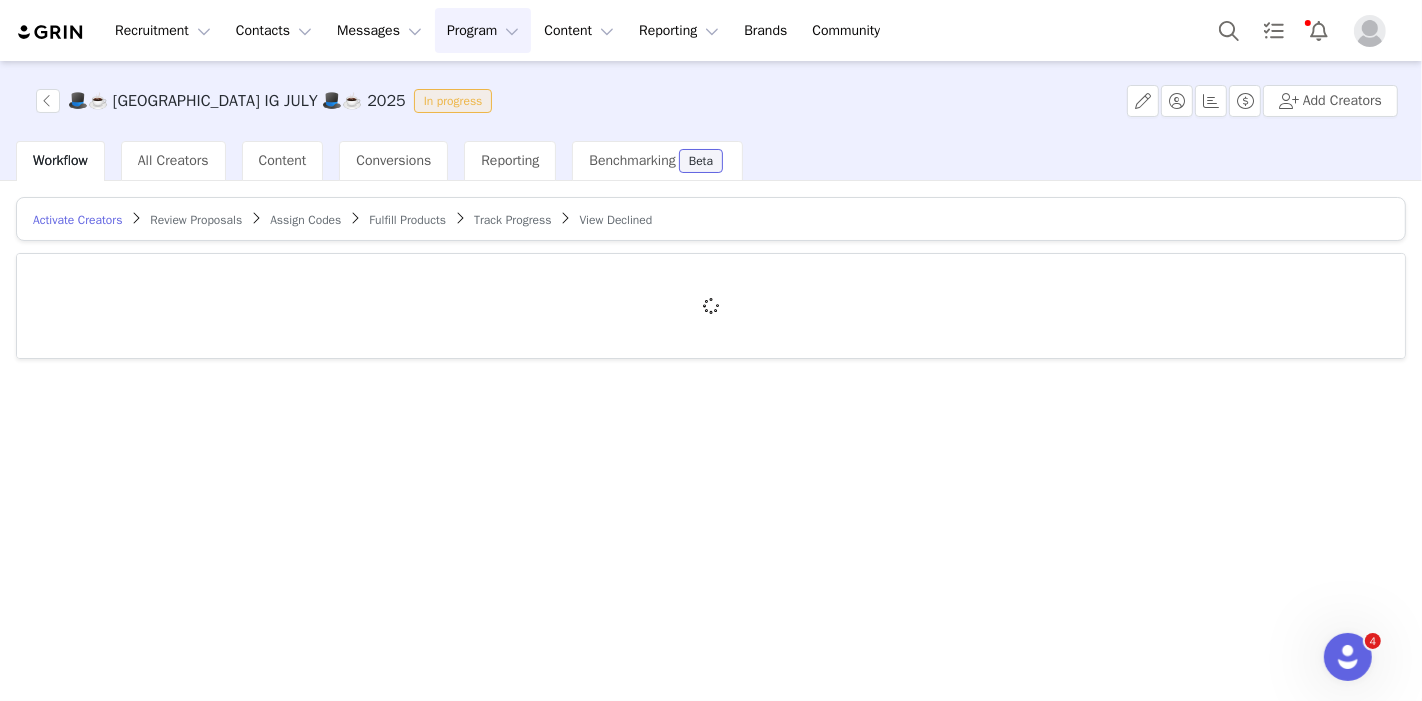 click on "Activate Creators Review Proposals Assign Codes Fulfill Products Track Progress View Declined" at bounding box center [711, 219] 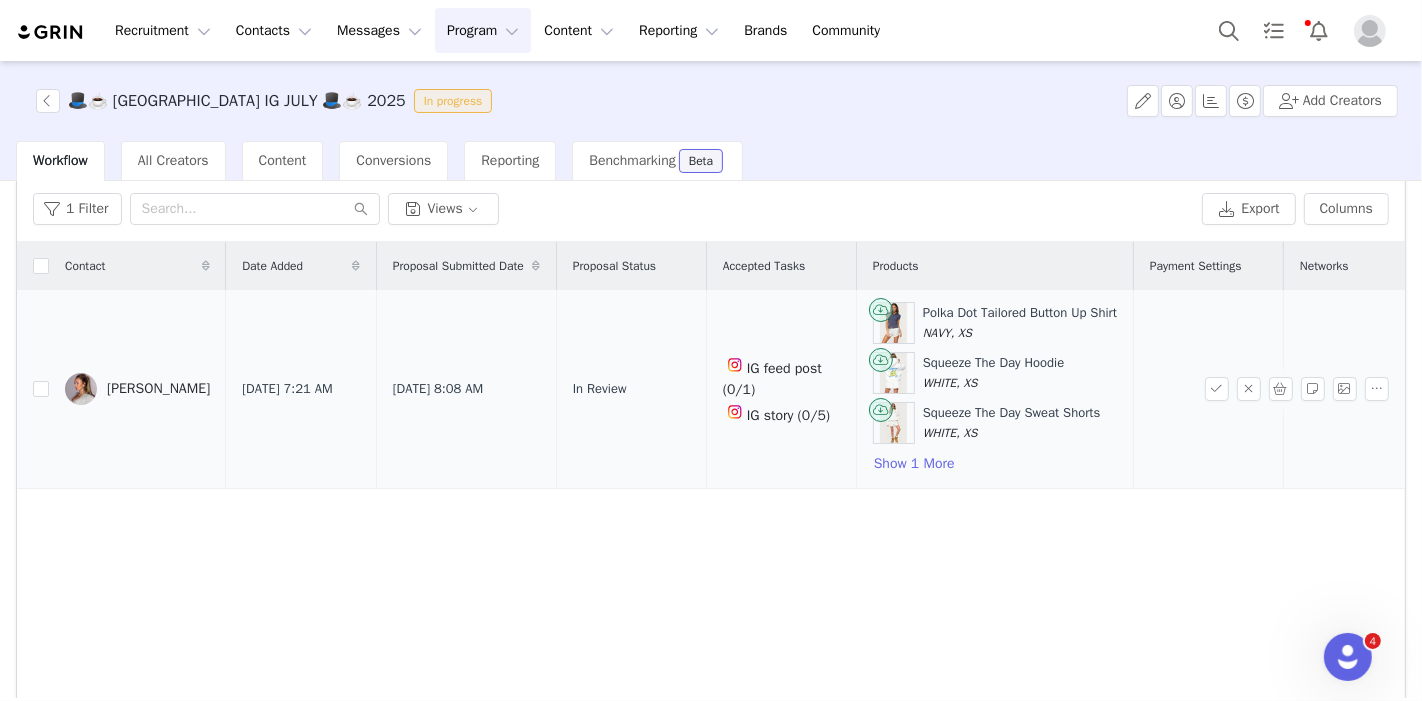 scroll, scrollTop: 111, scrollLeft: 0, axis: vertical 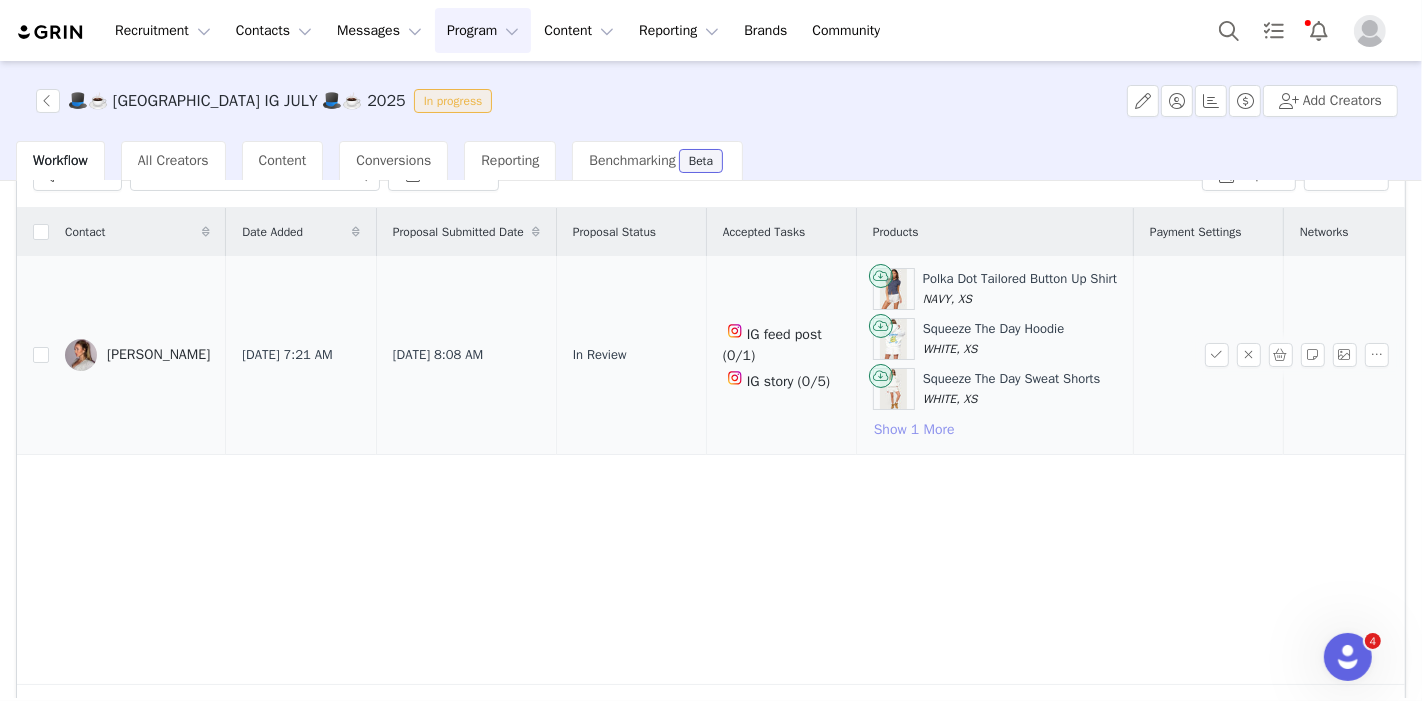 click on "Show 1 More" at bounding box center (914, 430) 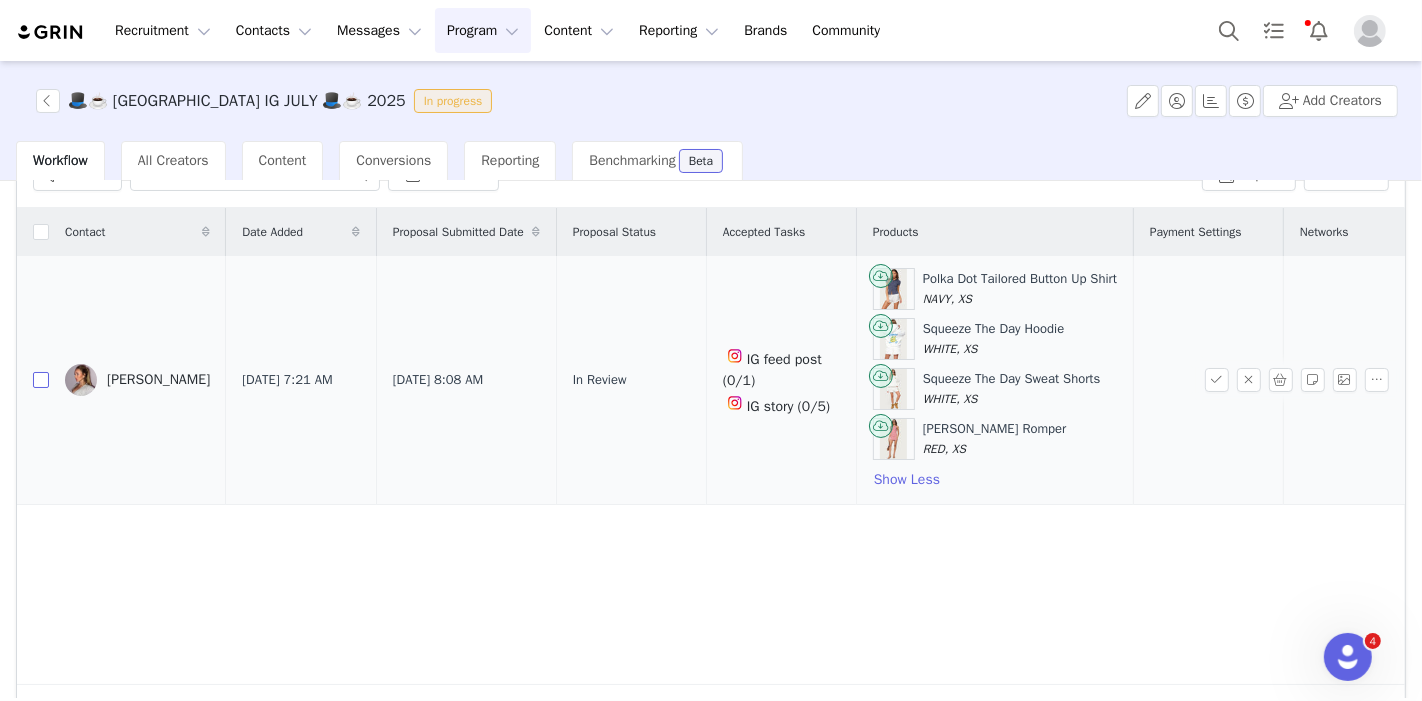 click at bounding box center (41, 380) 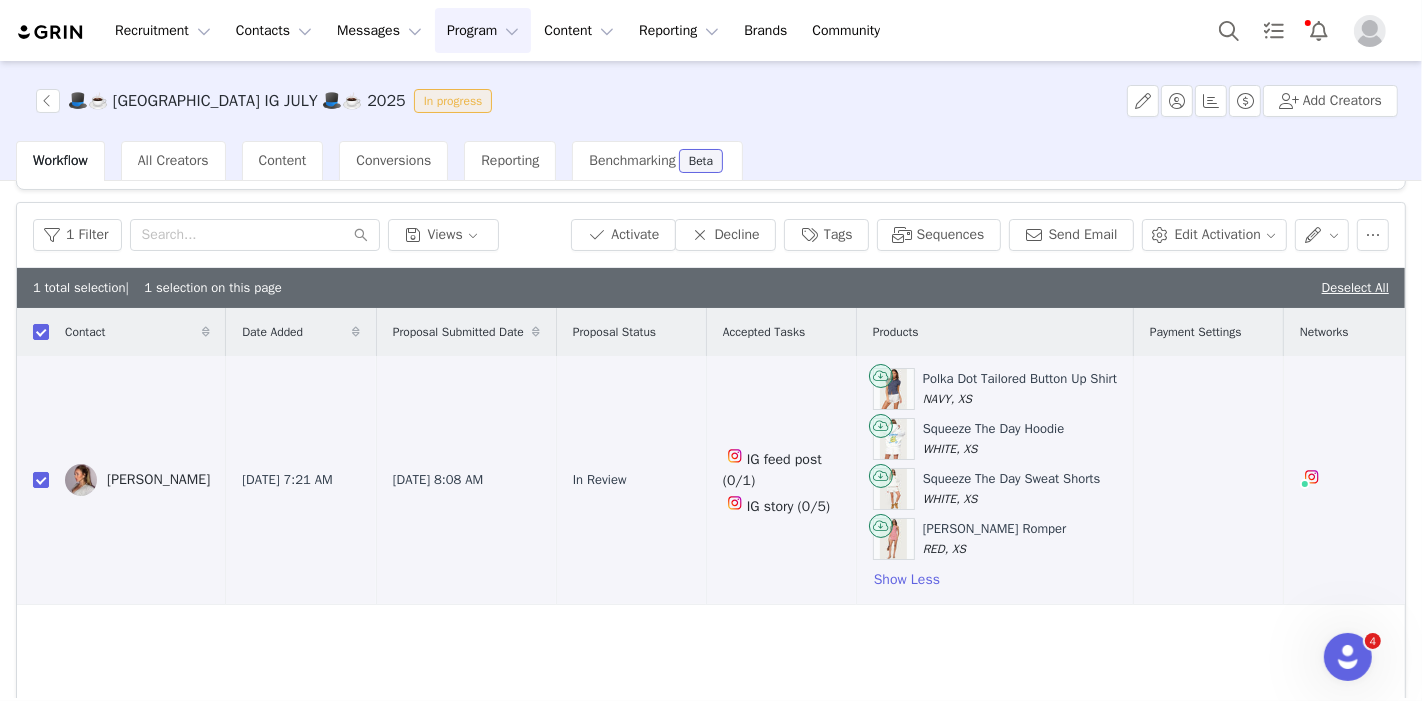 scroll, scrollTop: 0, scrollLeft: 0, axis: both 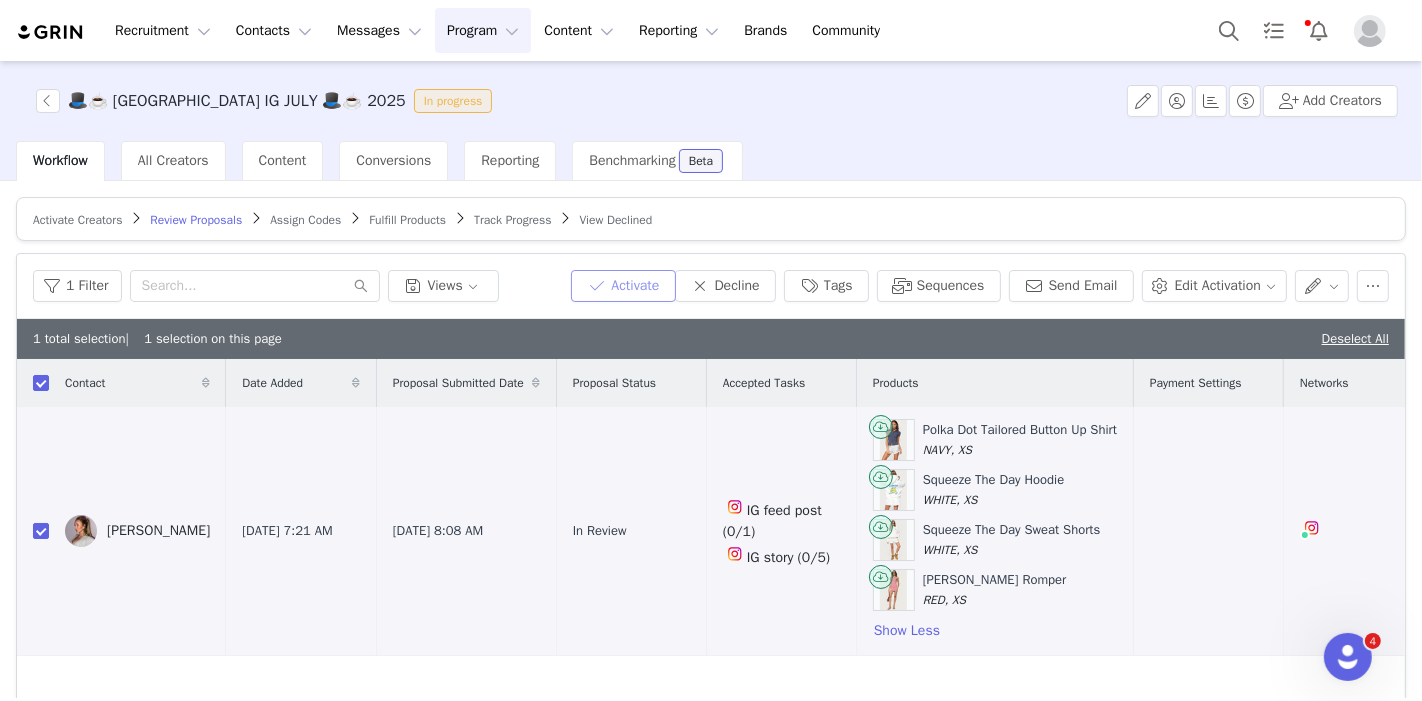 click on "Activate" at bounding box center [623, 286] 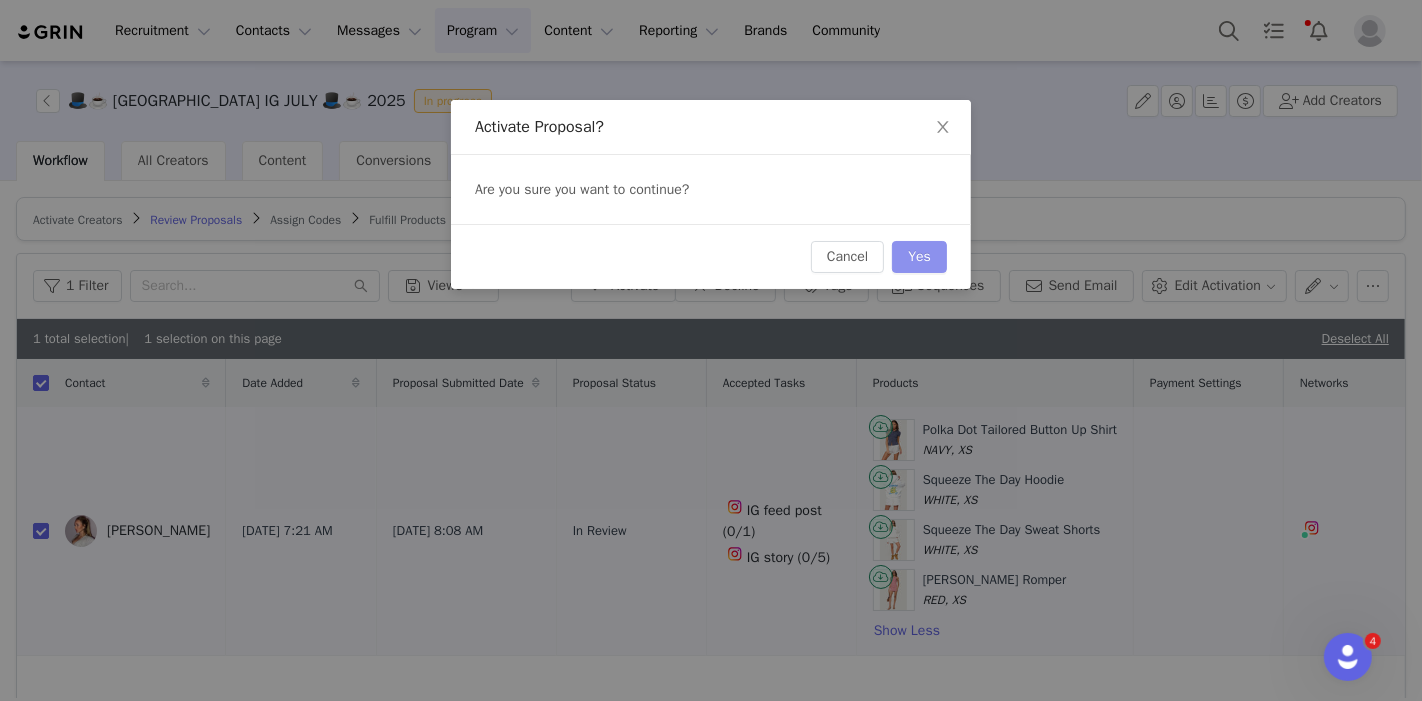 click on "Yes" at bounding box center (919, 257) 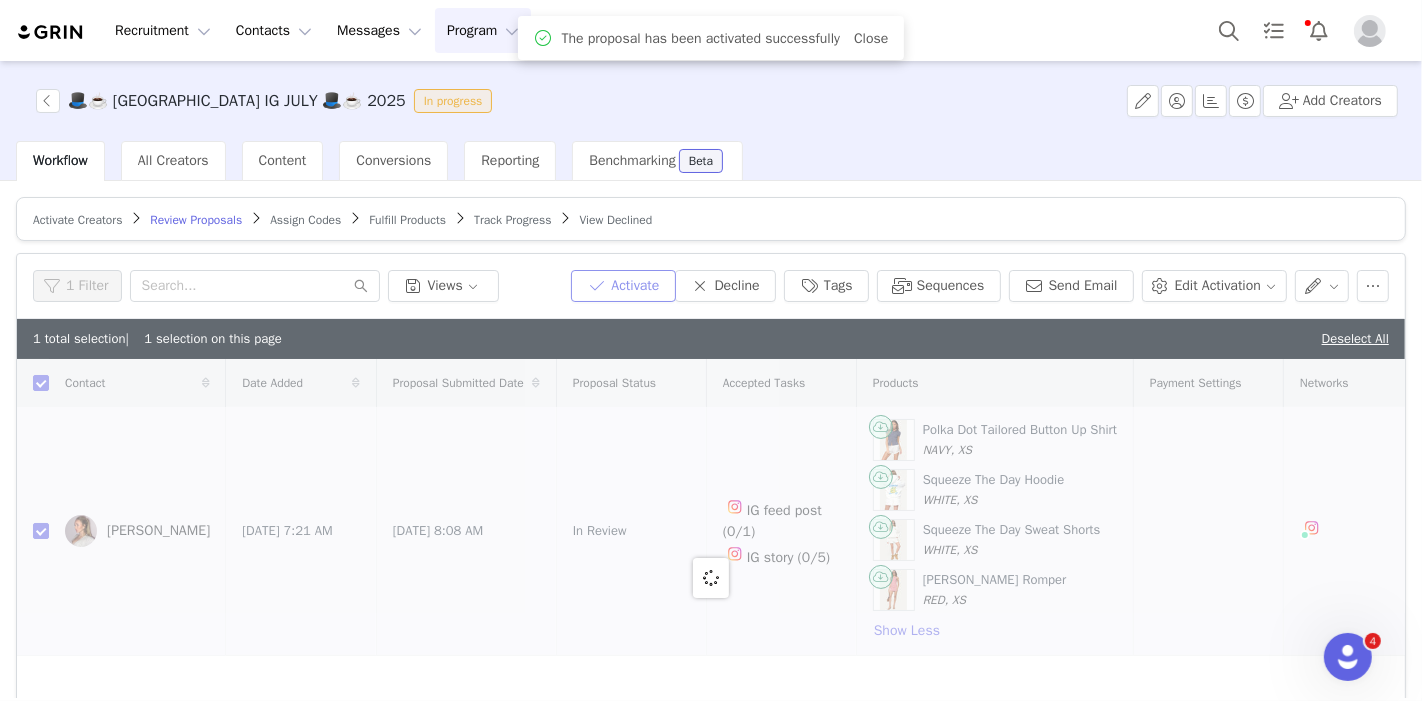 checkbox on "false" 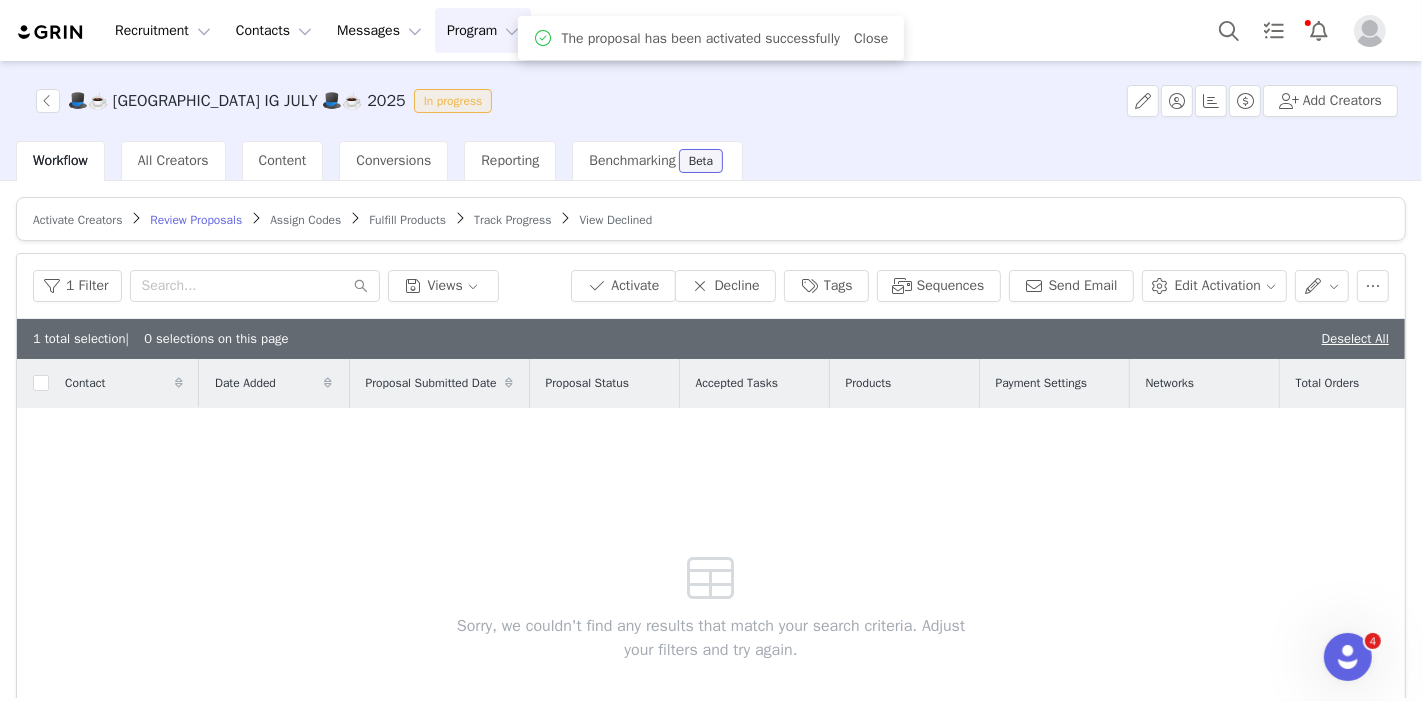 click on "Assign Codes" at bounding box center (305, 220) 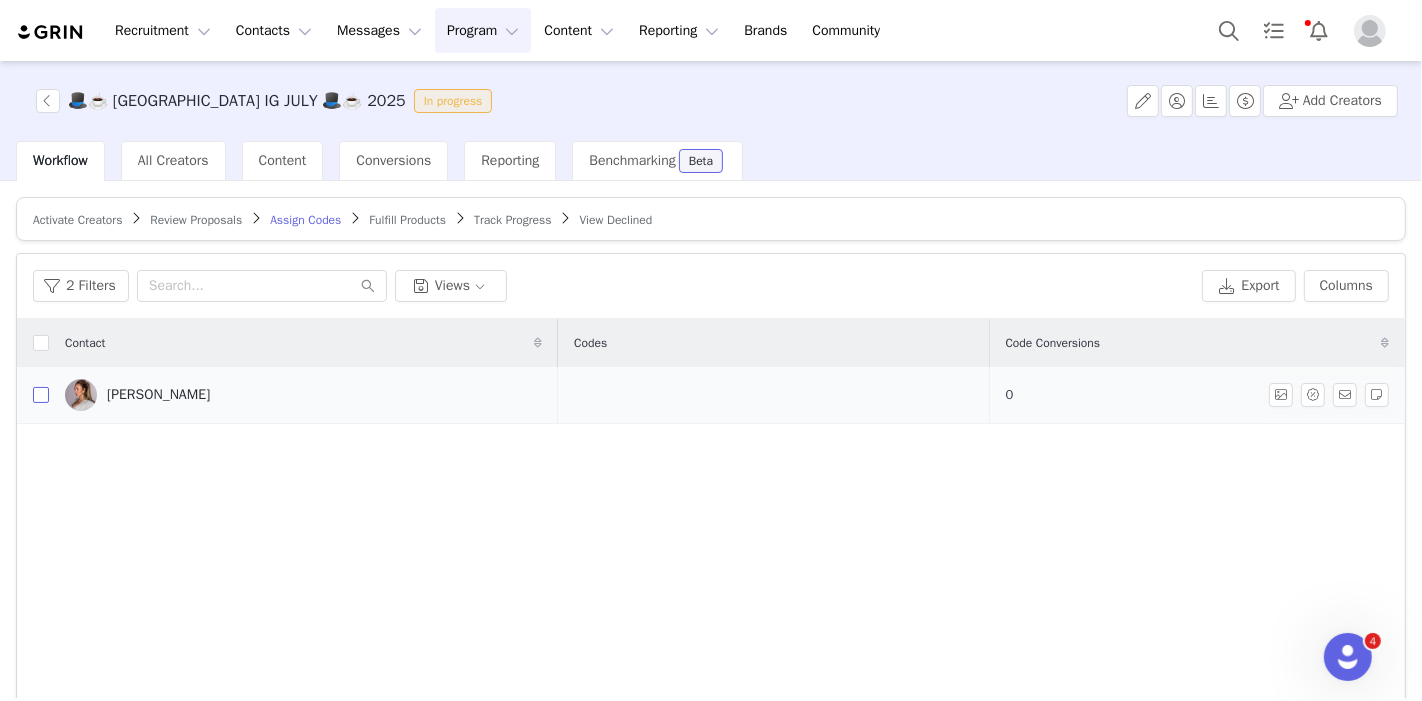 click at bounding box center (41, 395) 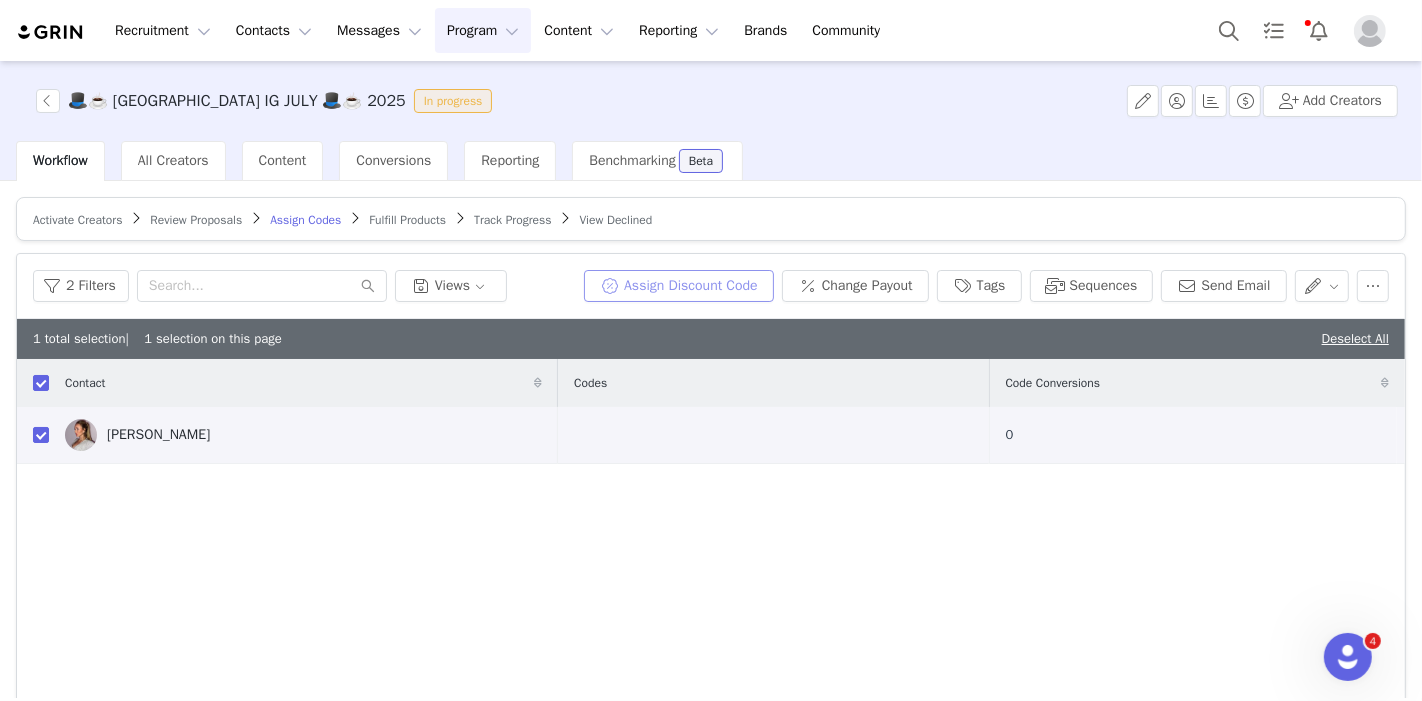 click on "Assign Discount Code" at bounding box center (679, 286) 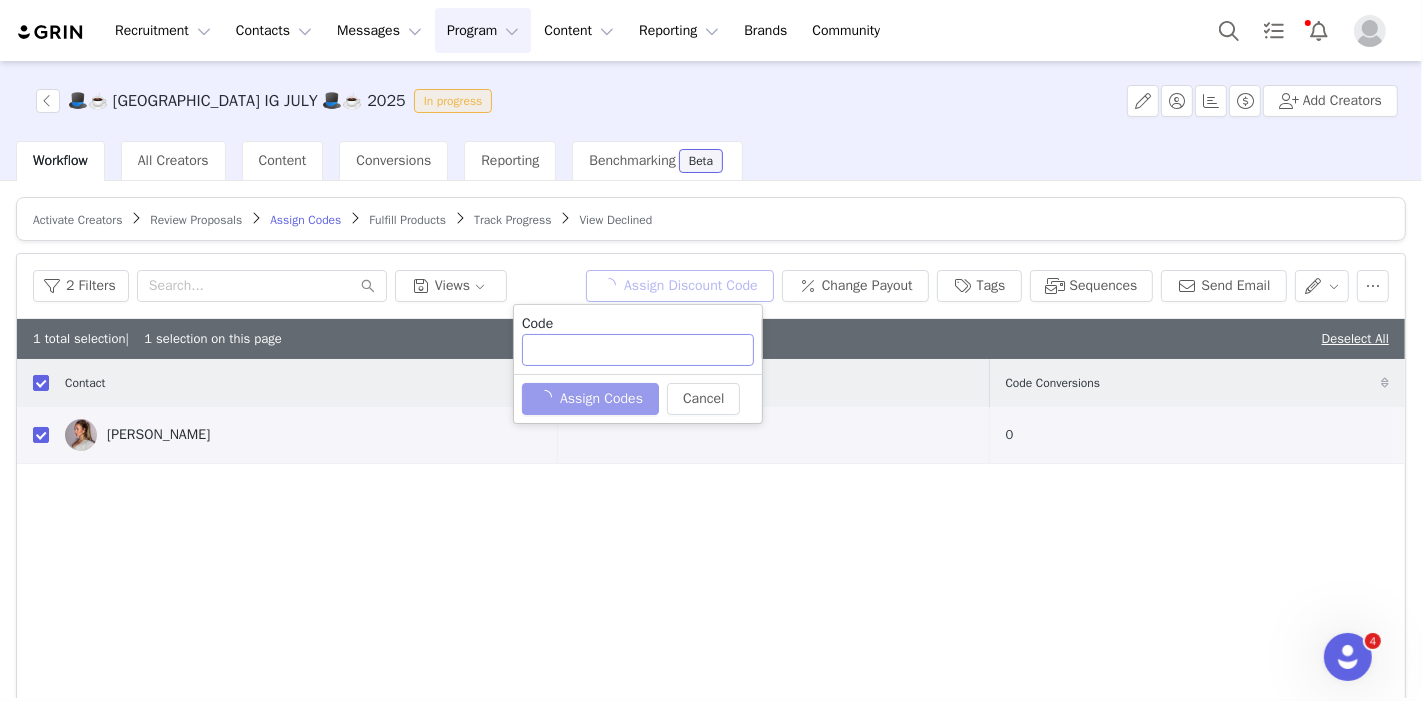 type on "ELISENICHO10" 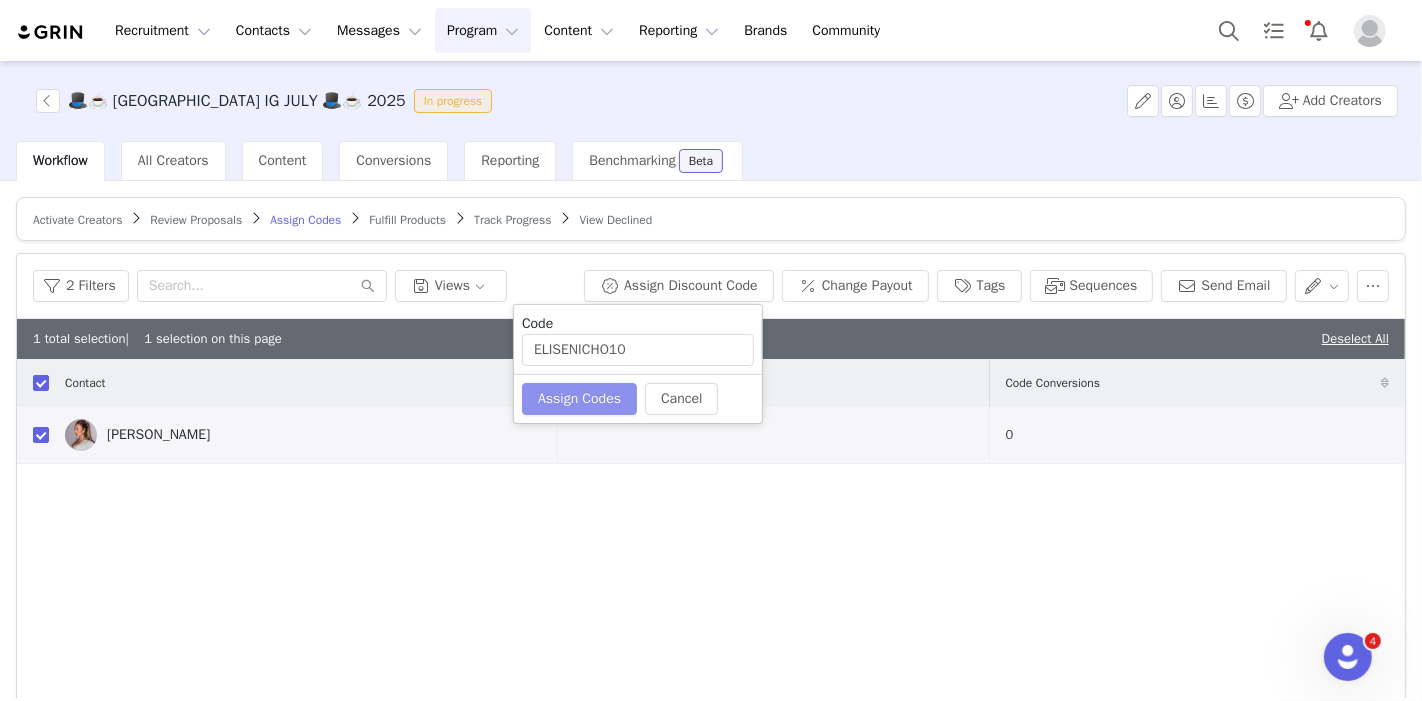click on "Assign Codes" at bounding box center [579, 399] 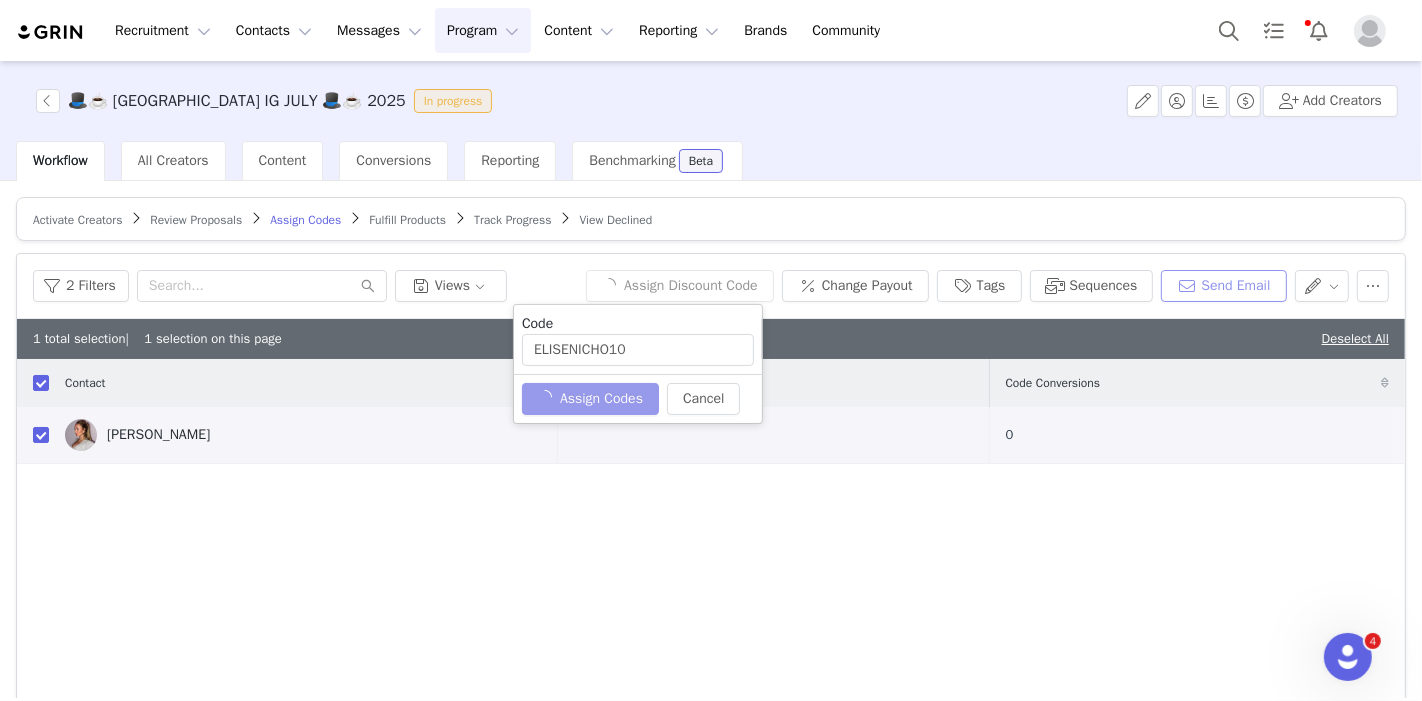 click on "Send Email" at bounding box center [1223, 286] 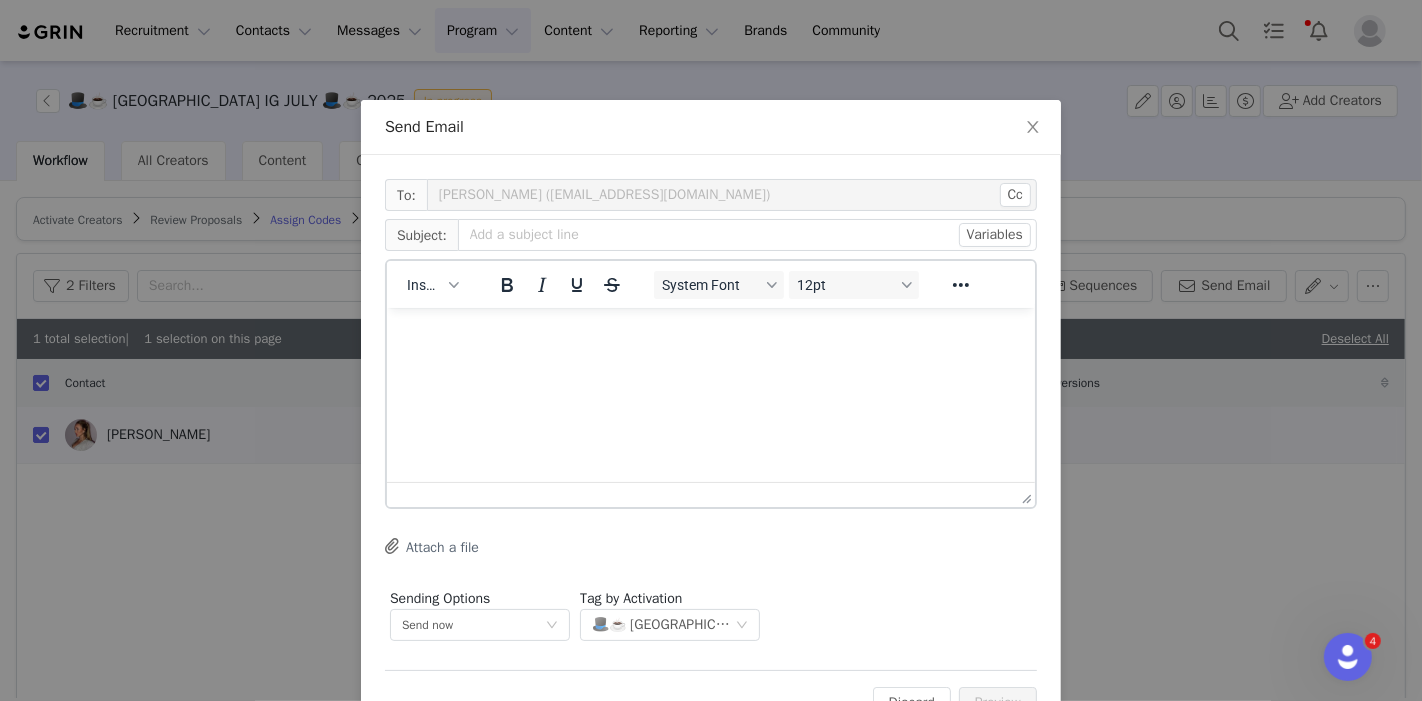 scroll, scrollTop: 0, scrollLeft: 0, axis: both 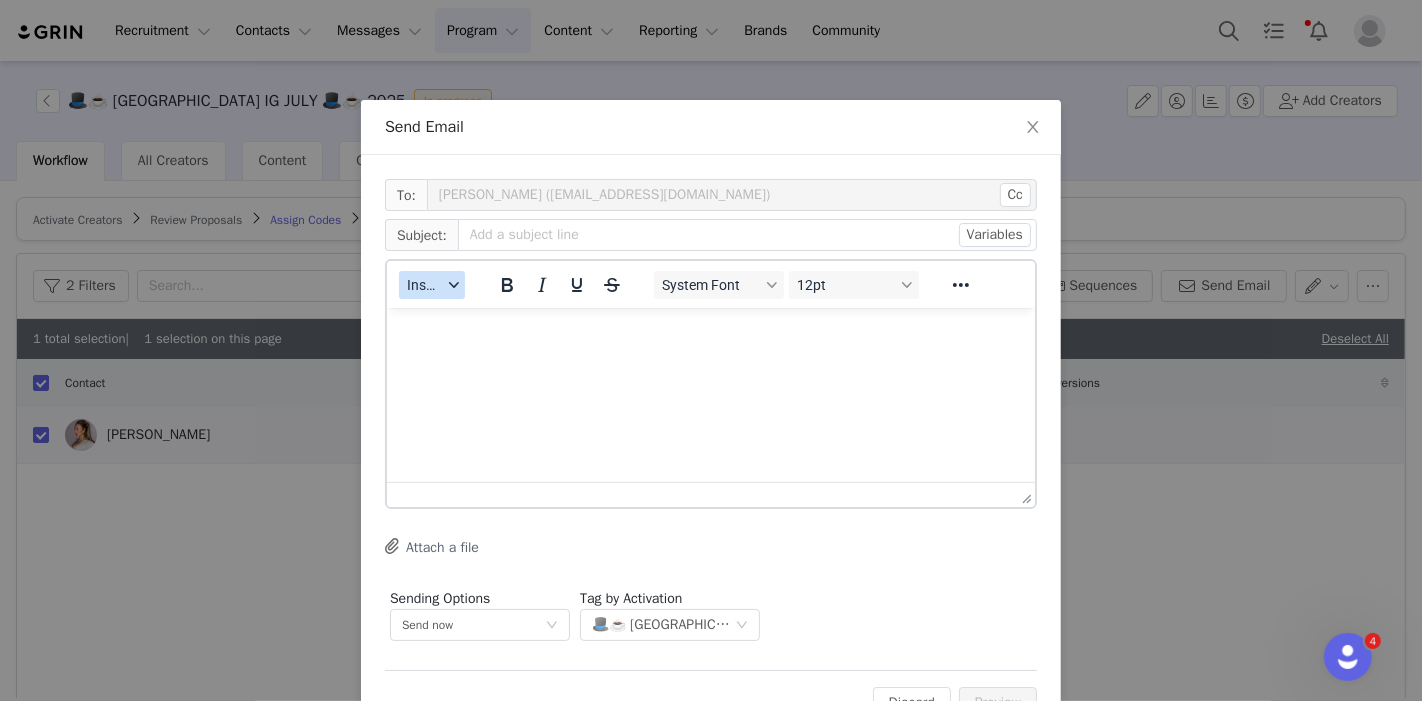 click on "Insert" at bounding box center [432, 285] 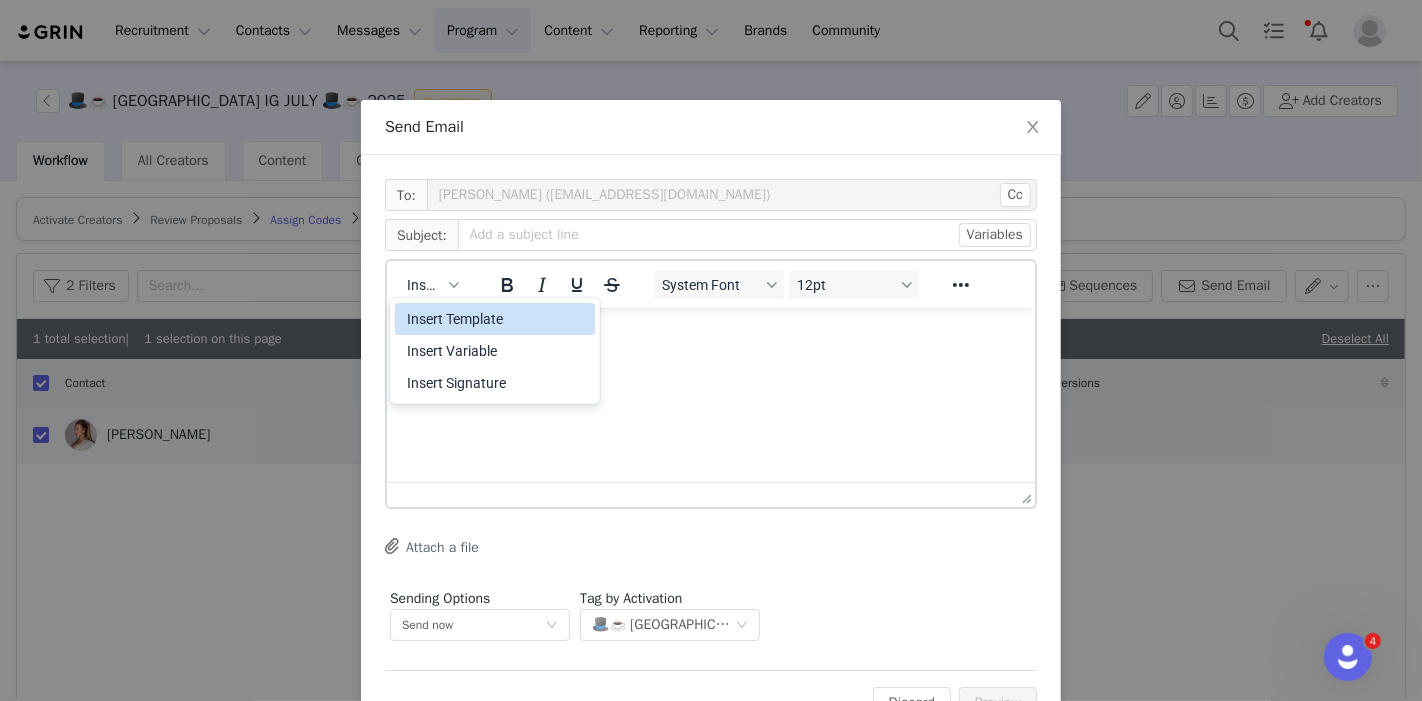 click on "Insert Template" at bounding box center (497, 319) 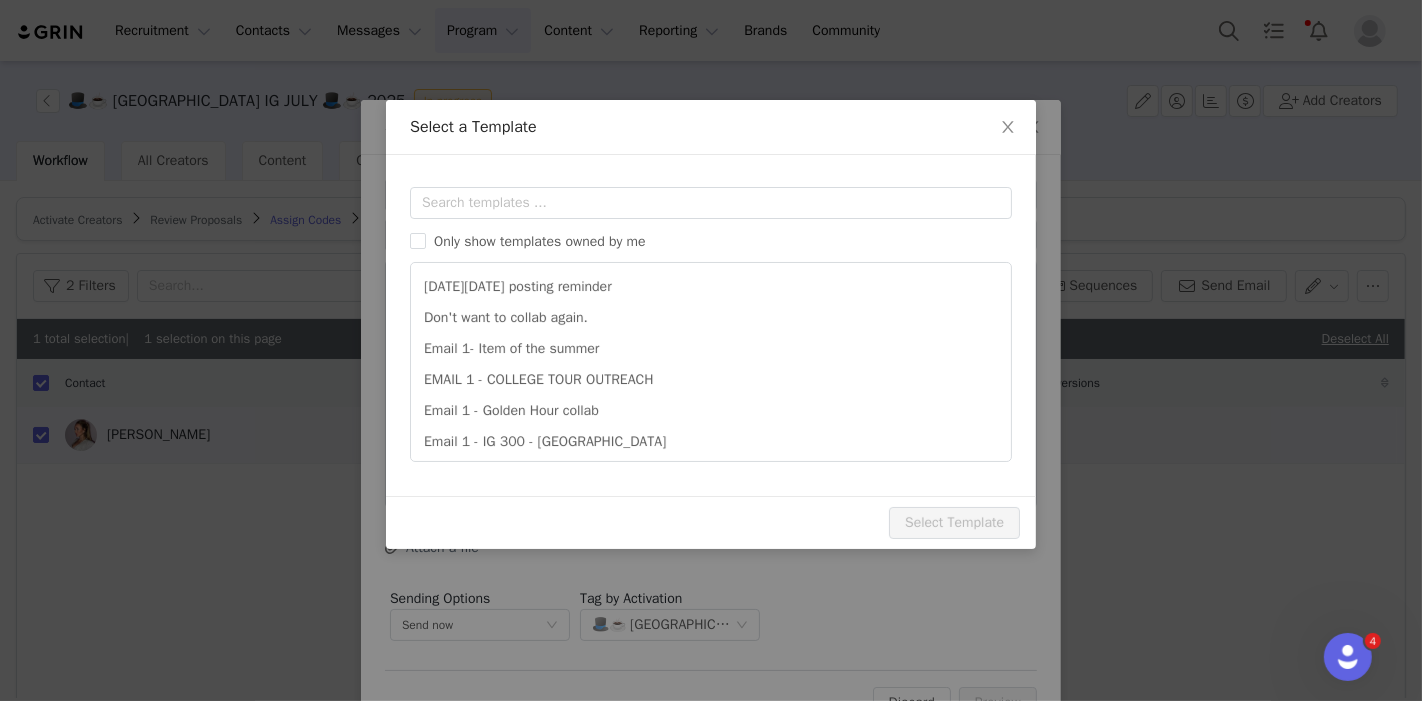 scroll, scrollTop: 0, scrollLeft: 0, axis: both 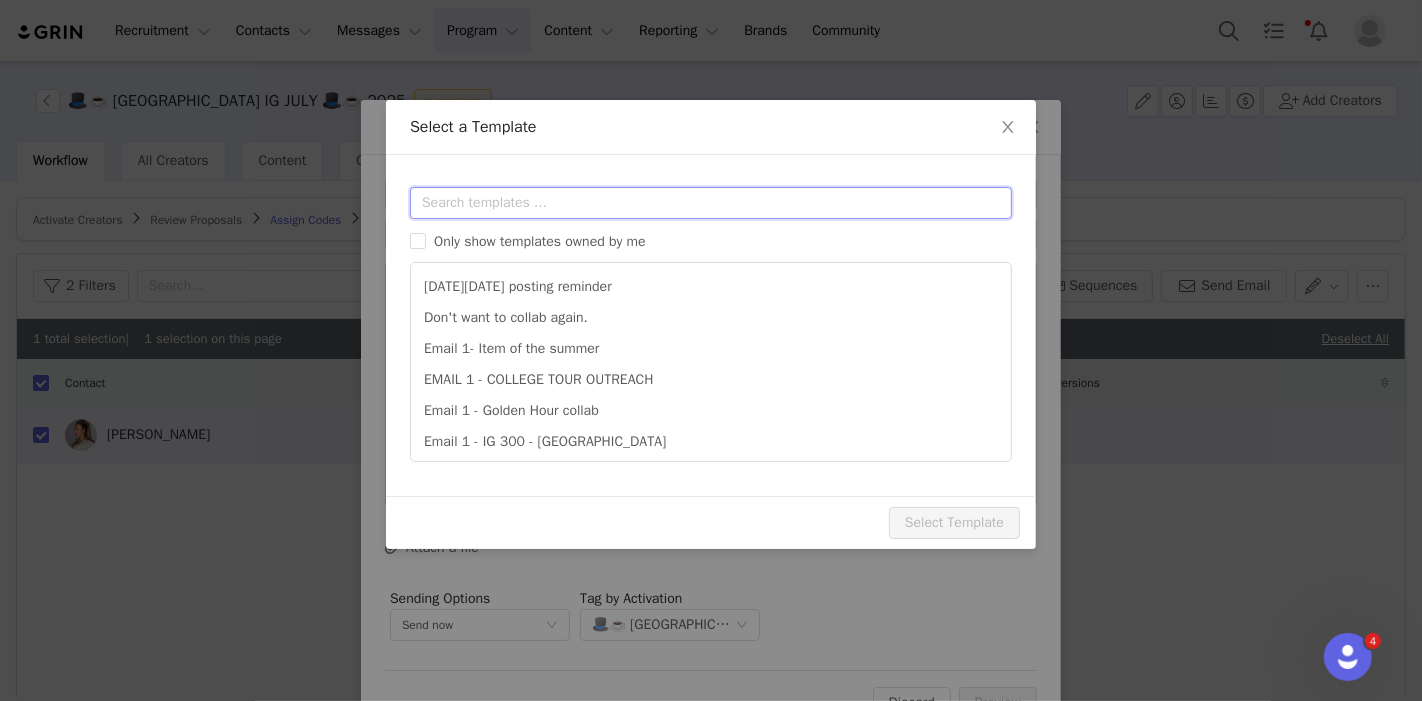 click at bounding box center (711, 203) 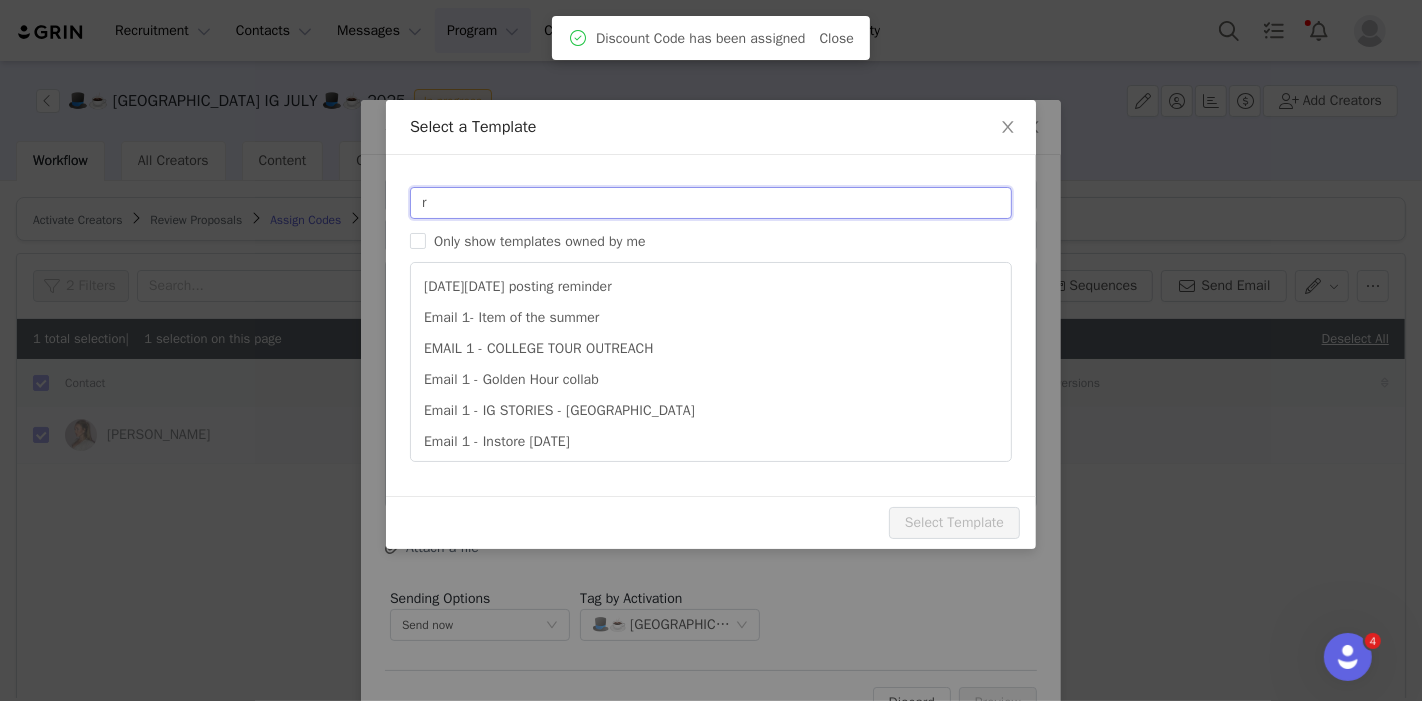 checkbox on "false" 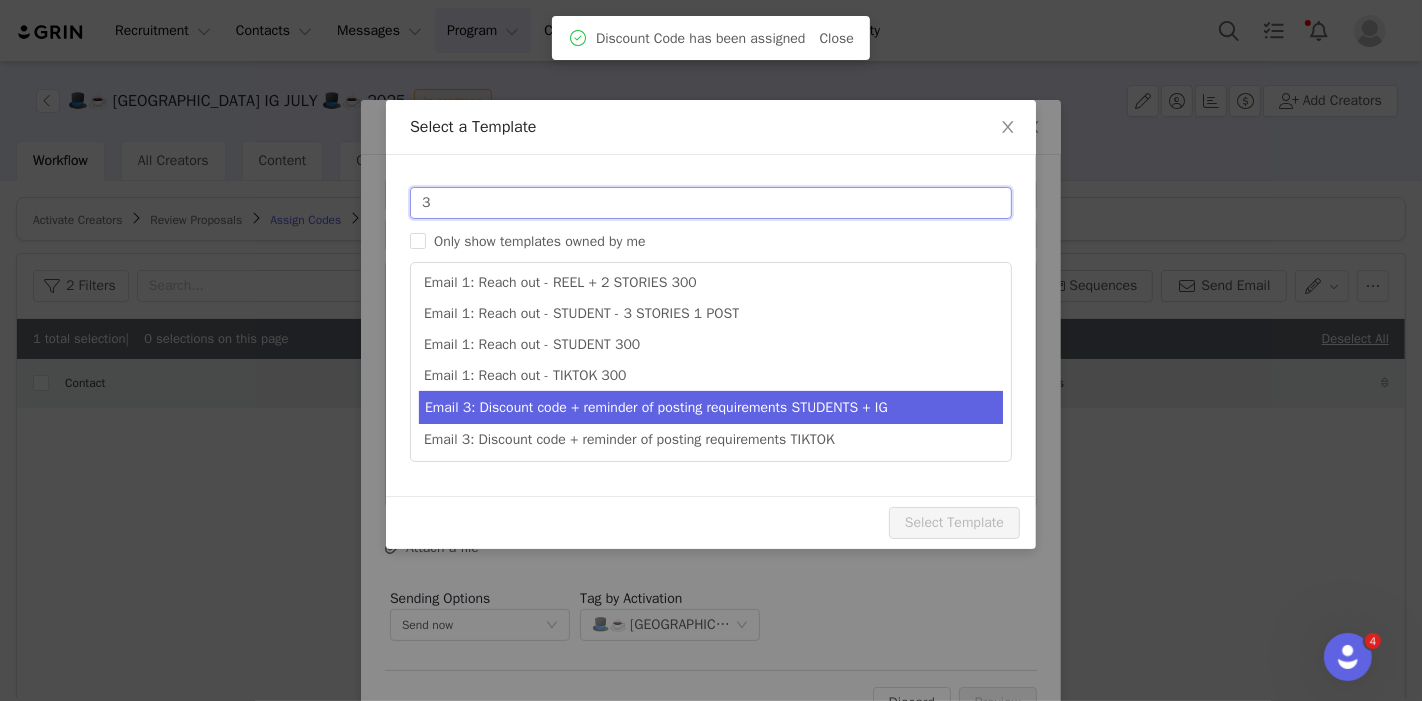 type on "3" 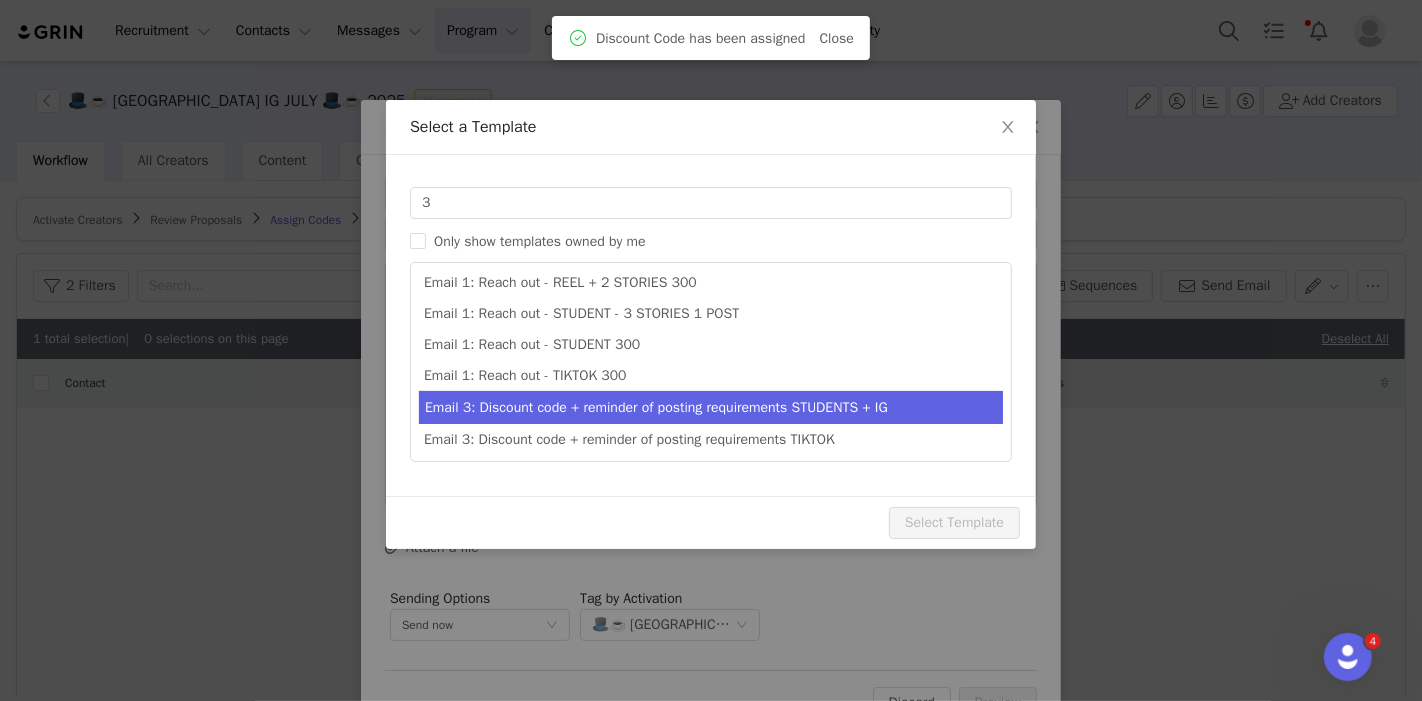 type on "Collab with Edikted" 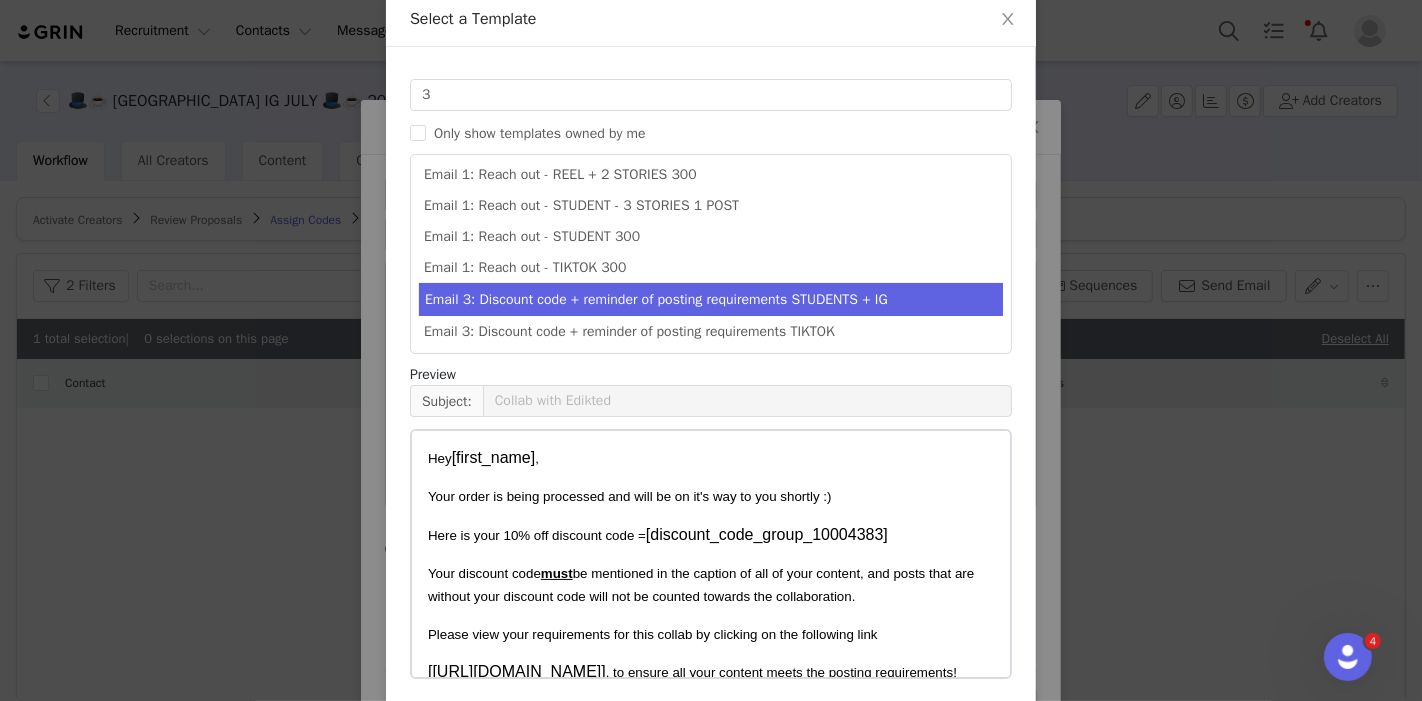 scroll, scrollTop: 185, scrollLeft: 0, axis: vertical 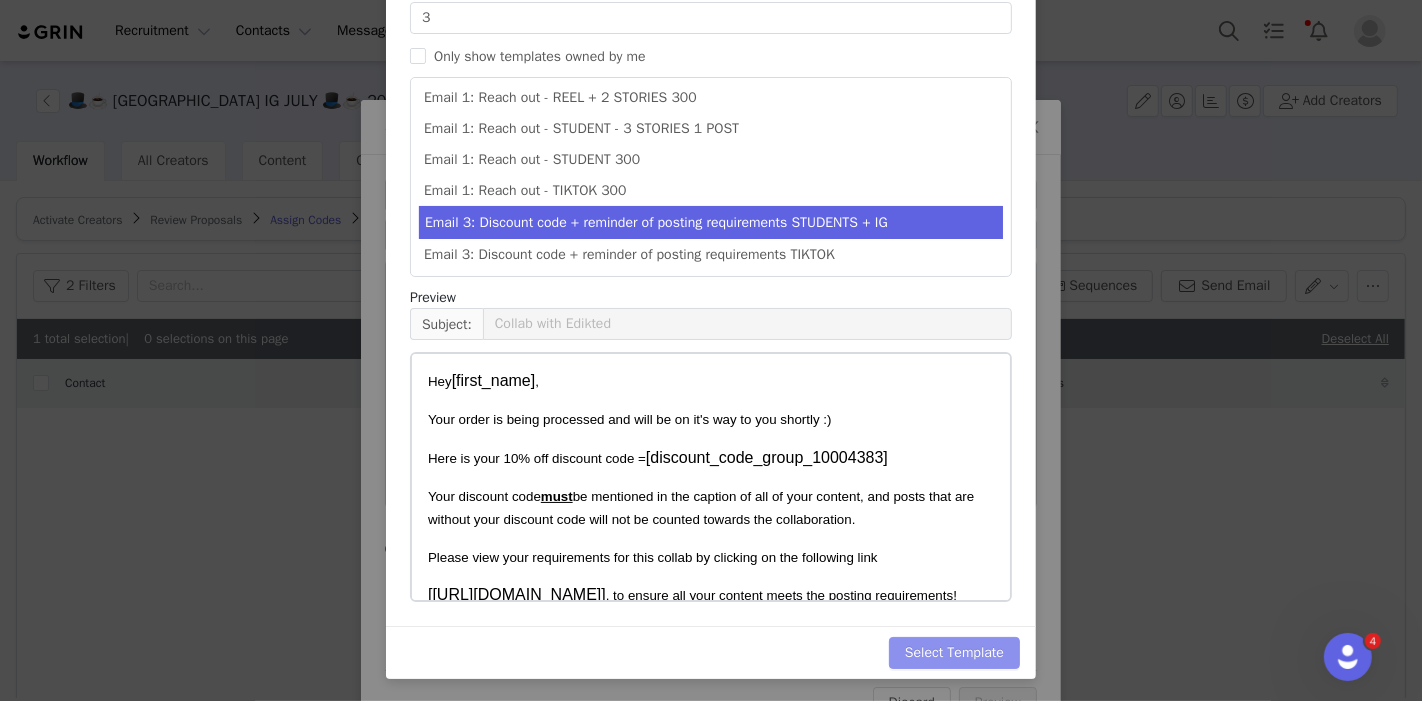 click on "Select Template" at bounding box center [954, 653] 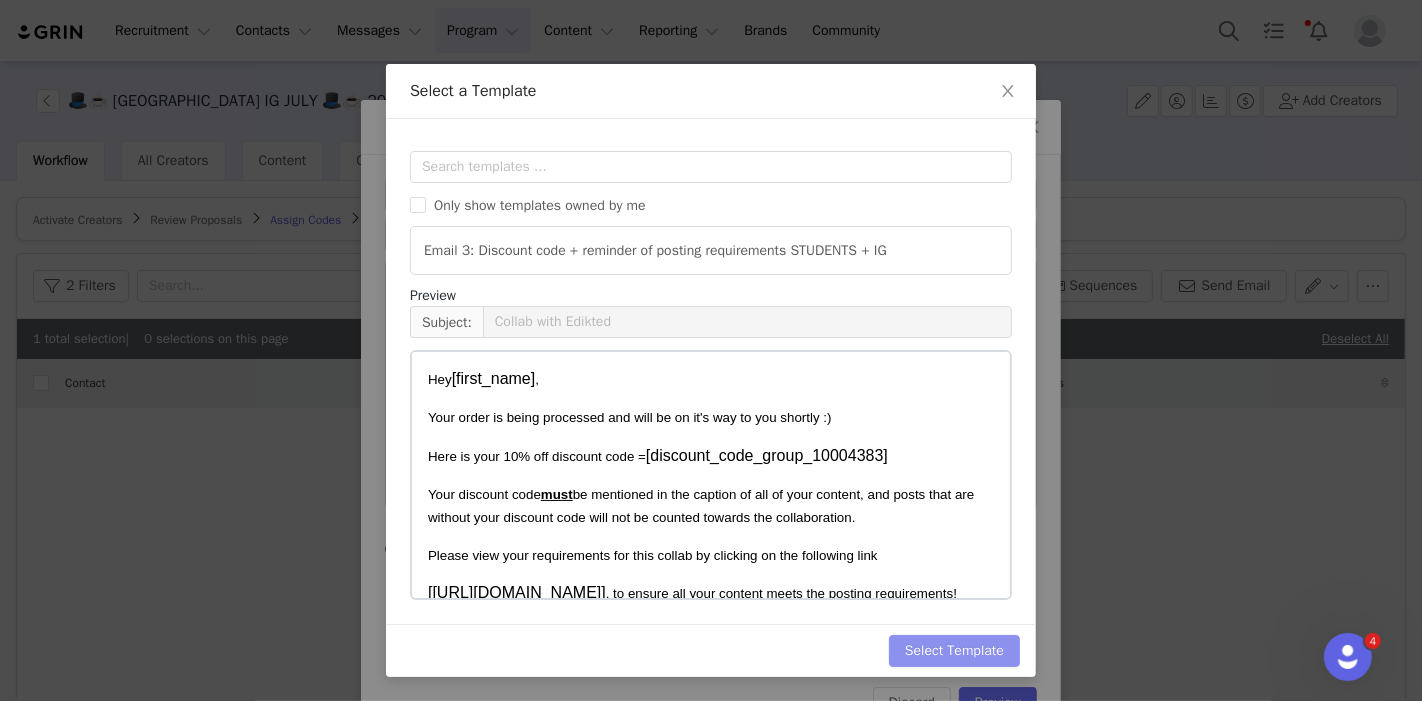 scroll, scrollTop: 0, scrollLeft: 0, axis: both 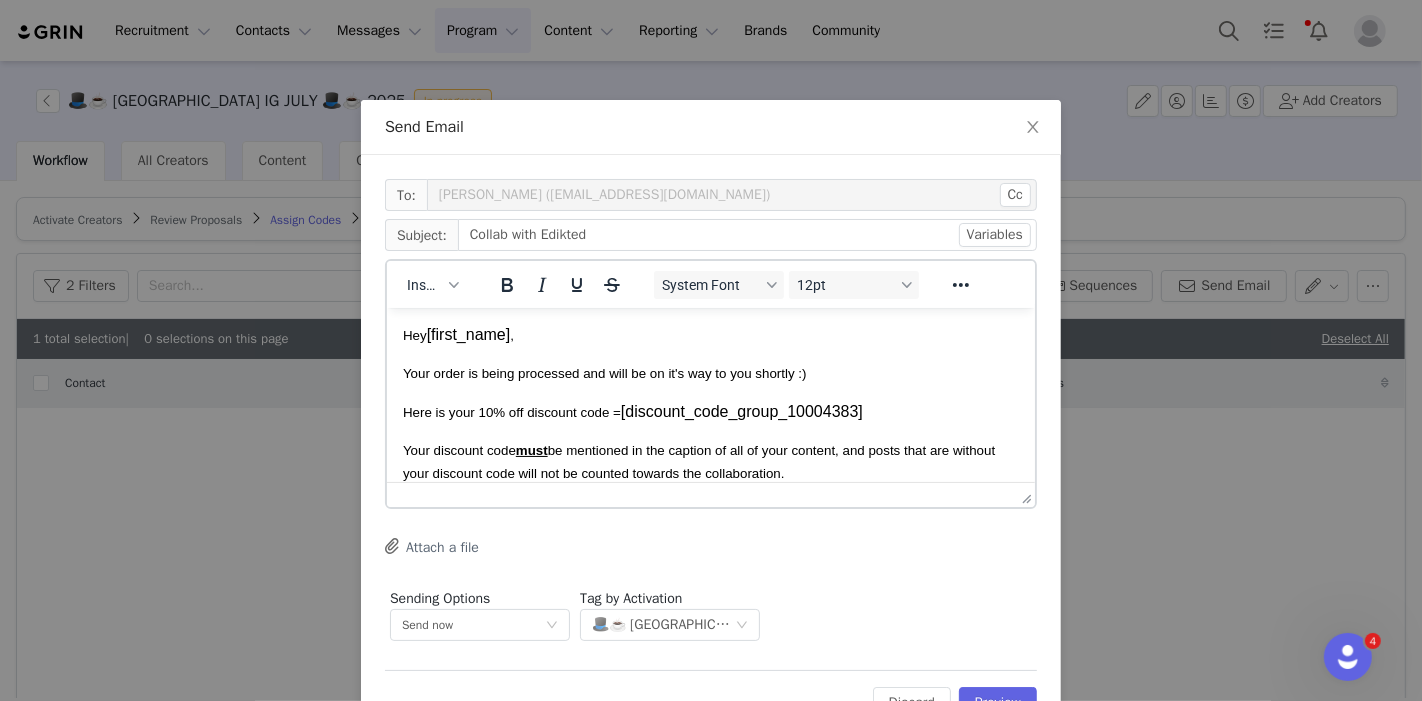 click on "Edit     Discard Preview" at bounding box center [711, 694] 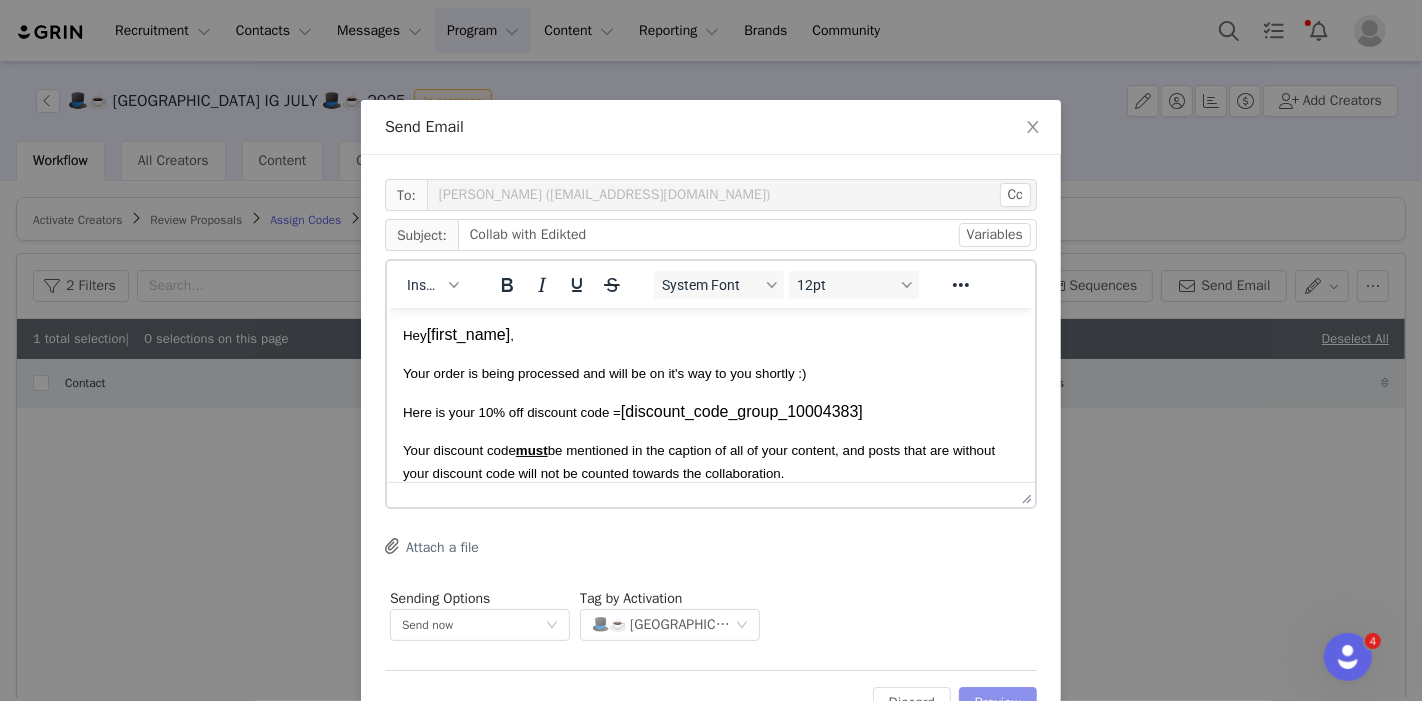 click on "Preview" at bounding box center [998, 703] 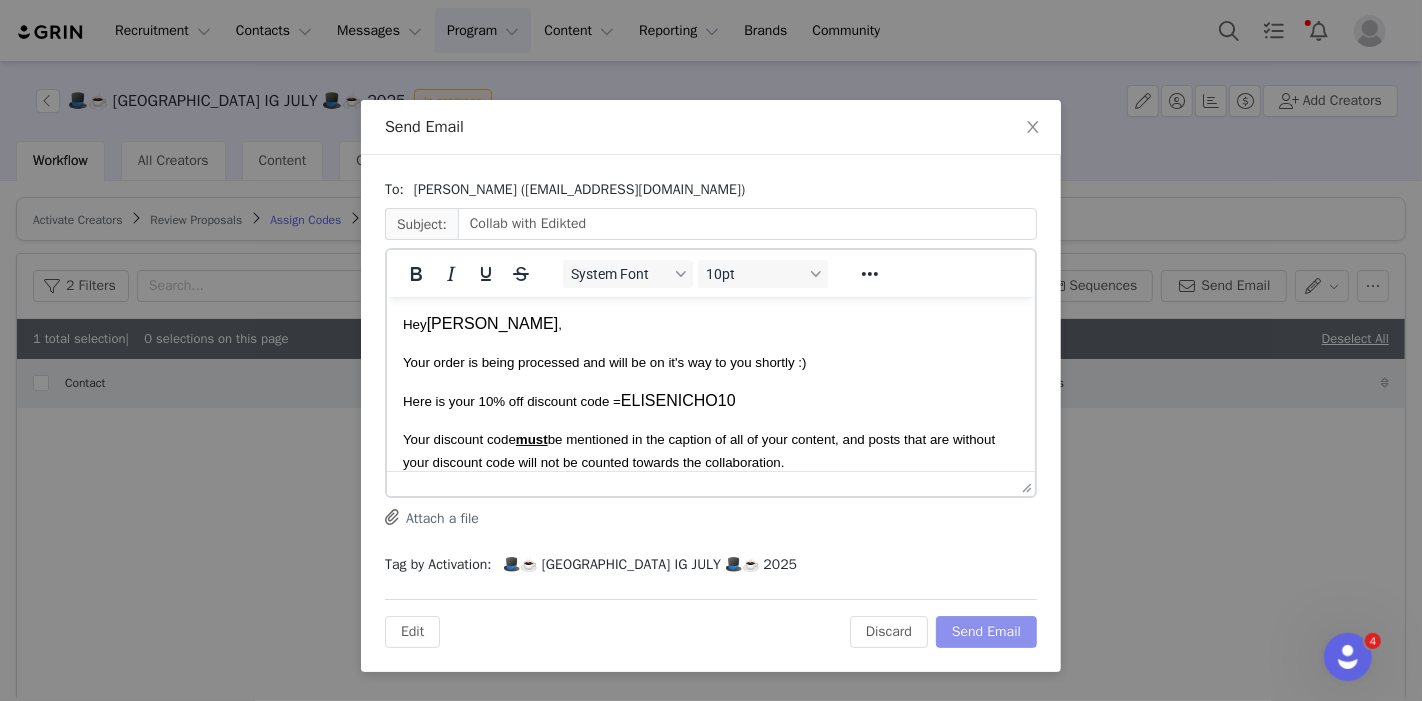 scroll, scrollTop: 0, scrollLeft: 0, axis: both 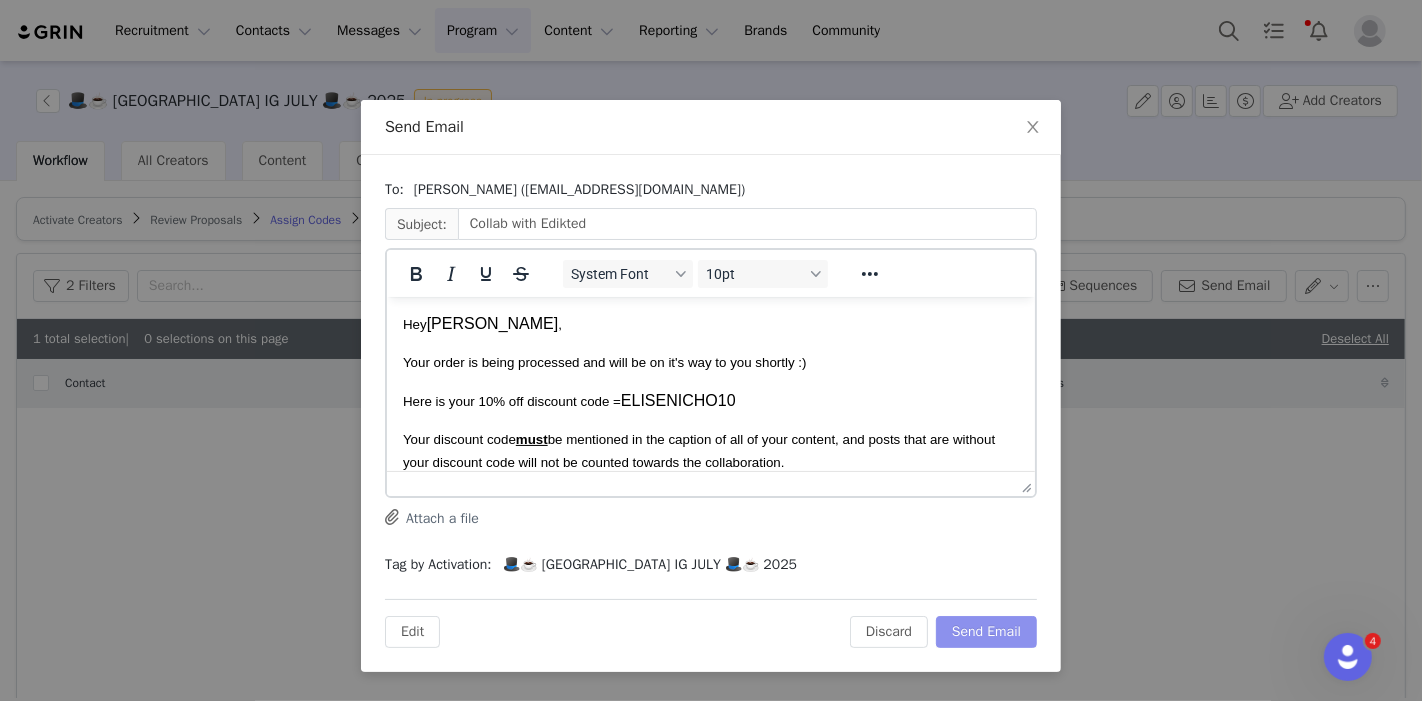 click on "Send Email" at bounding box center [986, 632] 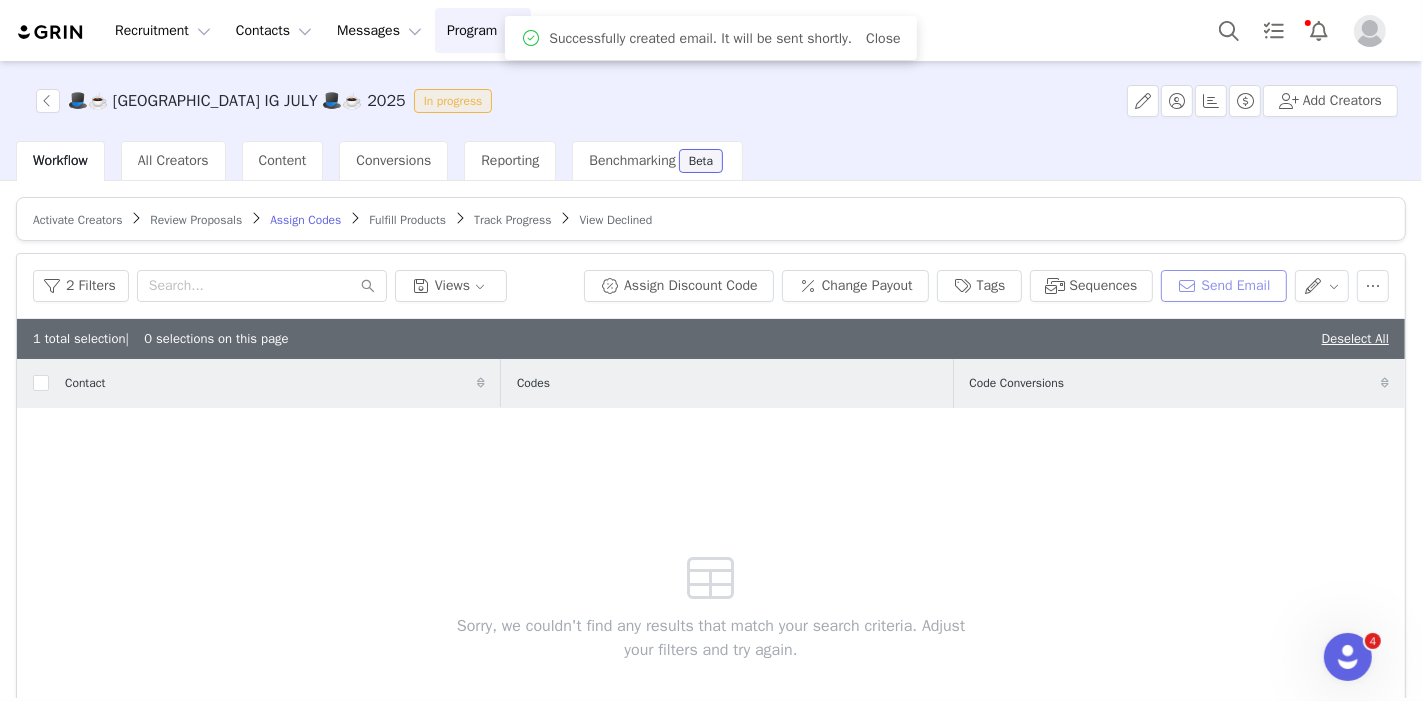scroll, scrollTop: 0, scrollLeft: 0, axis: both 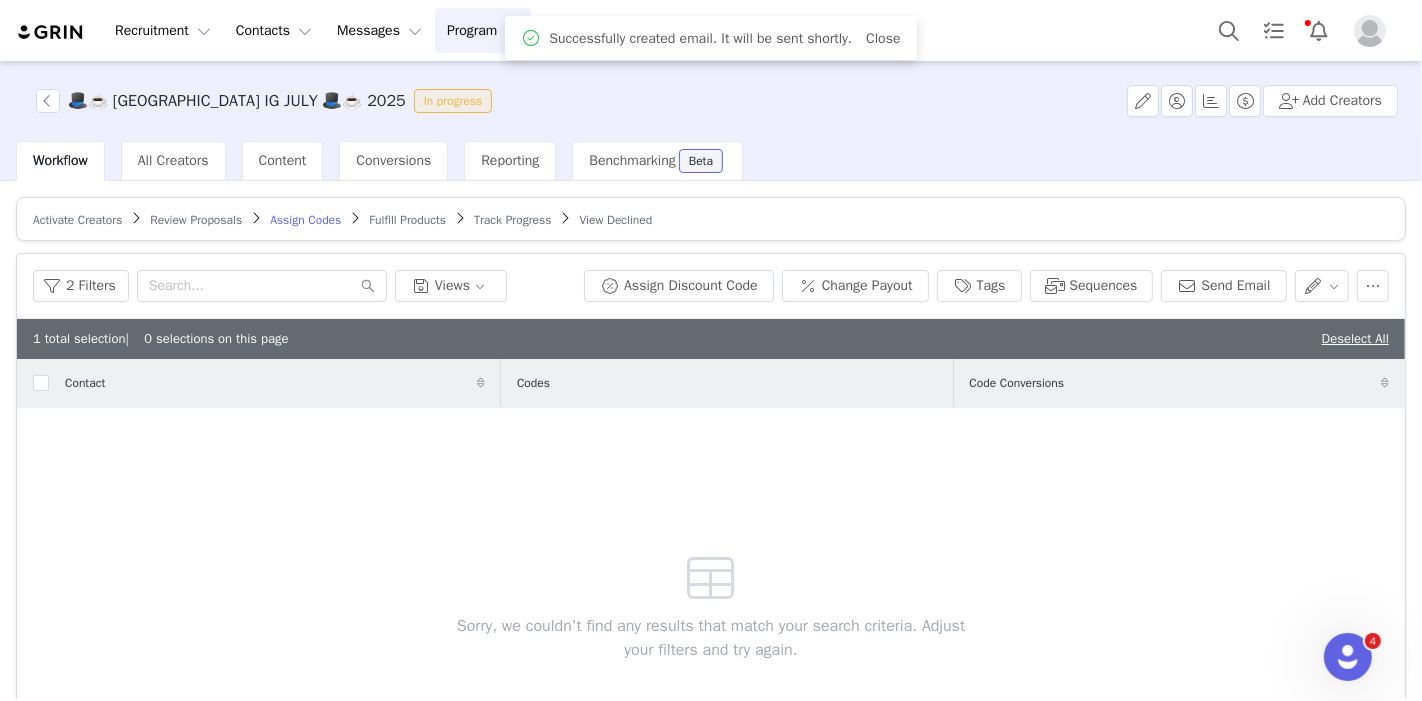 click on "Fulfill Products" at bounding box center (407, 220) 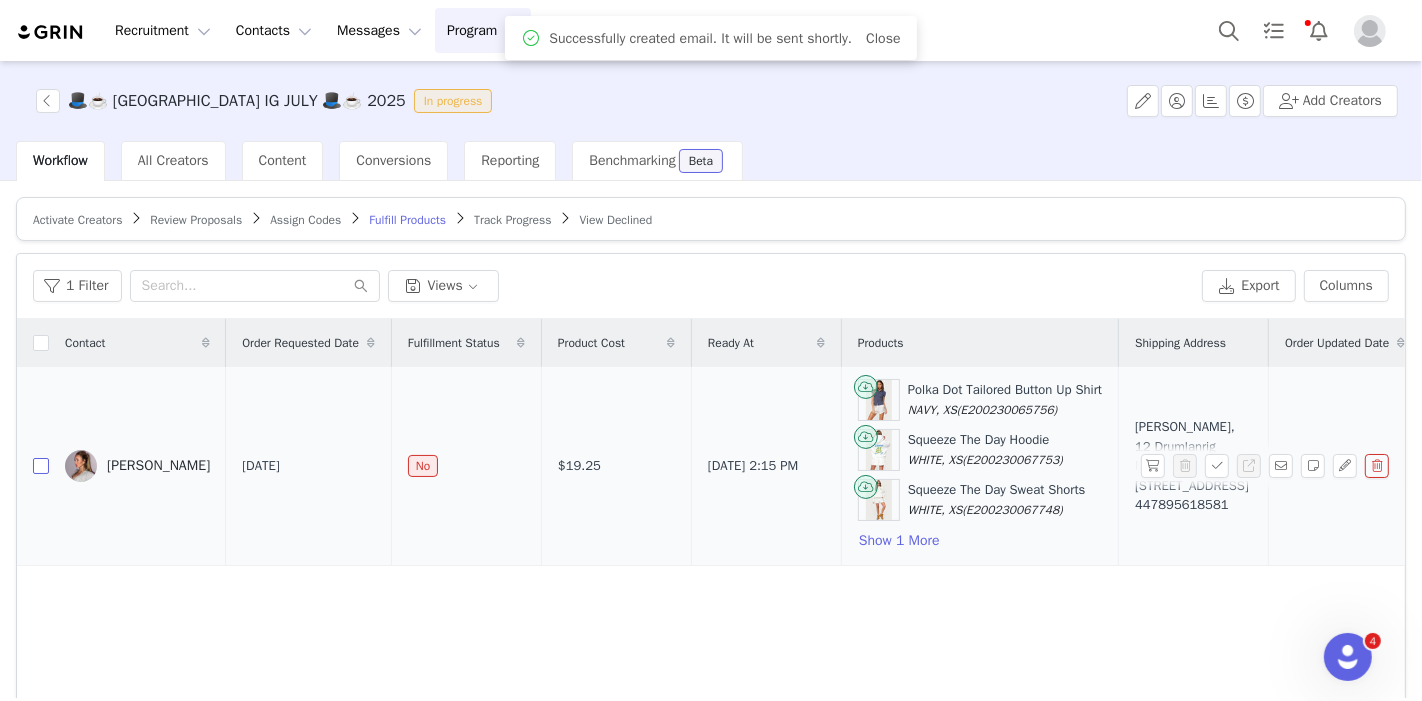click at bounding box center (41, 466) 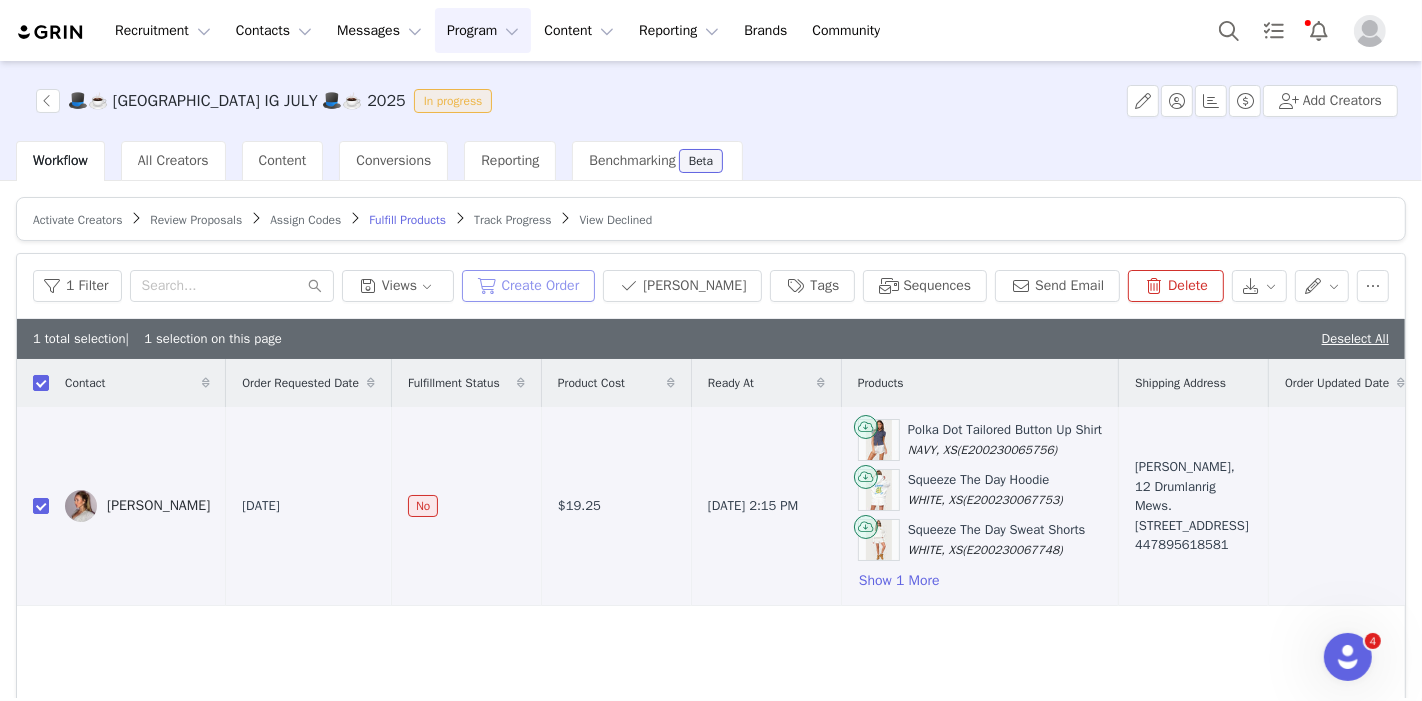 click on "Create Order" at bounding box center (529, 286) 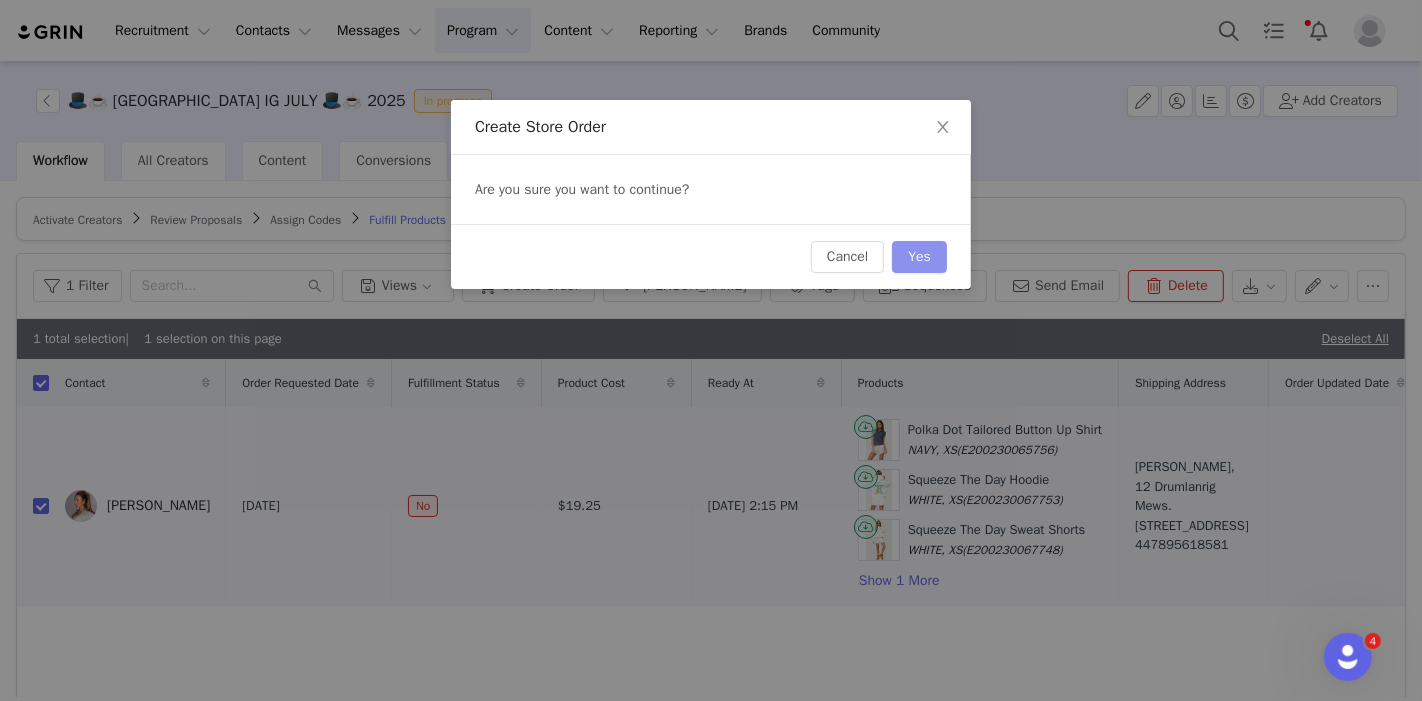 click on "Yes" at bounding box center (919, 257) 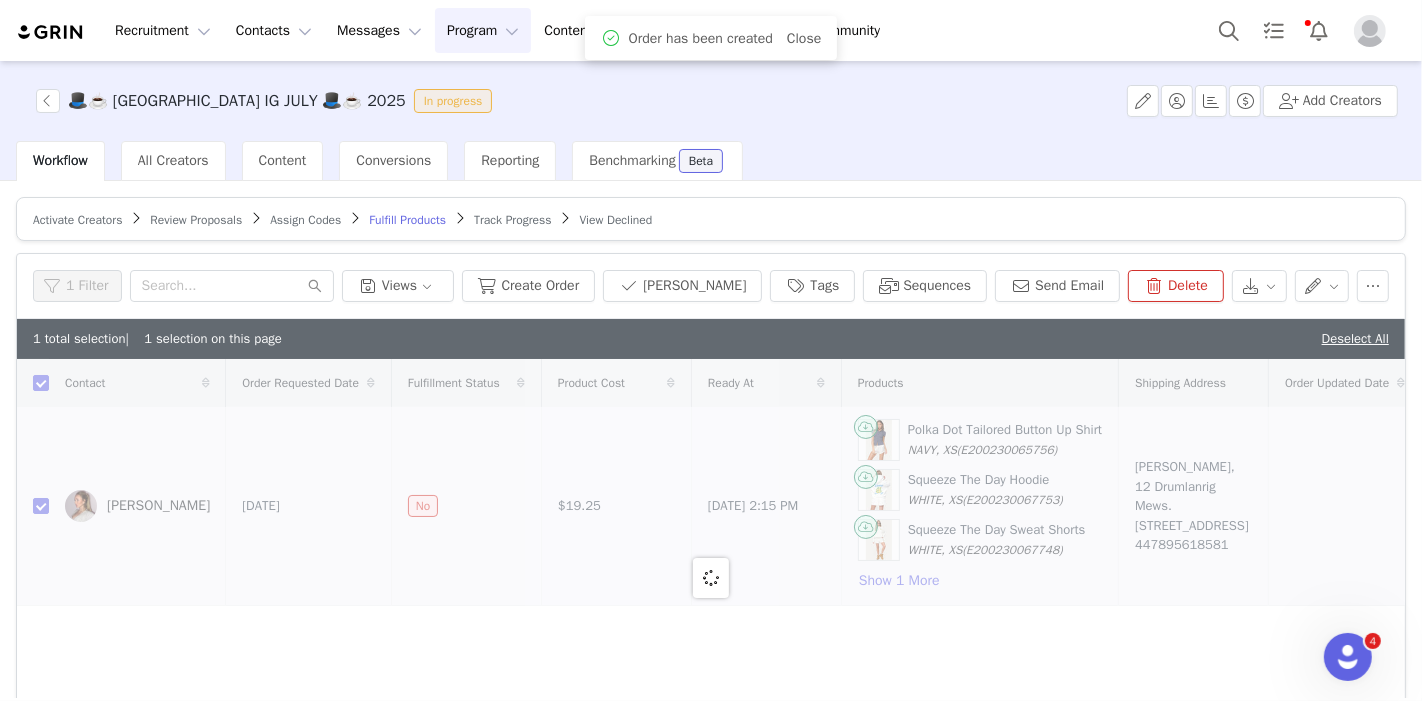 checkbox on "false" 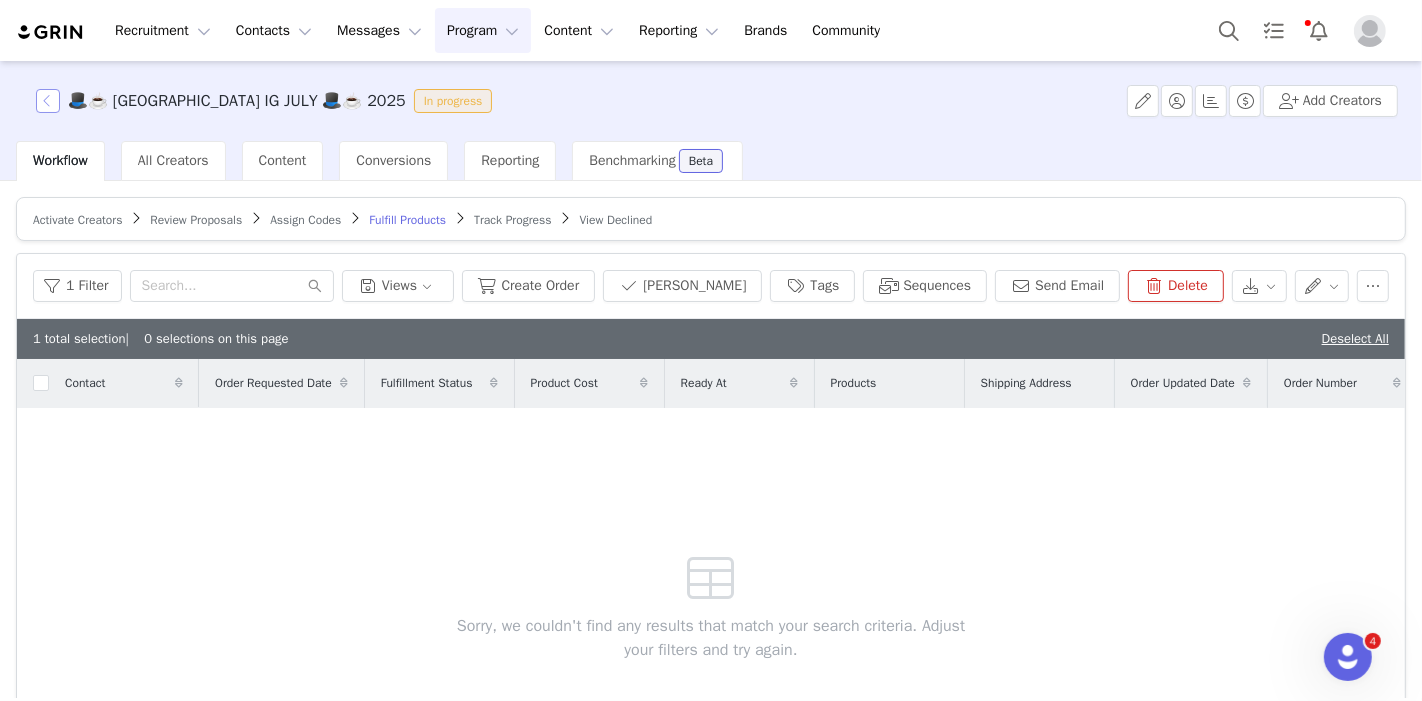 click at bounding box center [48, 101] 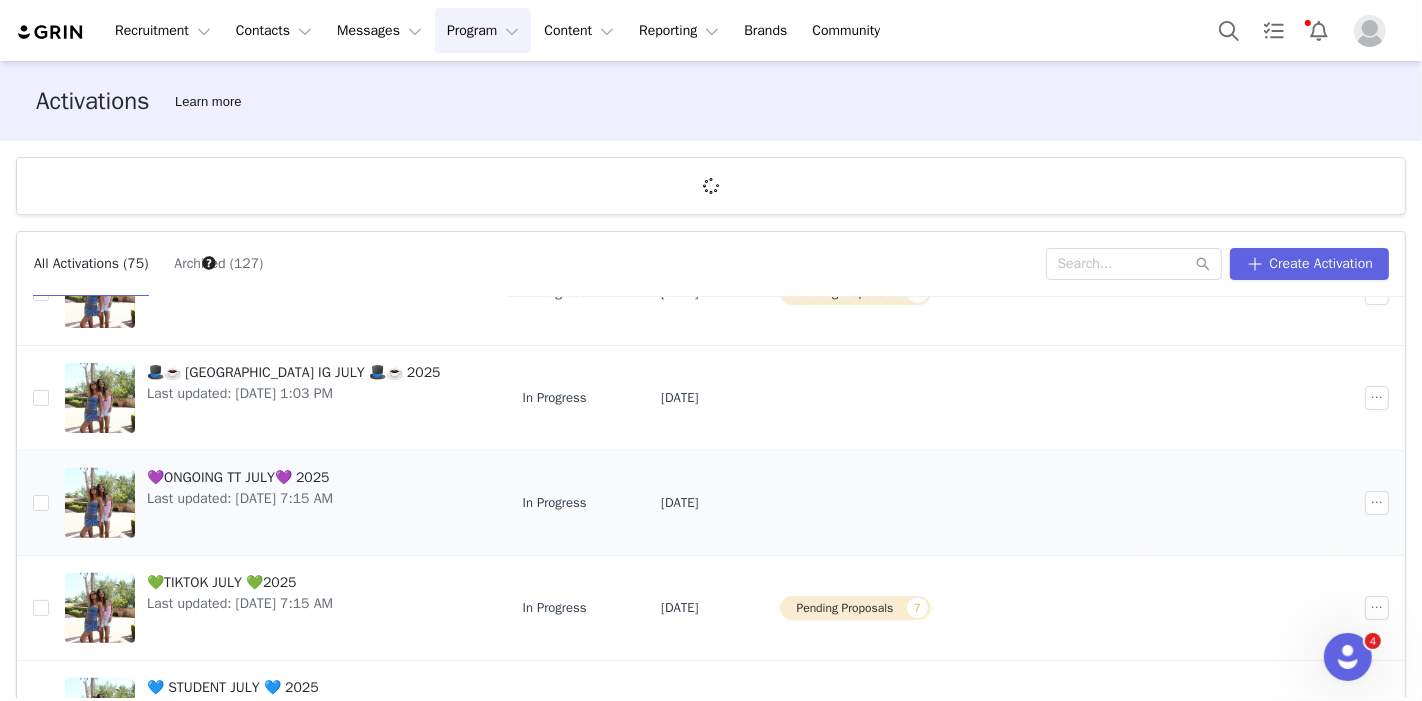scroll, scrollTop: 692, scrollLeft: 0, axis: vertical 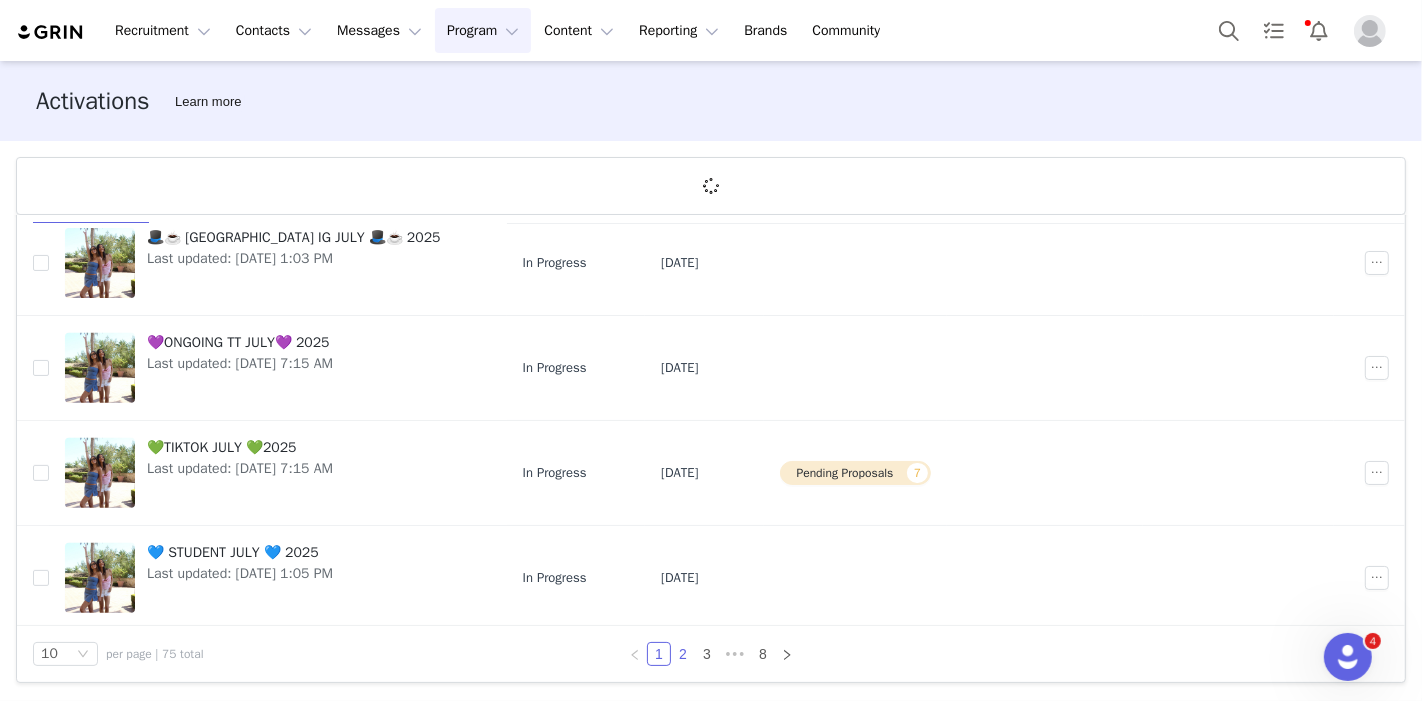 click on "2" at bounding box center (683, 654) 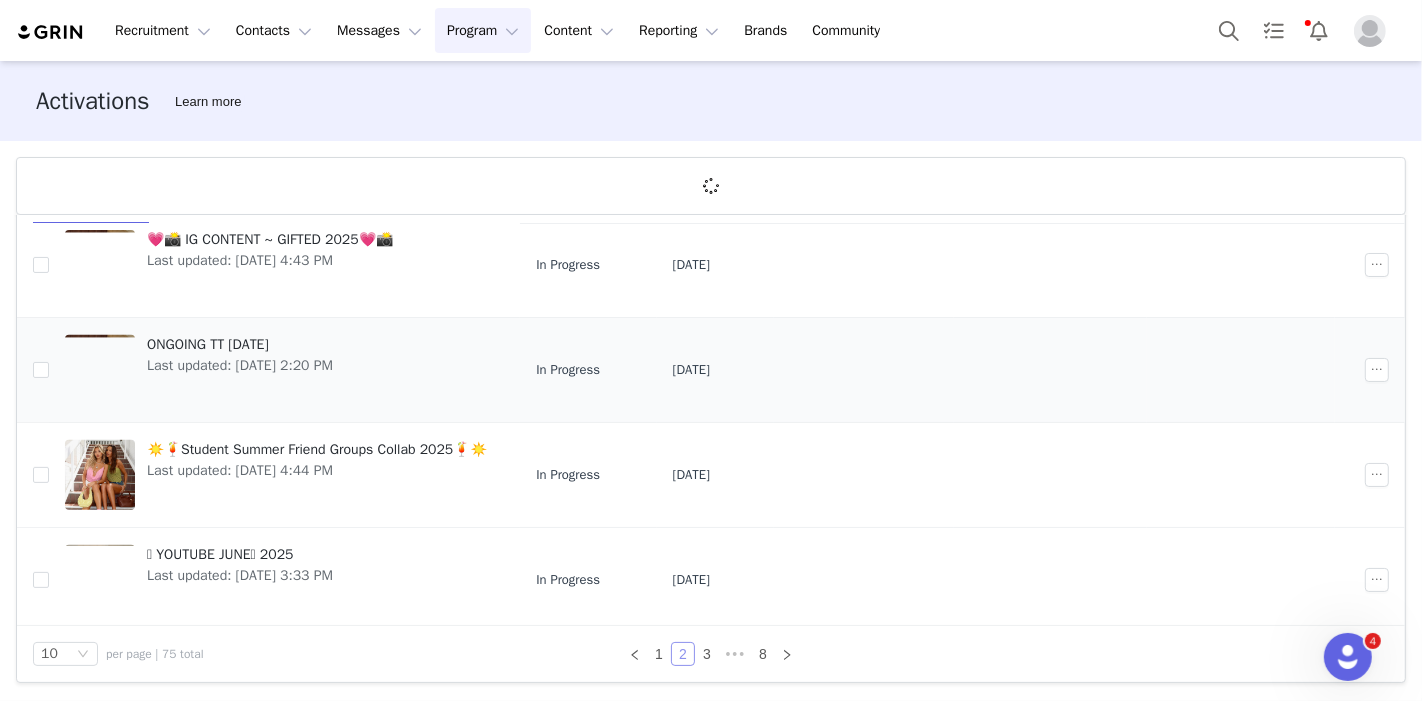 scroll, scrollTop: 692, scrollLeft: 0, axis: vertical 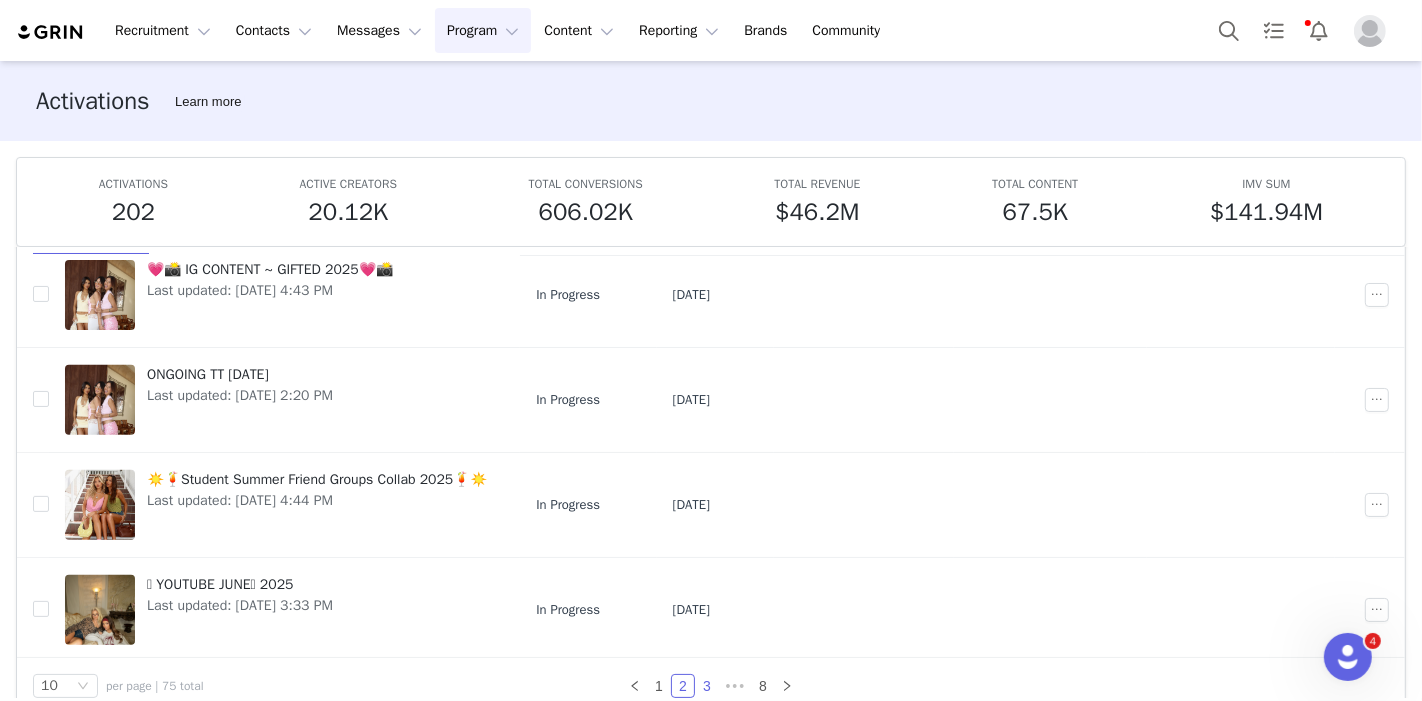 click on "3" at bounding box center [707, 686] 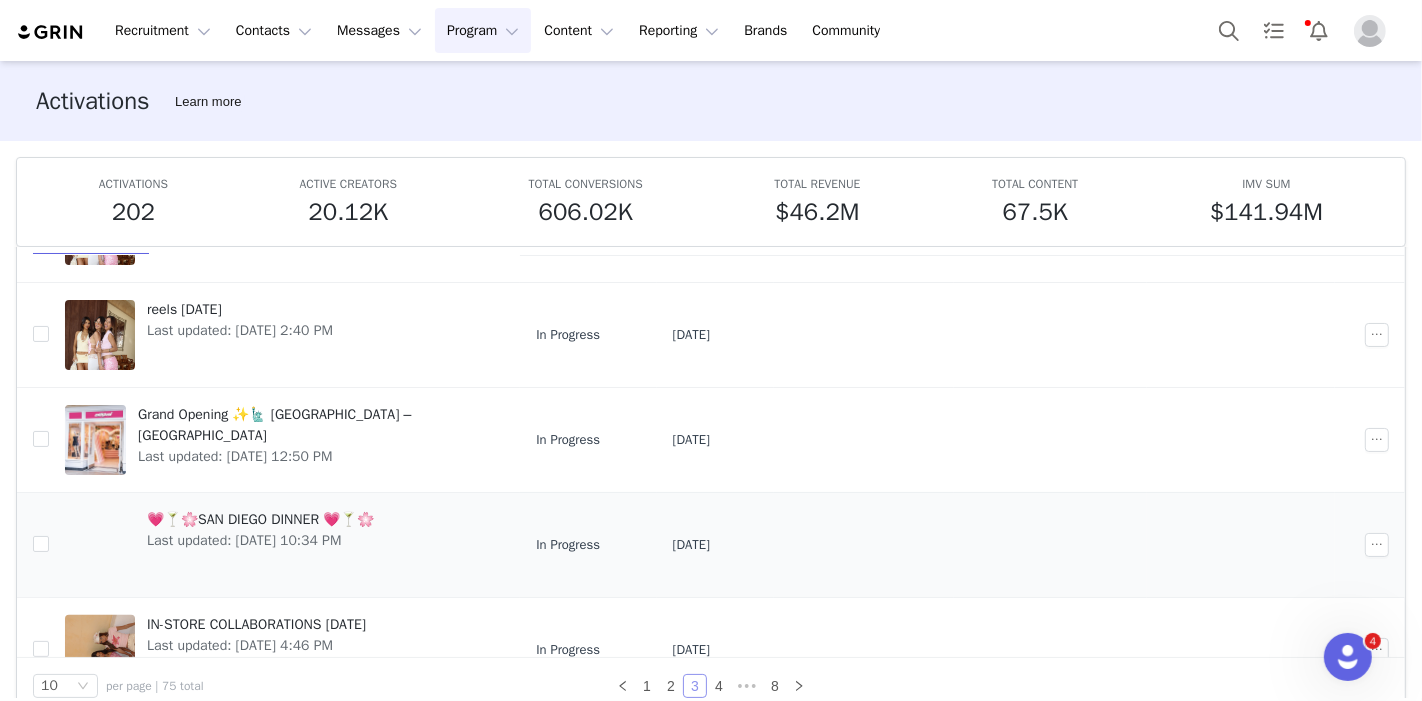 scroll, scrollTop: 692, scrollLeft: 0, axis: vertical 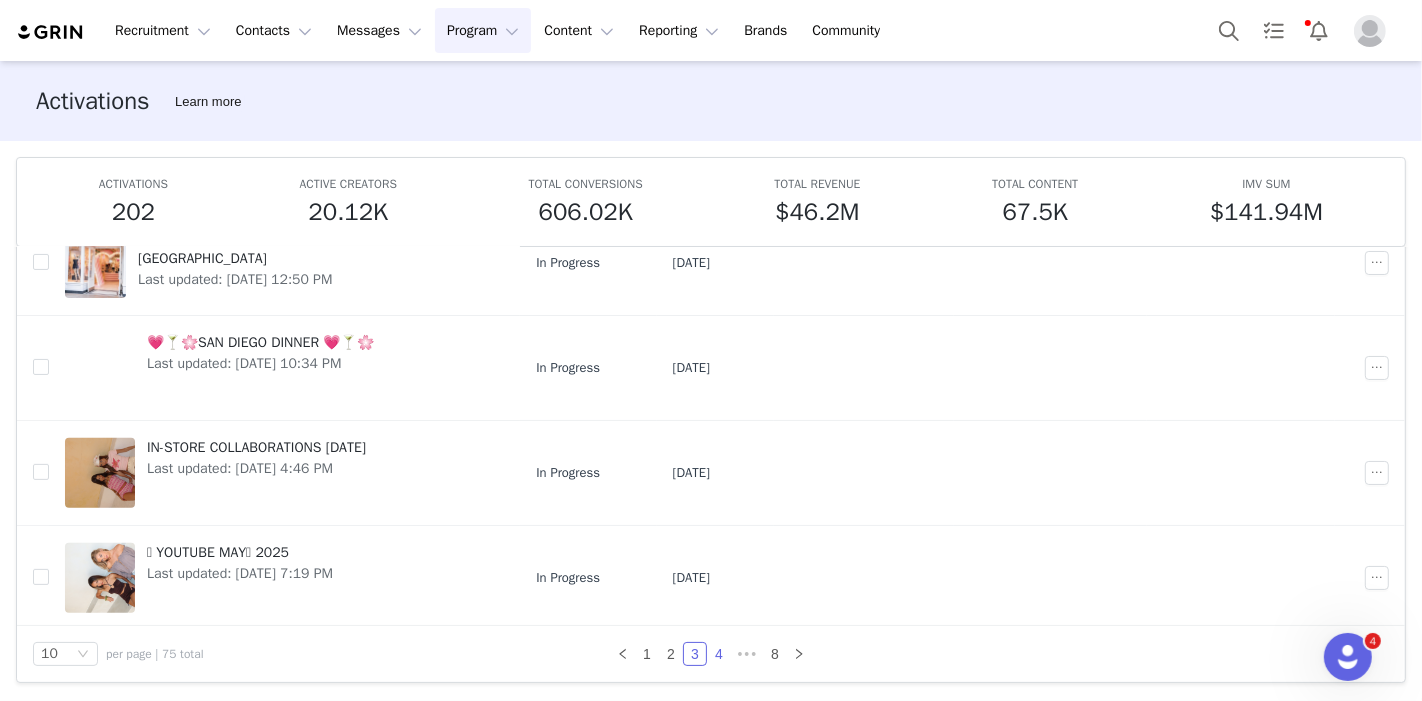 click on "4" at bounding box center (719, 654) 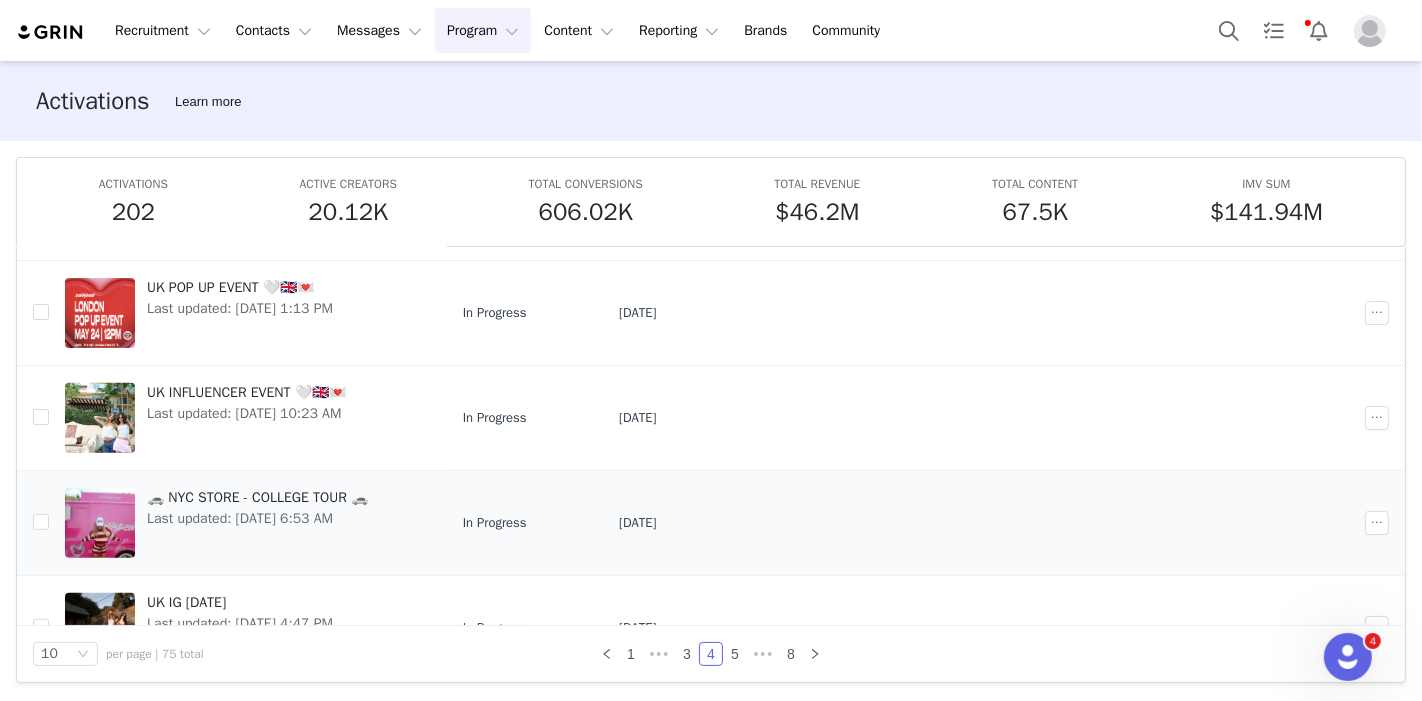 scroll, scrollTop: 692, scrollLeft: 0, axis: vertical 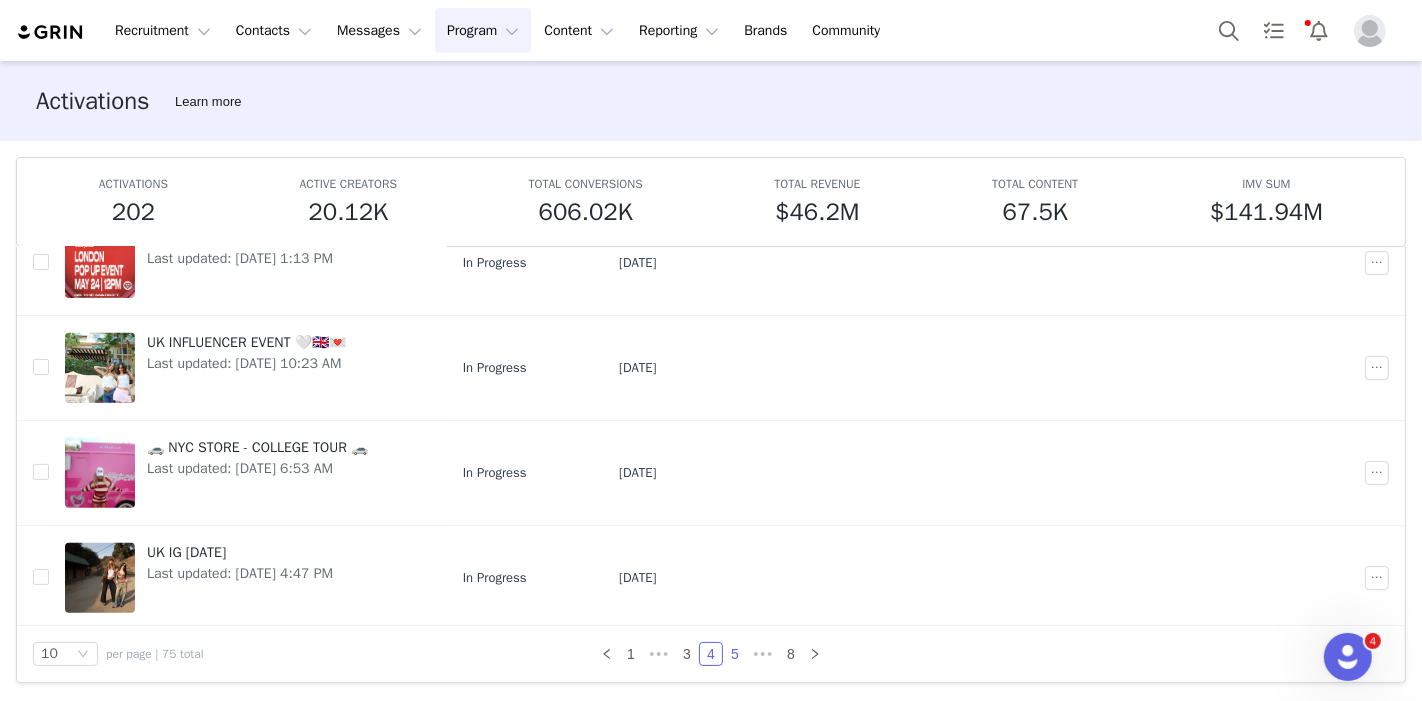 click on "5" at bounding box center [735, 654] 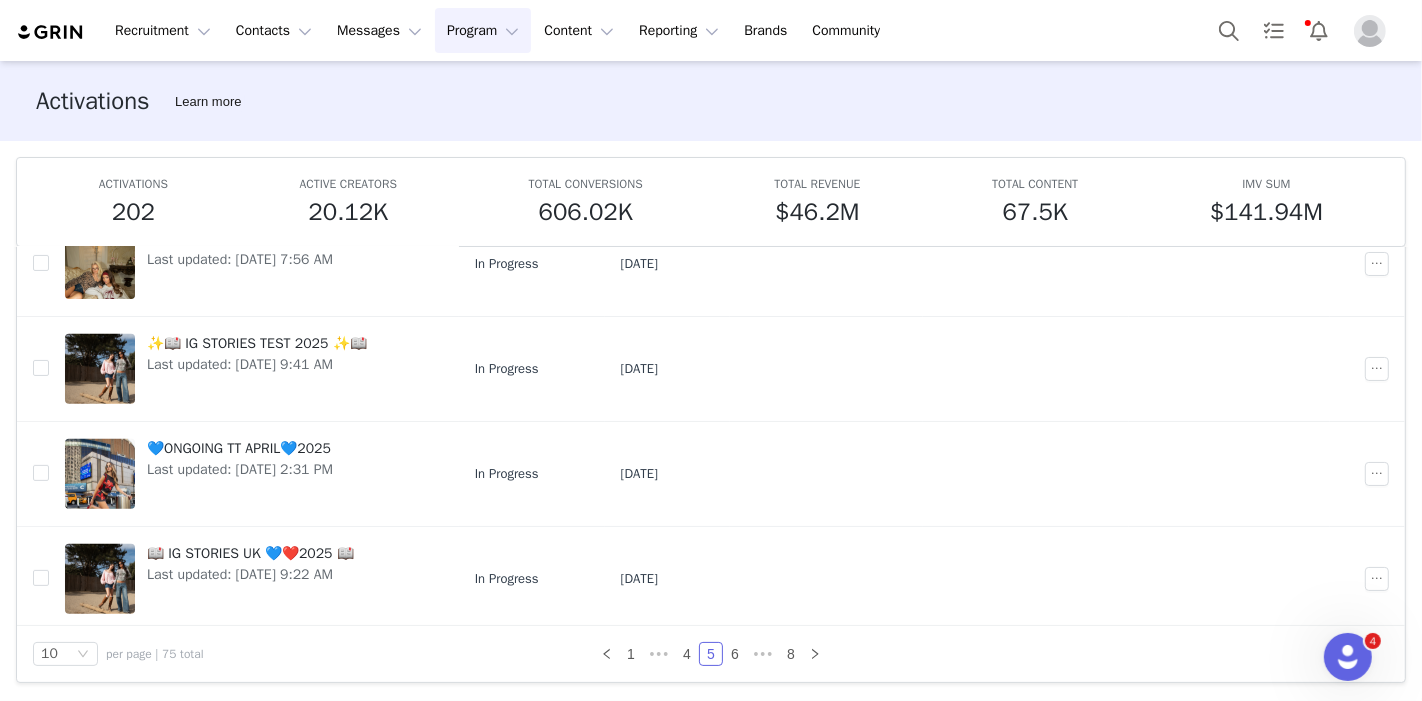scroll, scrollTop: 692, scrollLeft: 0, axis: vertical 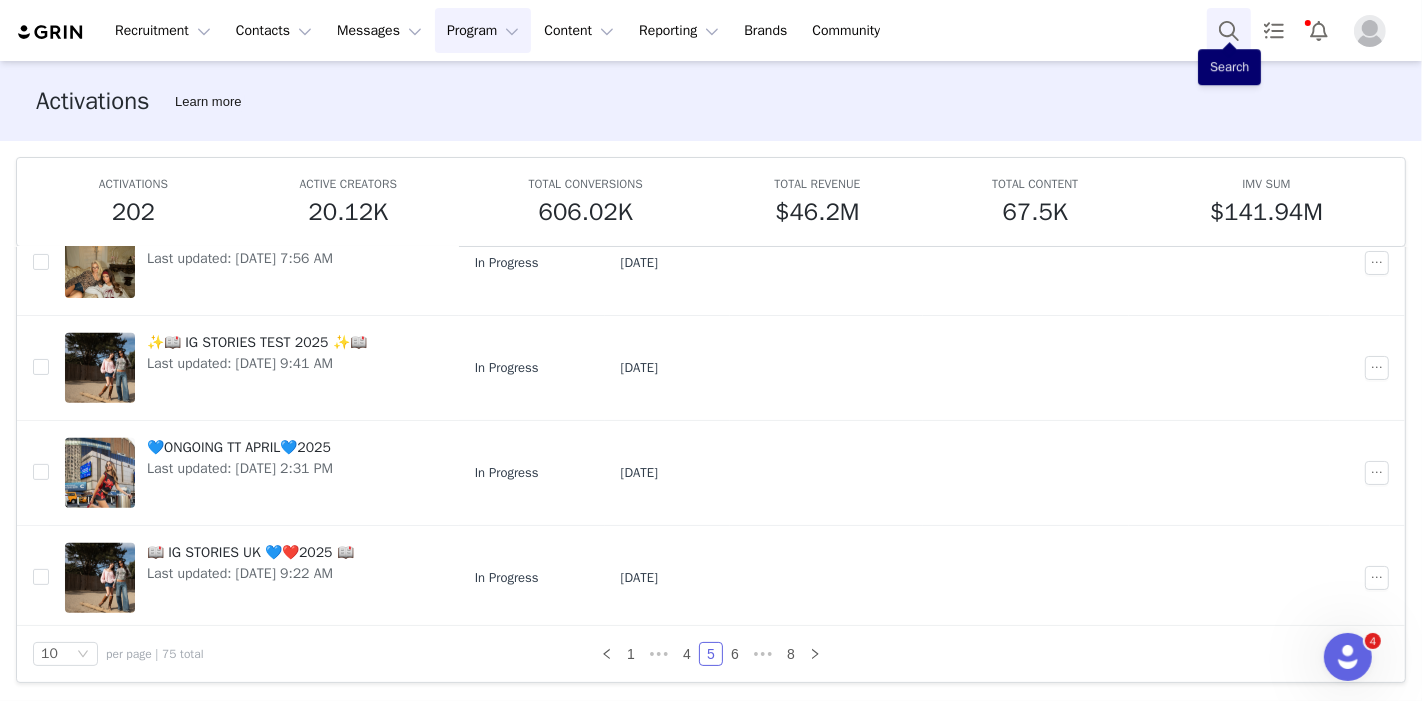 click at bounding box center (1229, 30) 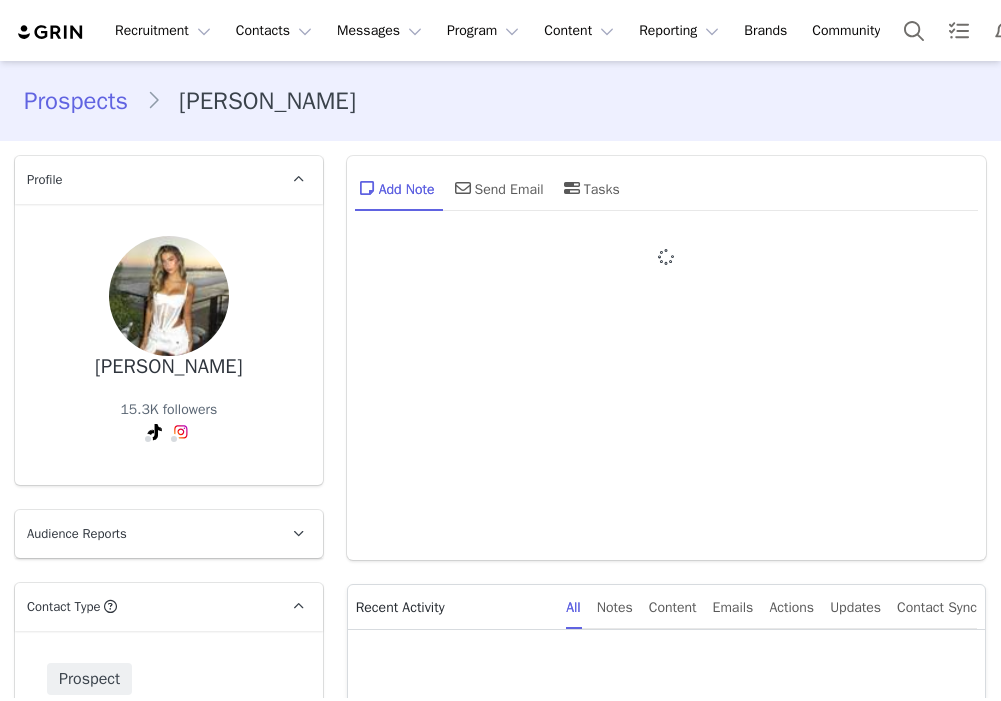click on "Send Email" at bounding box center [497, 188] 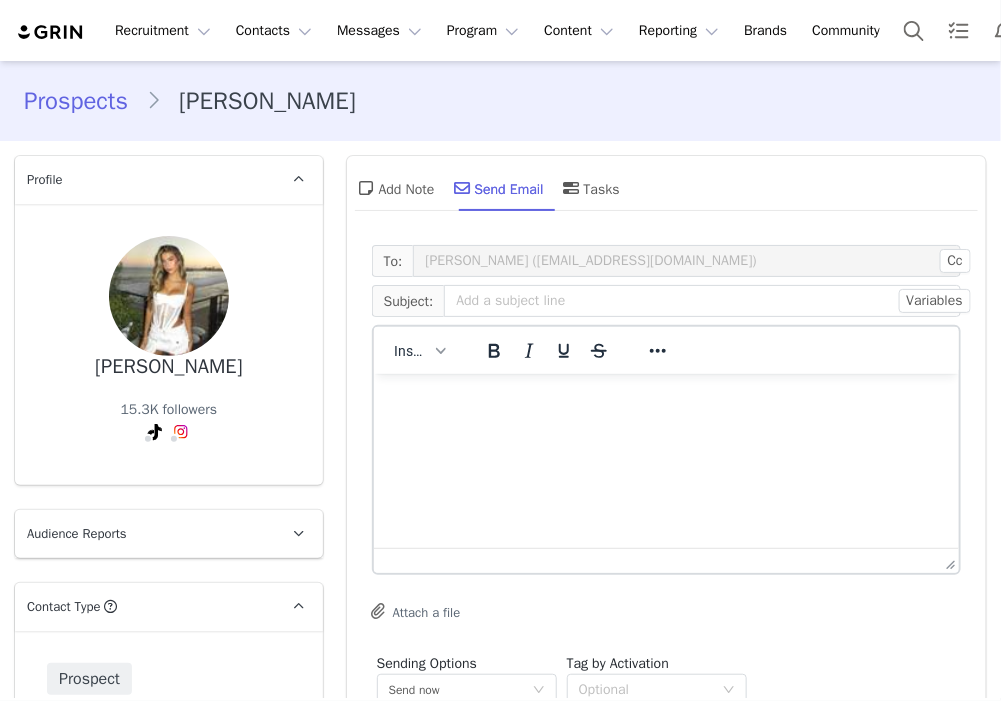 scroll, scrollTop: 0, scrollLeft: 0, axis: both 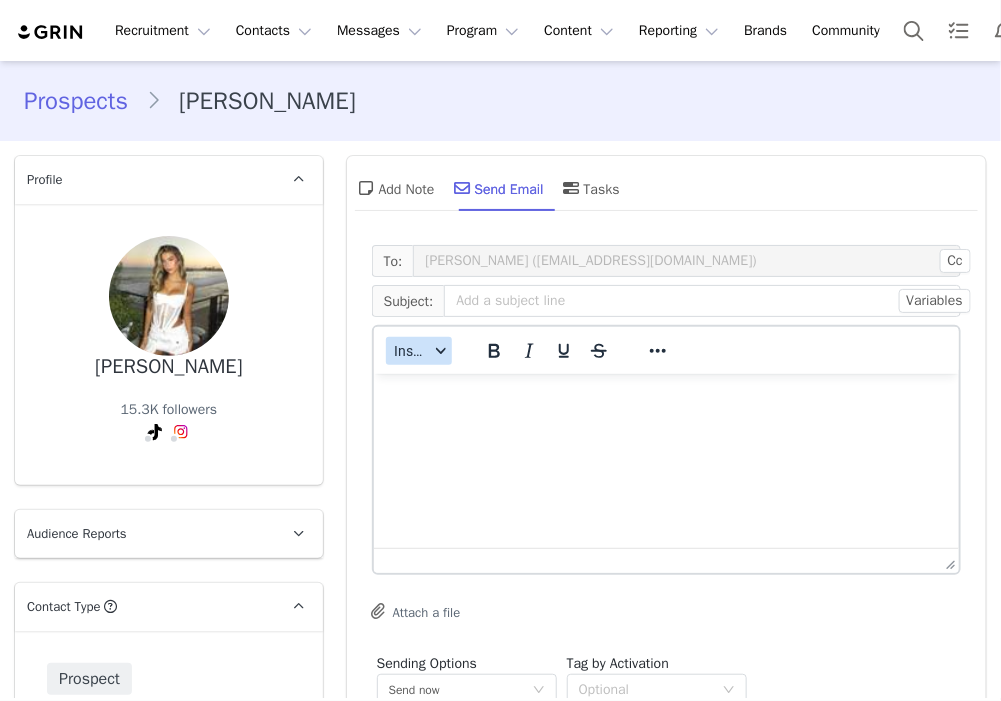 click 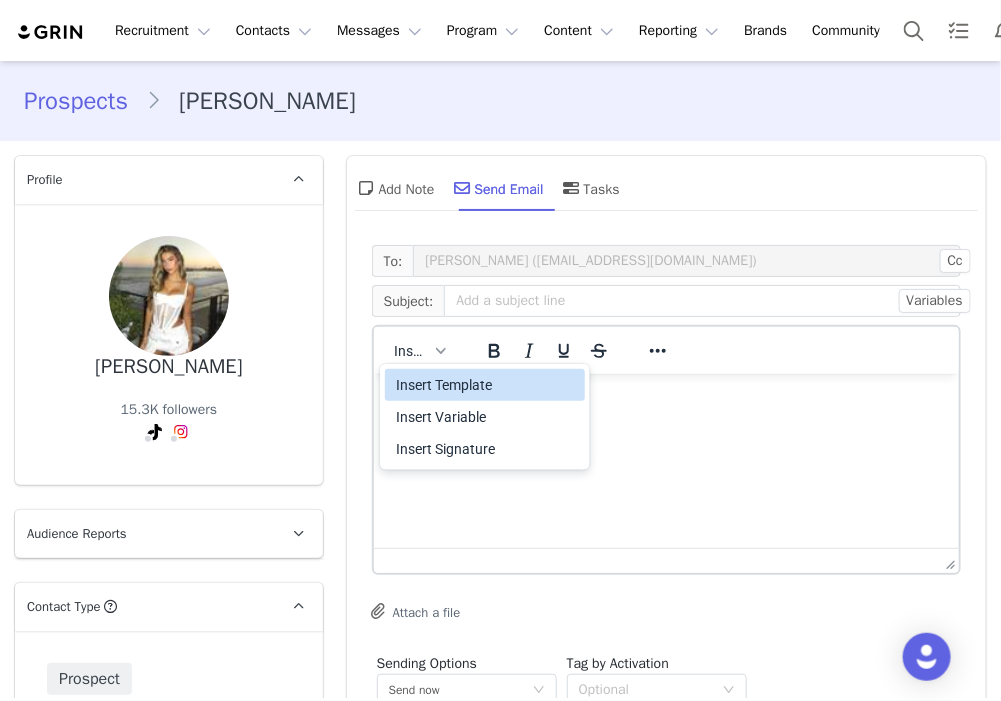 click on "Insert Template" at bounding box center [487, 385] 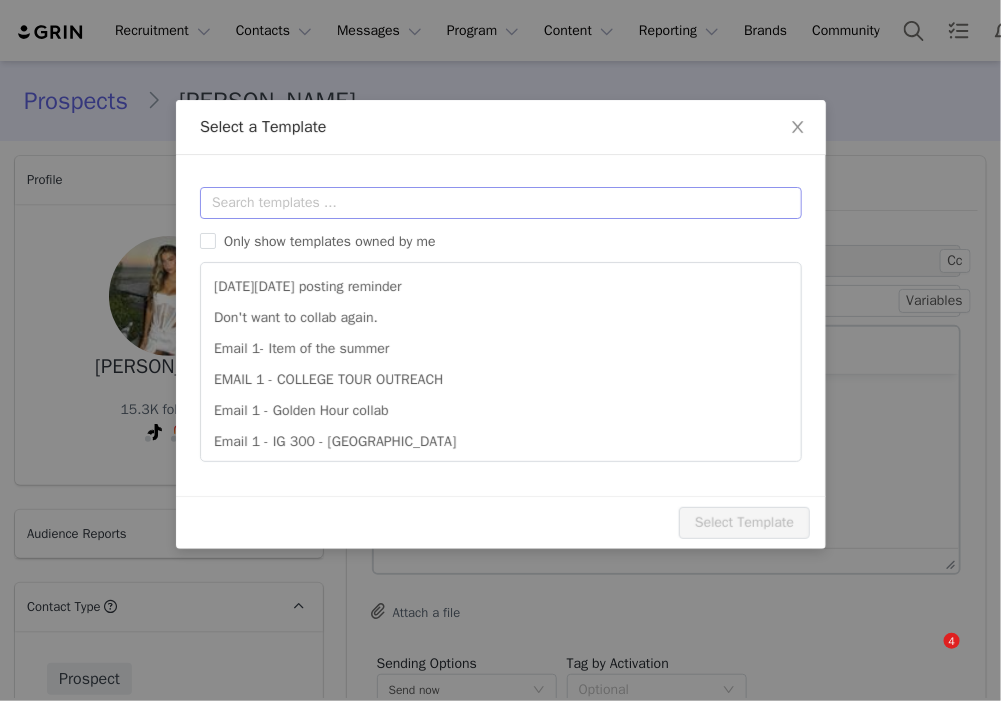 scroll, scrollTop: 0, scrollLeft: 0, axis: both 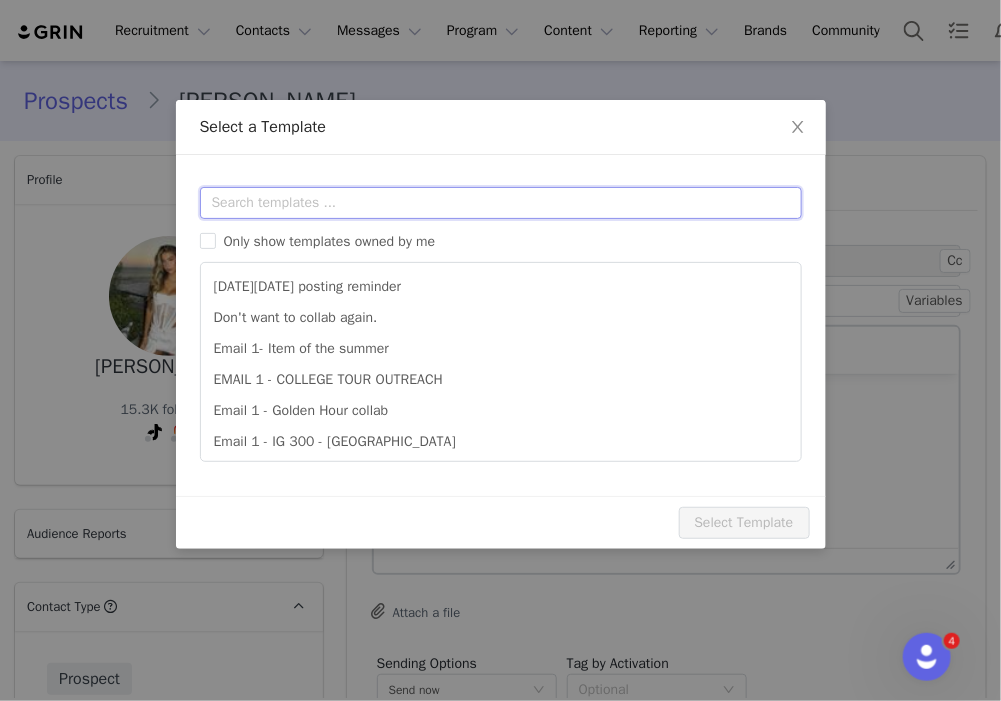 click at bounding box center (501, 203) 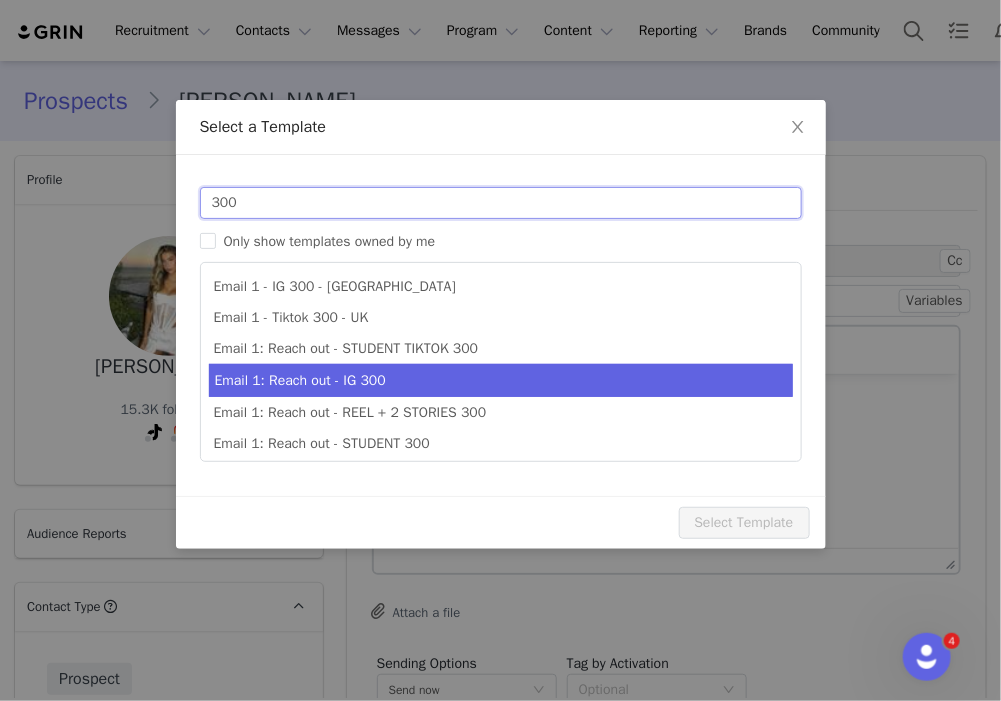 type on "300" 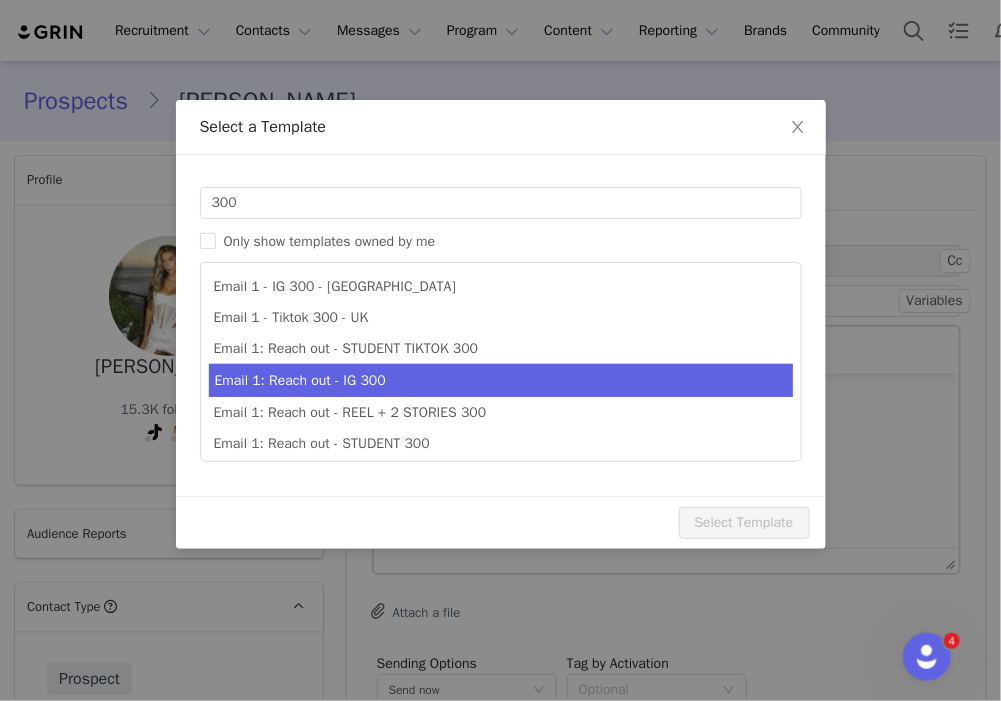 type on "Collab with Edikted" 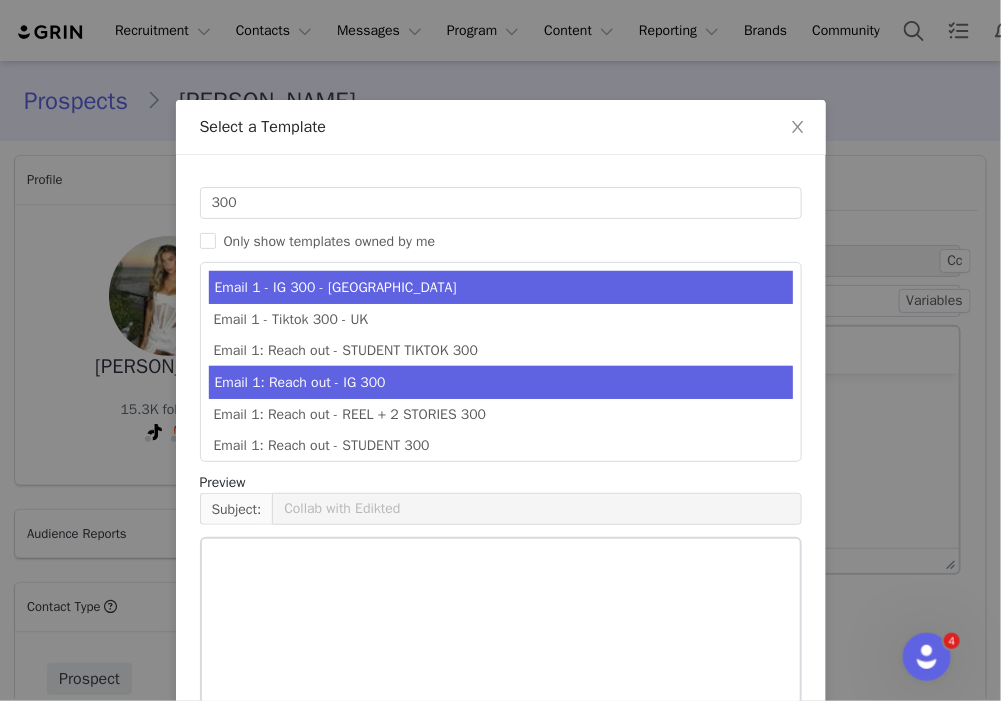 click on "Email 1: Reach out - IG 300" at bounding box center (501, 382) 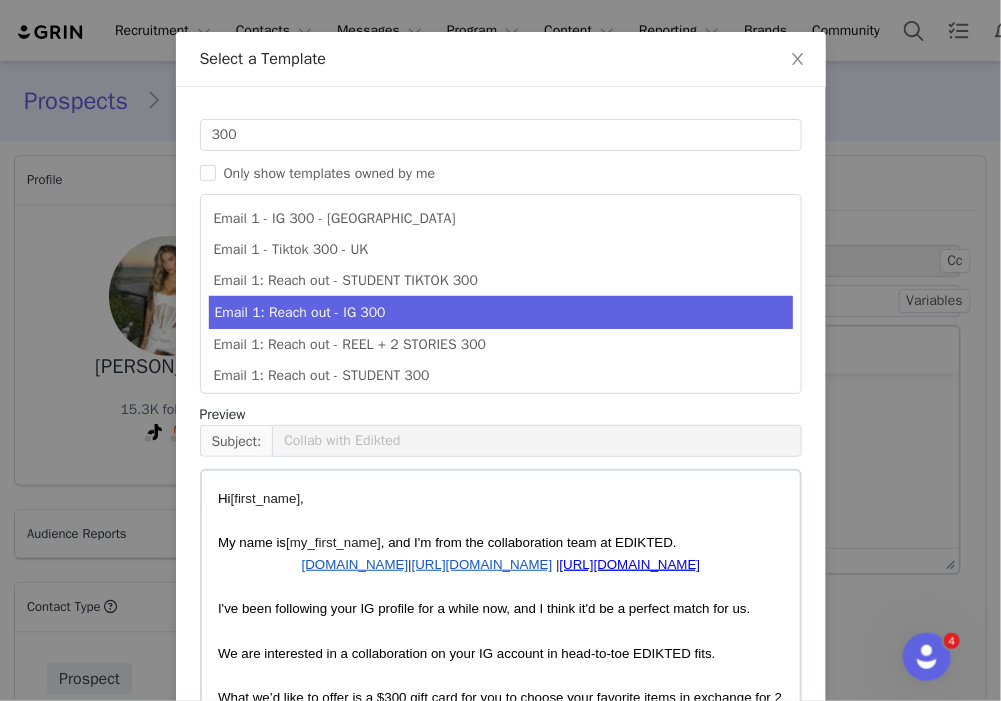 scroll, scrollTop: 185, scrollLeft: 0, axis: vertical 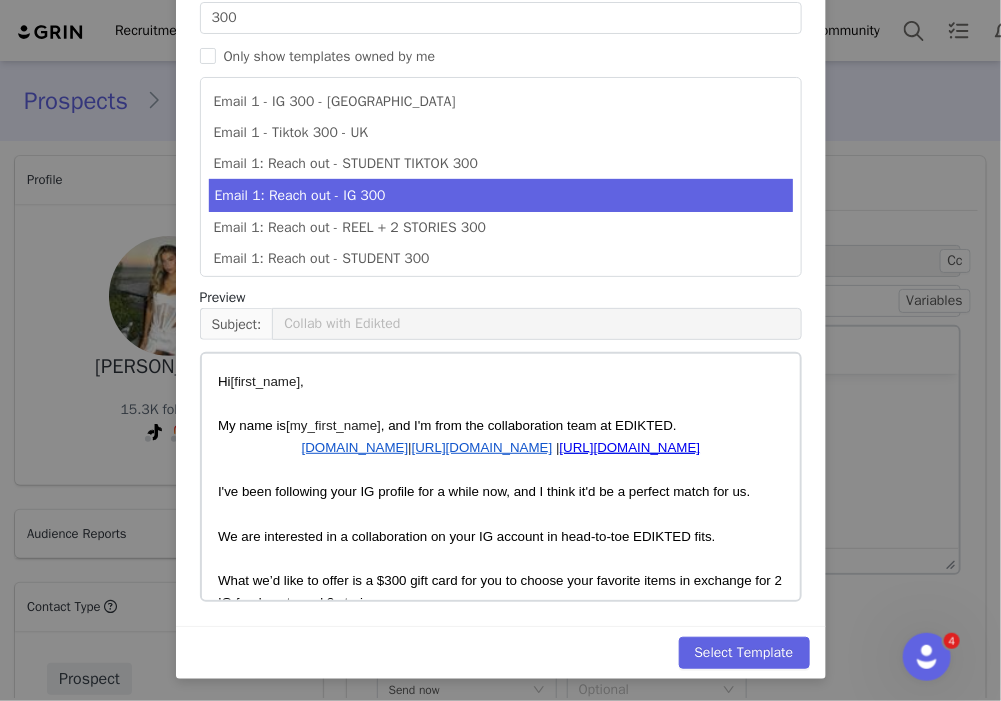 click on "Select Template" at bounding box center [501, 652] 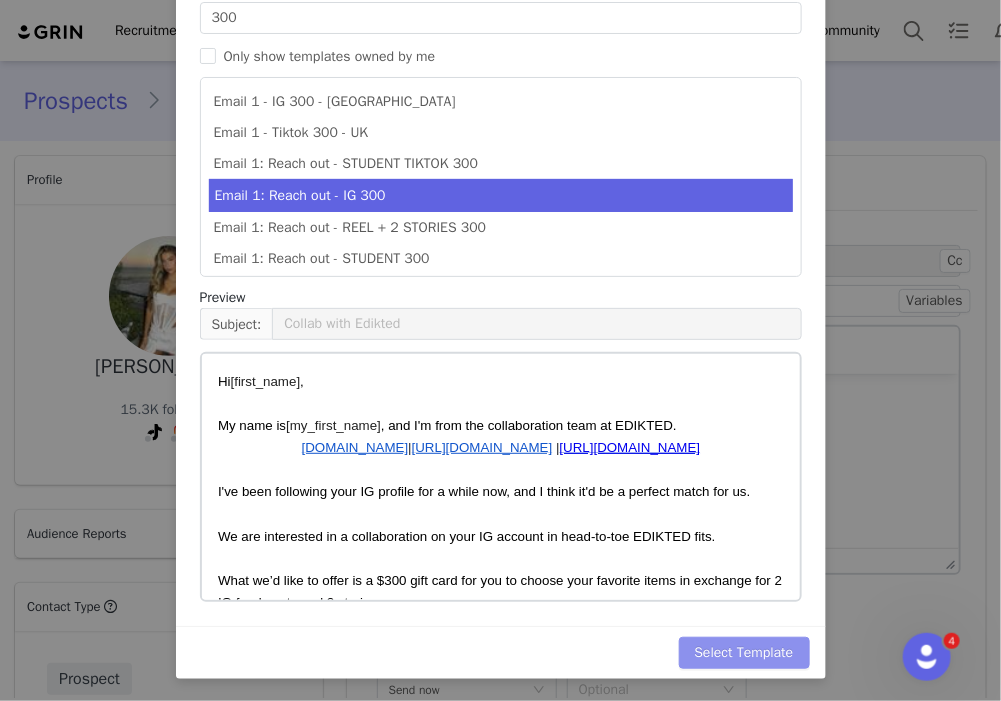 click on "Select Template" at bounding box center (744, 653) 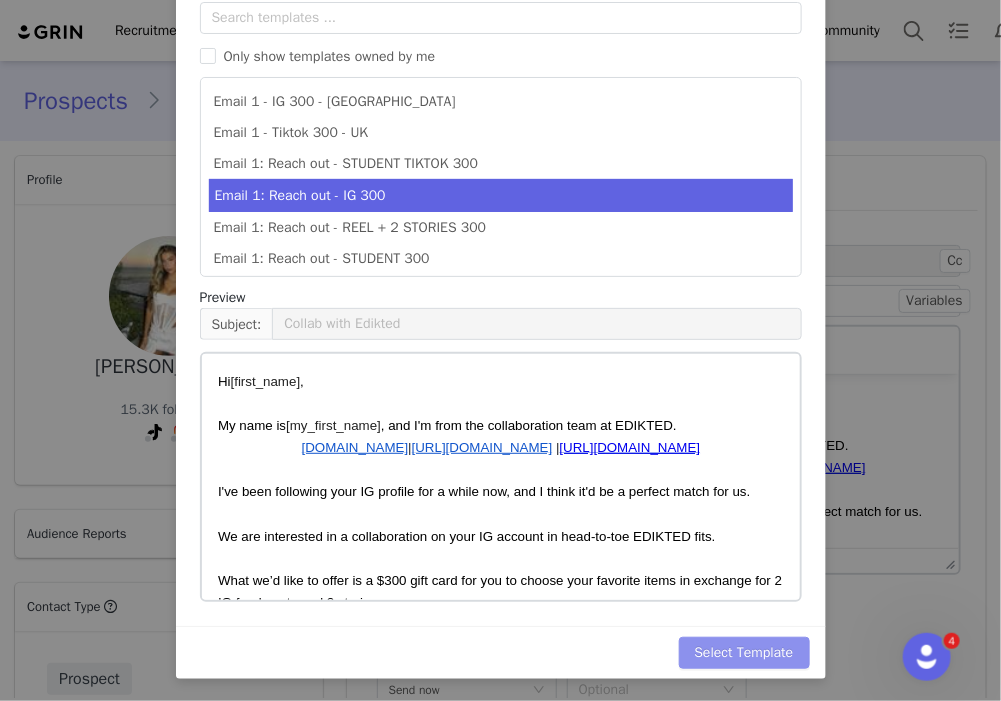 scroll, scrollTop: 0, scrollLeft: 0, axis: both 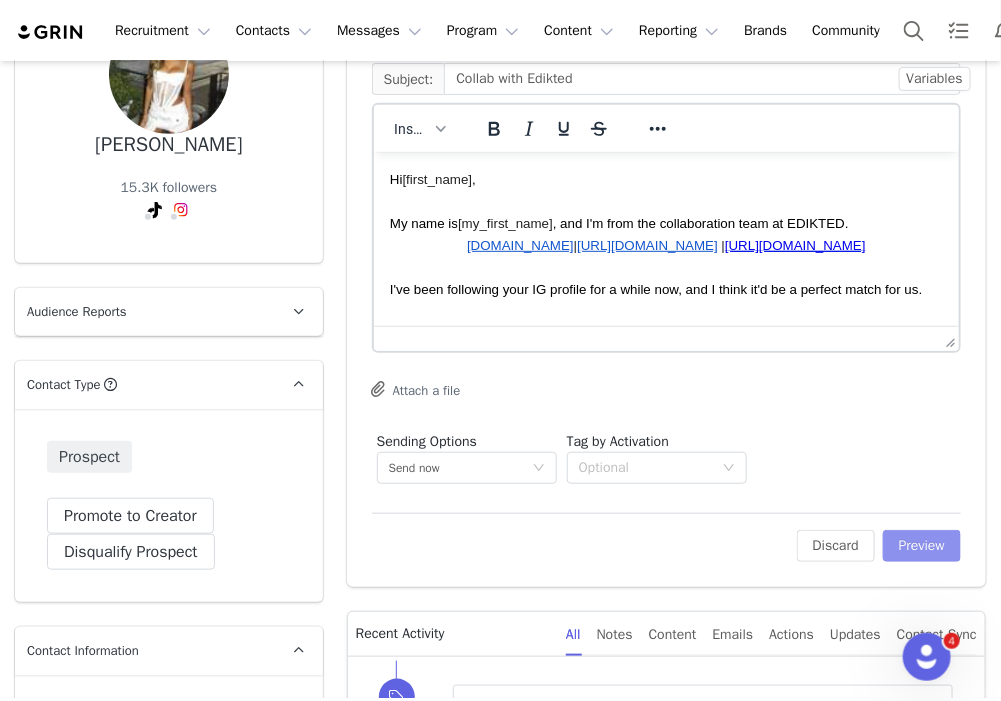 click on "Preview" at bounding box center [922, 546] 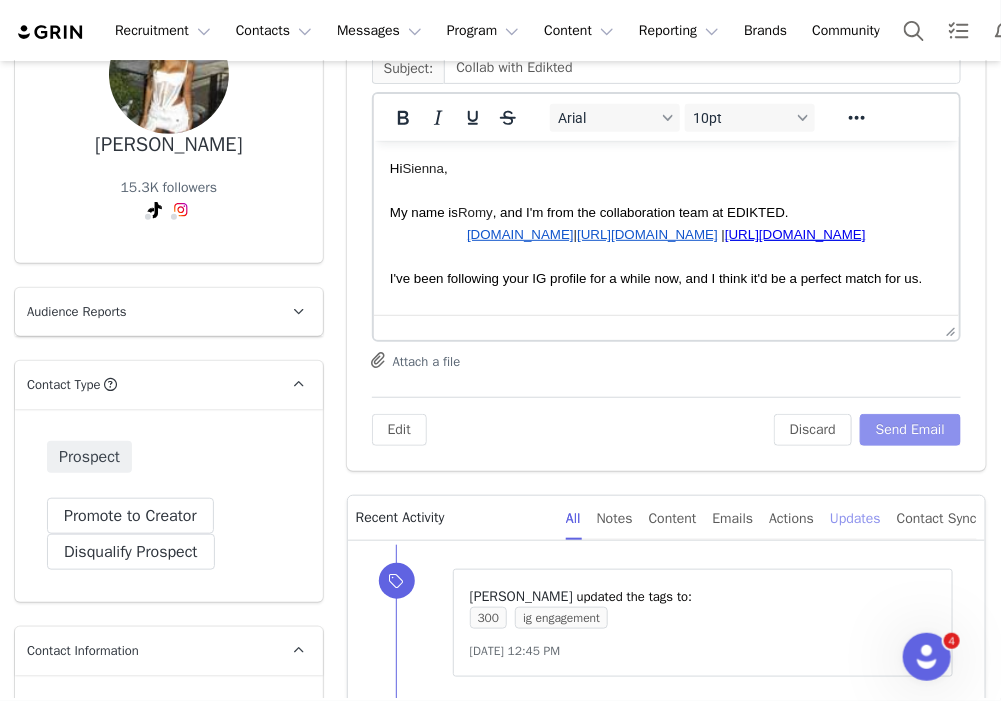 scroll, scrollTop: 0, scrollLeft: 0, axis: both 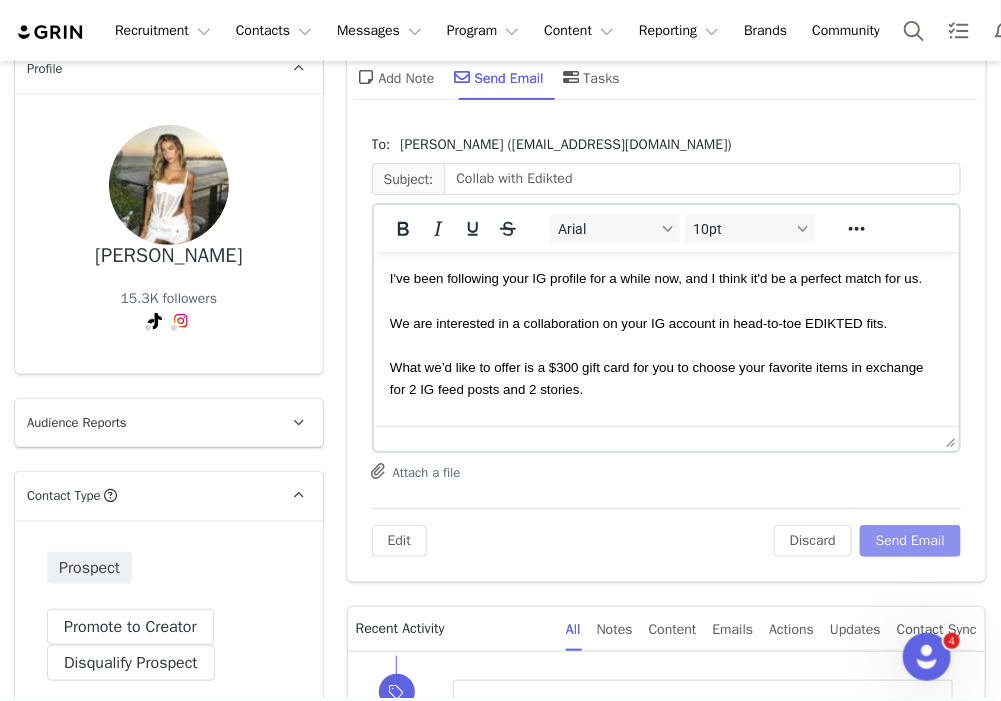 click on "Send Email" at bounding box center (910, 541) 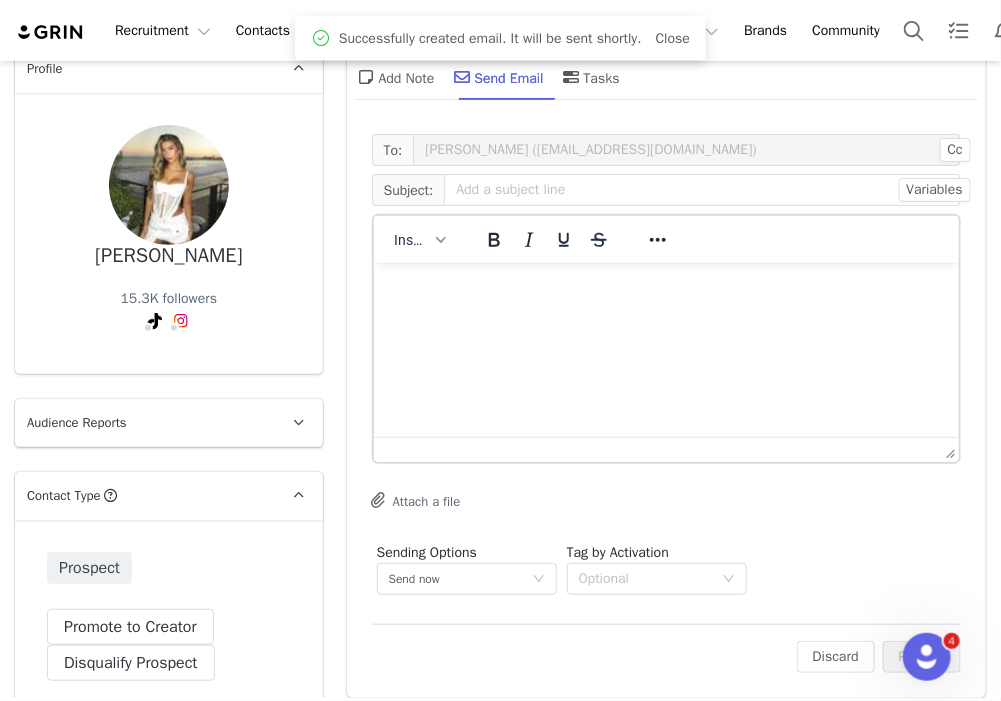 scroll, scrollTop: 0, scrollLeft: 0, axis: both 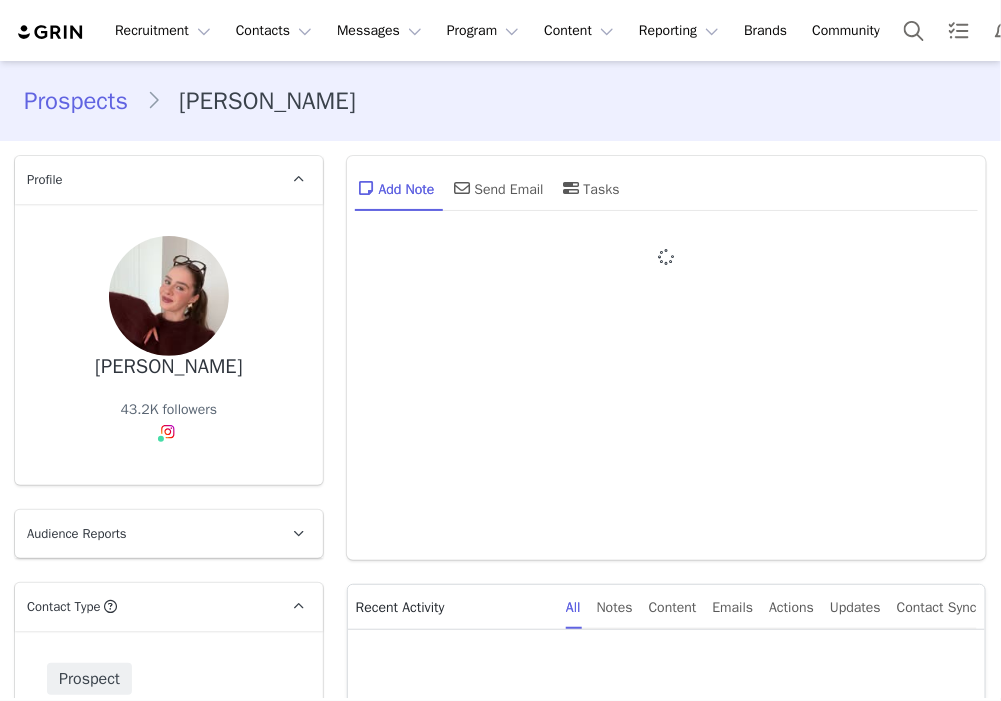 type on "+1 ([GEOGRAPHIC_DATA])" 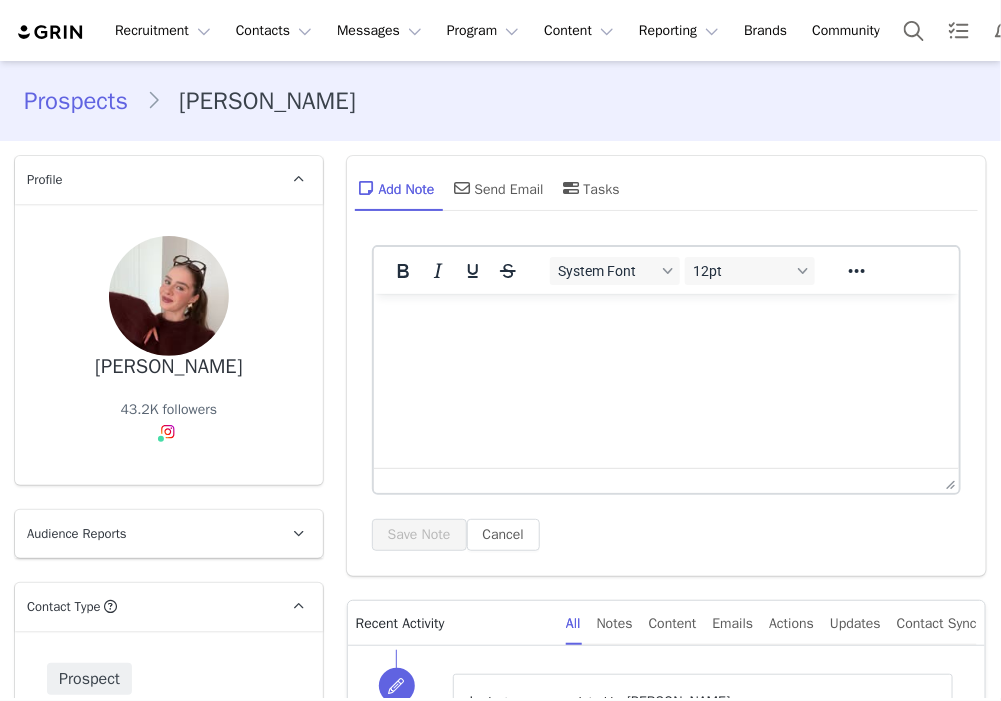 scroll, scrollTop: 0, scrollLeft: 0, axis: both 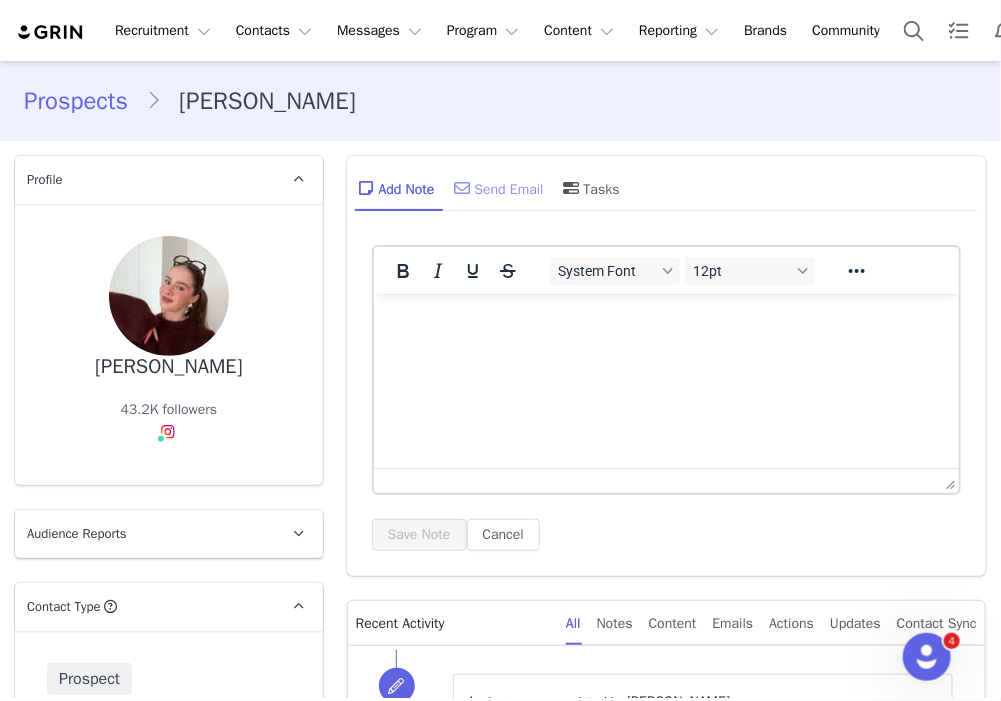 click on "Send Email" at bounding box center [497, 188] 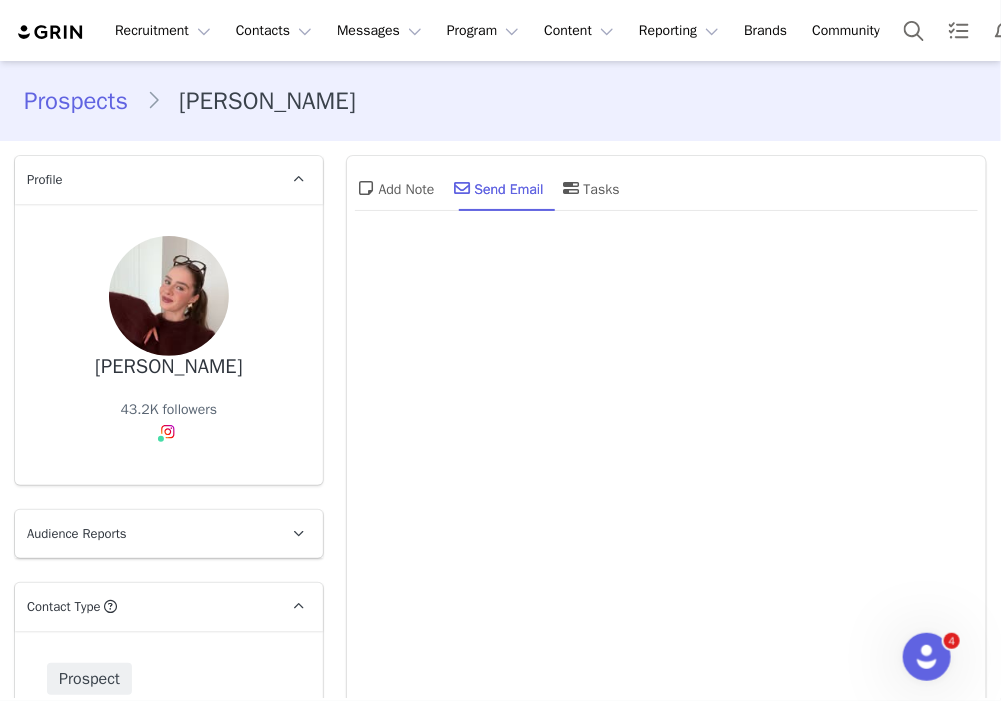 scroll, scrollTop: 0, scrollLeft: 0, axis: both 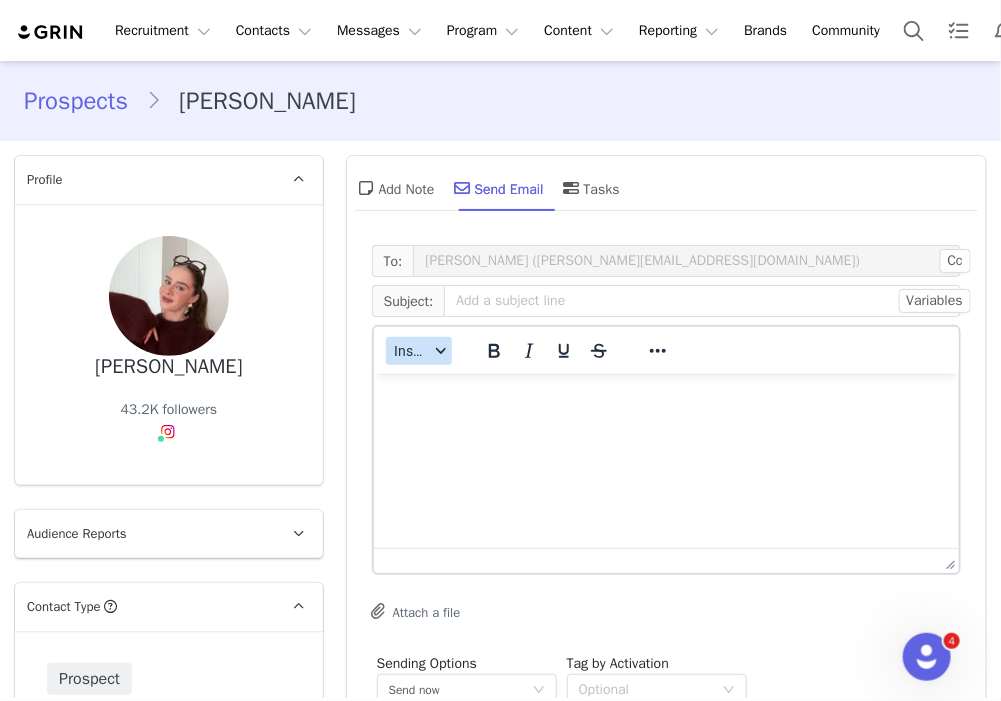 click on "Insert" at bounding box center (419, 351) 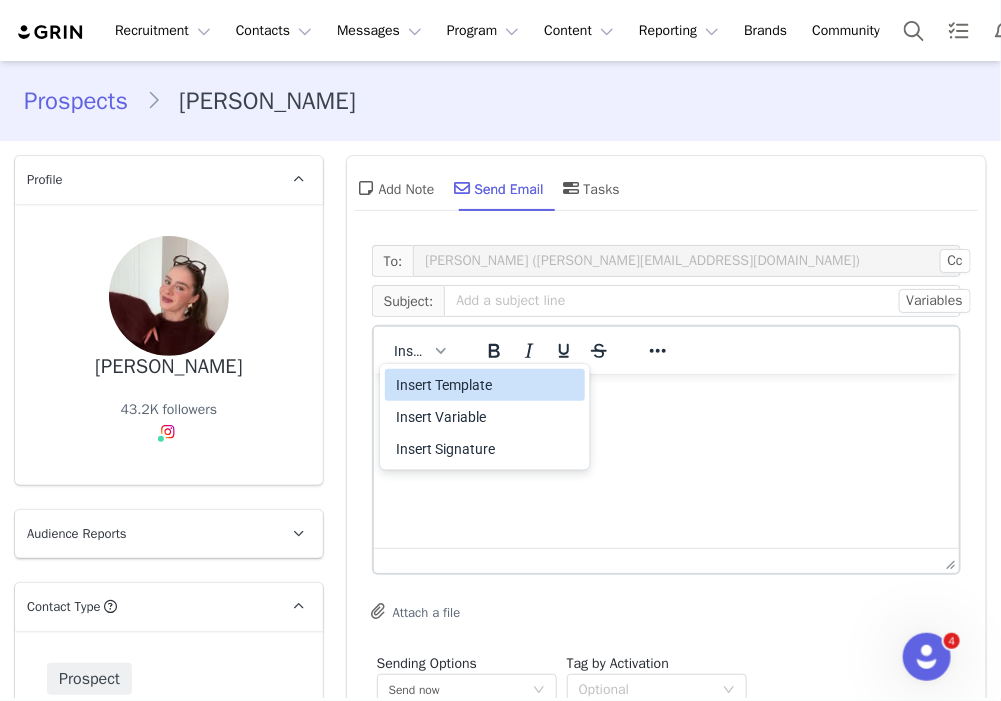 click on "Insert Template" at bounding box center [487, 385] 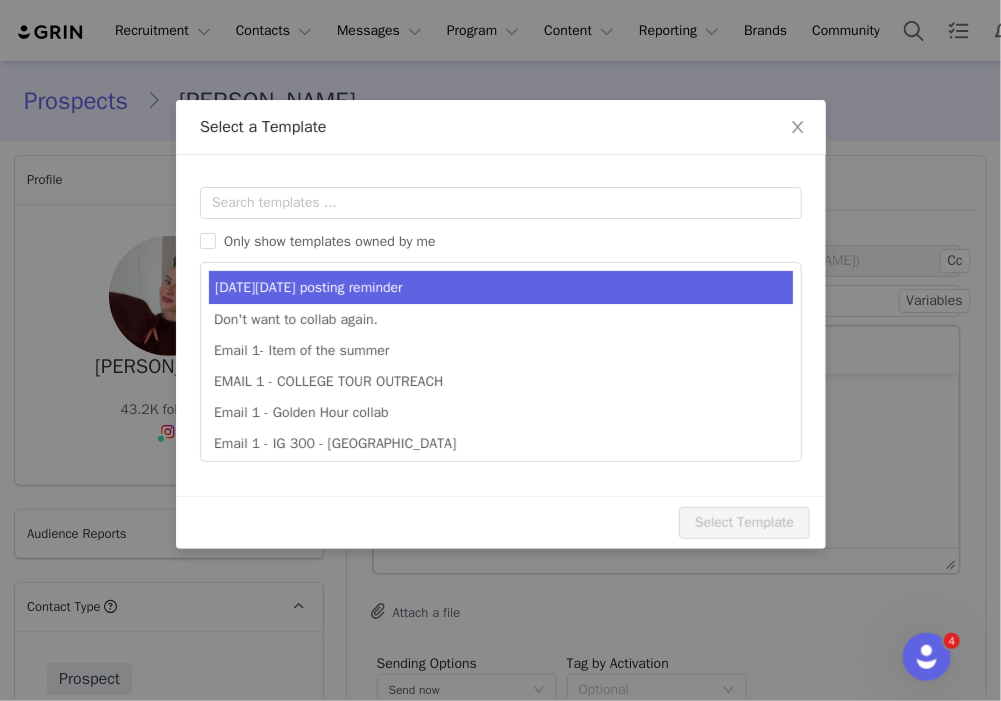 scroll, scrollTop: 0, scrollLeft: 0, axis: both 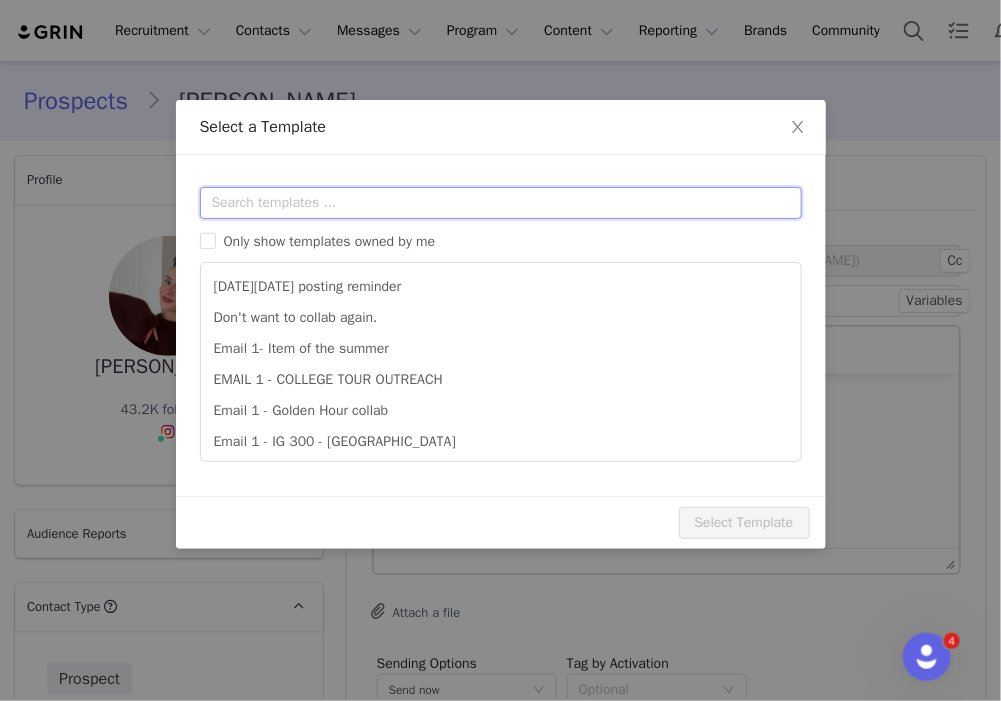 click at bounding box center [501, 203] 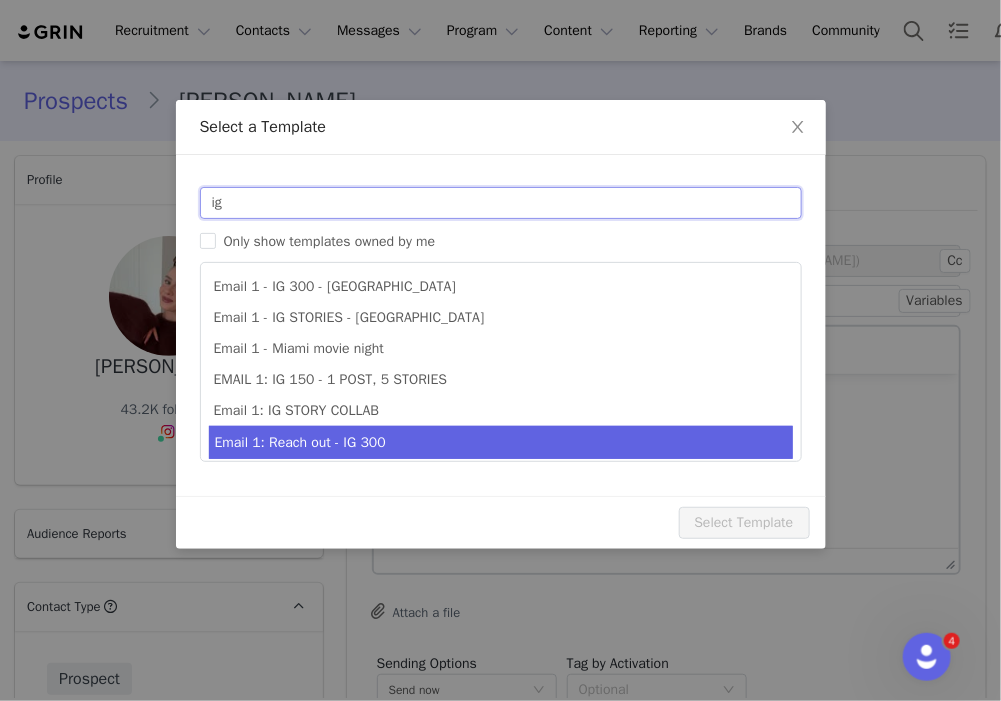 type on "ig" 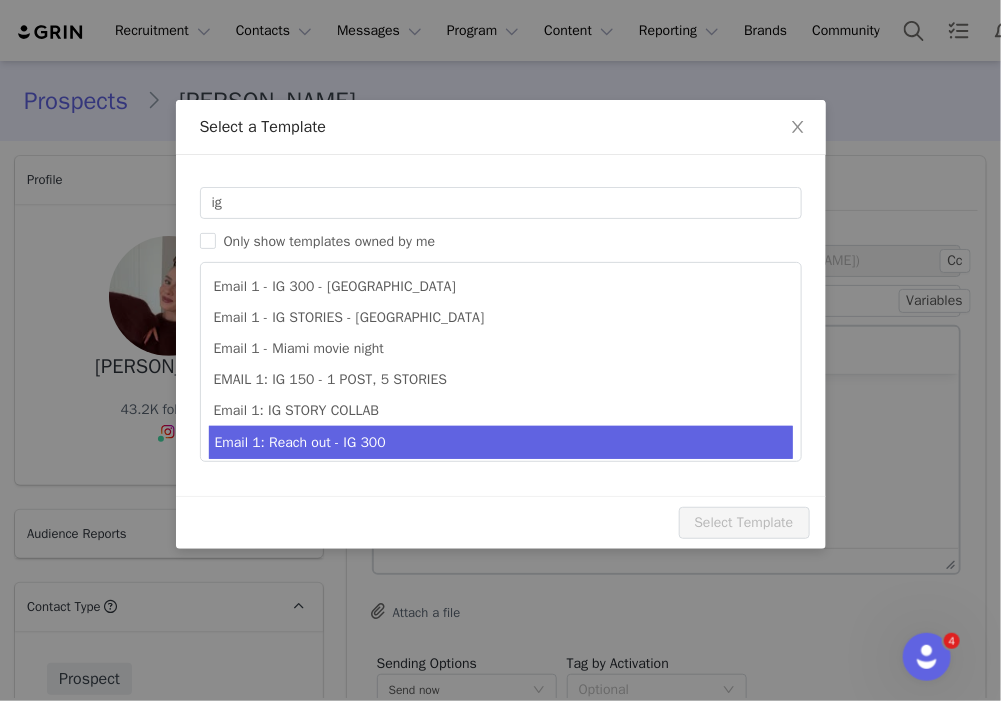 type on "Collab with Edikted" 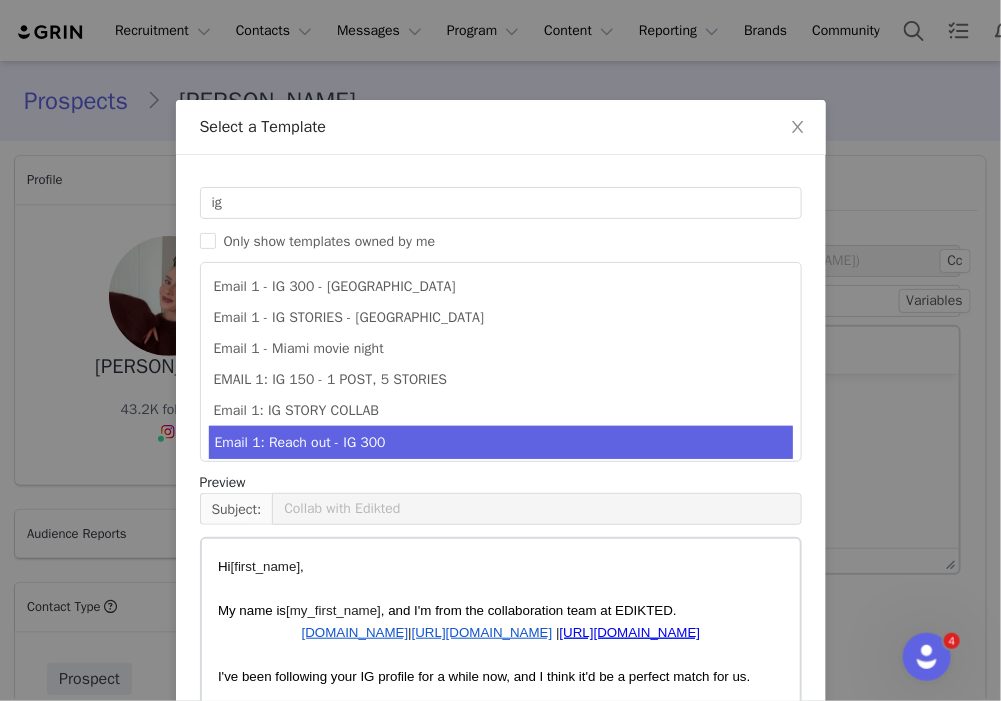 scroll, scrollTop: 185, scrollLeft: 0, axis: vertical 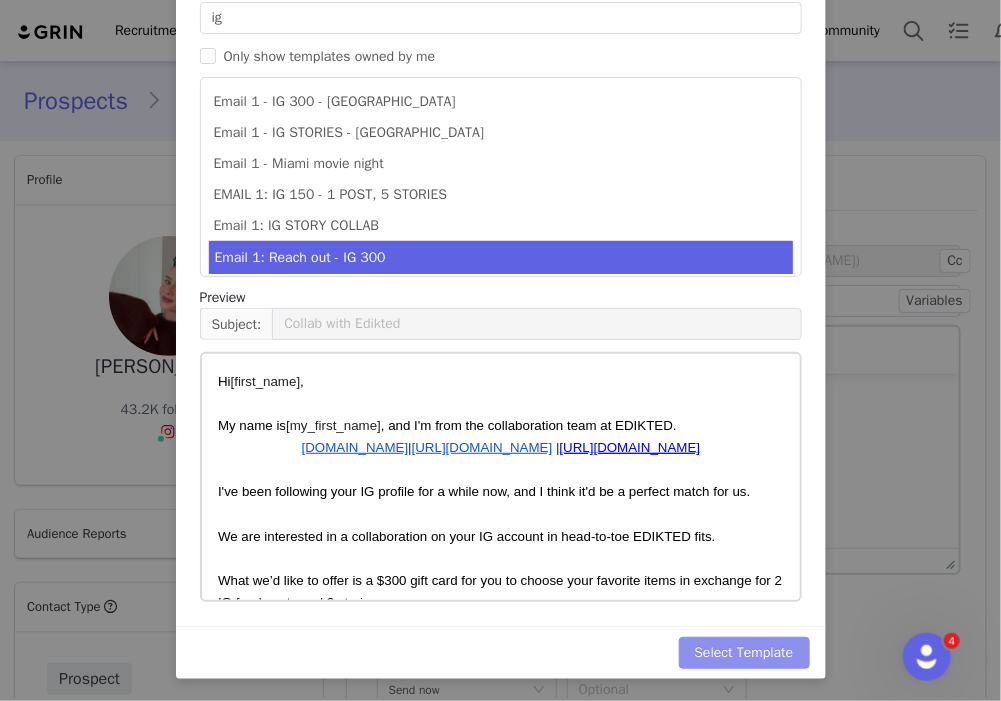 click on "Select Template" at bounding box center (744, 653) 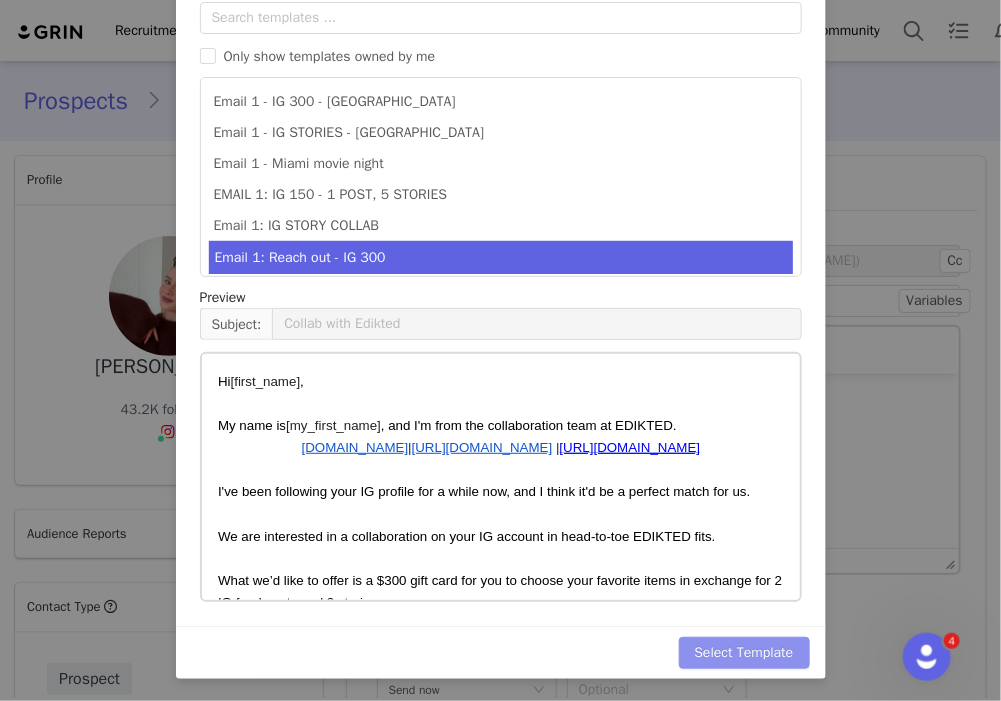 scroll, scrollTop: 0, scrollLeft: 0, axis: both 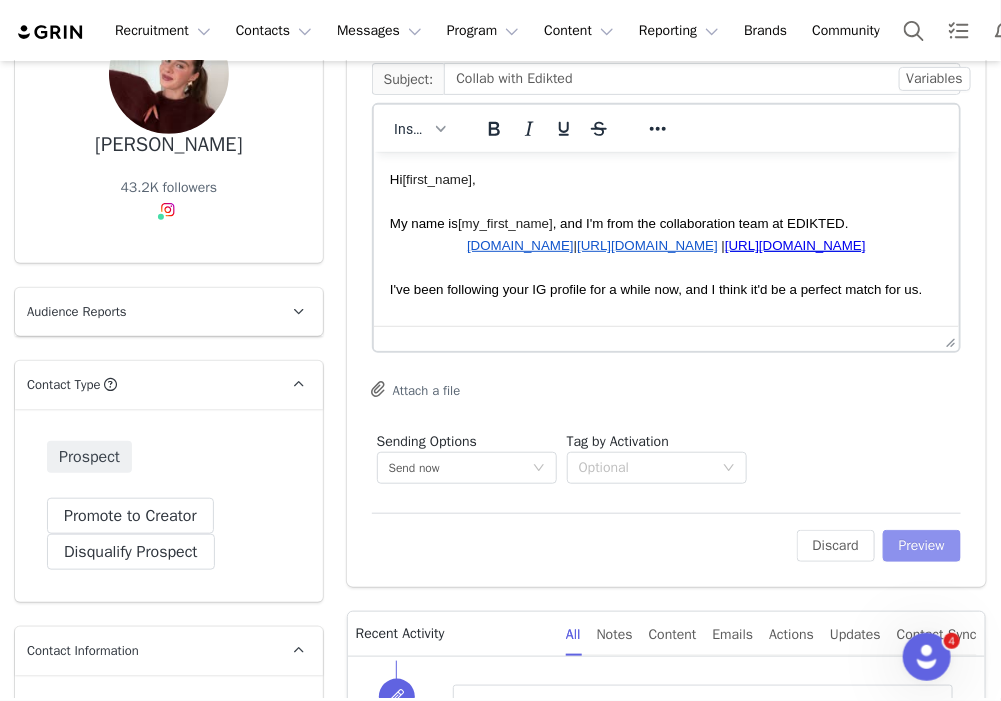 click on "Preview" at bounding box center [922, 546] 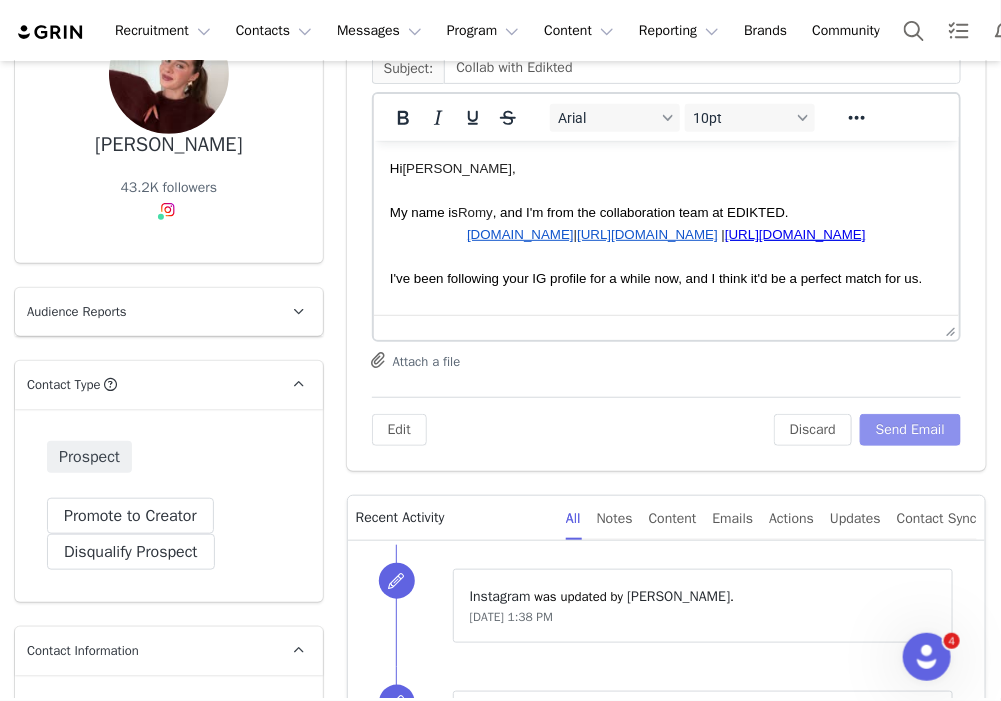 scroll, scrollTop: 0, scrollLeft: 0, axis: both 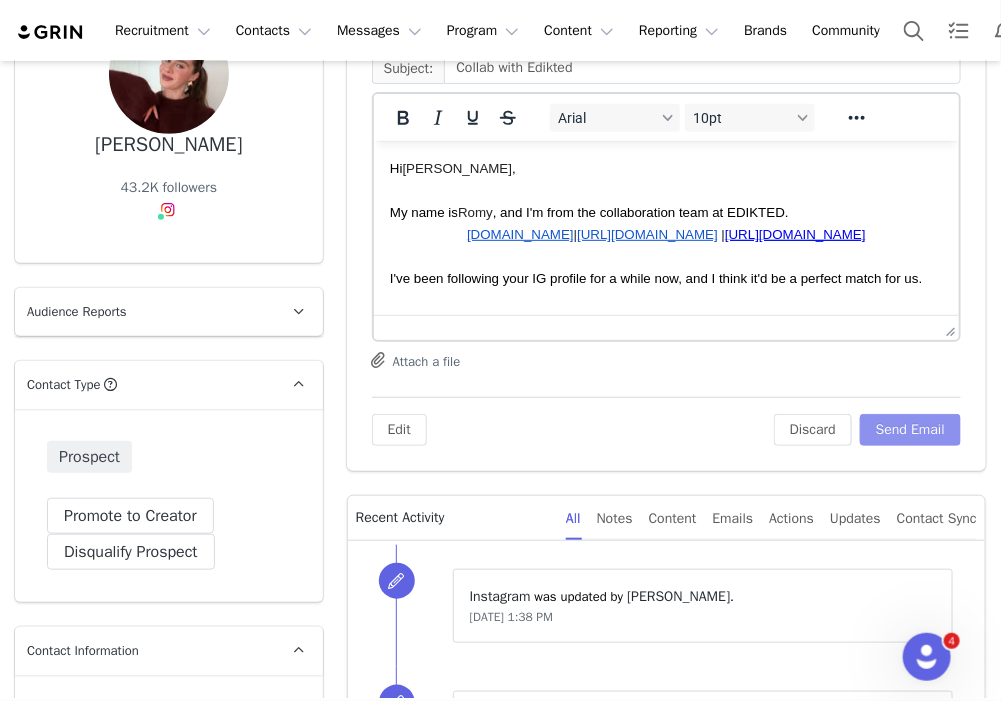 click on "Send Email" at bounding box center [910, 430] 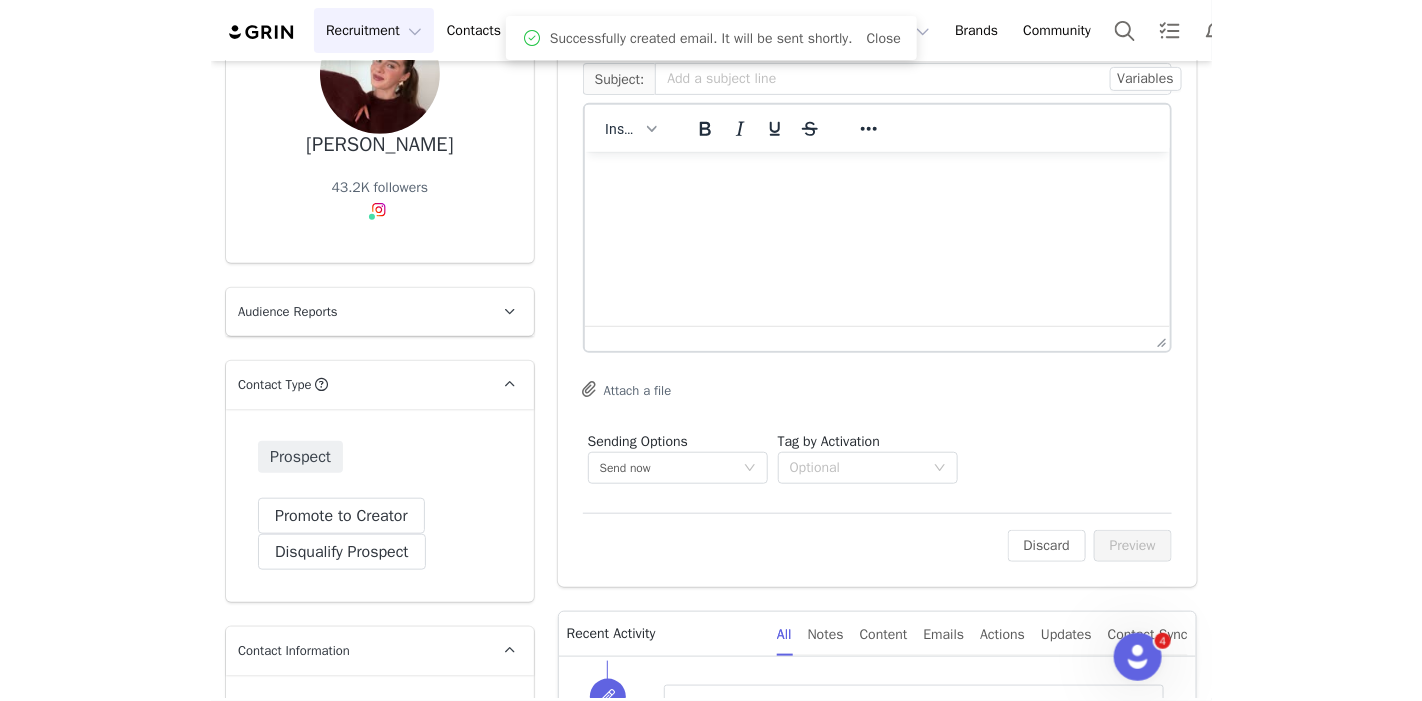 scroll, scrollTop: 0, scrollLeft: 0, axis: both 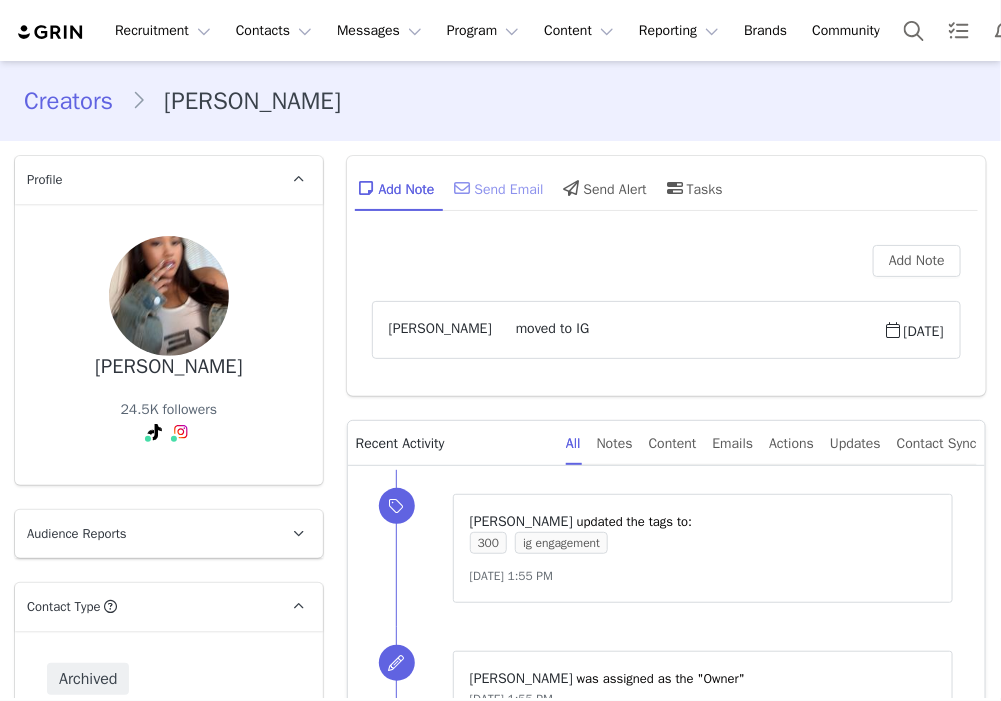 click on "Send Email" at bounding box center [497, 188] 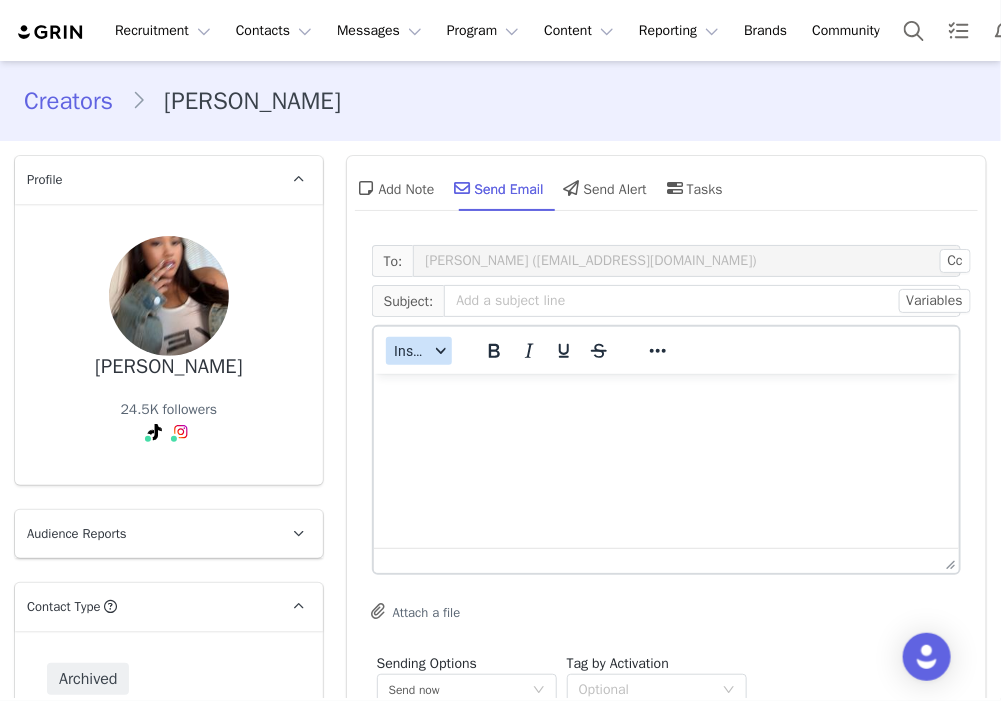 click on "Insert" at bounding box center (419, 351) 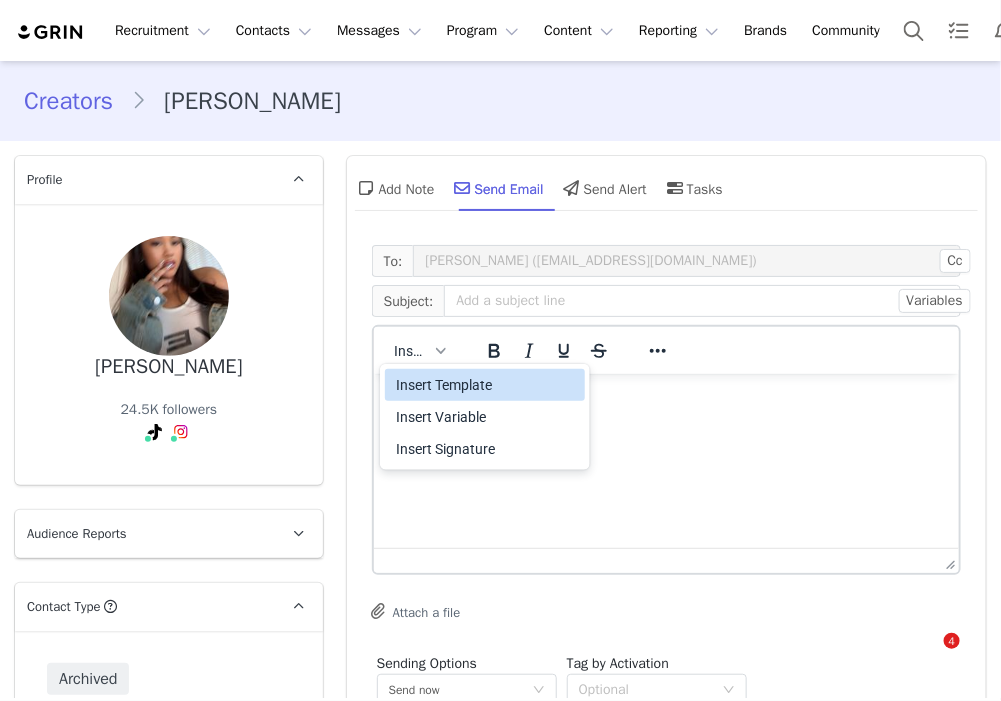 scroll, scrollTop: 0, scrollLeft: 0, axis: both 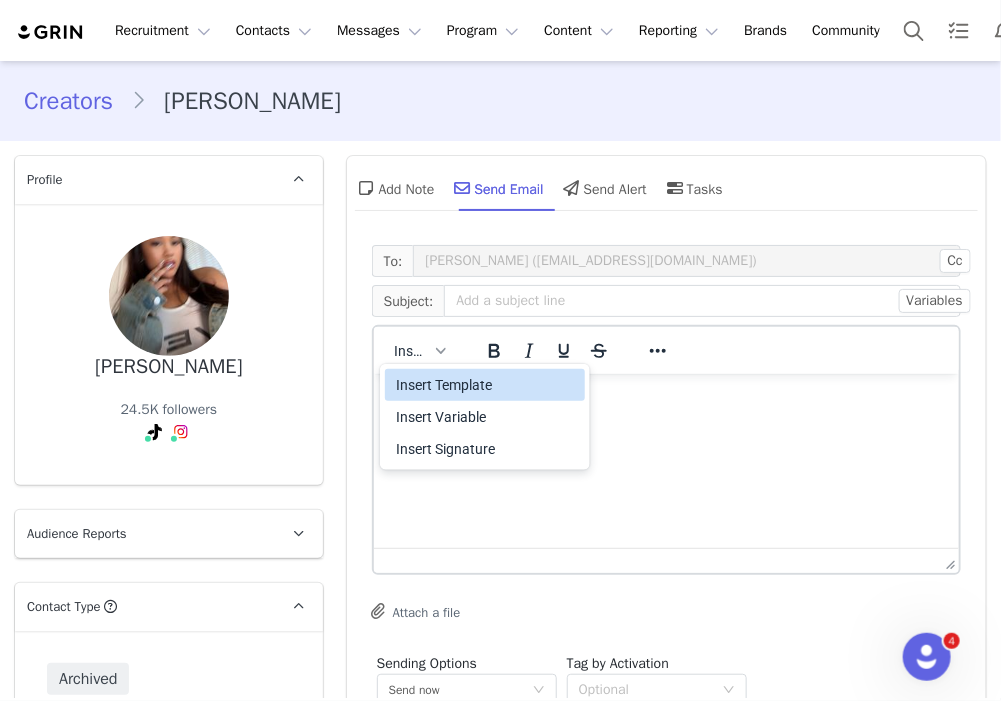 click on "Insert Template" at bounding box center [487, 385] 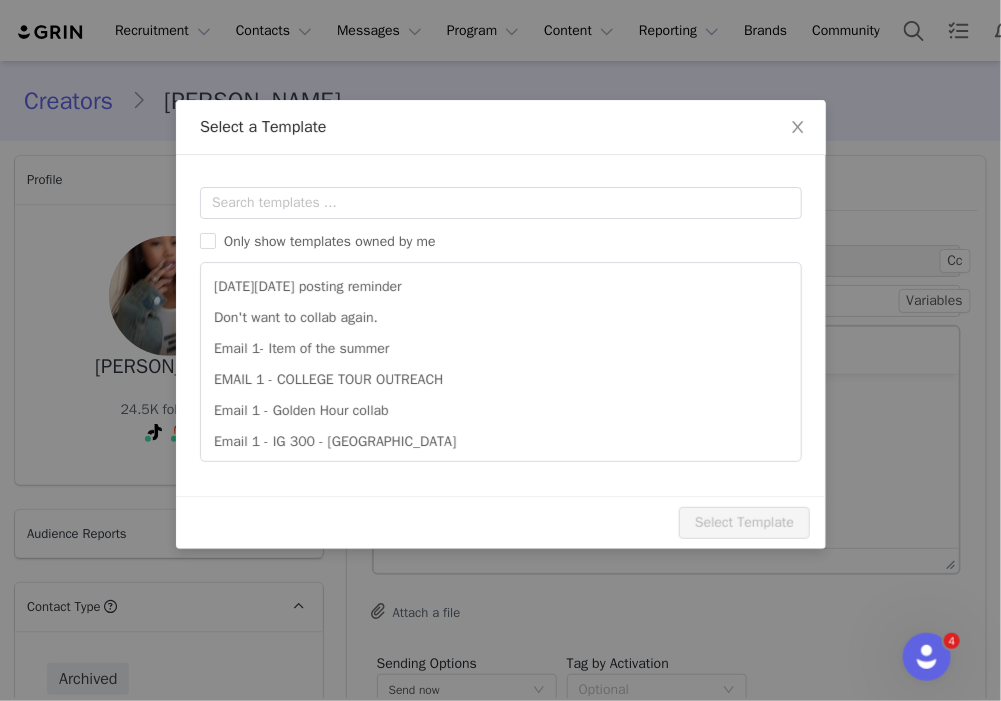 scroll, scrollTop: 0, scrollLeft: 0, axis: both 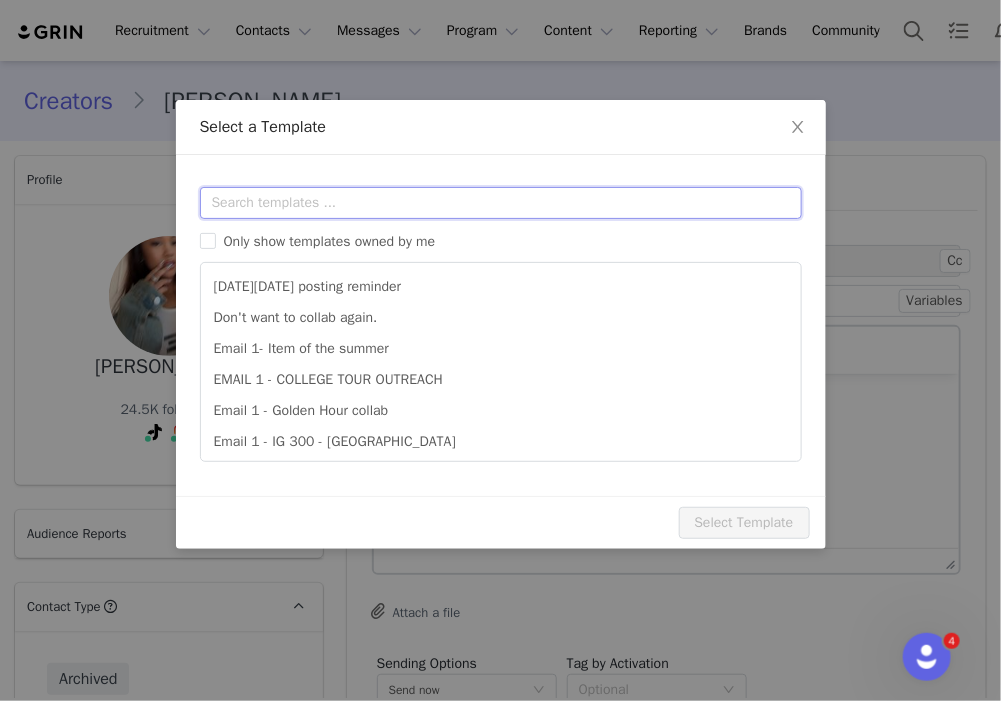 click at bounding box center (501, 203) 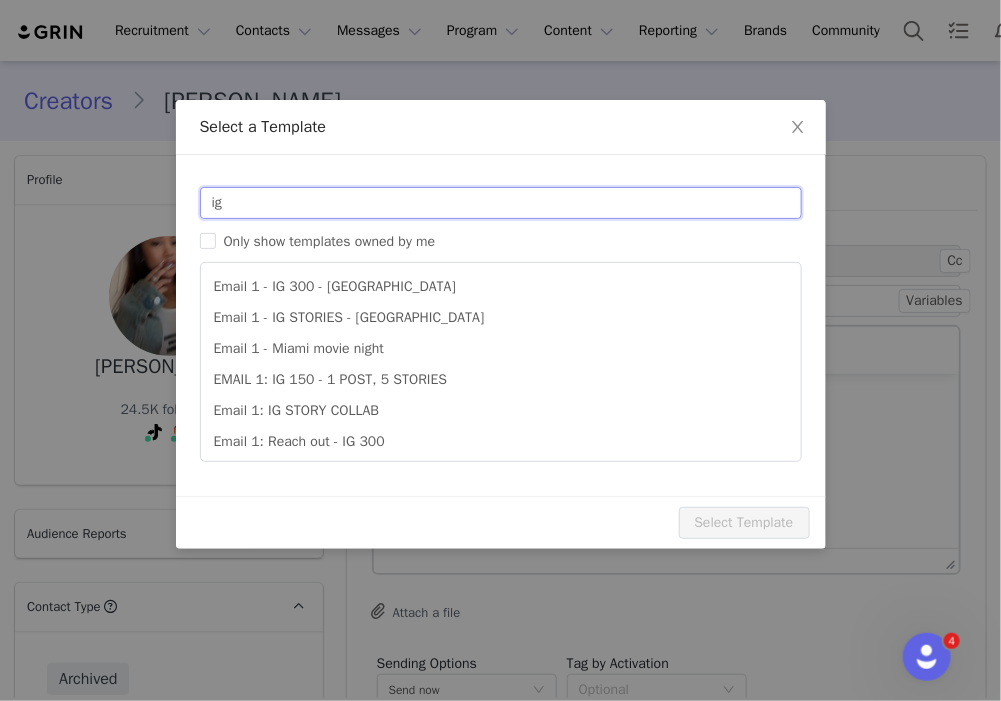 type on "ig" 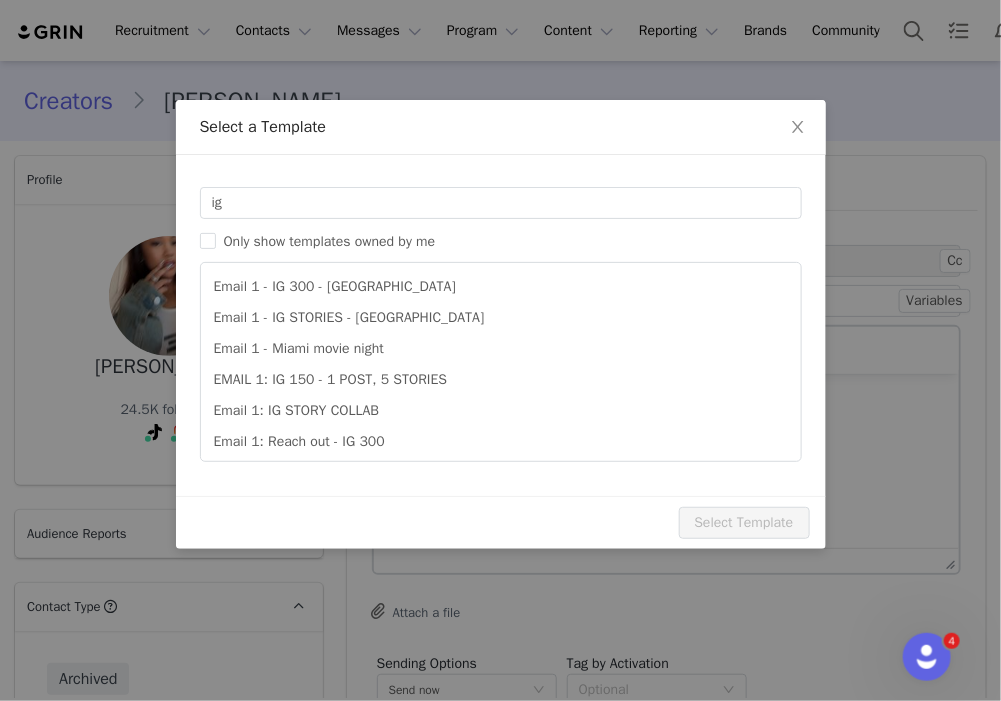 click on "Templates  ig Only show templates owned by me      Email 1 - IG 300 - UK   Email 1 - IG STORIES - UK   Email 1 - Miami movie night   EMAIL 1: IG 150 - 1 POST, 5 STORIES   Email 1: IG STORY COLLAB   Email 1: Reach out - IG 300   Email 3: Discount code + reminder of posting requirements STUDENTS + IG   IG with management   Re Reach out - 2nd platform IG   SWIM EMAIL 1 IG WORKED WITH BEFORE  Preview     Subject:" at bounding box center (501, 325) 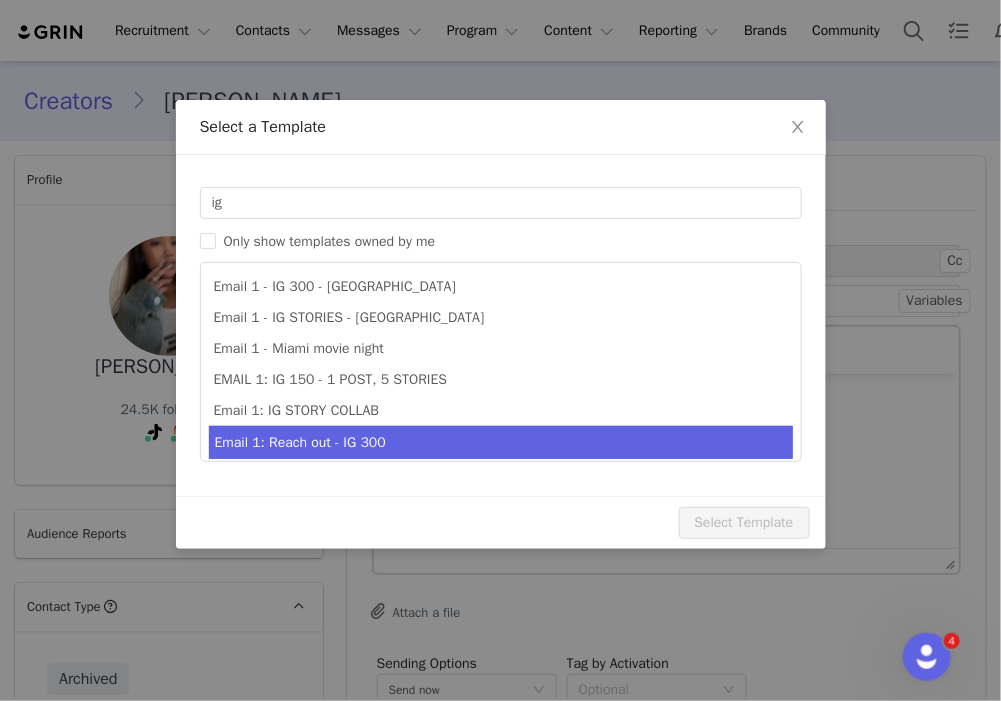 type on "Collab with Edikted" 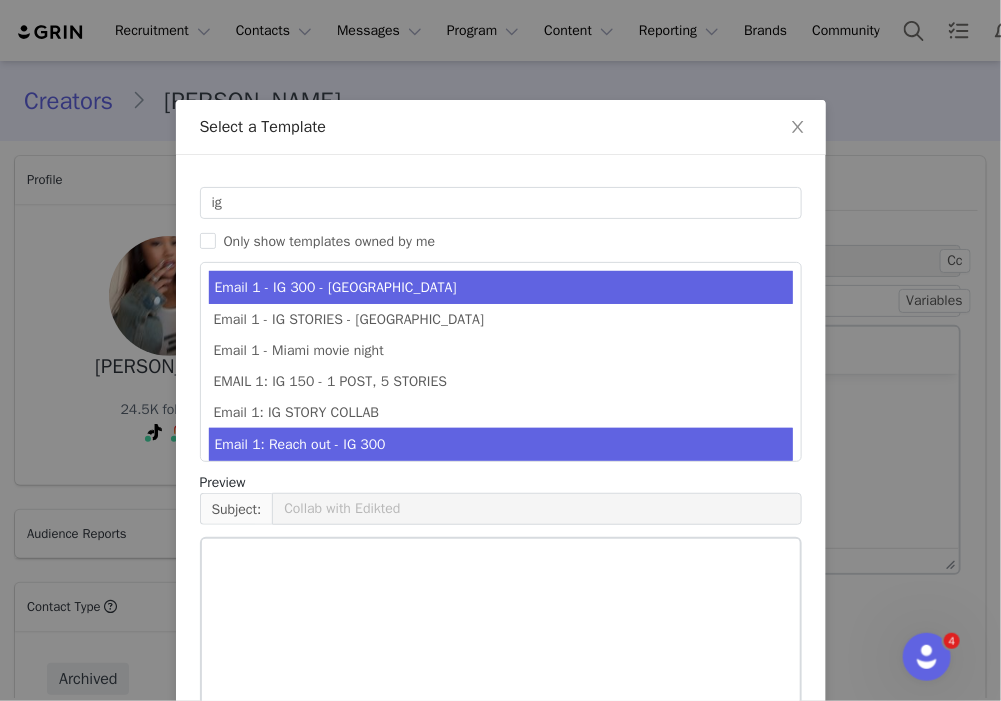 click on "Email 1: Reach out - IG 300" at bounding box center [501, 444] 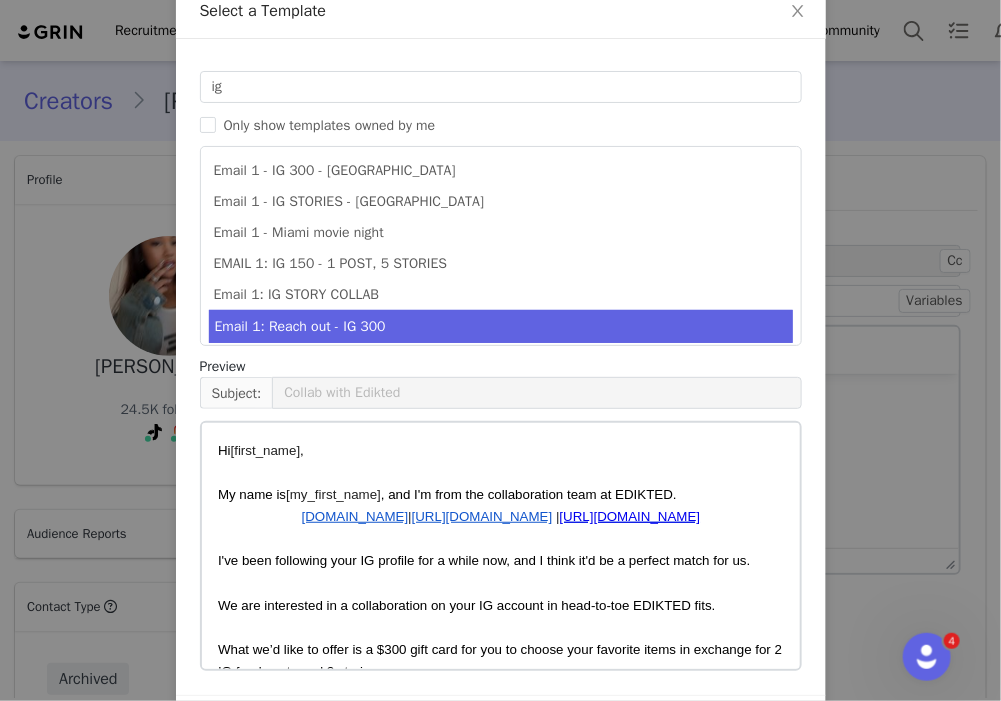 scroll, scrollTop: 185, scrollLeft: 0, axis: vertical 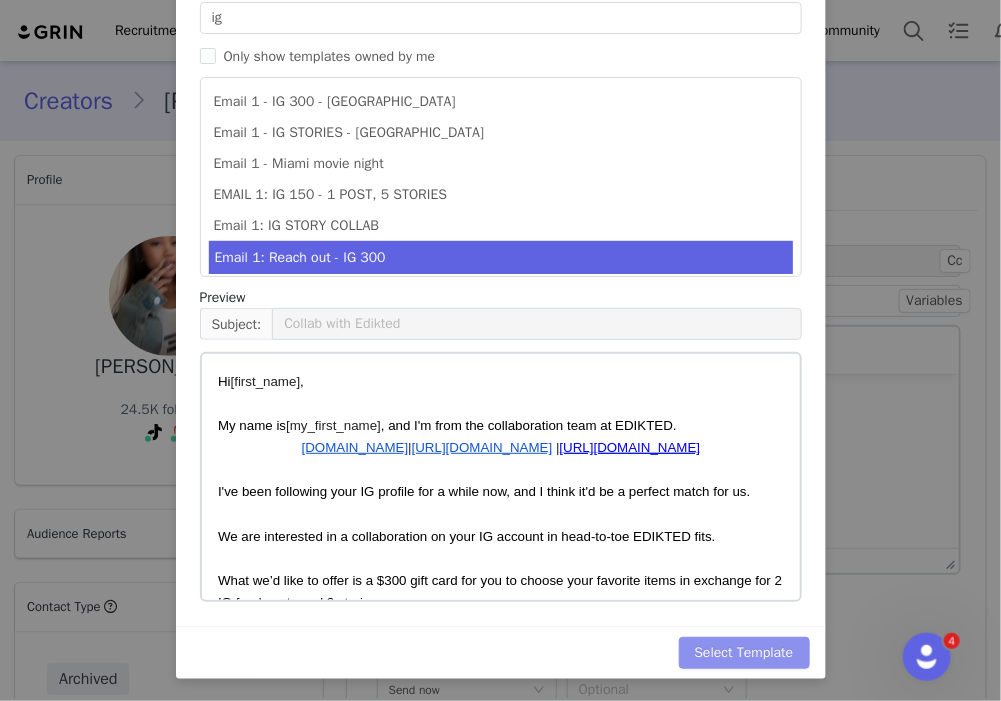 click on "Select Template" at bounding box center [744, 653] 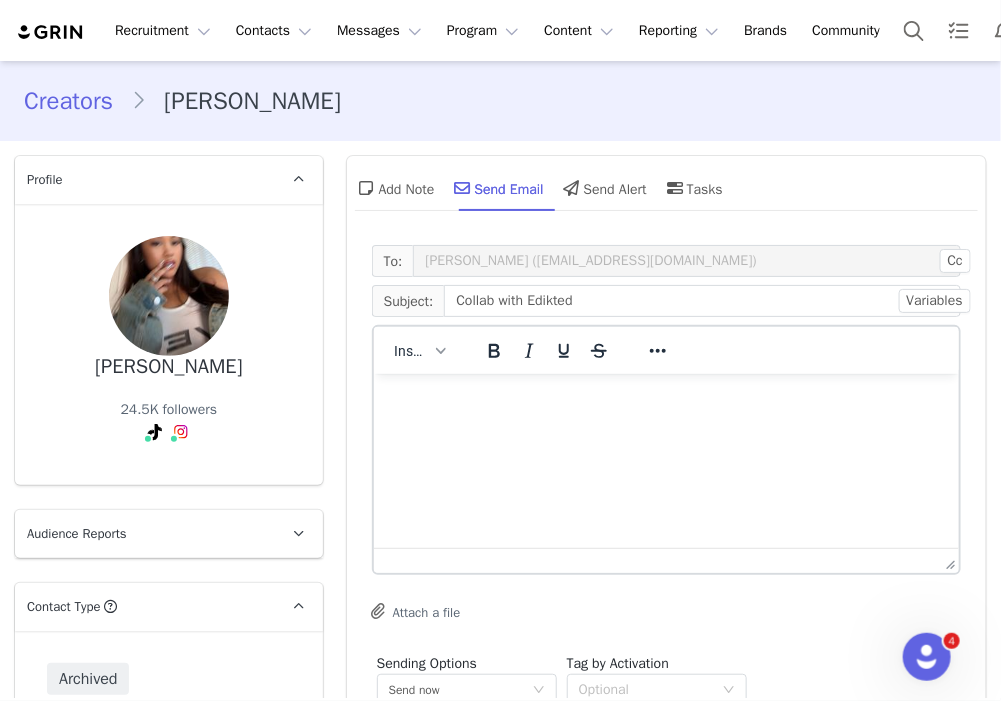 scroll, scrollTop: 0, scrollLeft: 0, axis: both 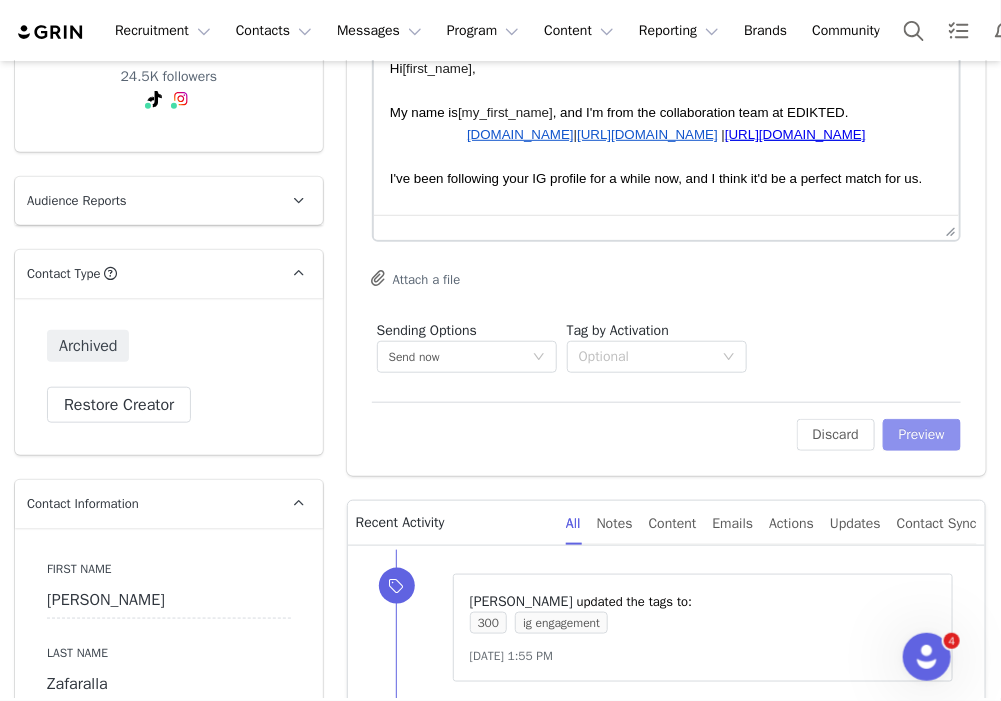 drag, startPoint x: 924, startPoint y: 435, endPoint x: 934, endPoint y: 407, distance: 29.732138 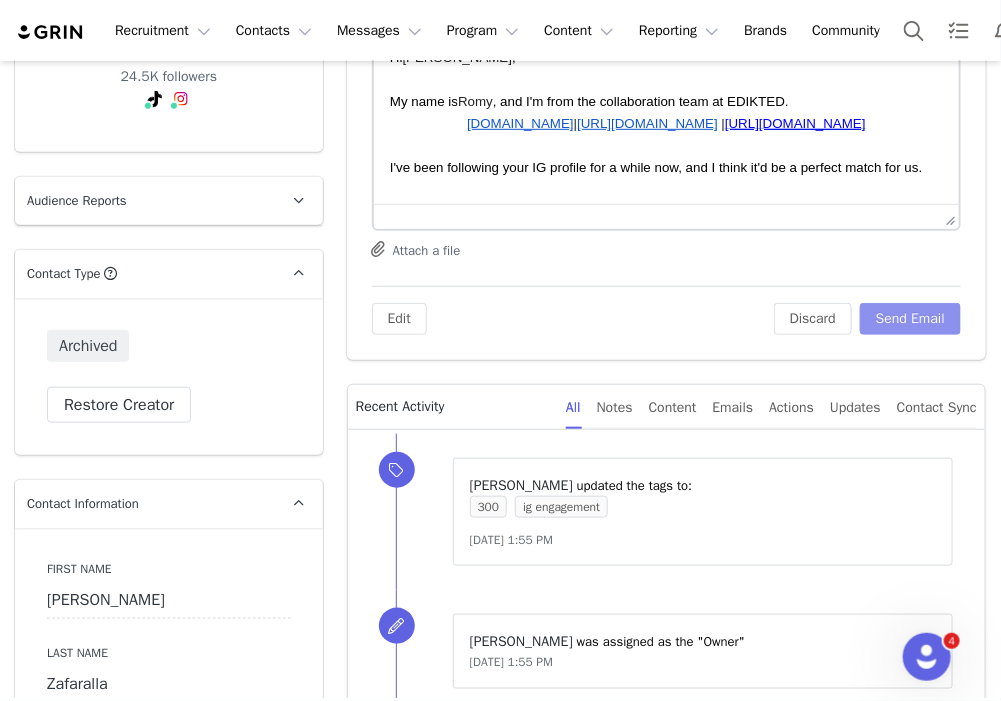 scroll, scrollTop: 0, scrollLeft: 0, axis: both 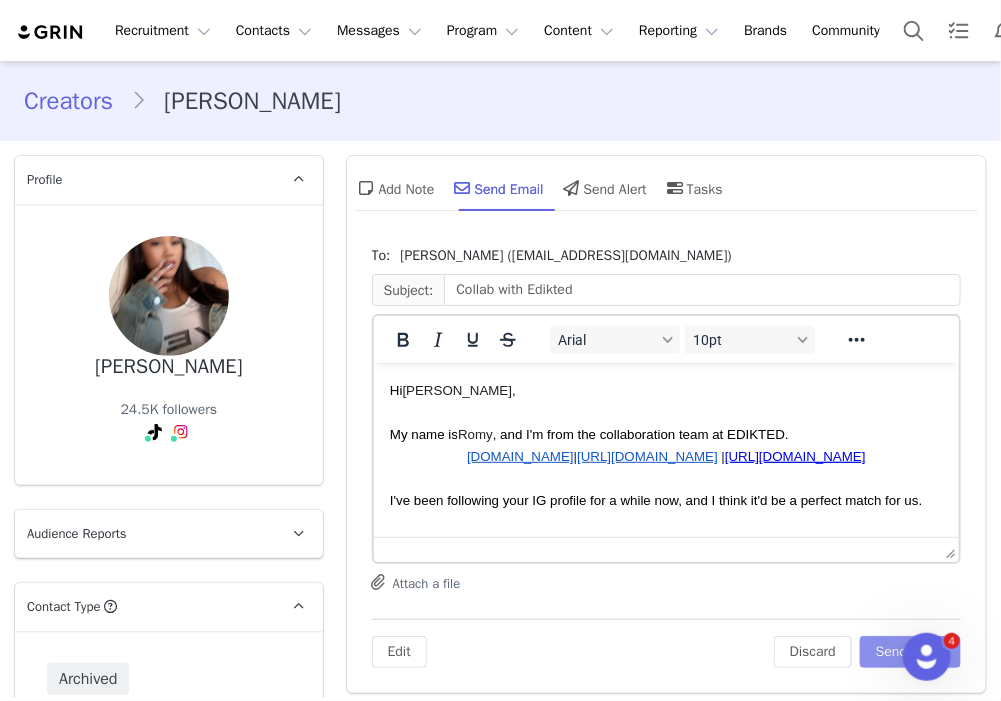 click on "Send Email" at bounding box center [910, 652] 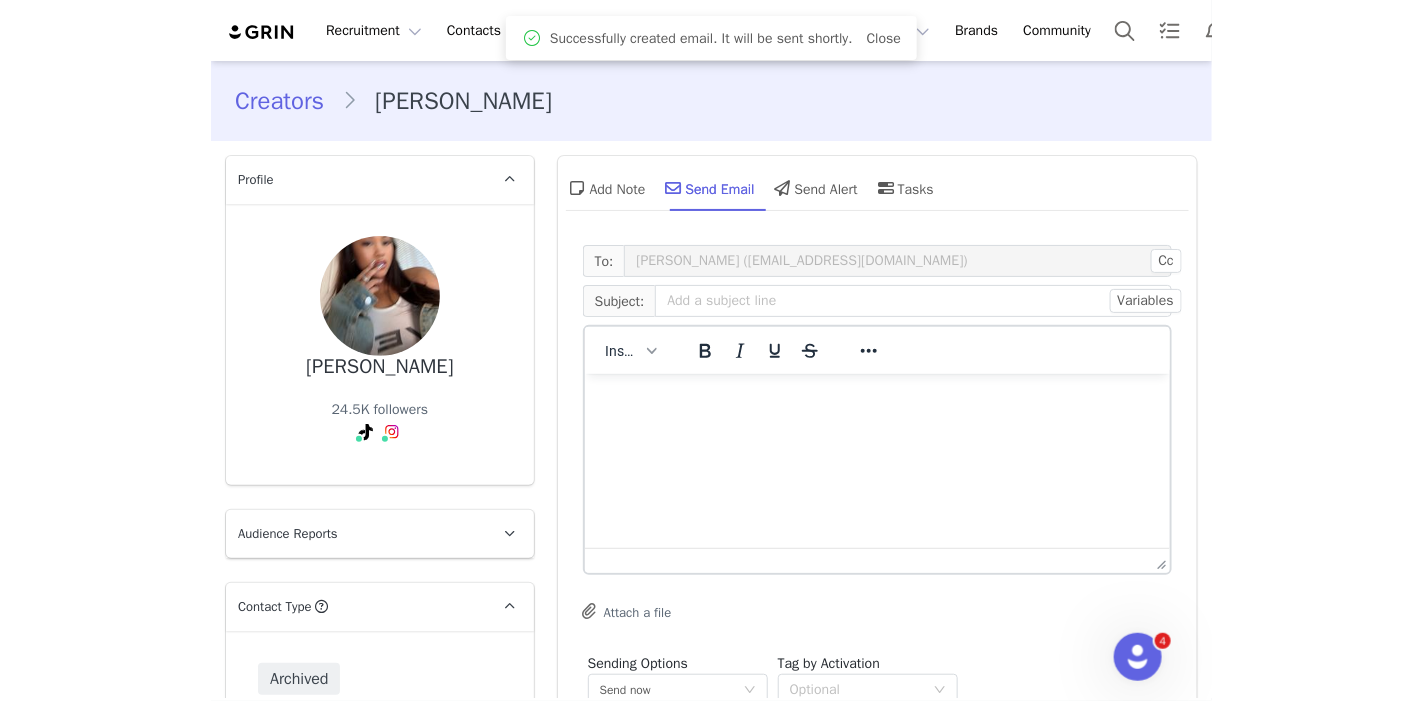 scroll, scrollTop: 0, scrollLeft: 0, axis: both 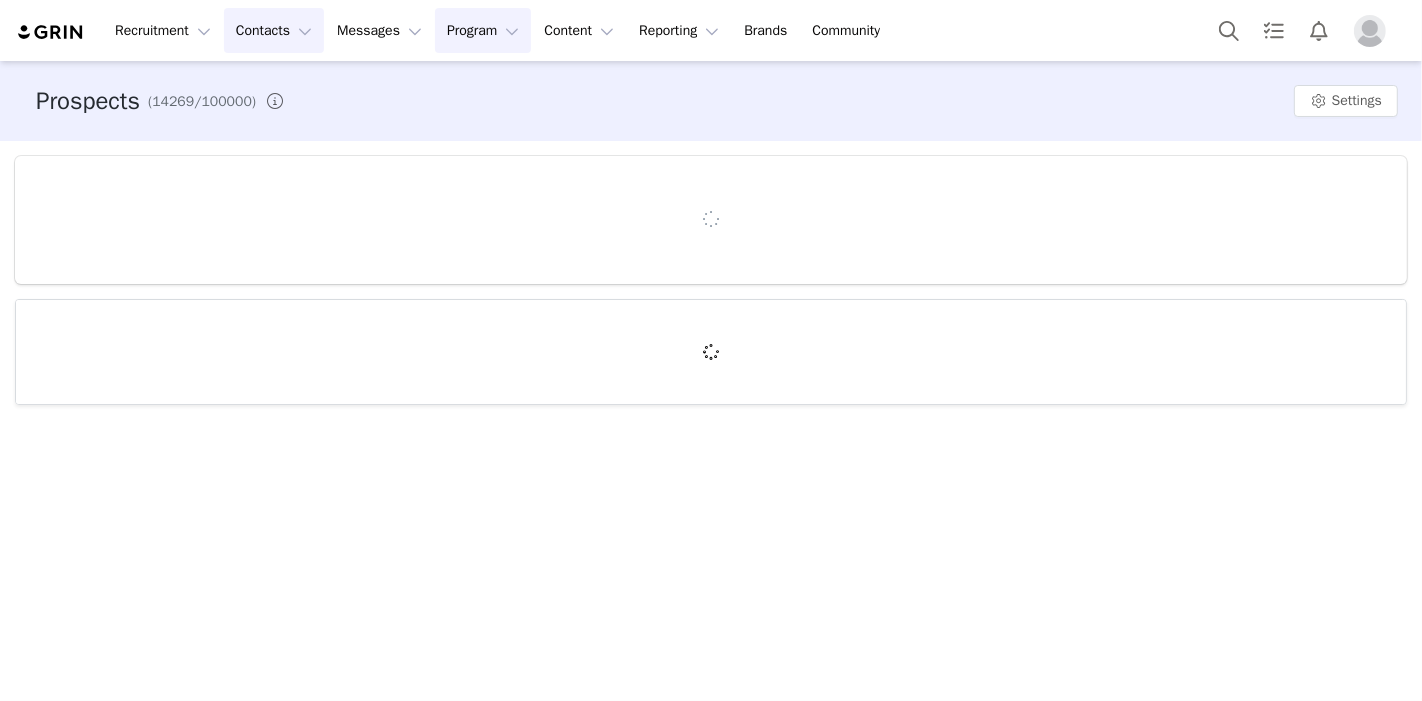 click on "Program Program" at bounding box center (483, 30) 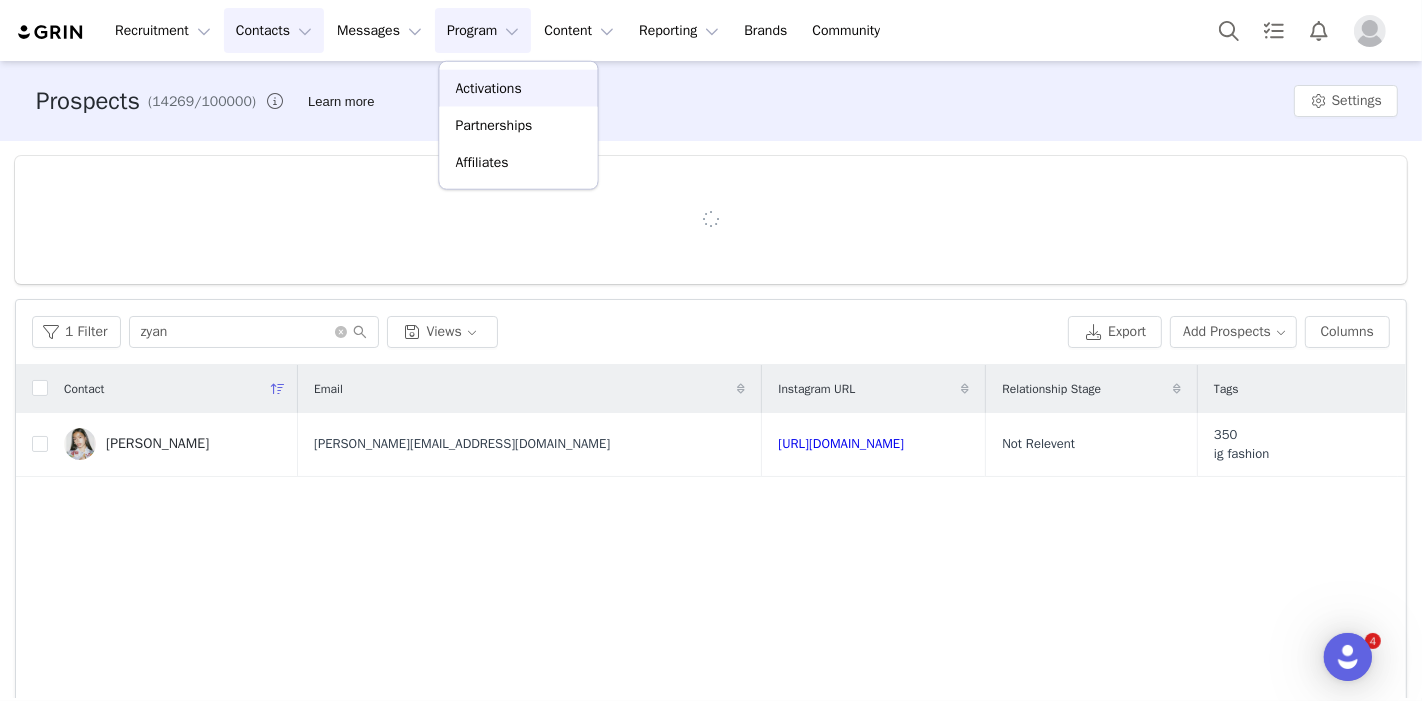 scroll, scrollTop: 0, scrollLeft: 0, axis: both 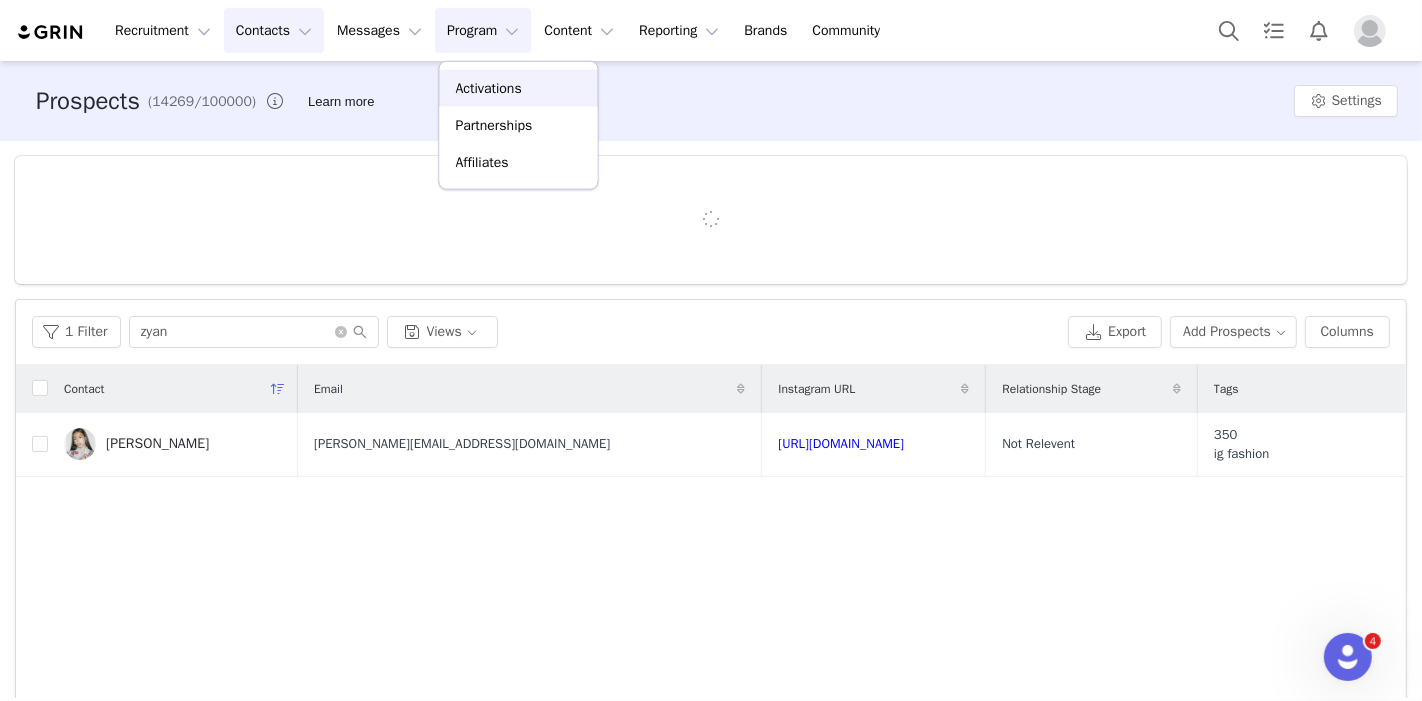 click on "Activations" at bounding box center (489, 88) 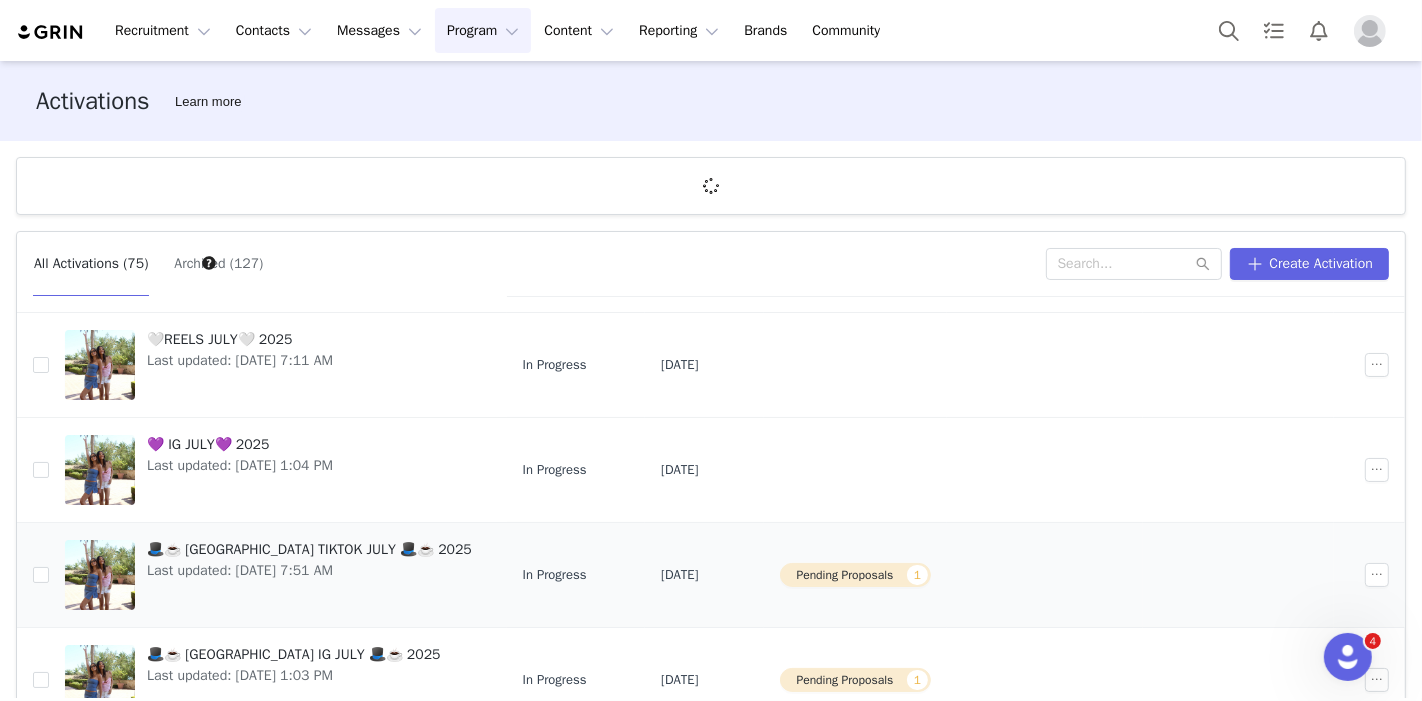 scroll, scrollTop: 222, scrollLeft: 0, axis: vertical 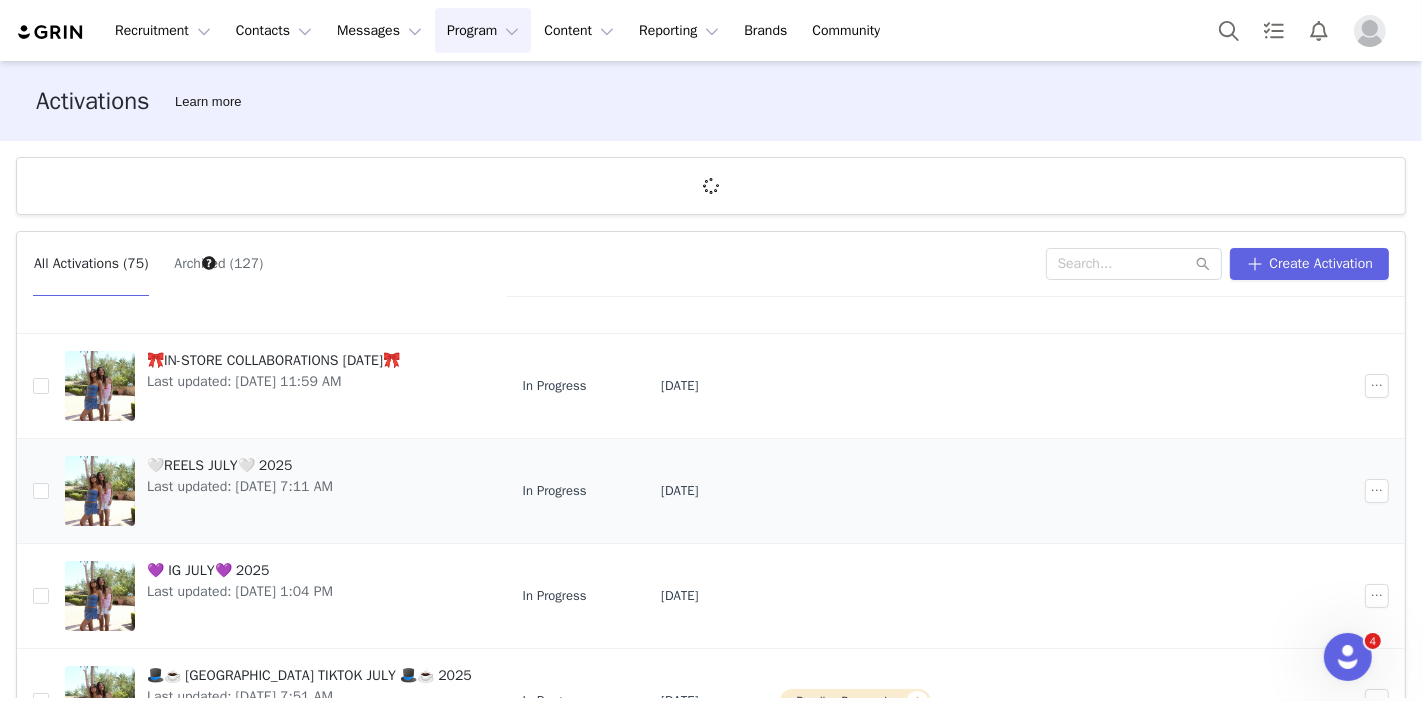 click on "🤍REELS JULY🤍 2025" at bounding box center (240, 465) 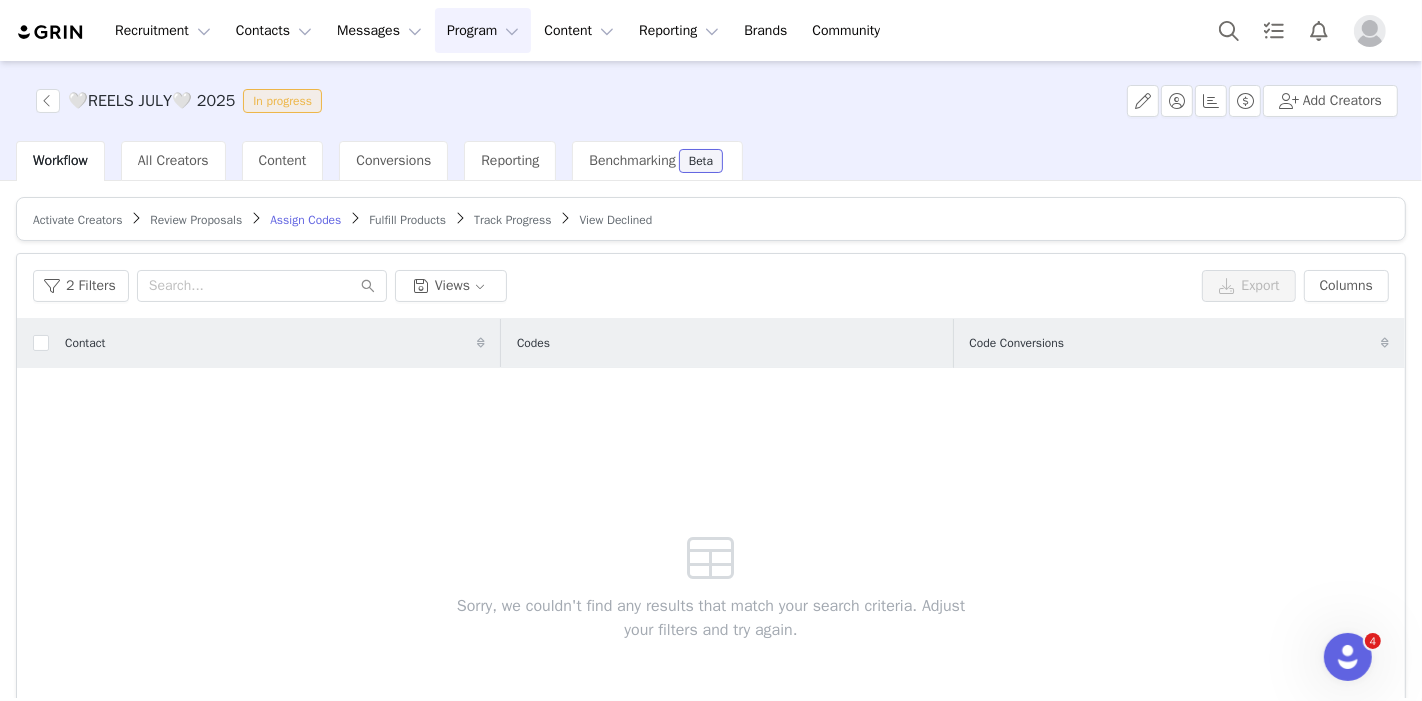 click on "Review Proposals" at bounding box center (196, 220) 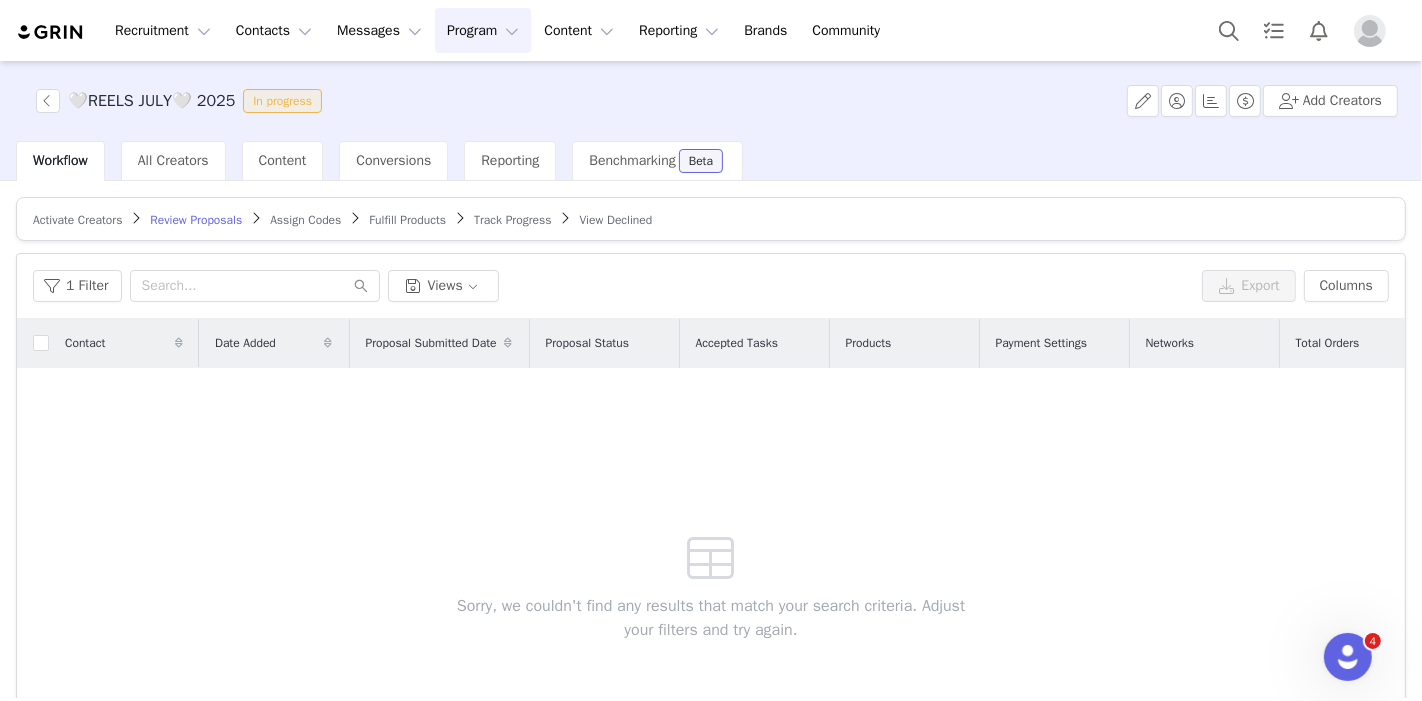 click on "Assign Codes" at bounding box center [305, 220] 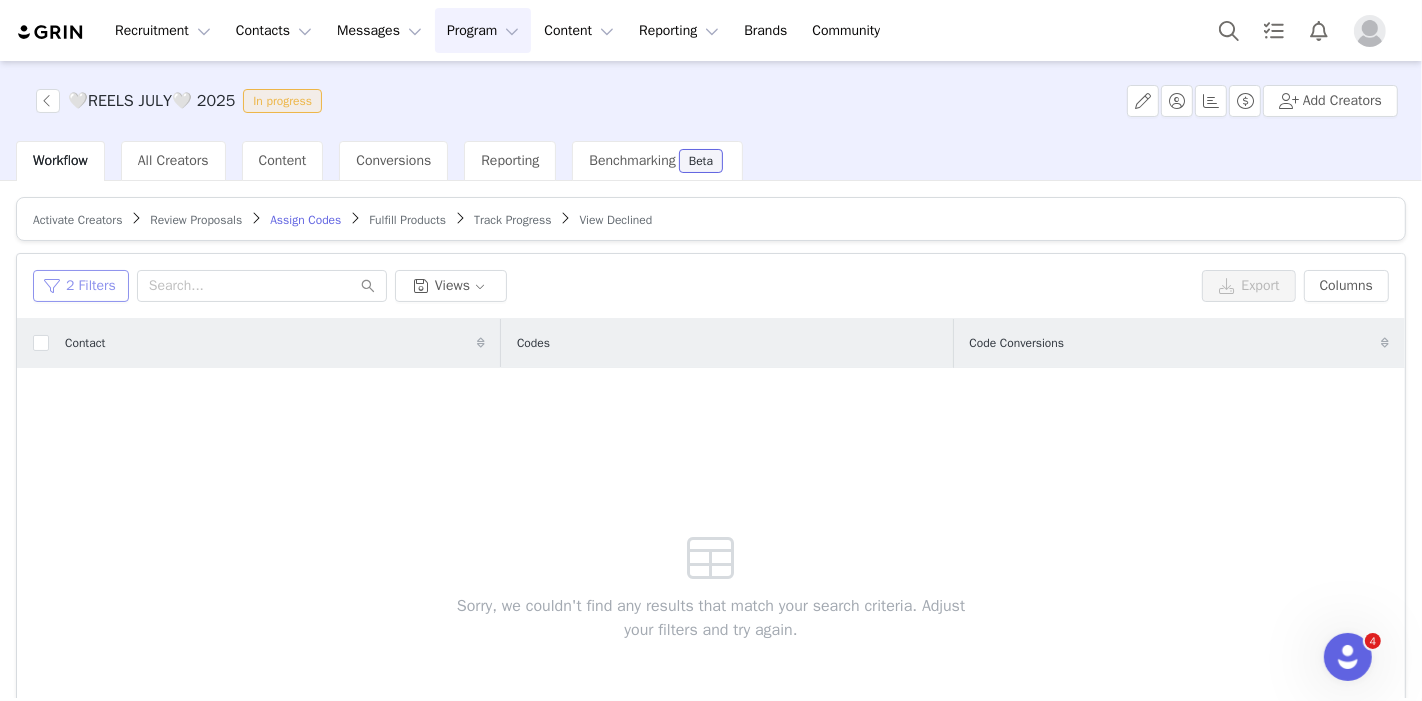 click on "2 Filters" at bounding box center [81, 286] 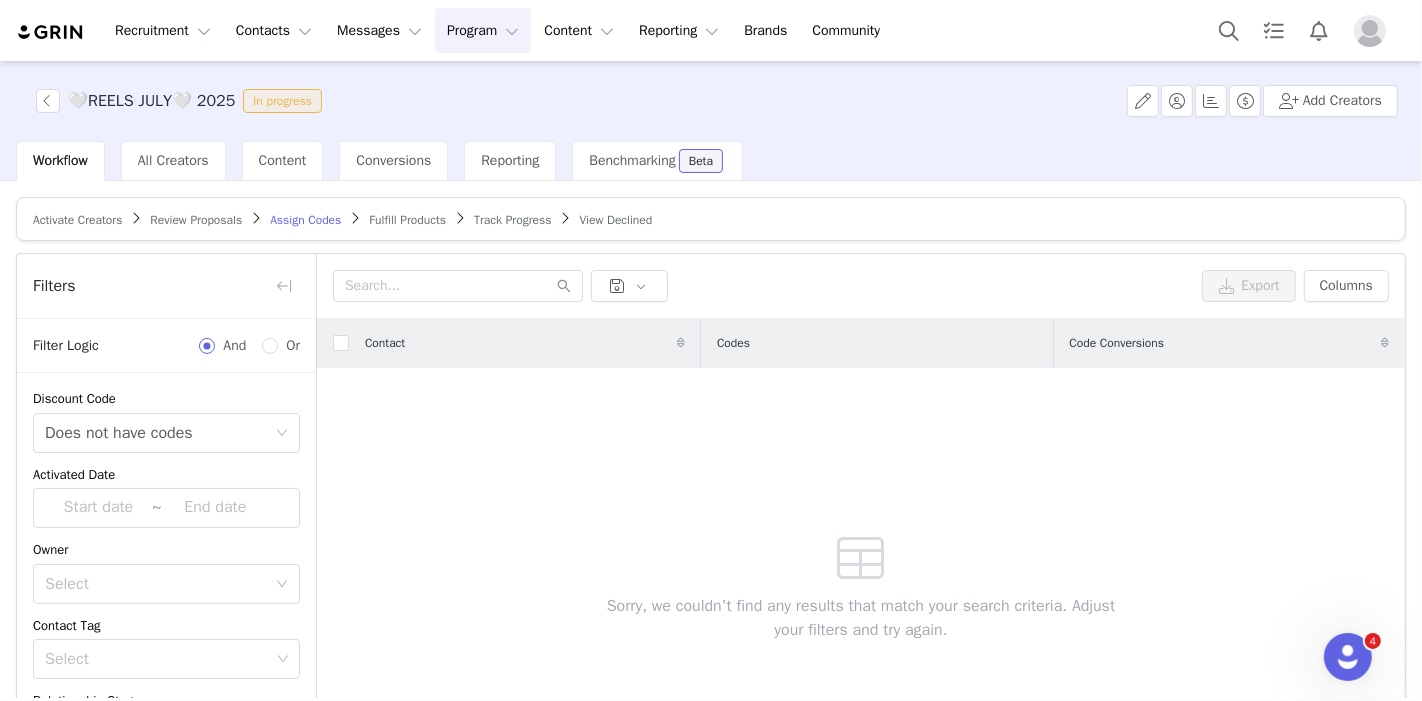 click on "Fulfill Products" at bounding box center (407, 220) 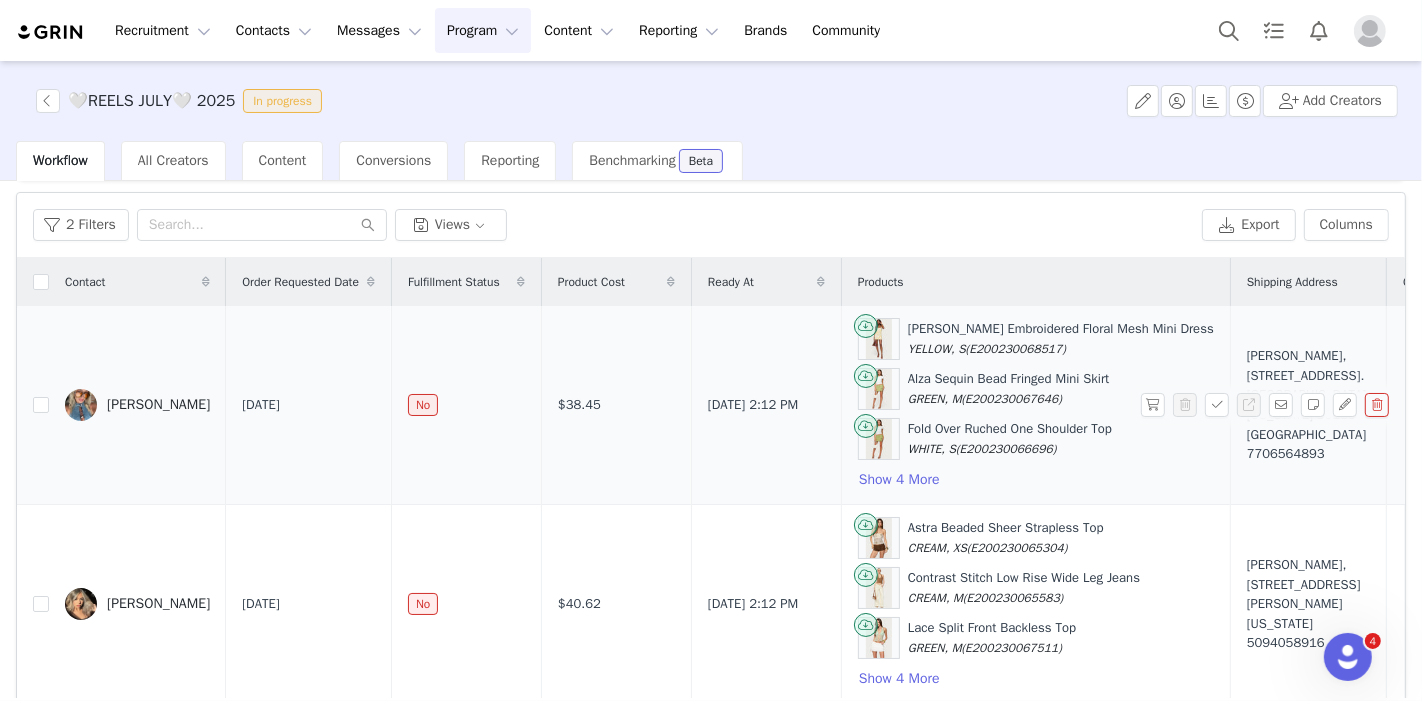 scroll, scrollTop: 111, scrollLeft: 0, axis: vertical 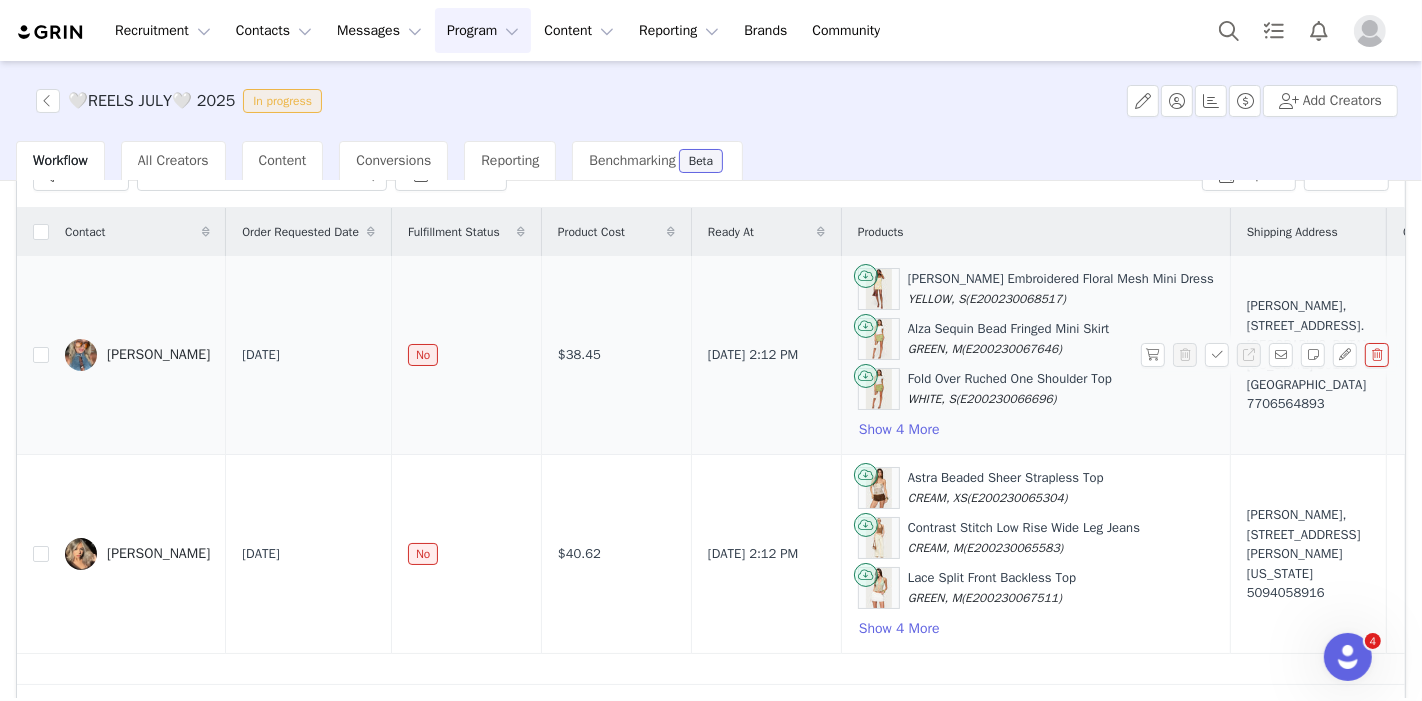 click on "Delana Crook" at bounding box center [137, 355] 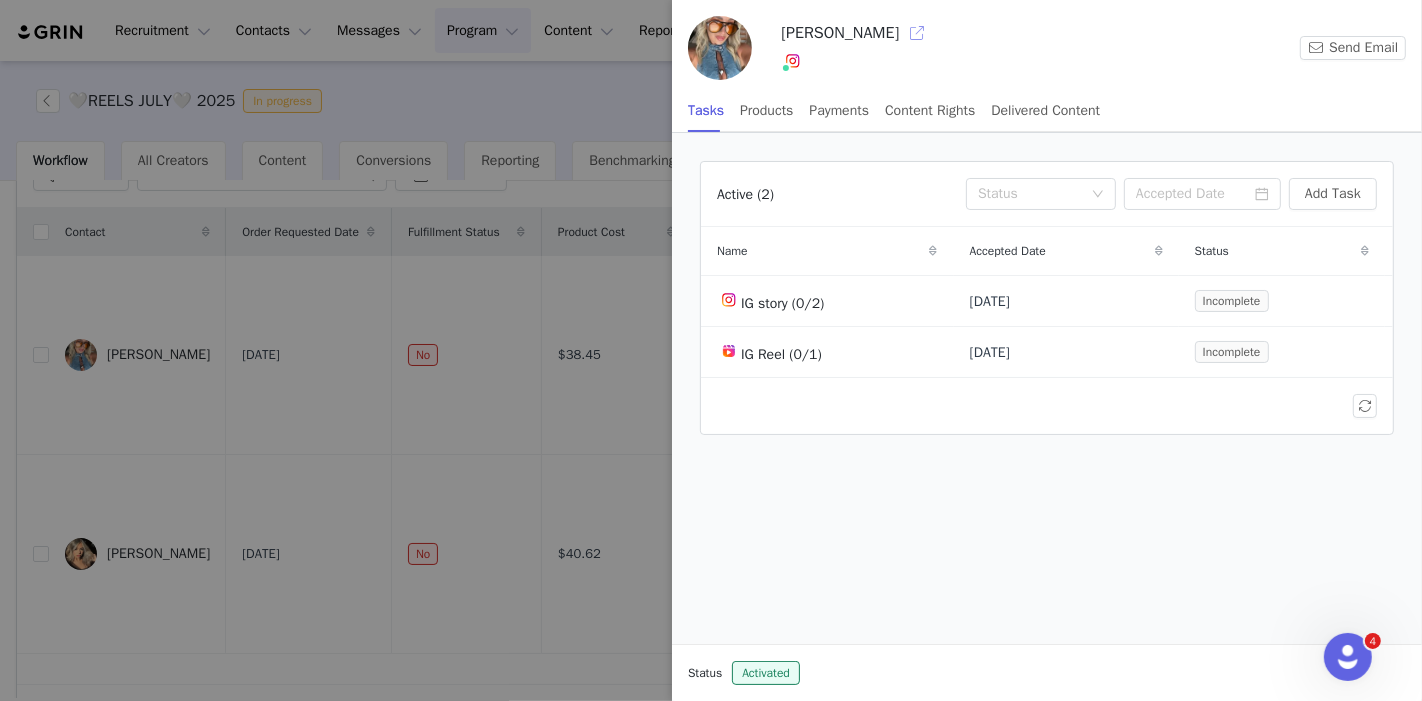 click at bounding box center [917, 33] 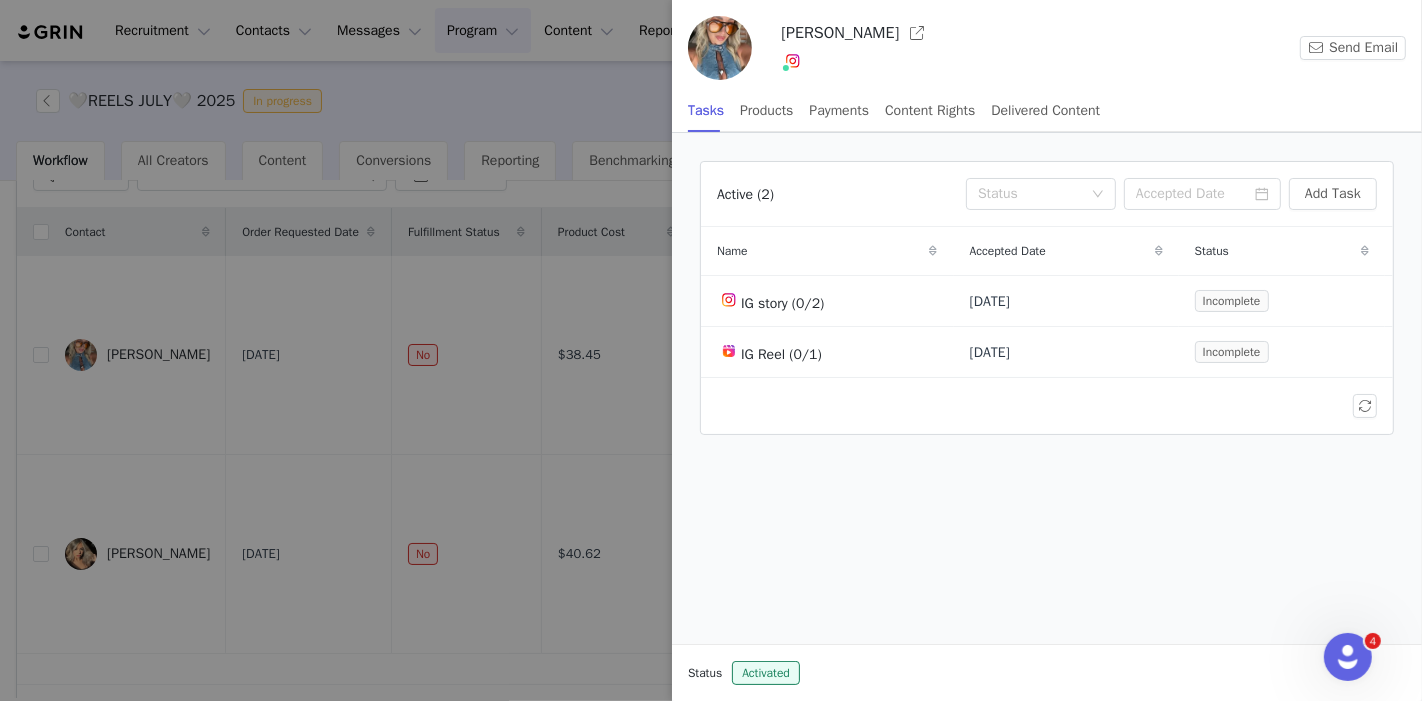 click at bounding box center [711, 350] 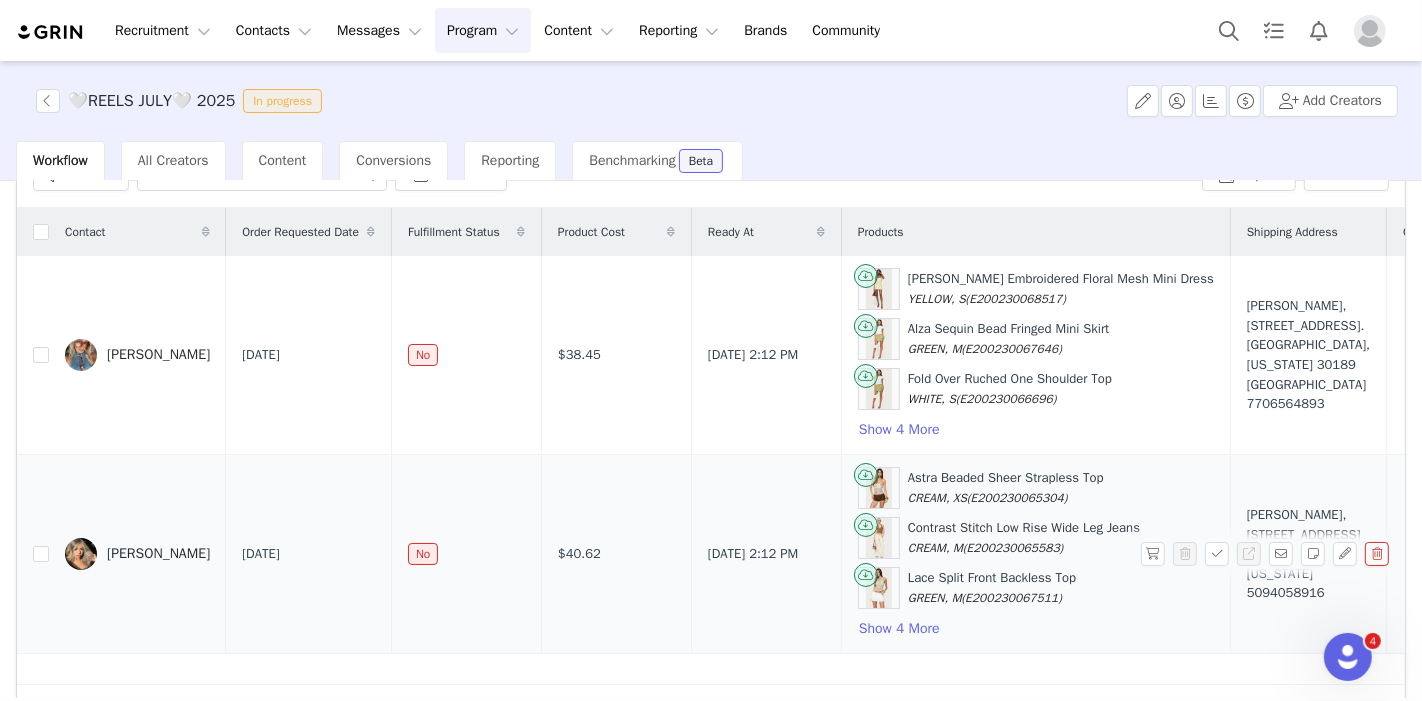 click on "[PERSON_NAME]" at bounding box center [137, 554] 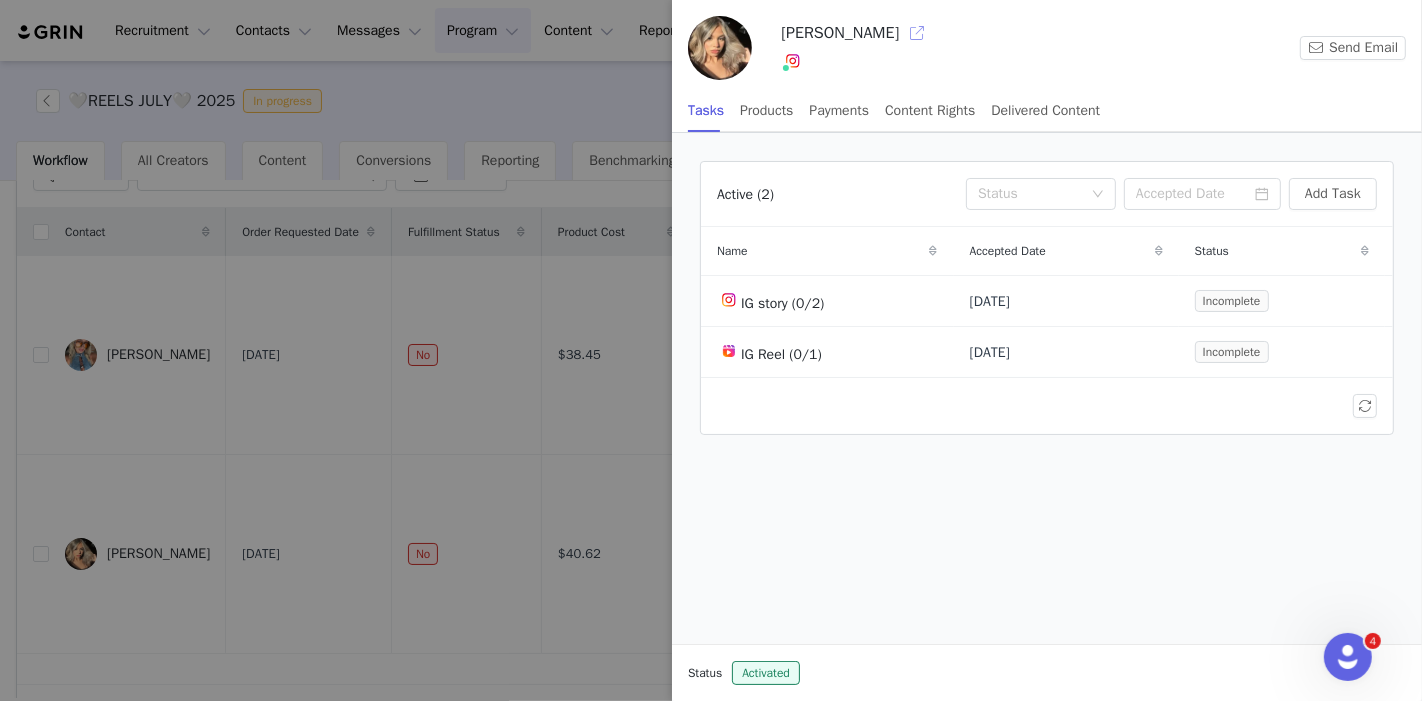 click at bounding box center (917, 33) 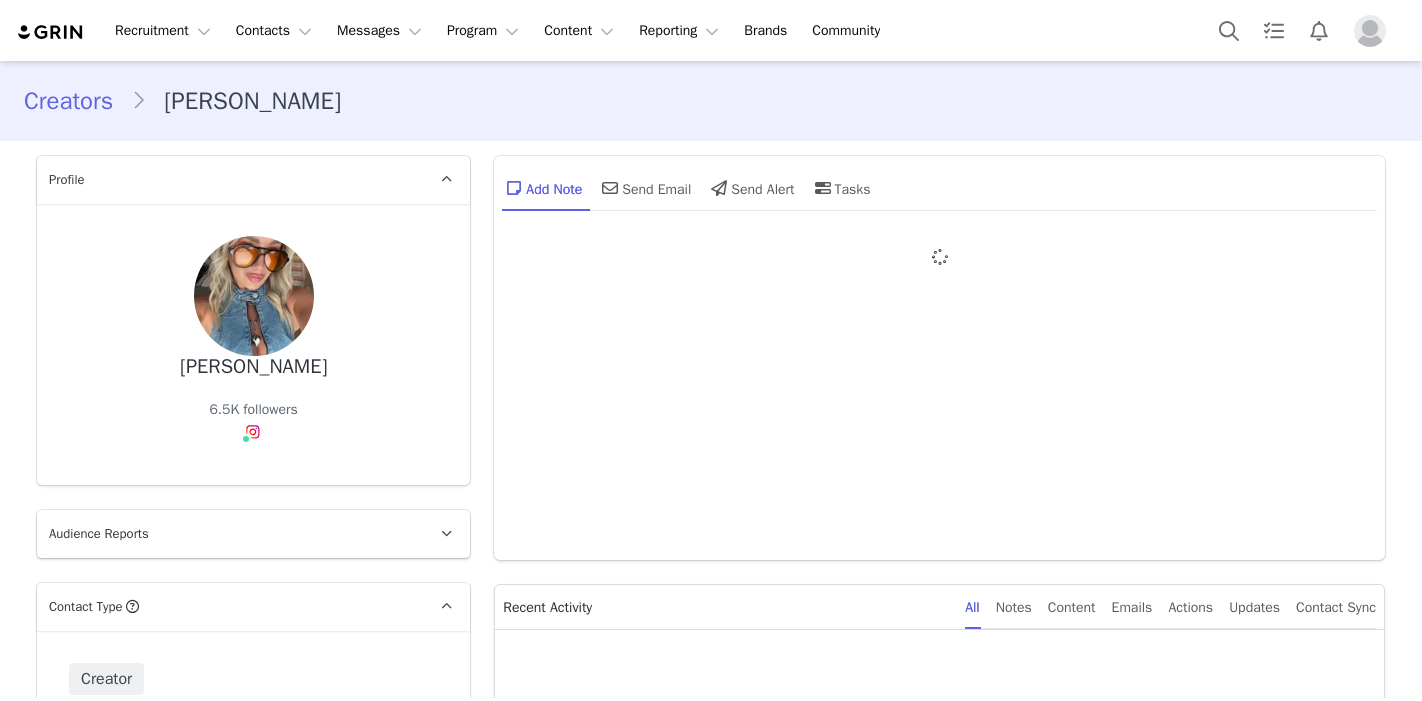 type on "+1 ([GEOGRAPHIC_DATA])" 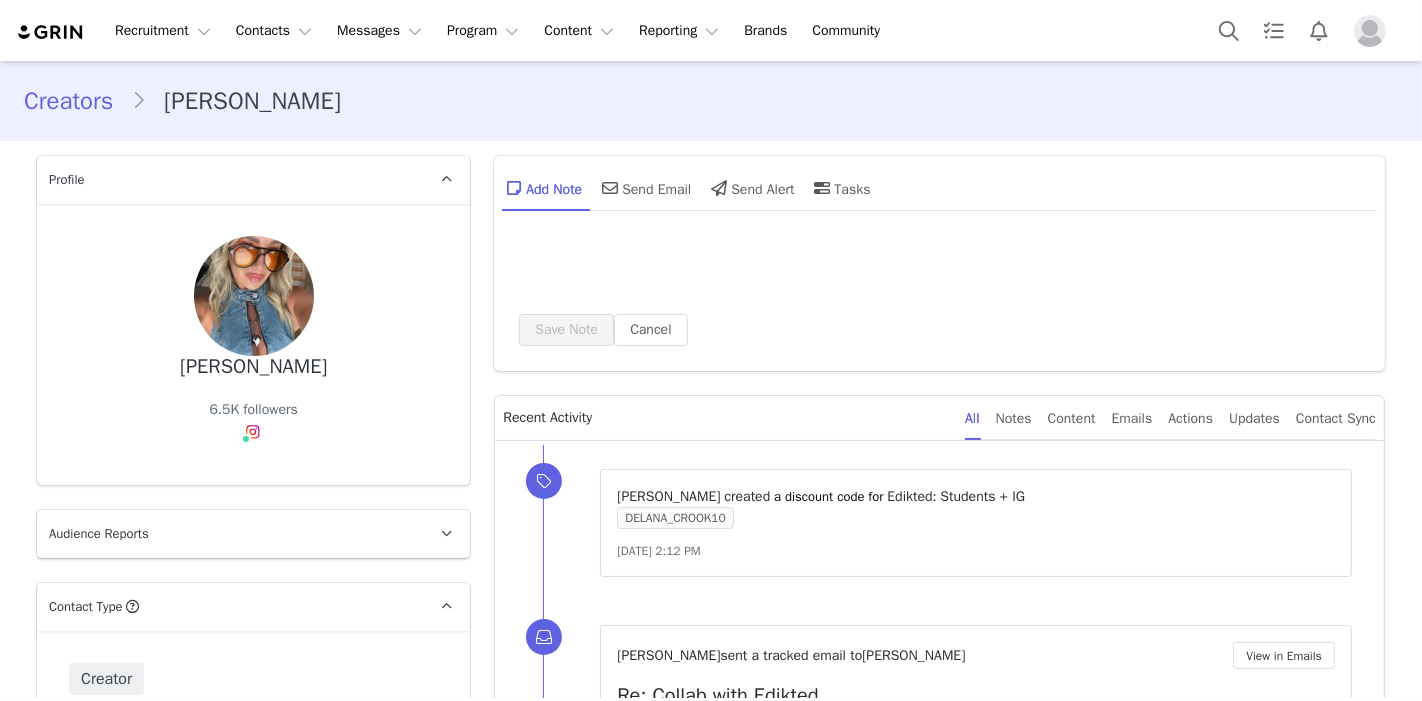 scroll, scrollTop: 1333, scrollLeft: 0, axis: vertical 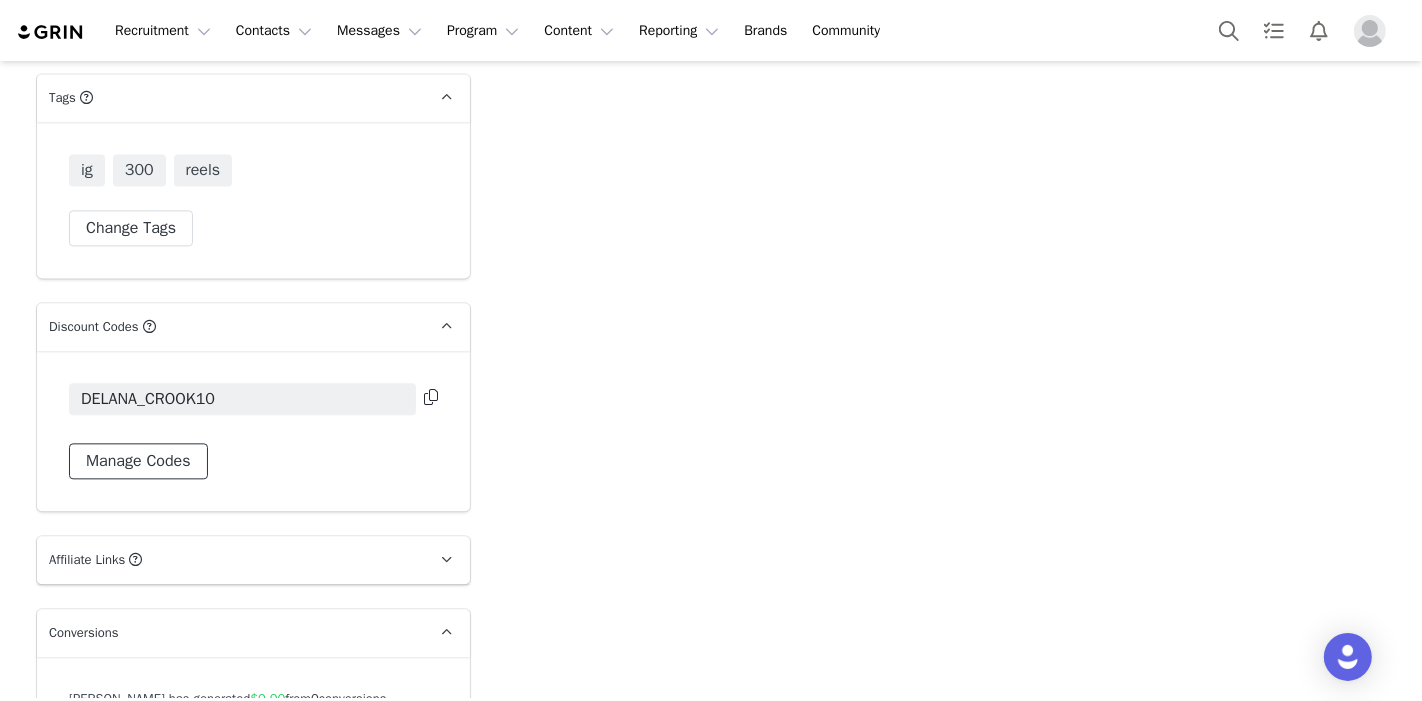 click on "Manage Codes" at bounding box center [138, 461] 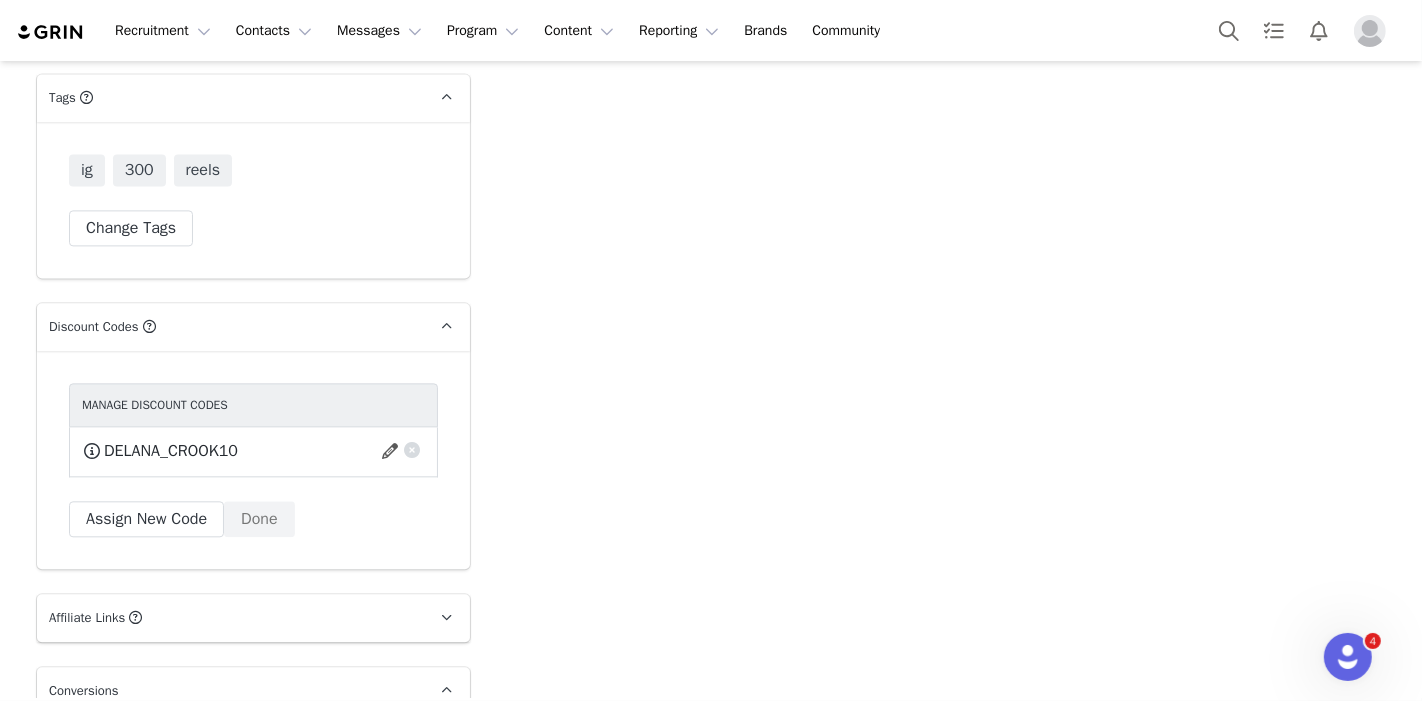 scroll, scrollTop: 0, scrollLeft: 0, axis: both 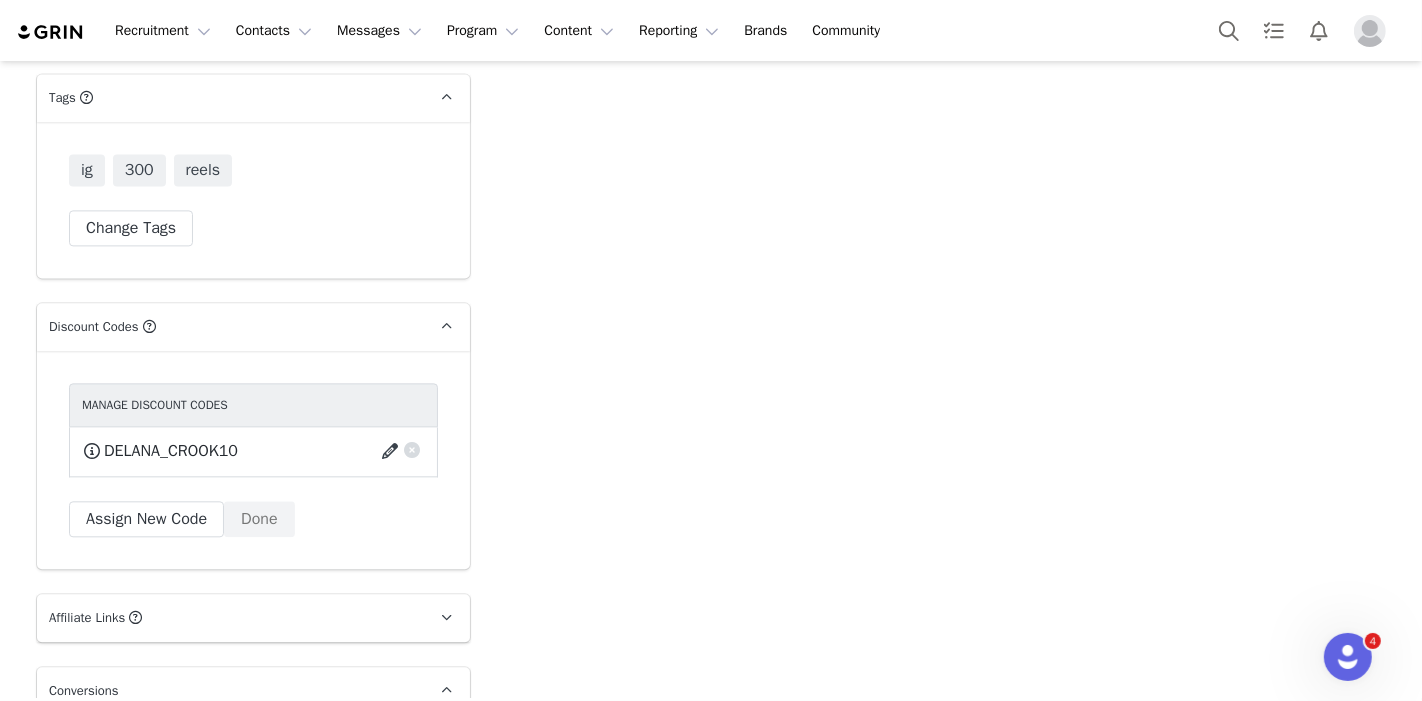 click at bounding box center [393, 451] 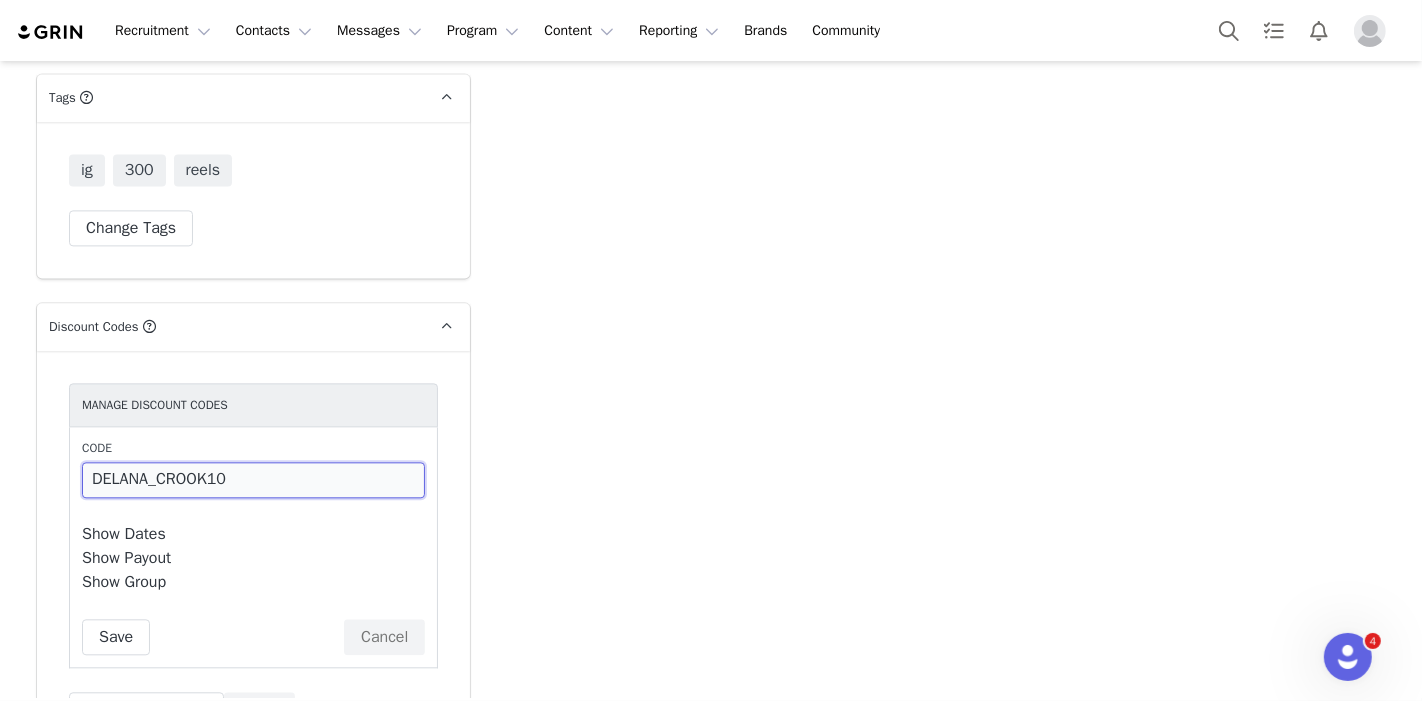 click on "DELANA_CROOK10" at bounding box center (253, 480) 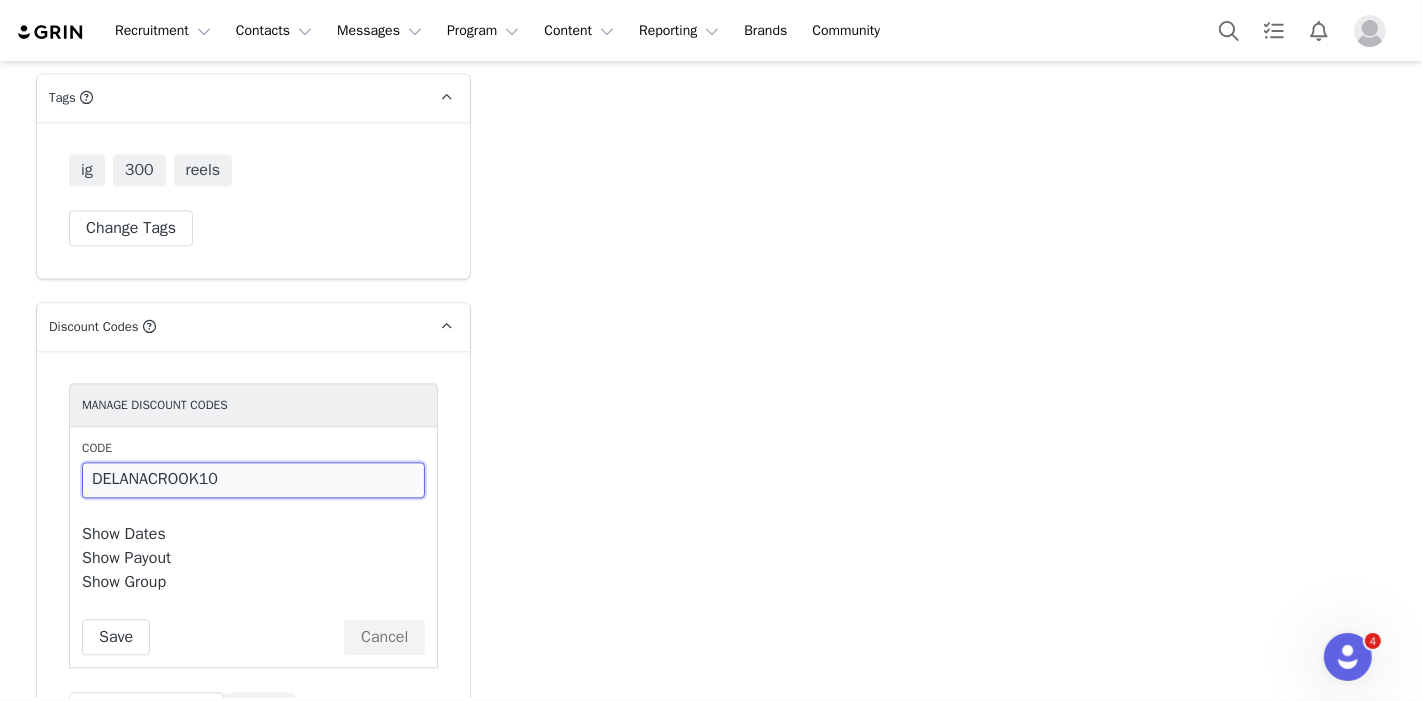 type on "DELANACROOK10" 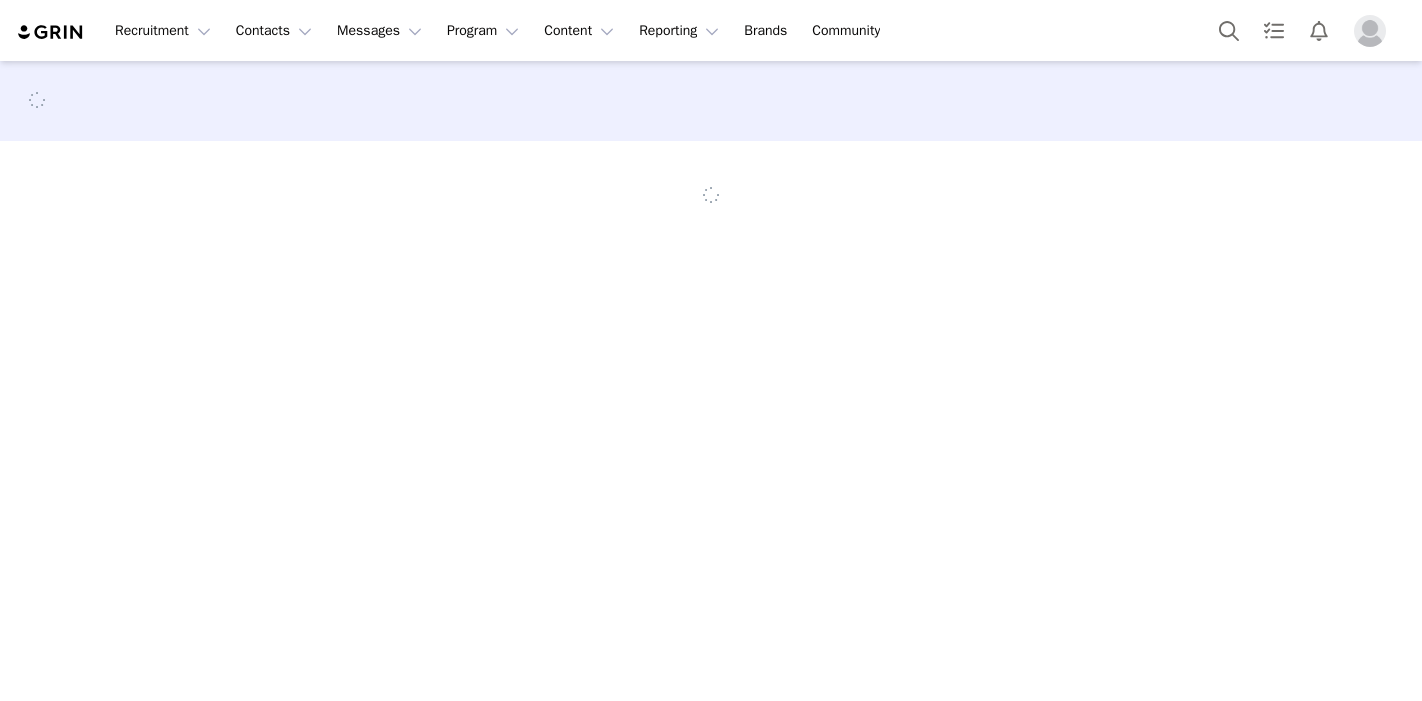 scroll, scrollTop: 0, scrollLeft: 0, axis: both 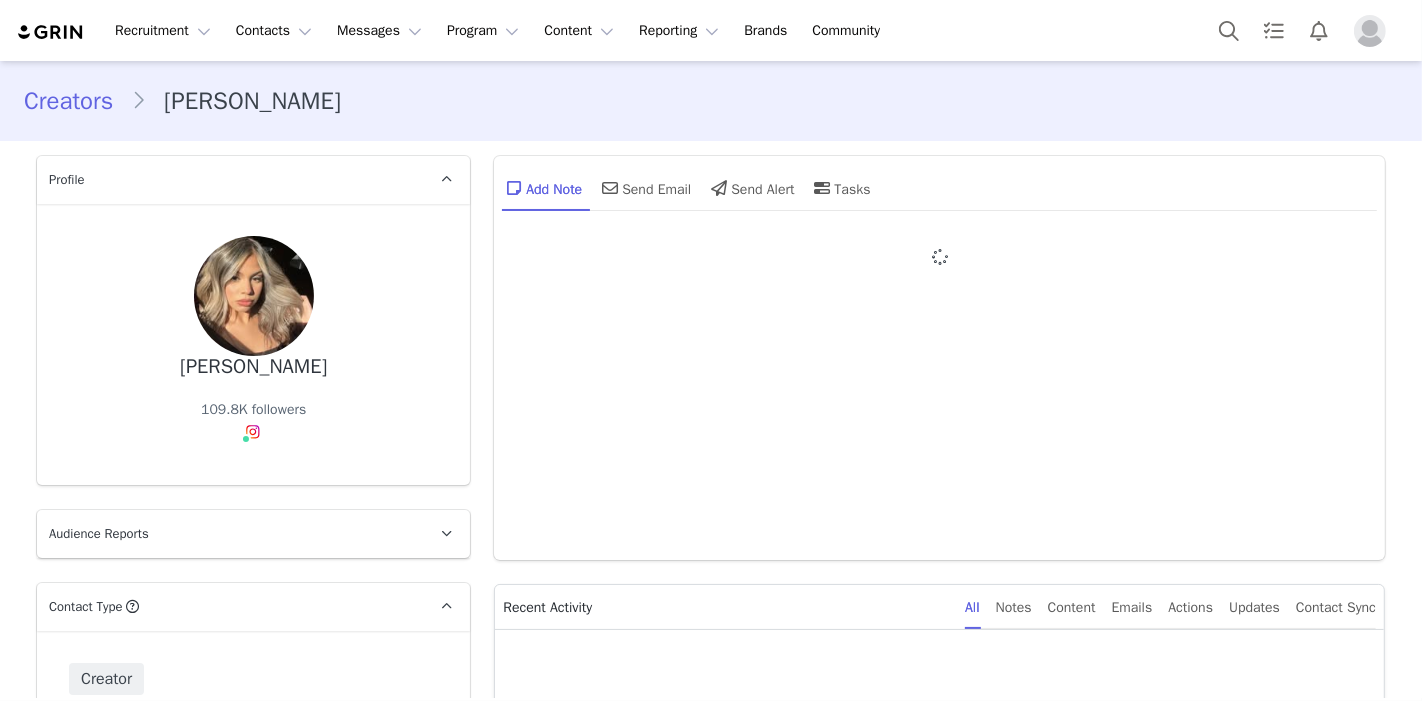 type on "+1 ([GEOGRAPHIC_DATA])" 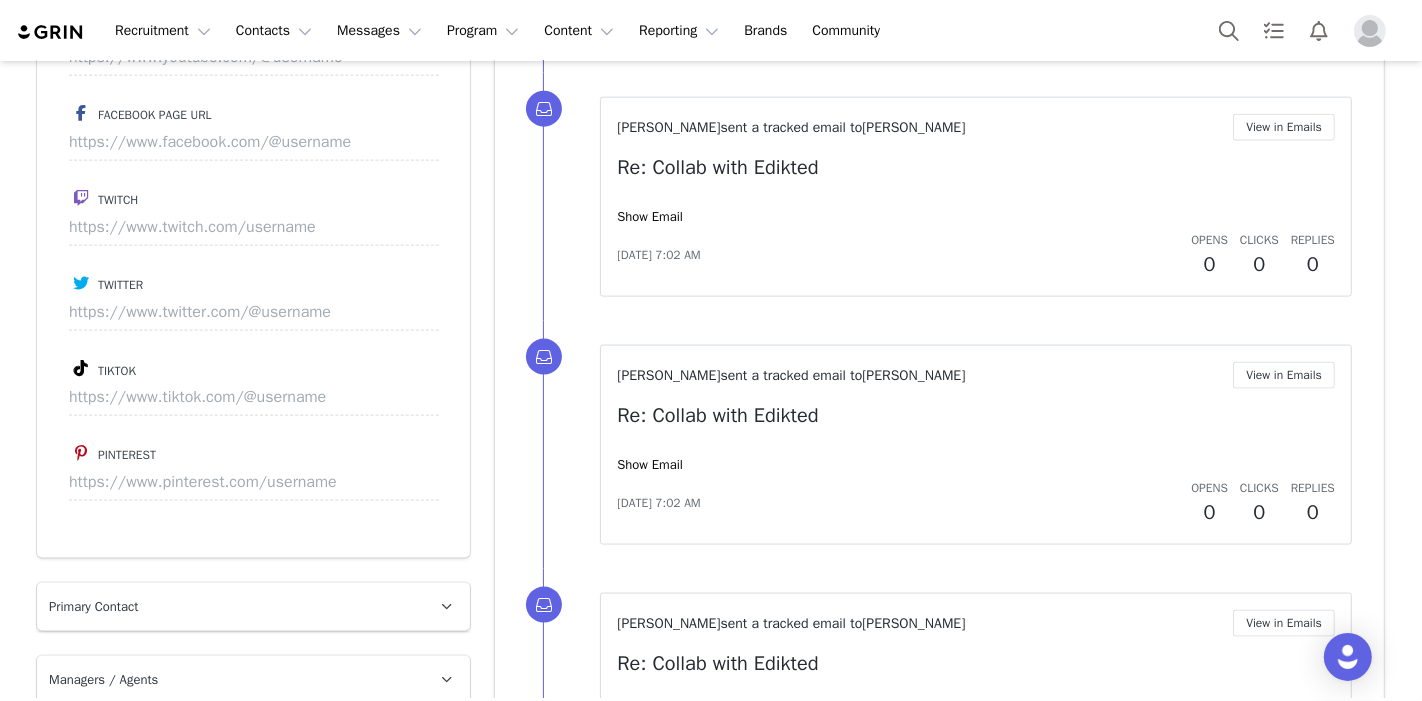 scroll, scrollTop: 0, scrollLeft: 0, axis: both 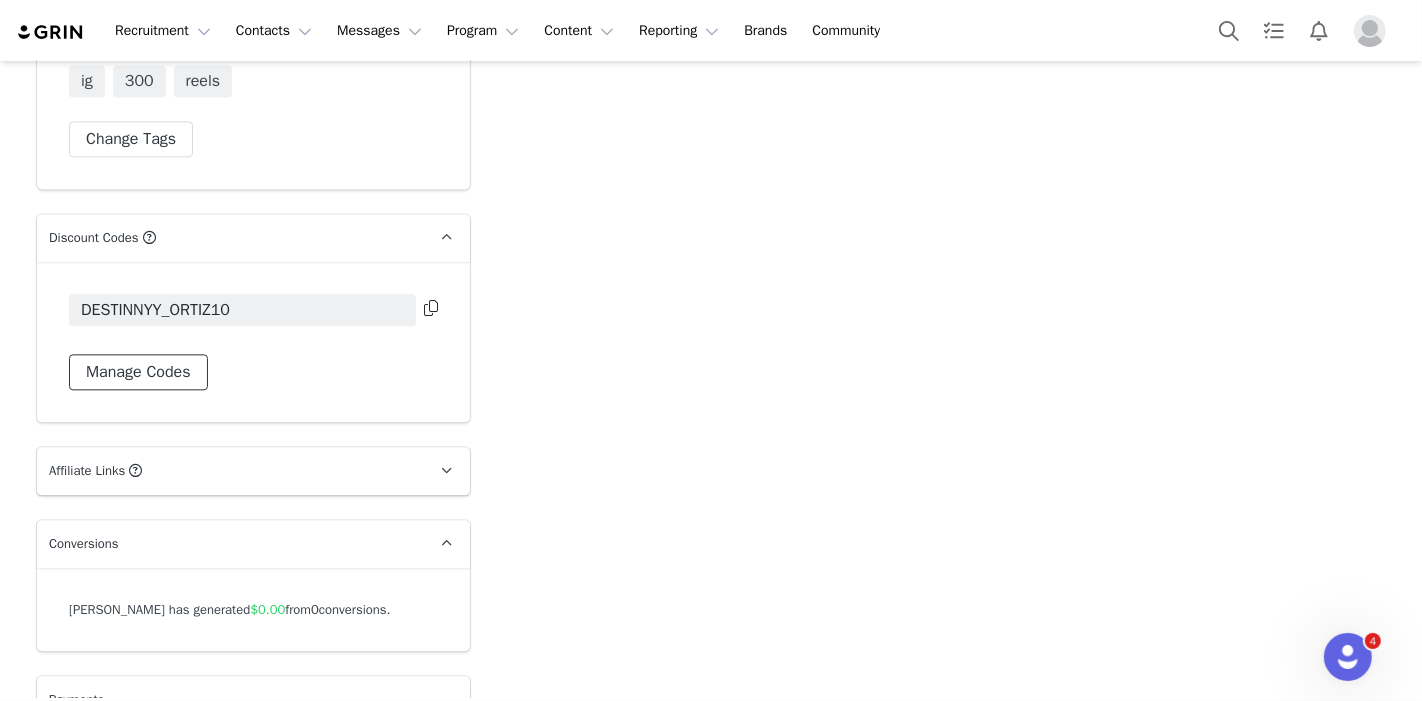 click on "Manage Codes" at bounding box center [138, 372] 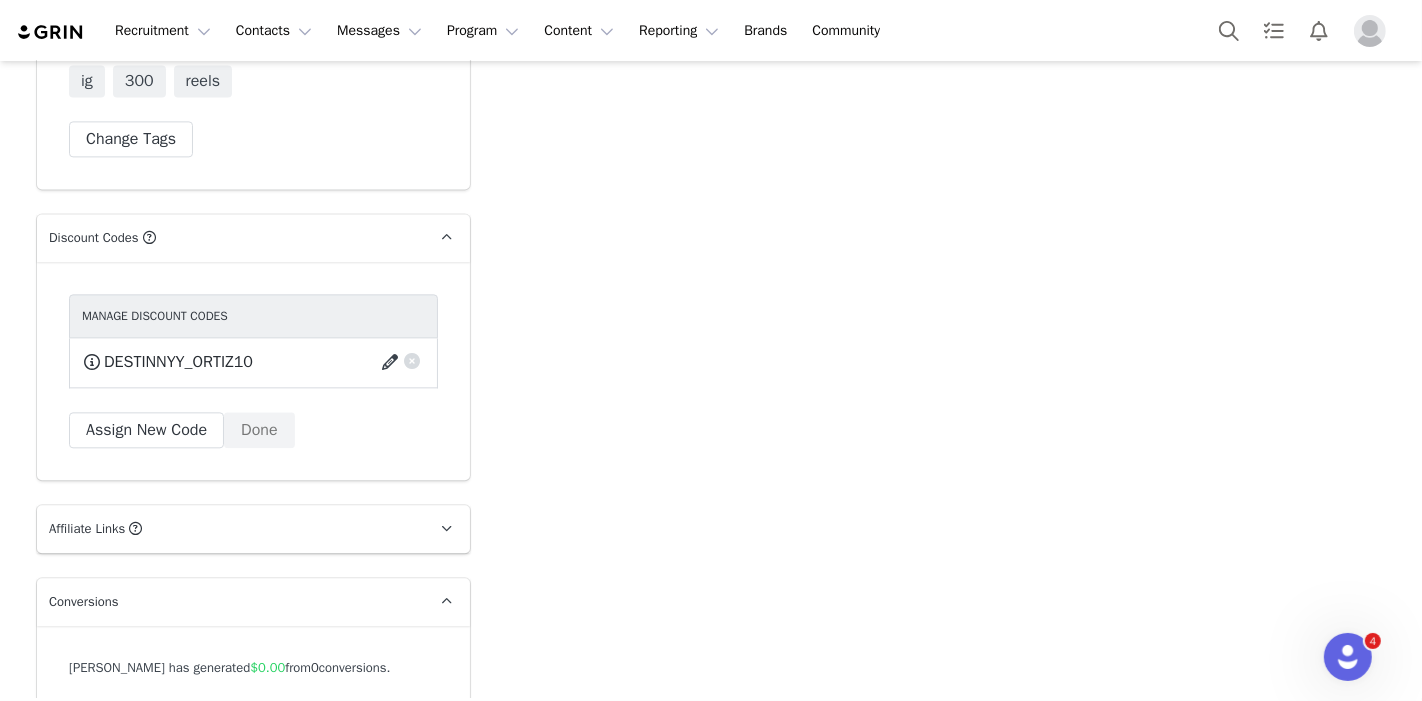 click at bounding box center [393, 362] 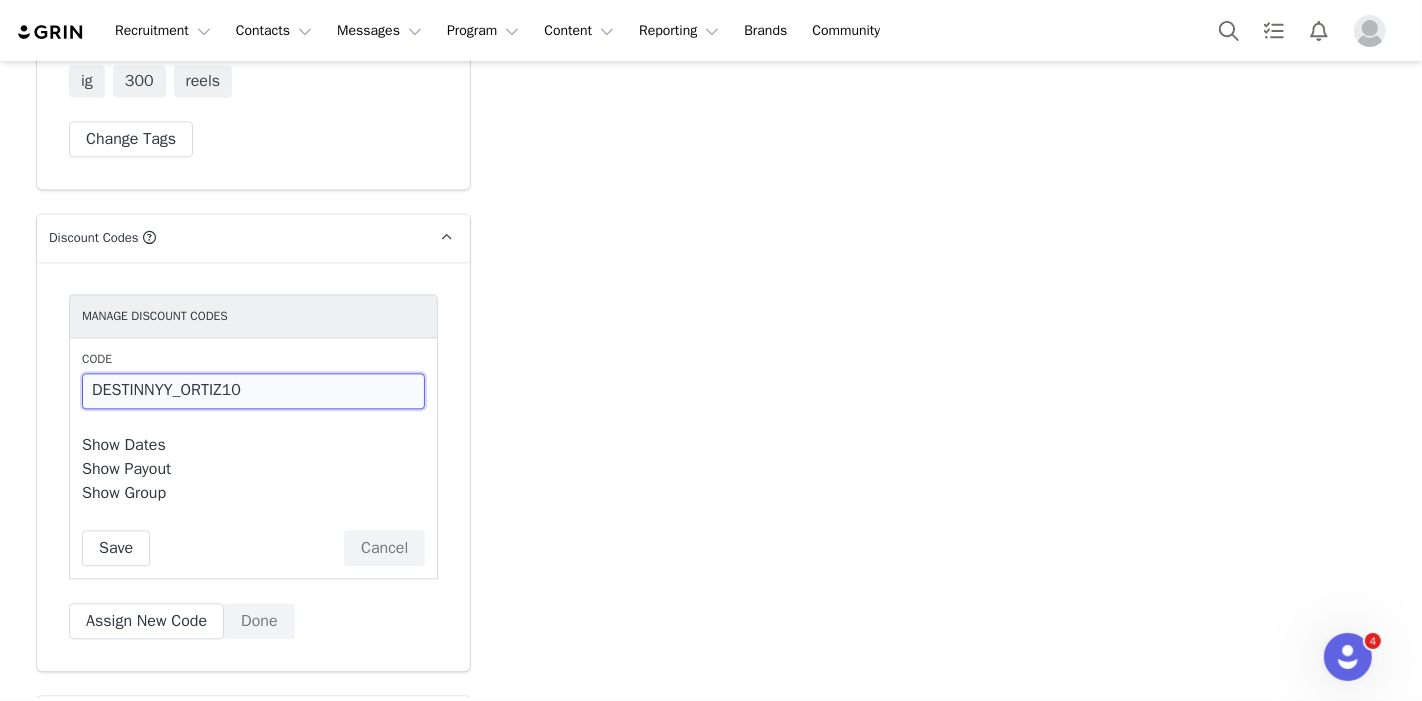 drag, startPoint x: 174, startPoint y: 349, endPoint x: 159, endPoint y: 345, distance: 15.524175 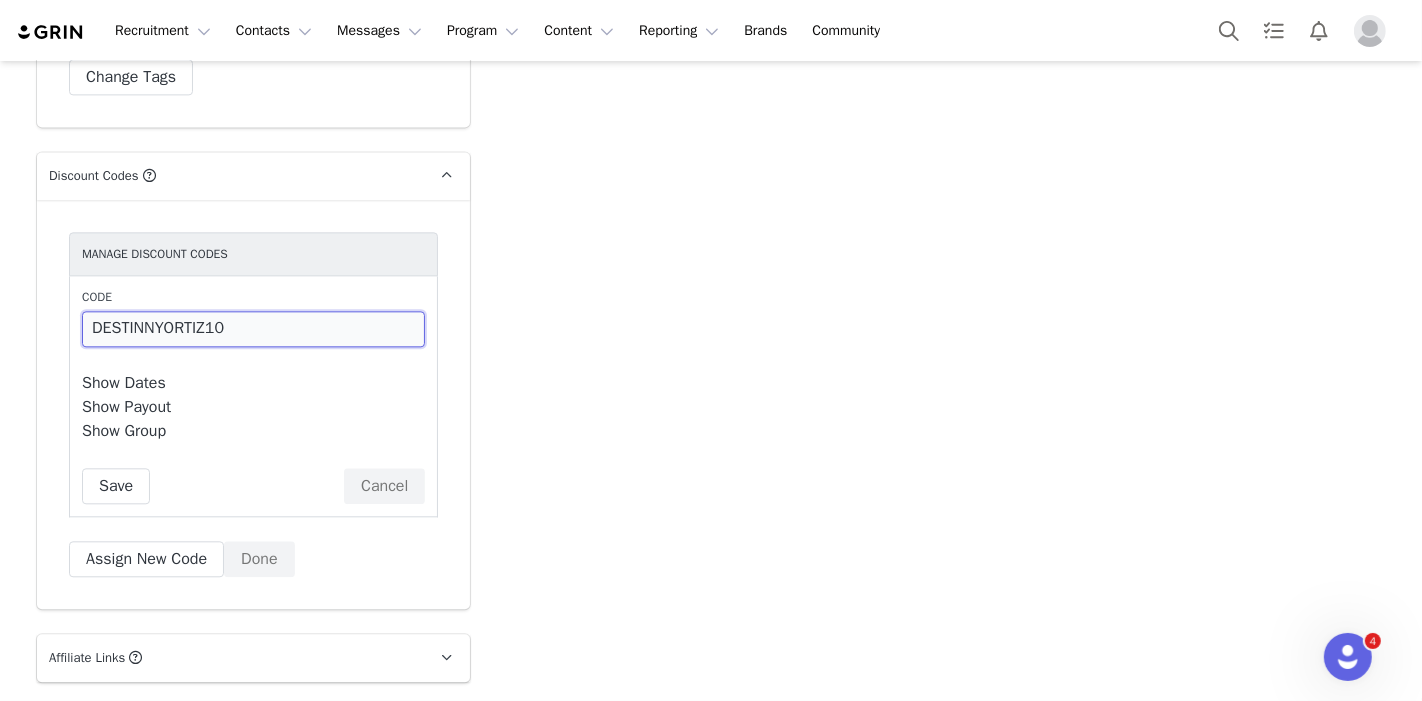 scroll, scrollTop: 3953, scrollLeft: 0, axis: vertical 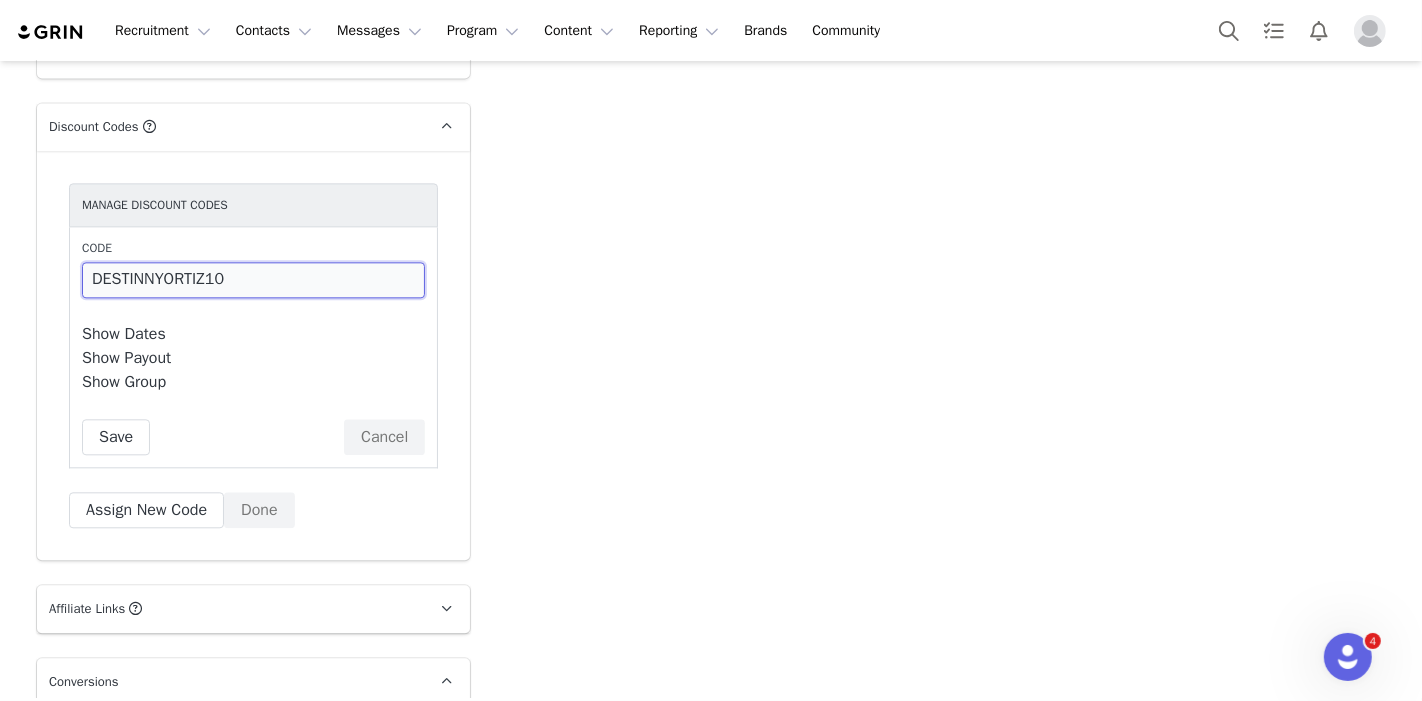 type on "DESTINNYORTIZ10" 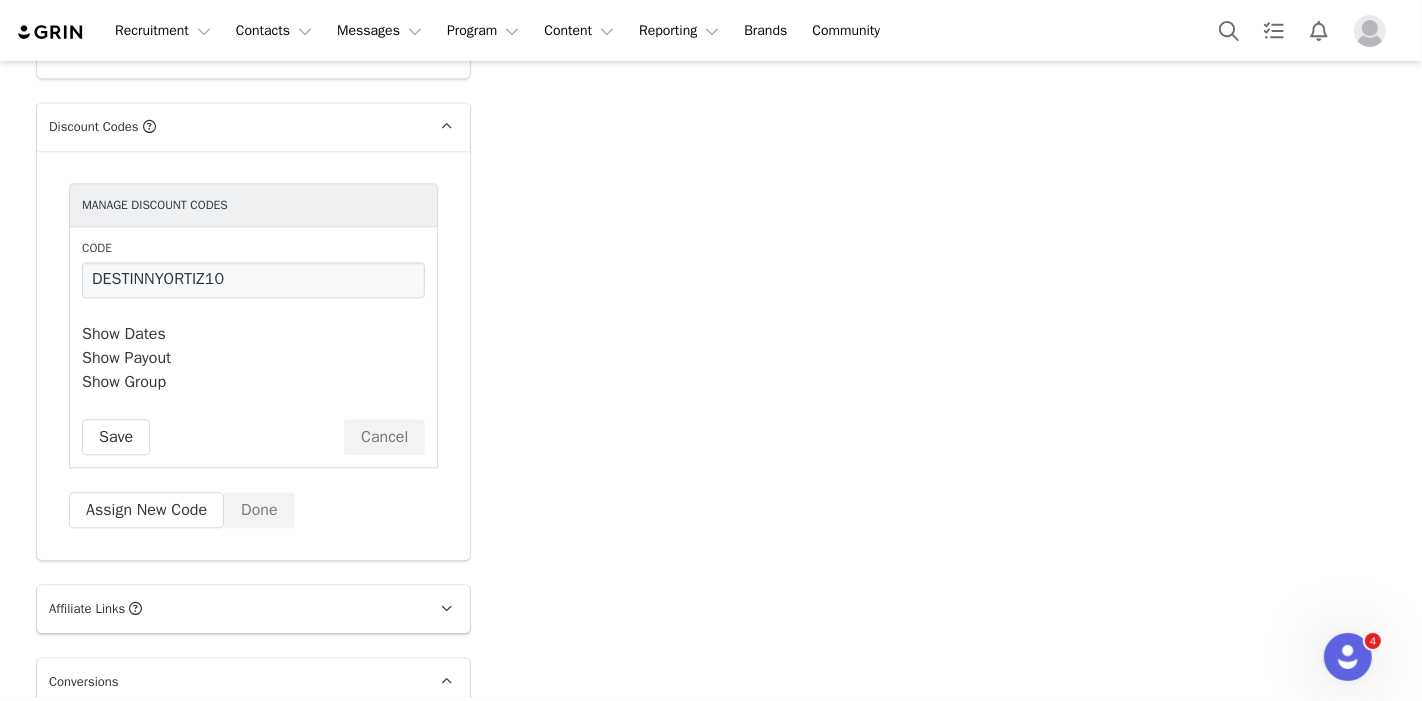 click on "Save  Cancel" at bounding box center (253, 437) 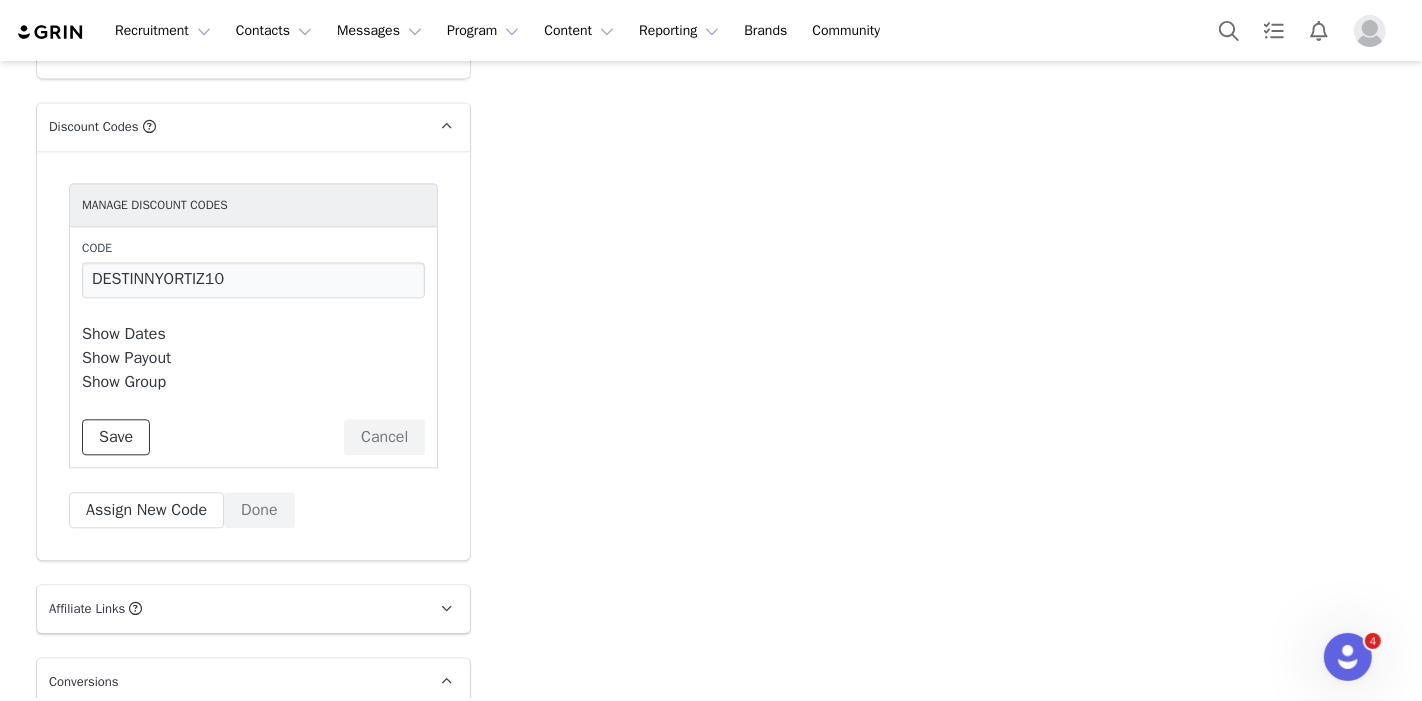 click on "Save" at bounding box center [116, 437] 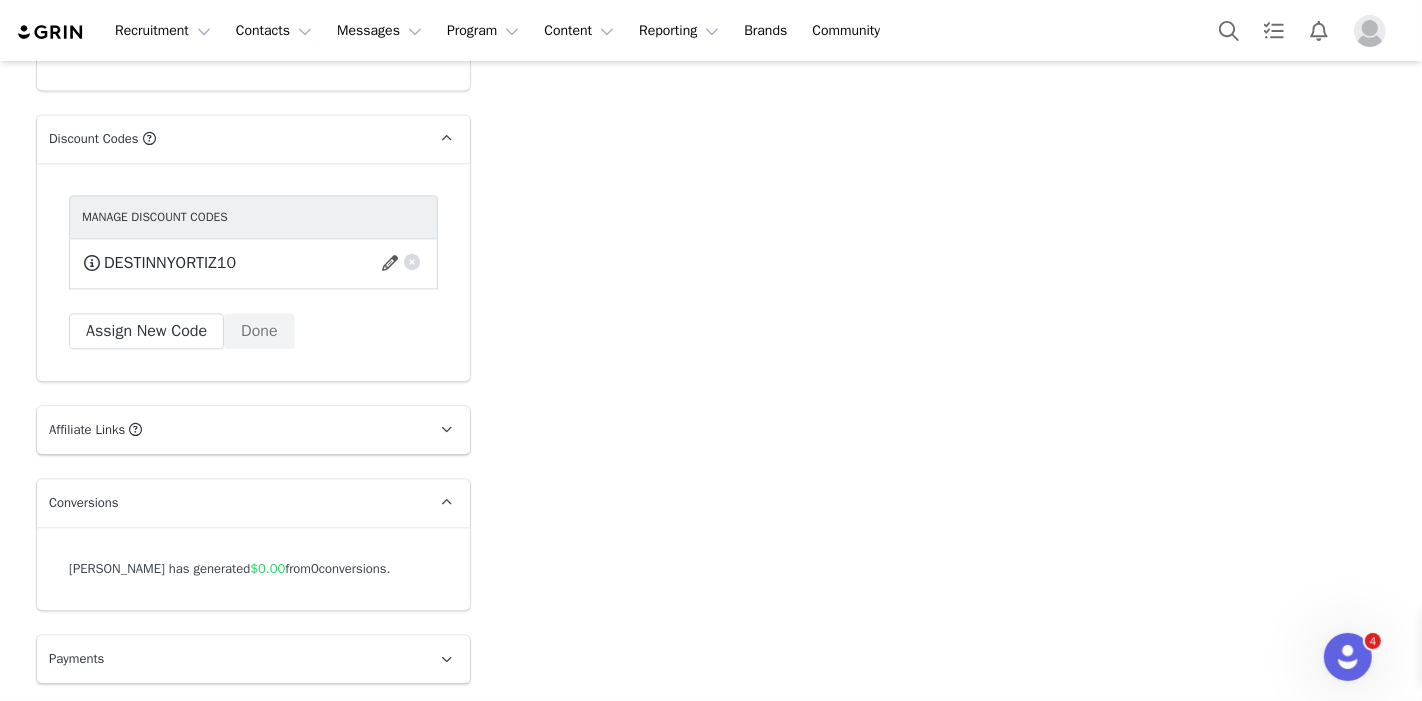 scroll, scrollTop: 3899, scrollLeft: 0, axis: vertical 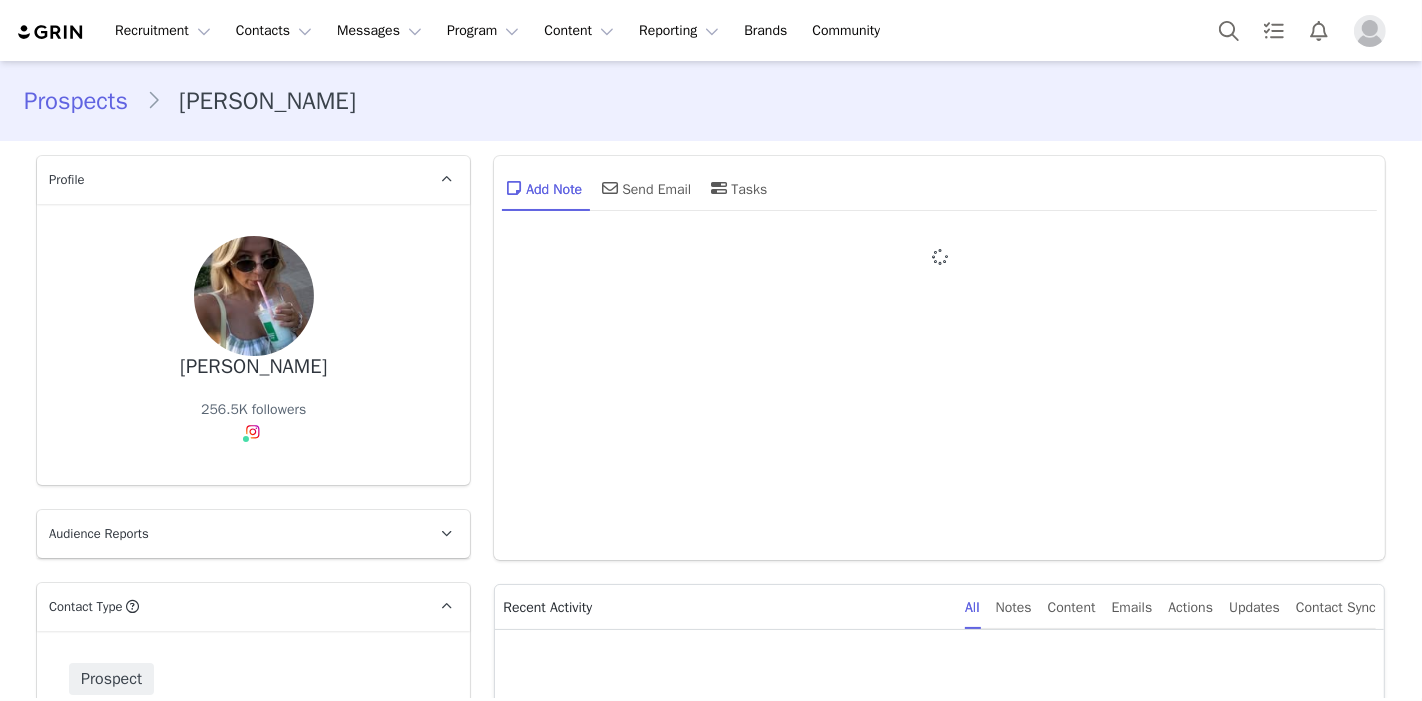 type on "+1 ([GEOGRAPHIC_DATA])" 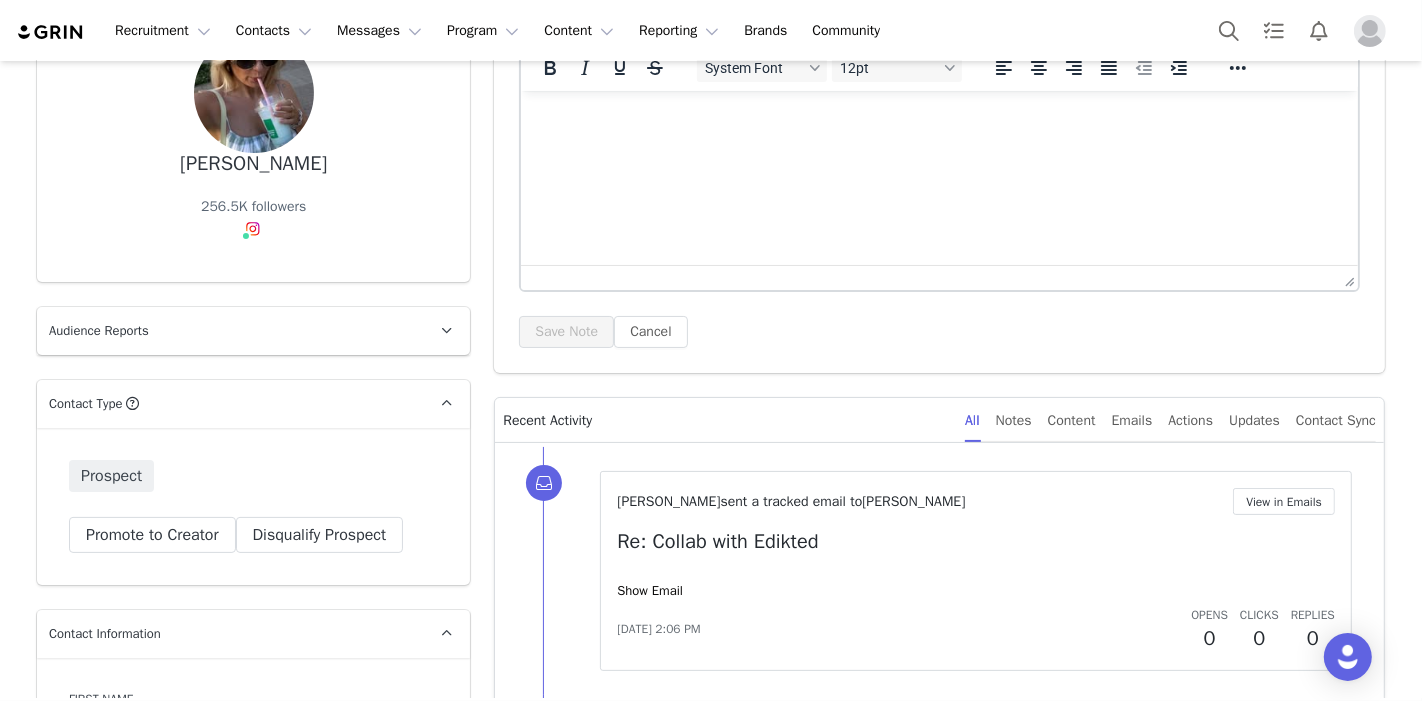 scroll, scrollTop: 0, scrollLeft: 0, axis: both 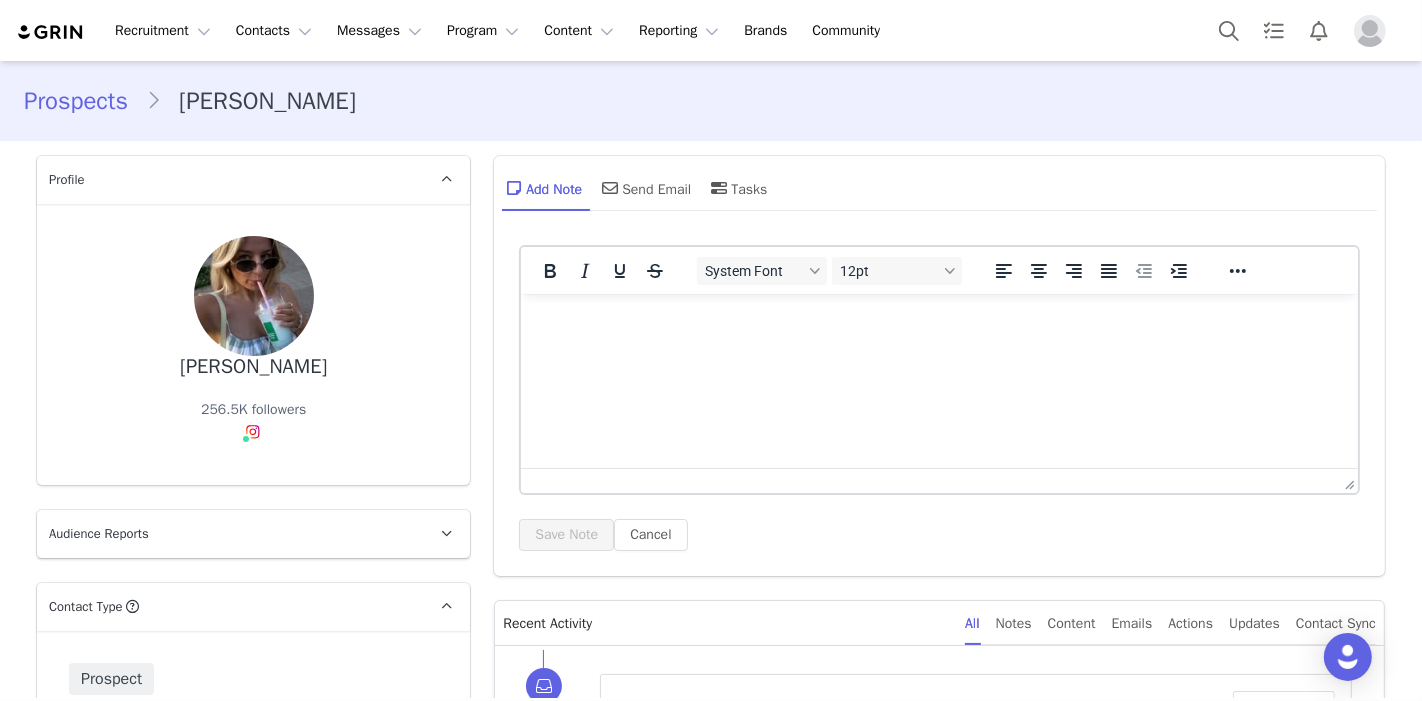 click at bounding box center (939, 320) 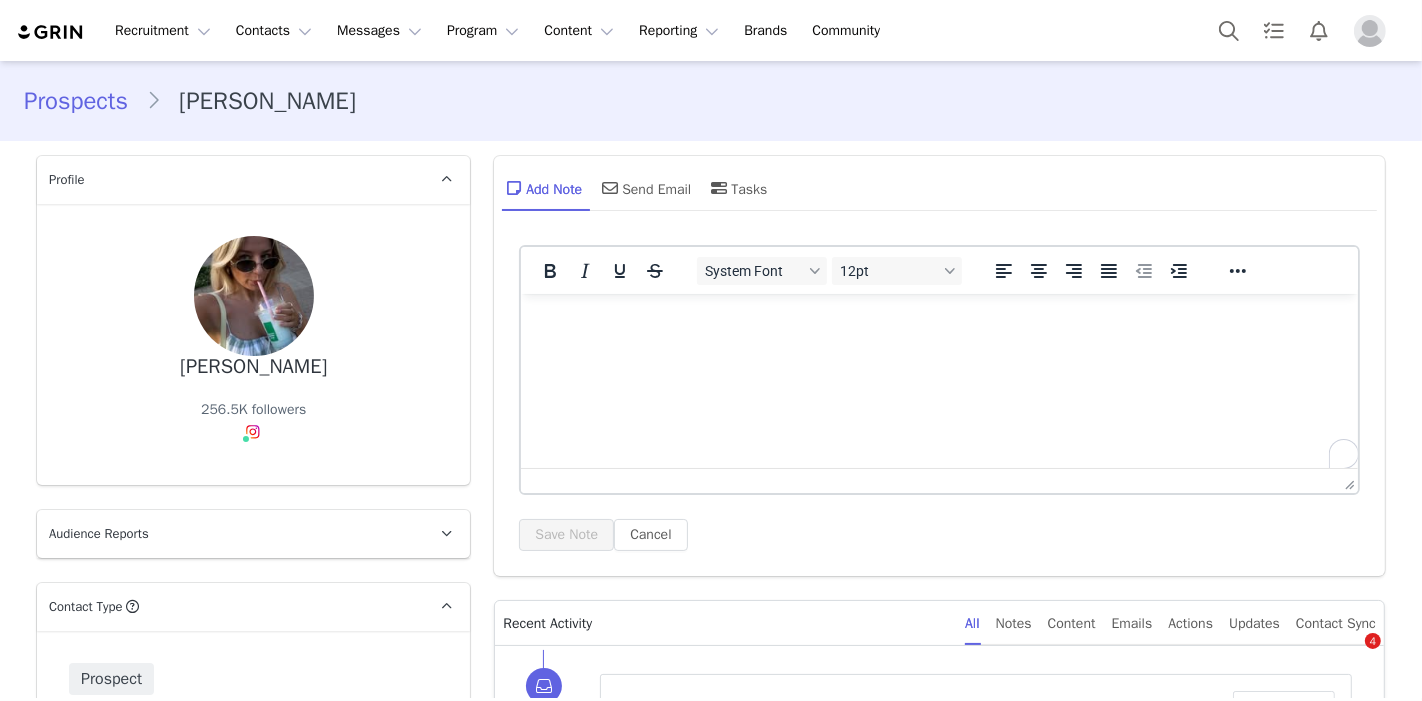 type 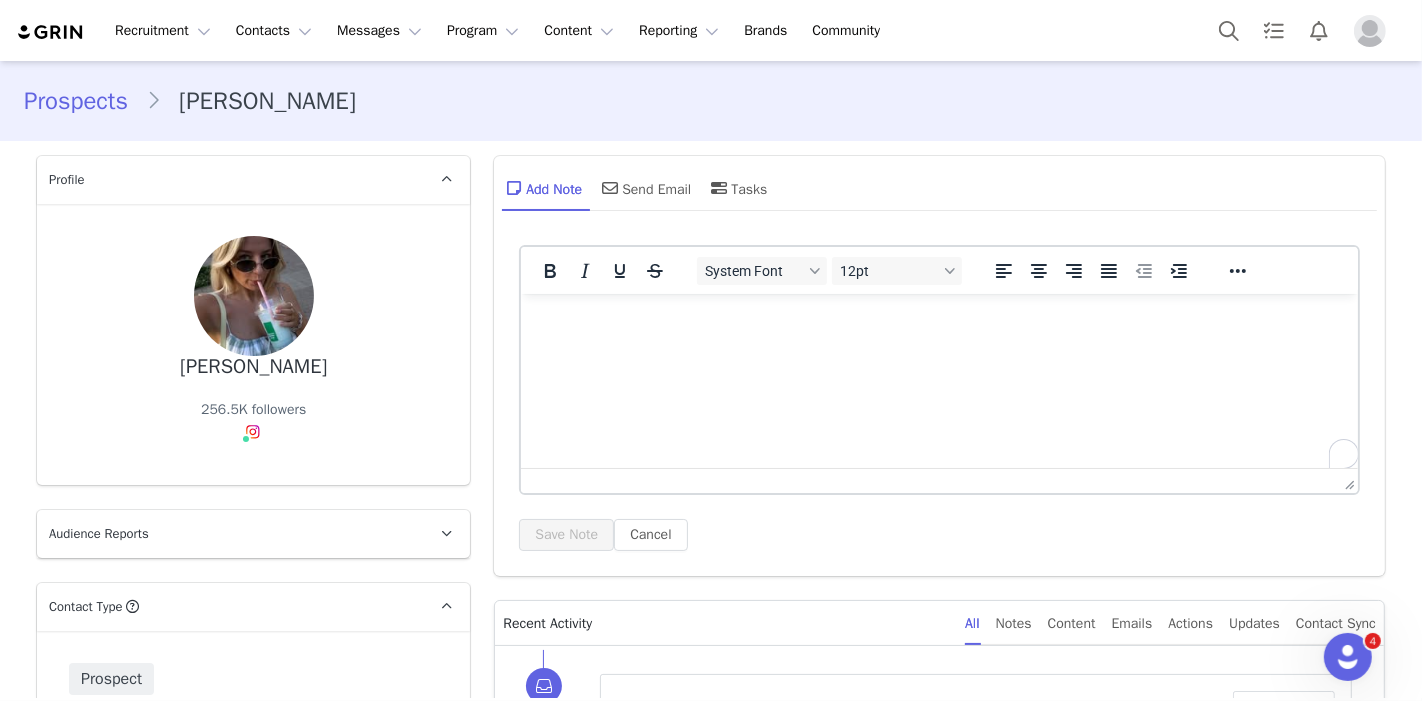 scroll, scrollTop: 0, scrollLeft: 0, axis: both 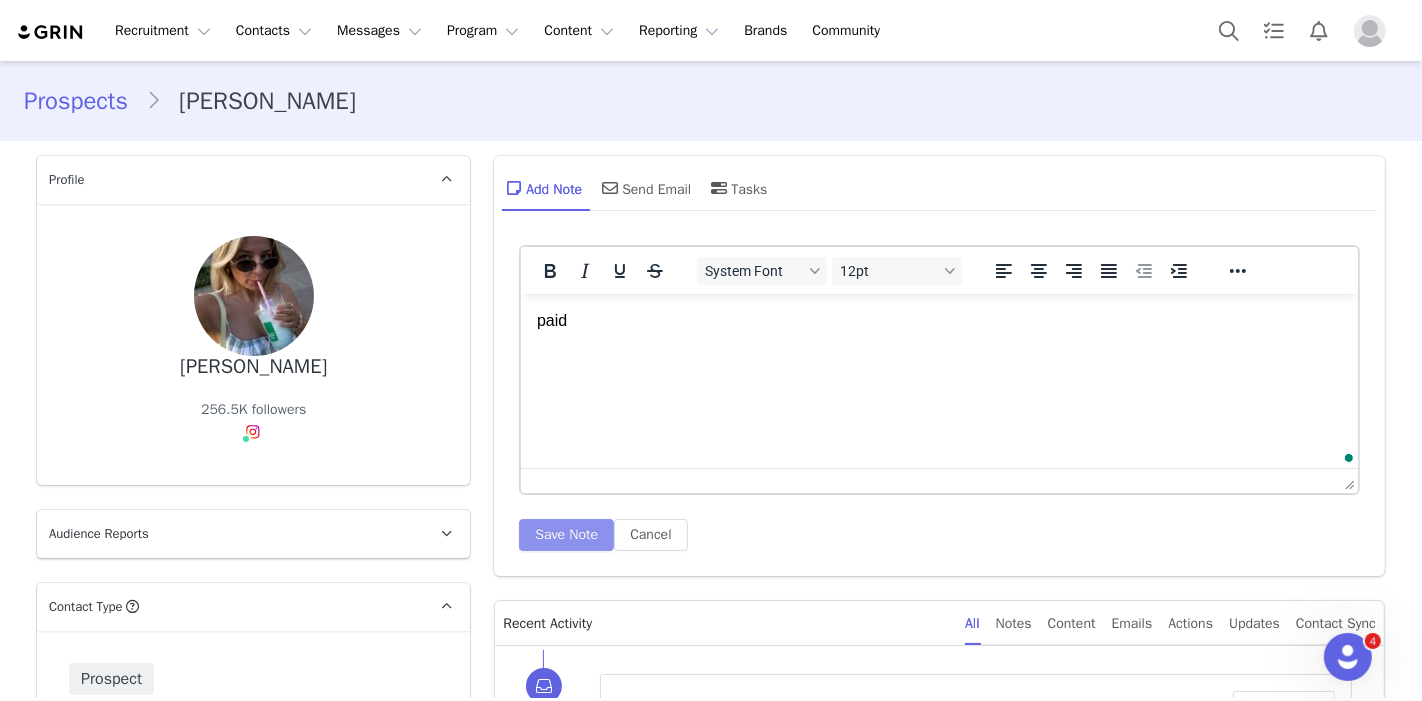 click on "Save Note" at bounding box center [566, 535] 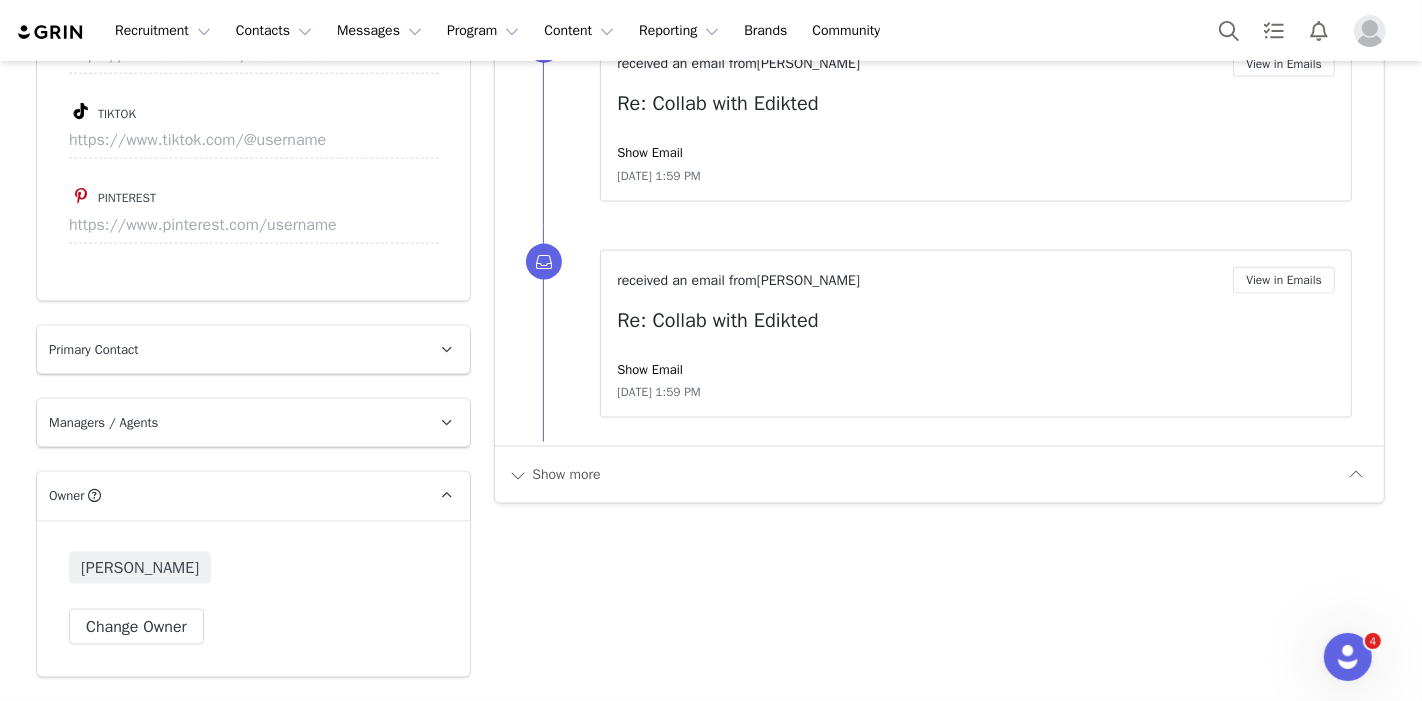 scroll, scrollTop: 2271, scrollLeft: 0, axis: vertical 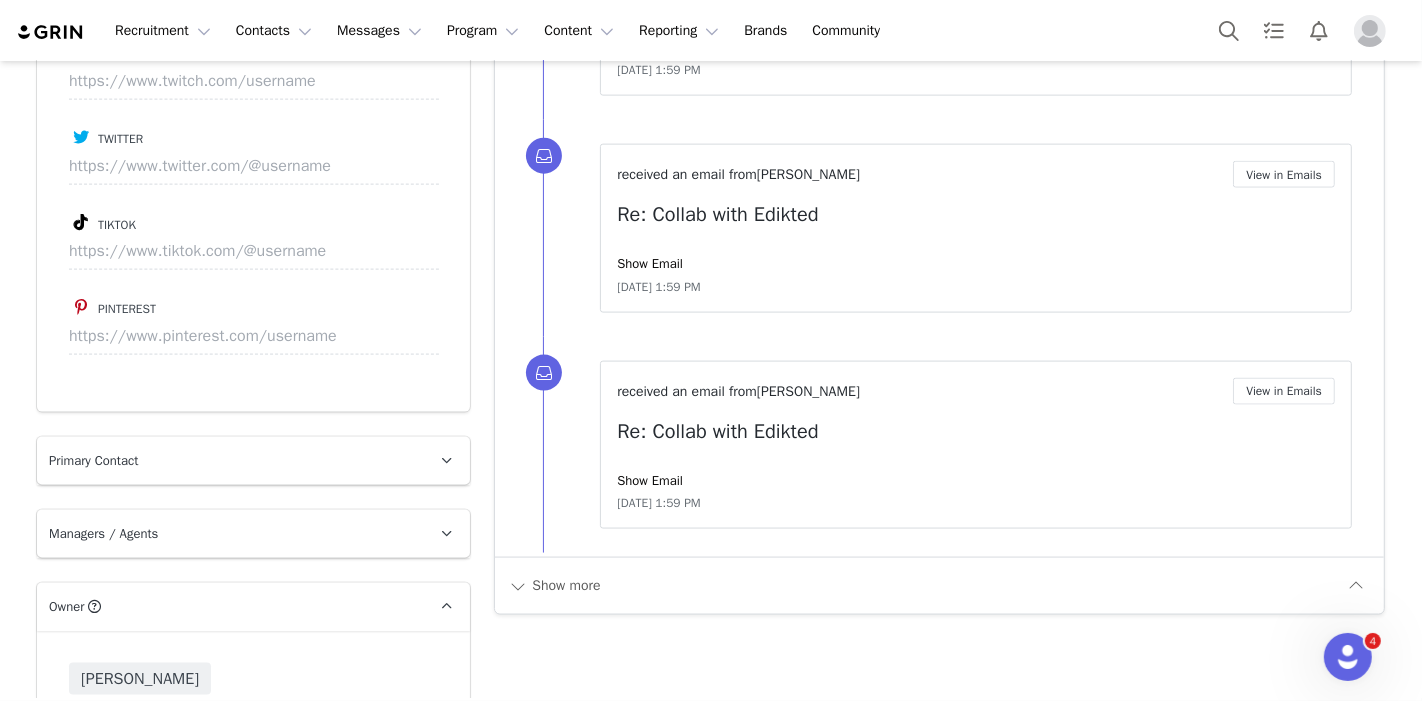 click on "Managers / Agents" at bounding box center (229, 534) 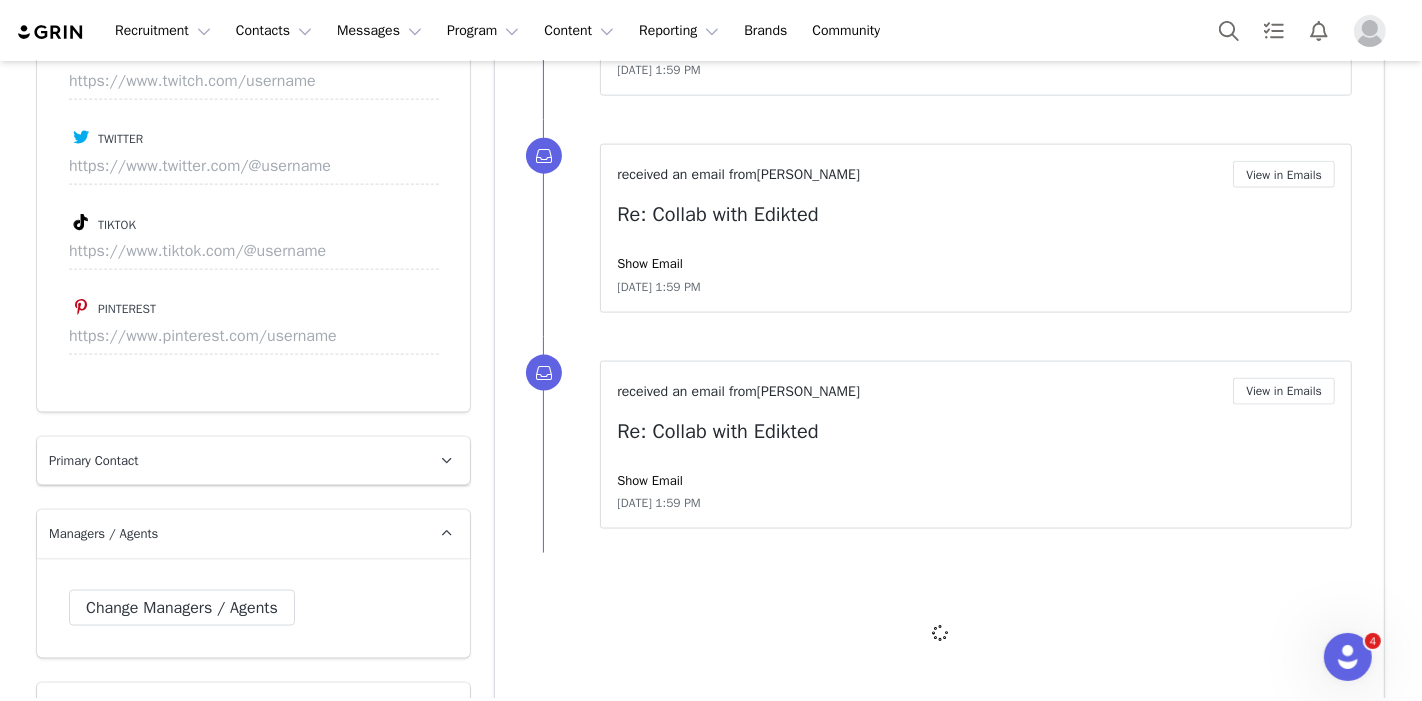 click on "Managers / Agents" at bounding box center (229, 534) 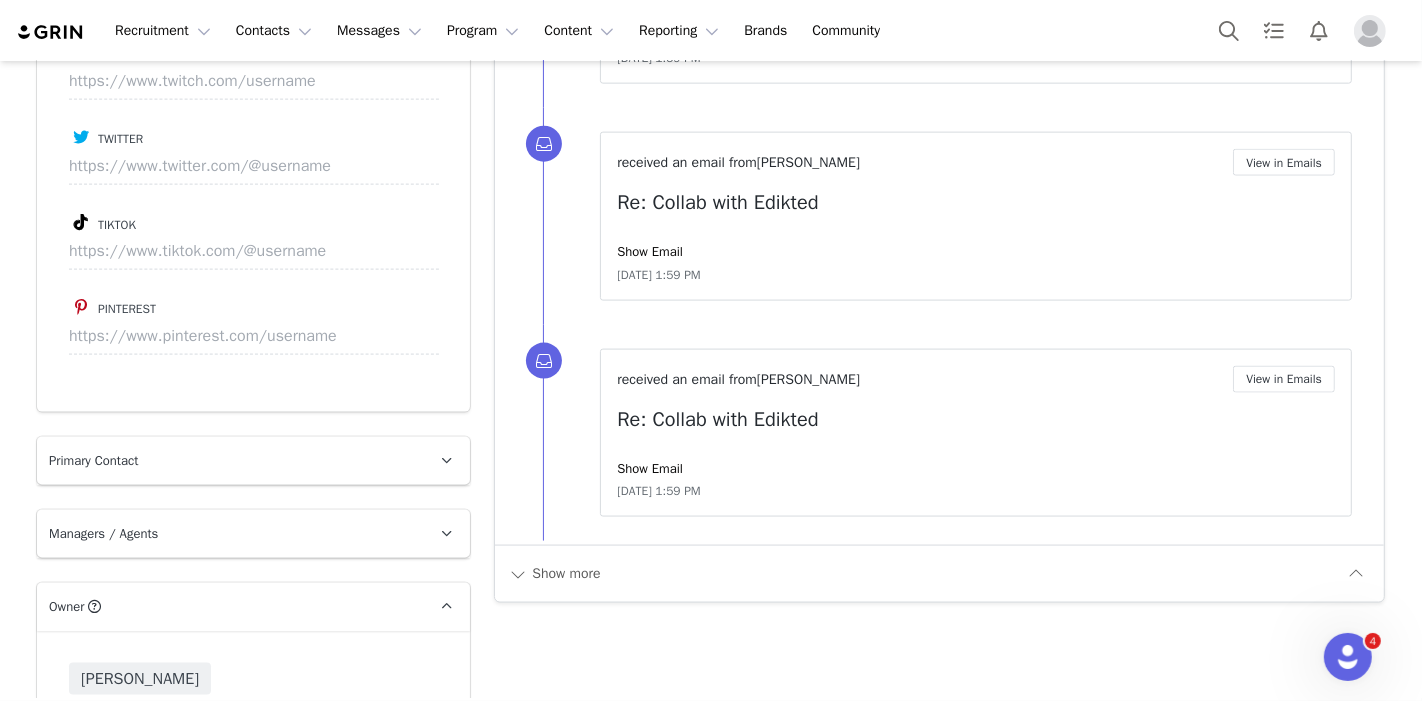 scroll, scrollTop: 0, scrollLeft: 0, axis: both 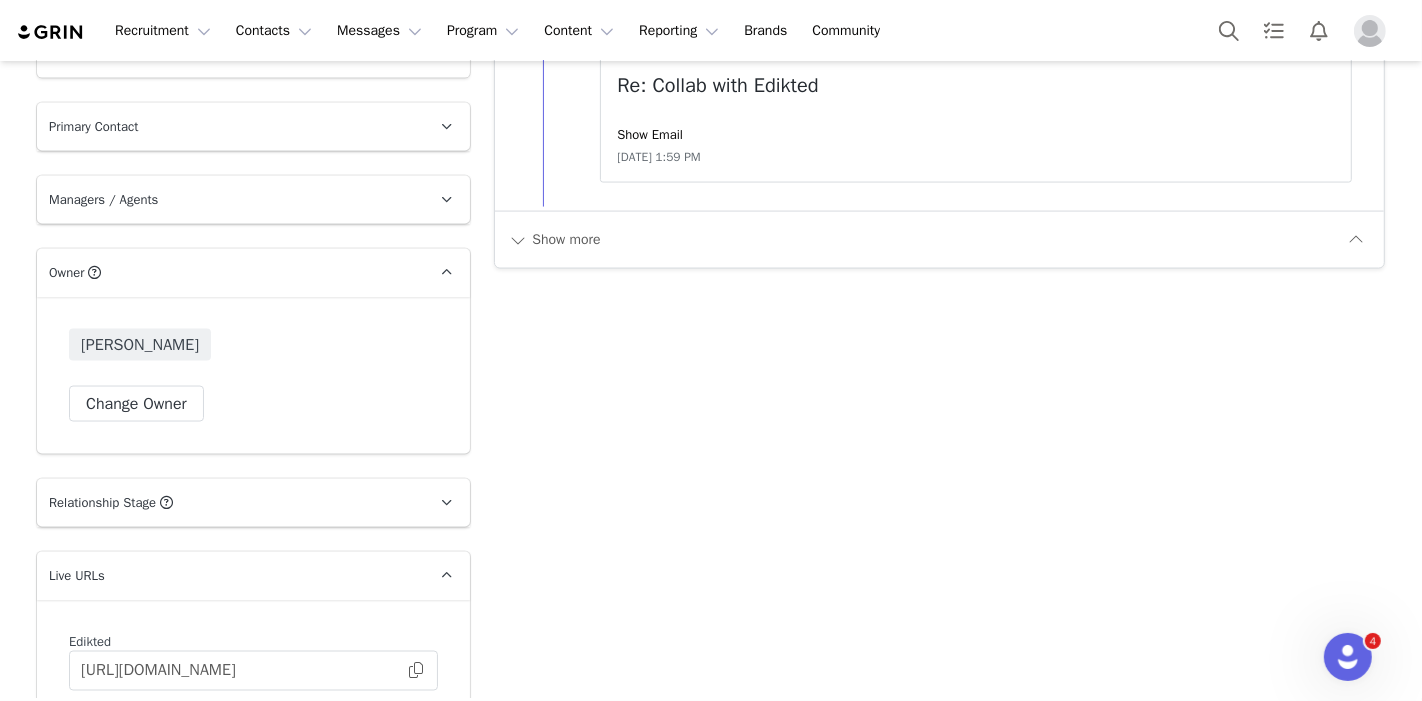 click at bounding box center [166, 502] 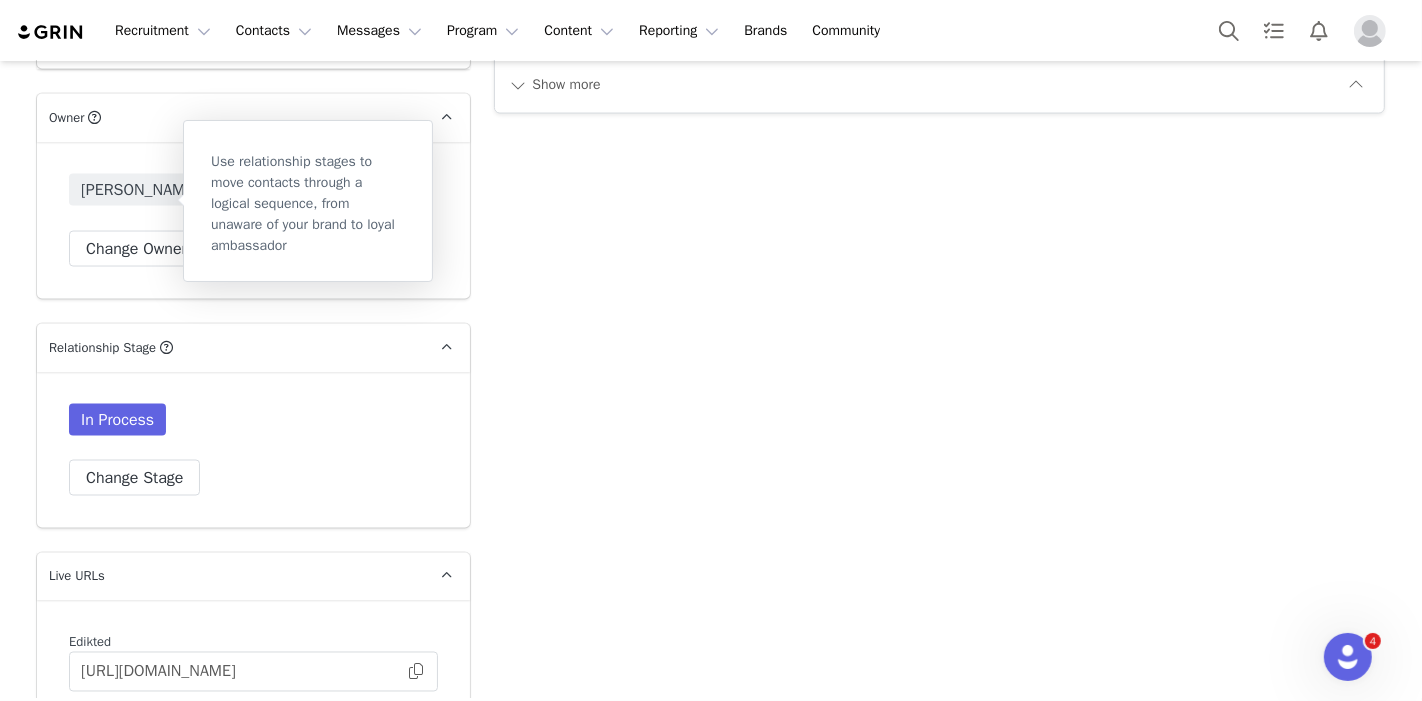 scroll, scrollTop: 2938, scrollLeft: 0, axis: vertical 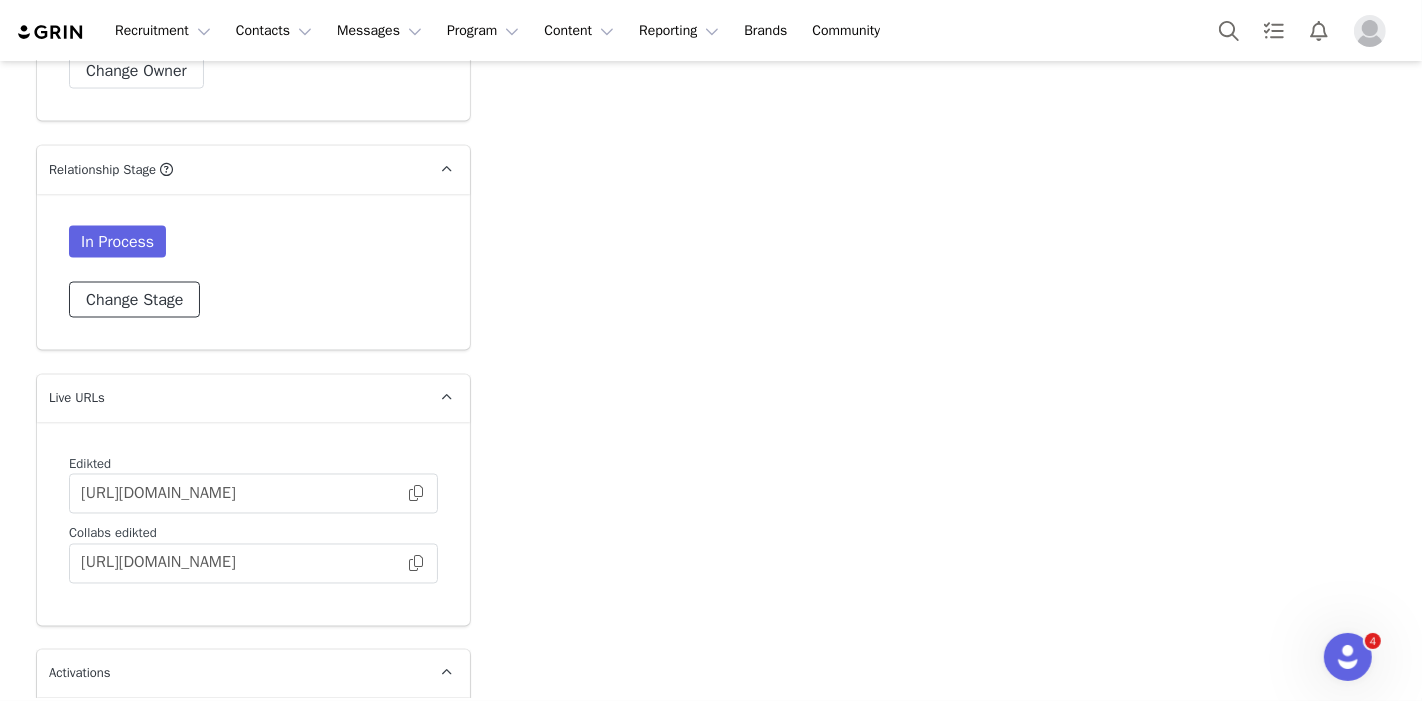click on "Change Stage" at bounding box center (134, 300) 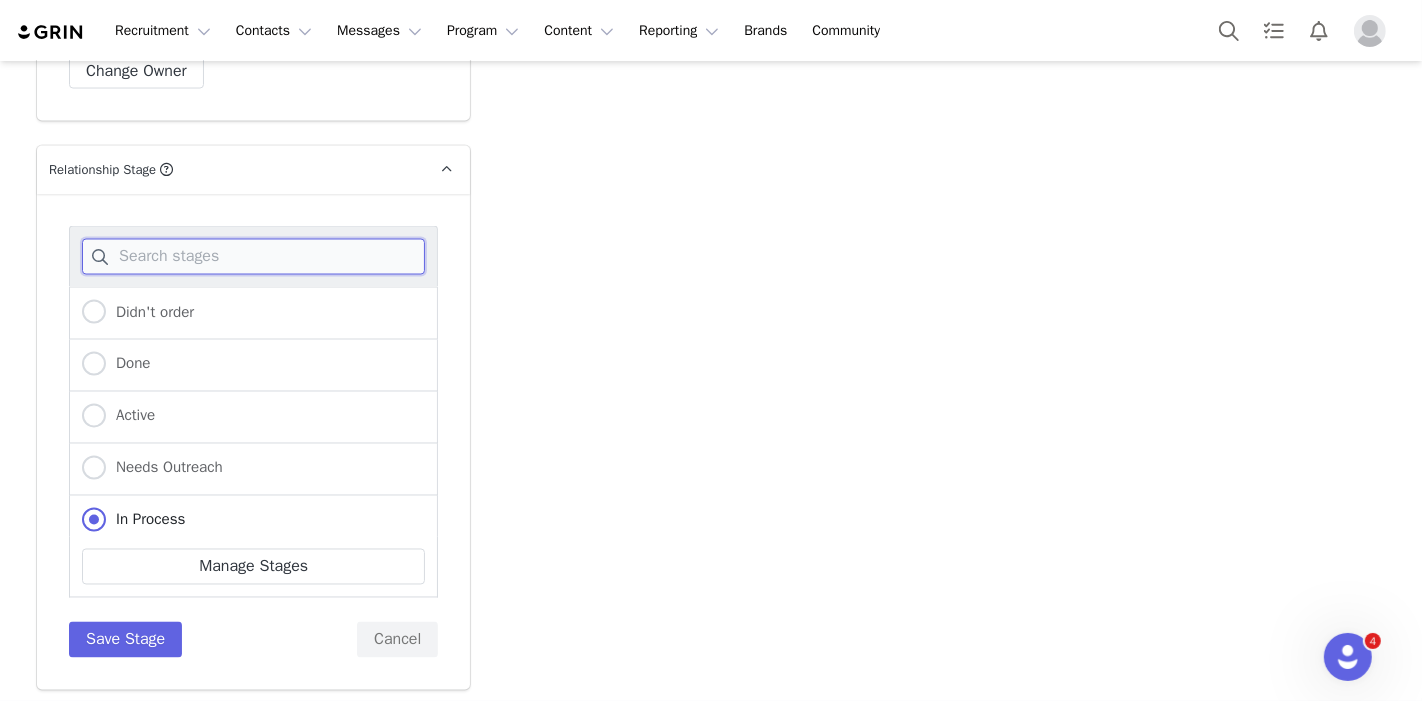 click at bounding box center (253, 257) 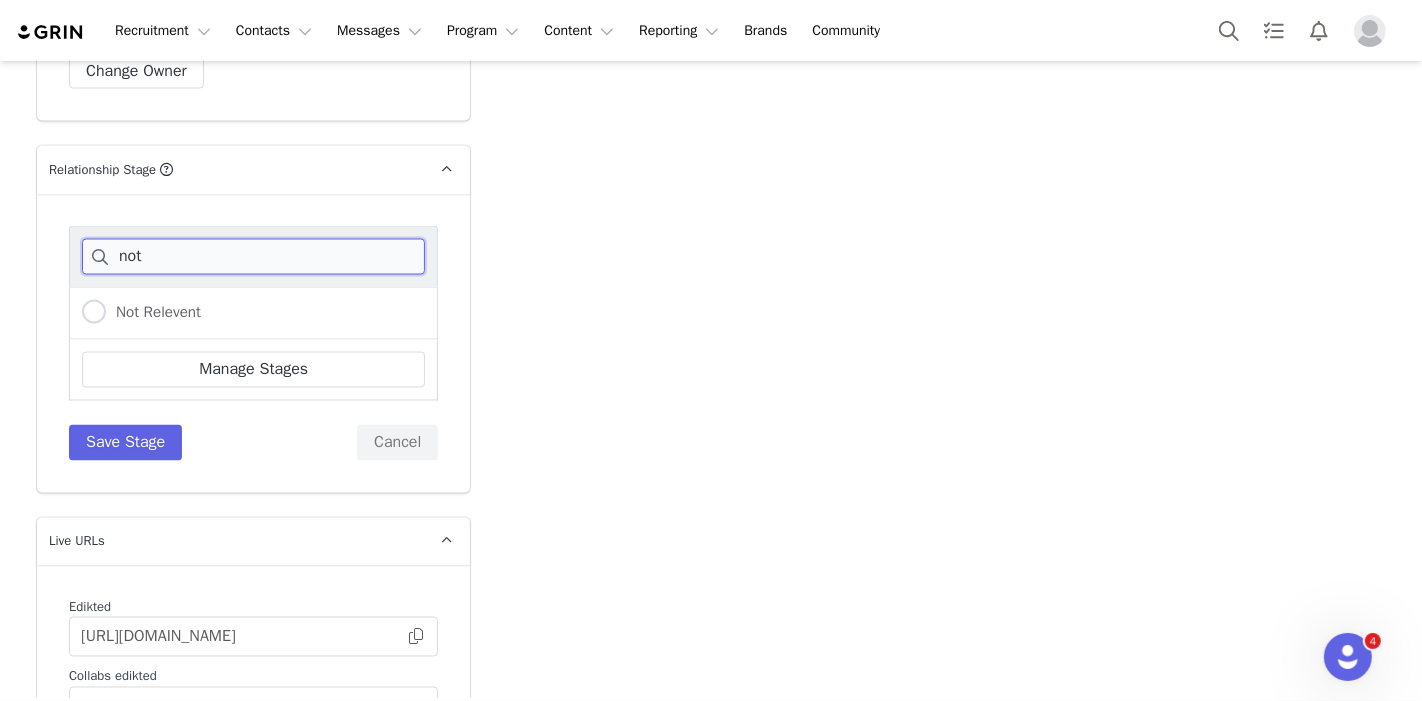 type on "not" 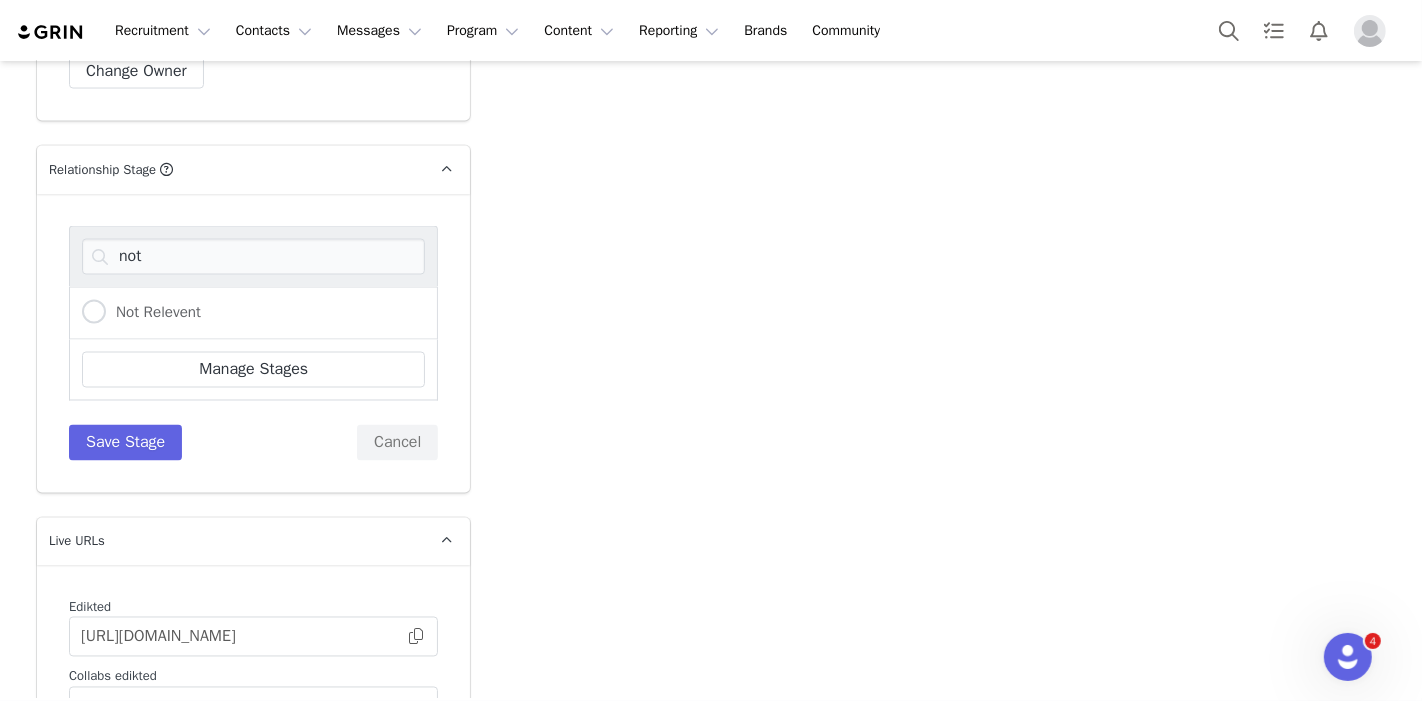 click on "Manage Stages" at bounding box center [253, 370] 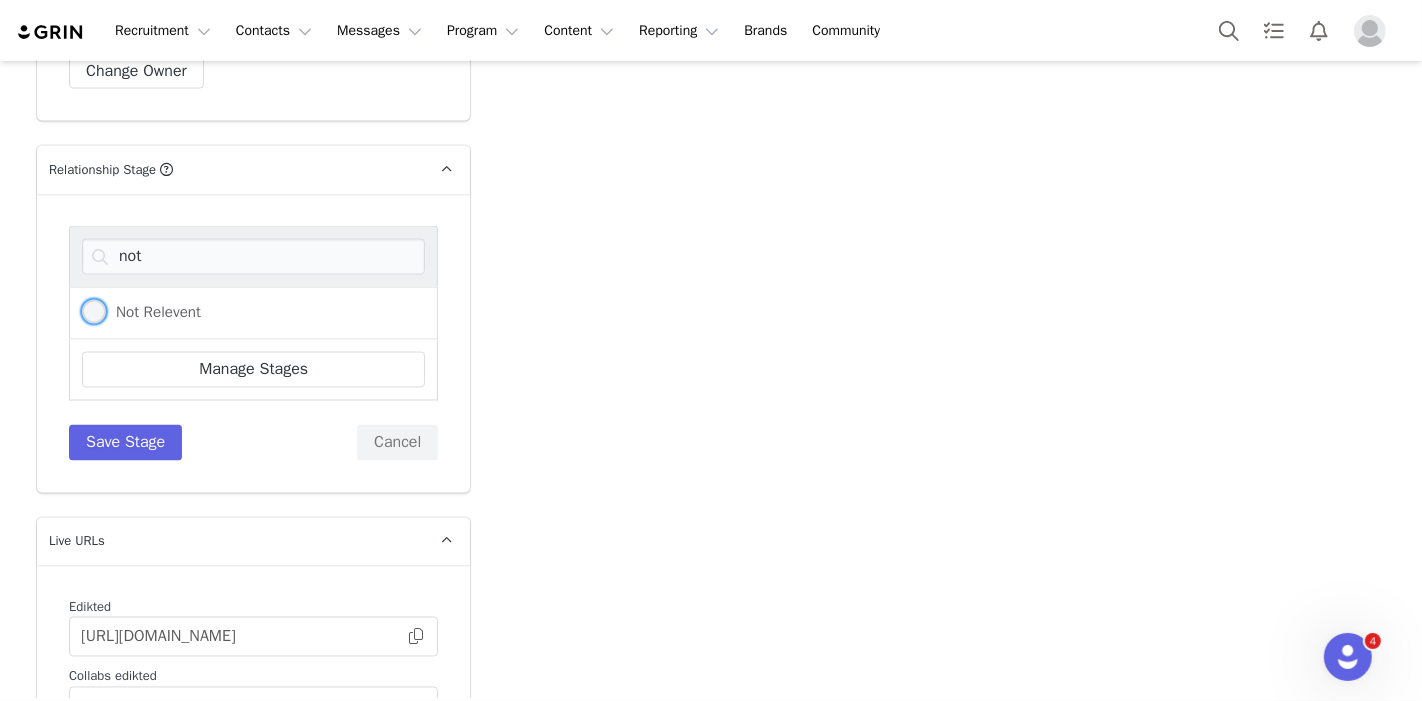 click on "Not Relevent" at bounding box center [153, 312] 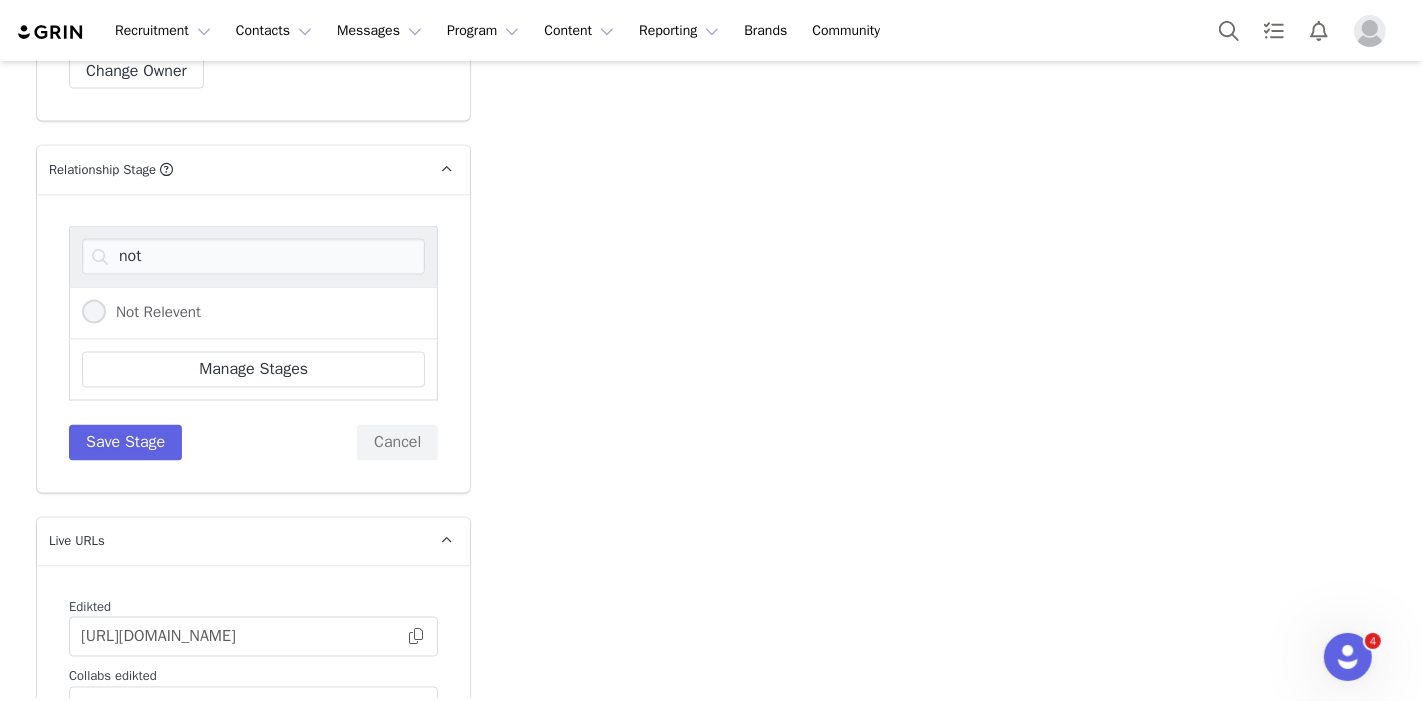 click on "Not Relevent" at bounding box center [94, 313] 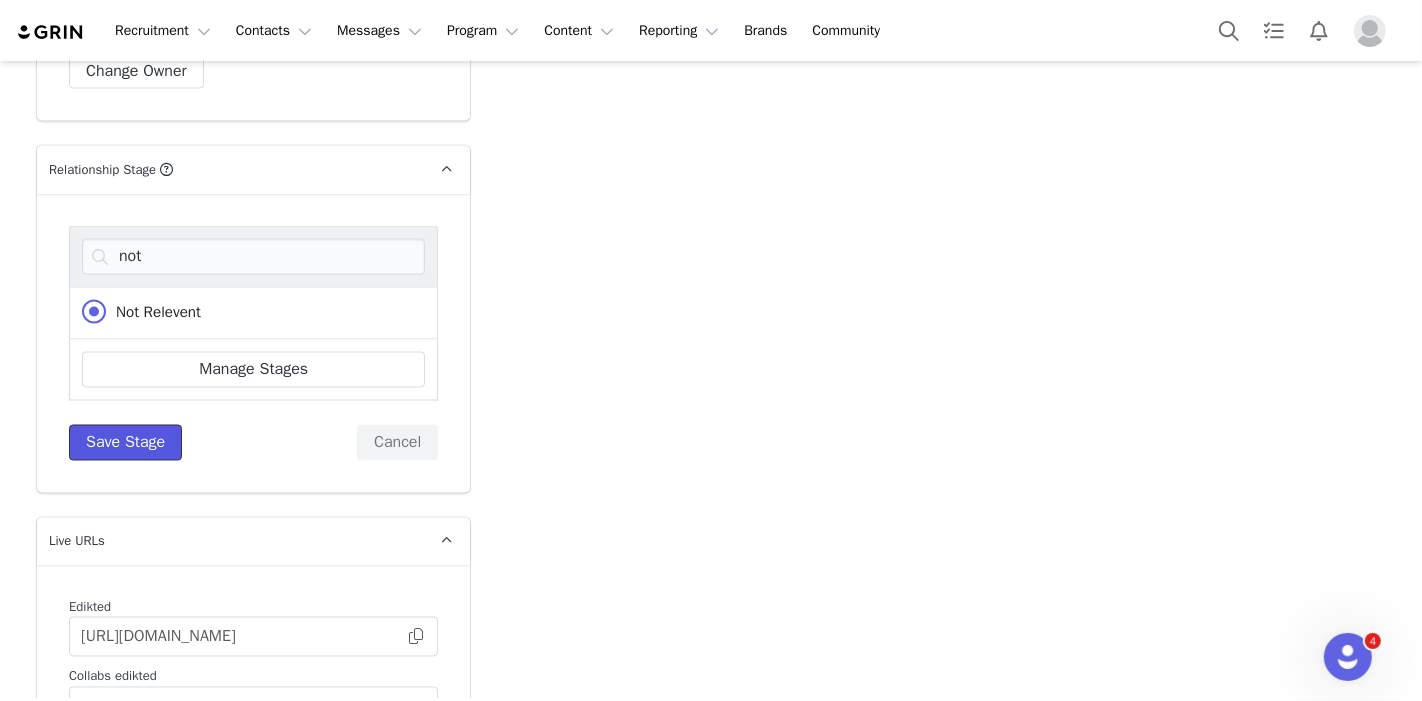 click on "Save Stage" at bounding box center (125, 443) 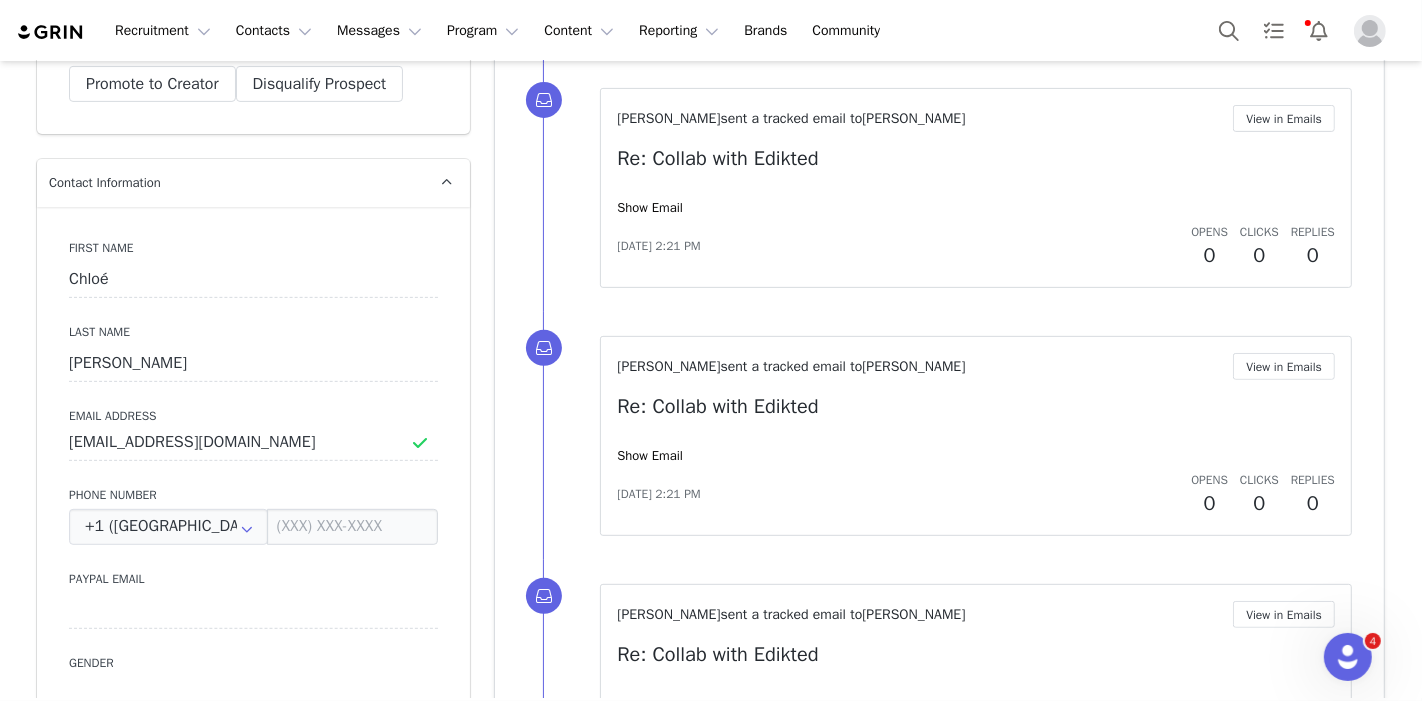 scroll, scrollTop: 271, scrollLeft: 0, axis: vertical 